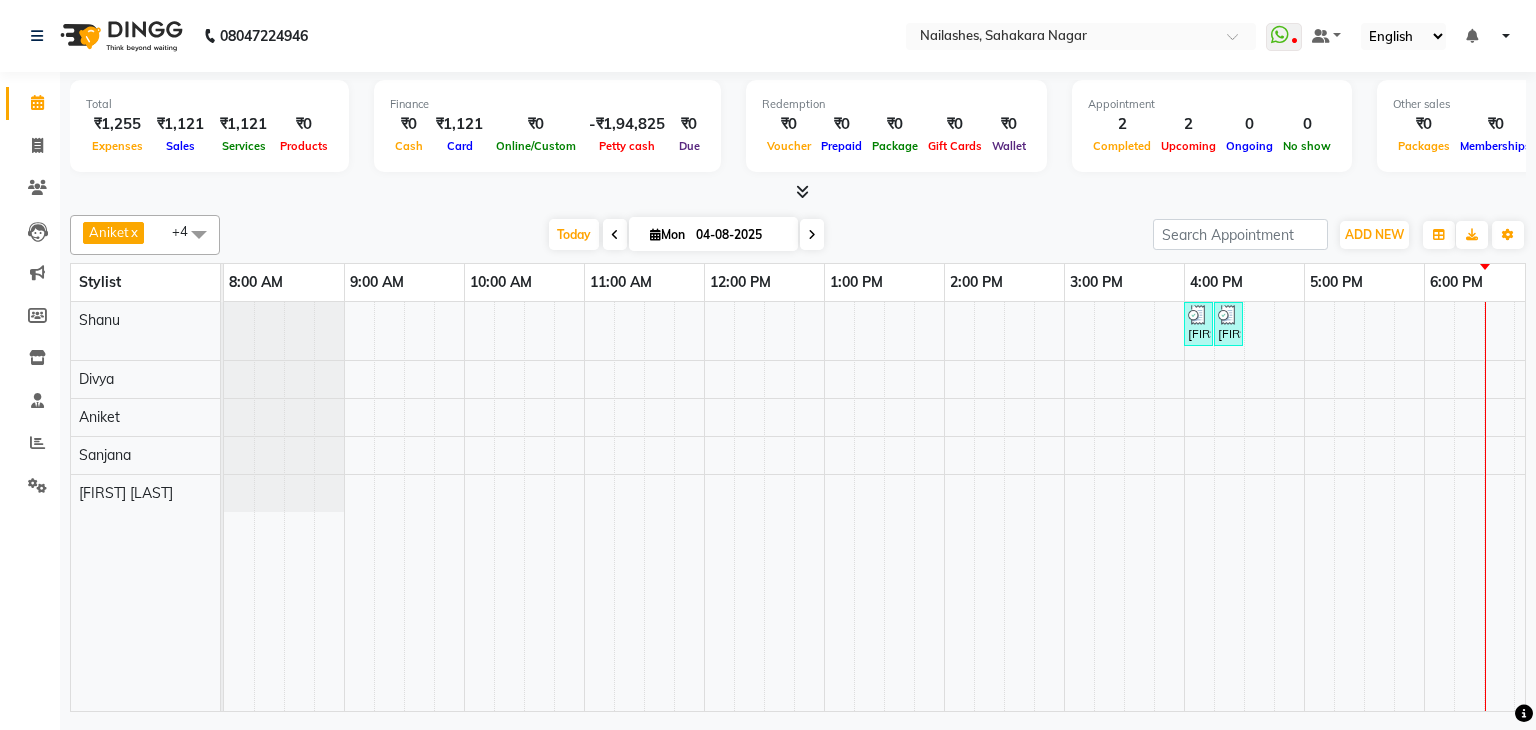 scroll, scrollTop: 0, scrollLeft: 0, axis: both 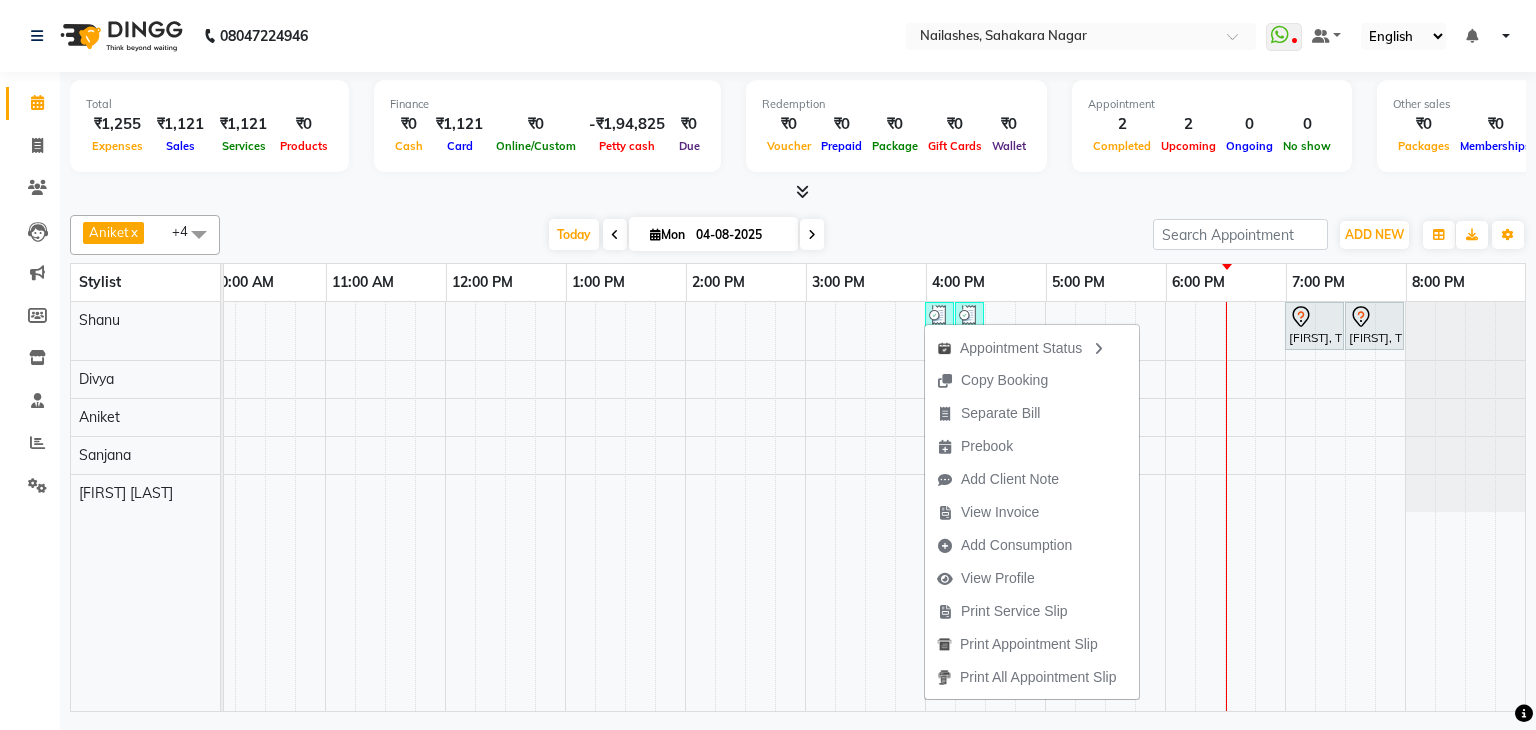 click on "Today  Mon 04-08-2025" at bounding box center (686, 235) 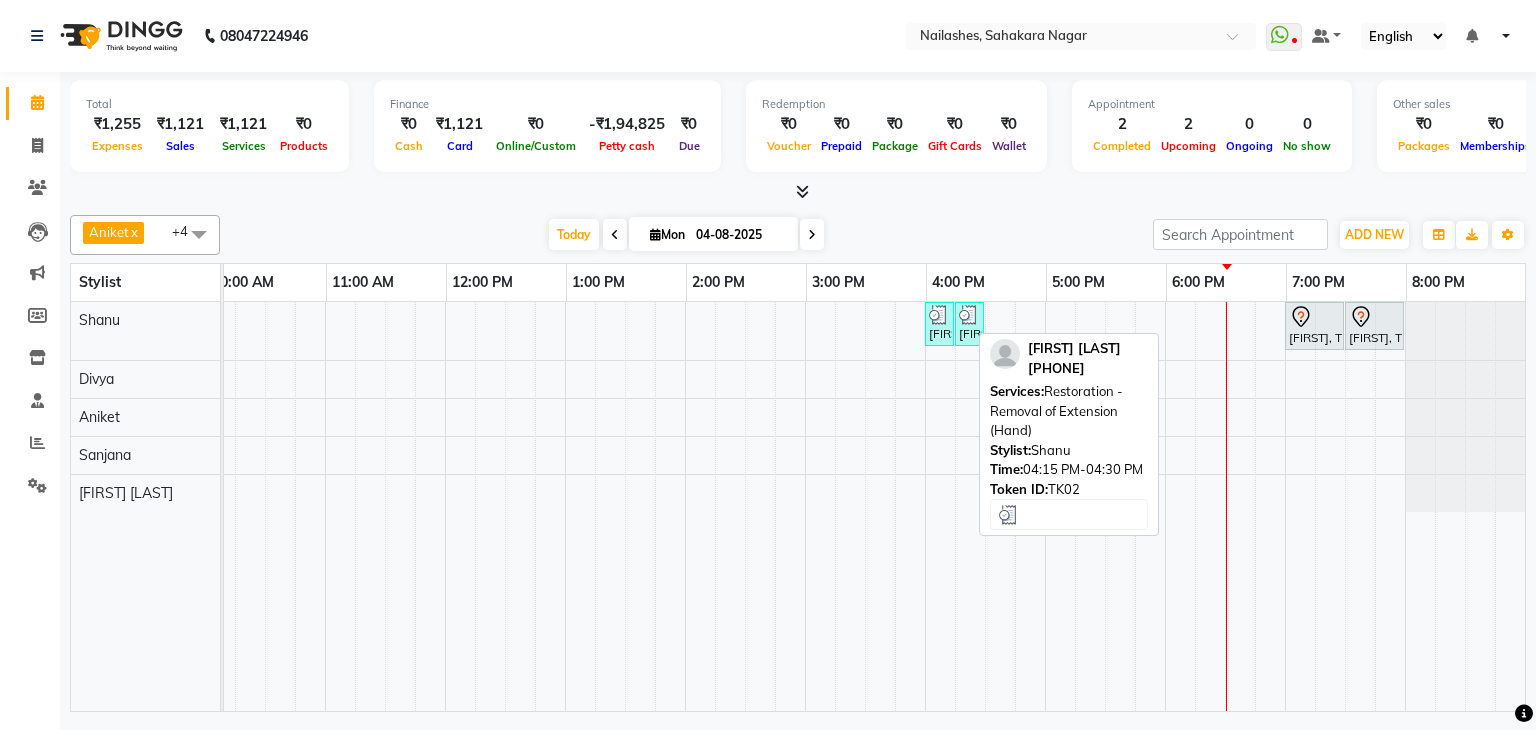 click on "[FIRST] [LAST], TK02, 04:15 PM-04:30 PM, Restoration - Removal of Extension (Hand)" at bounding box center (969, 324) 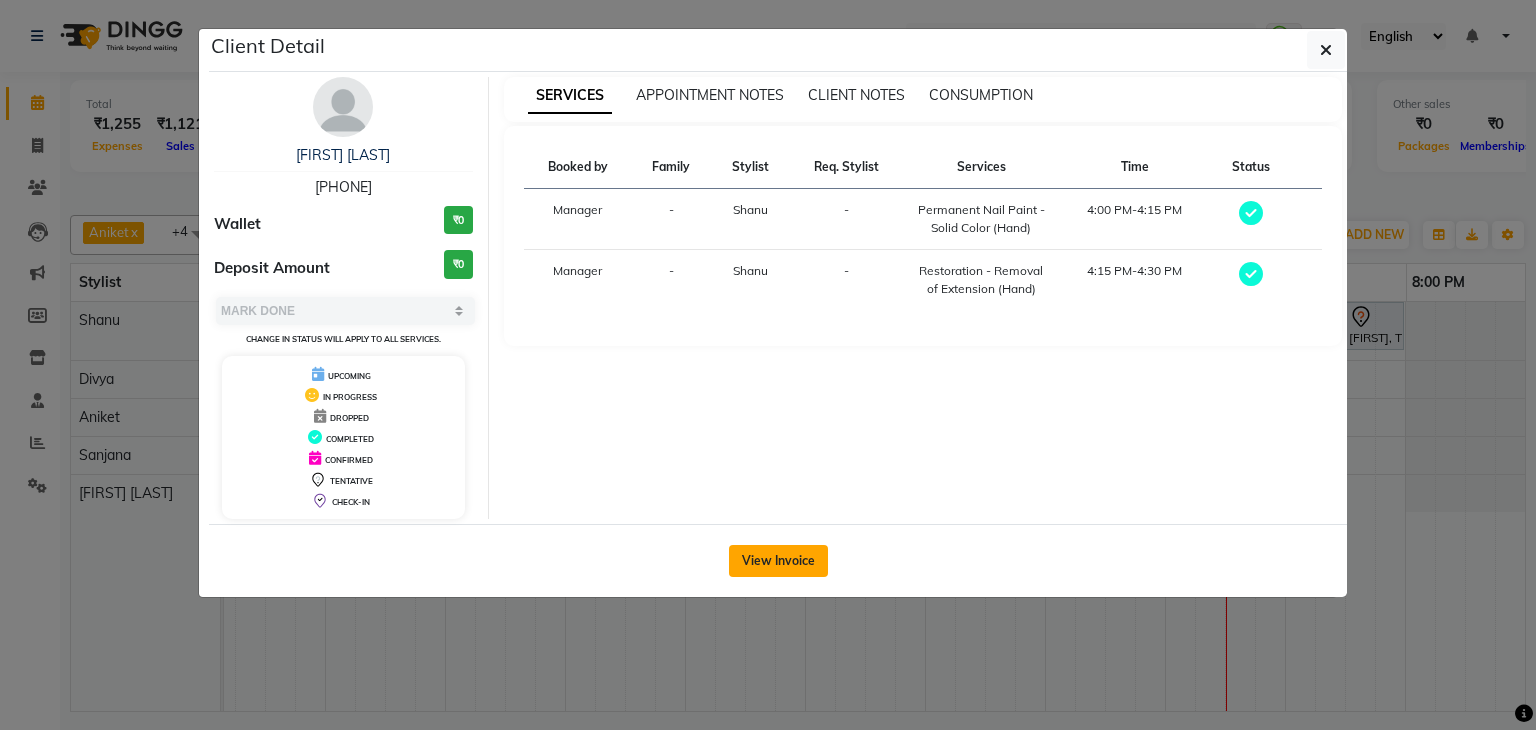 click on "View Invoice" 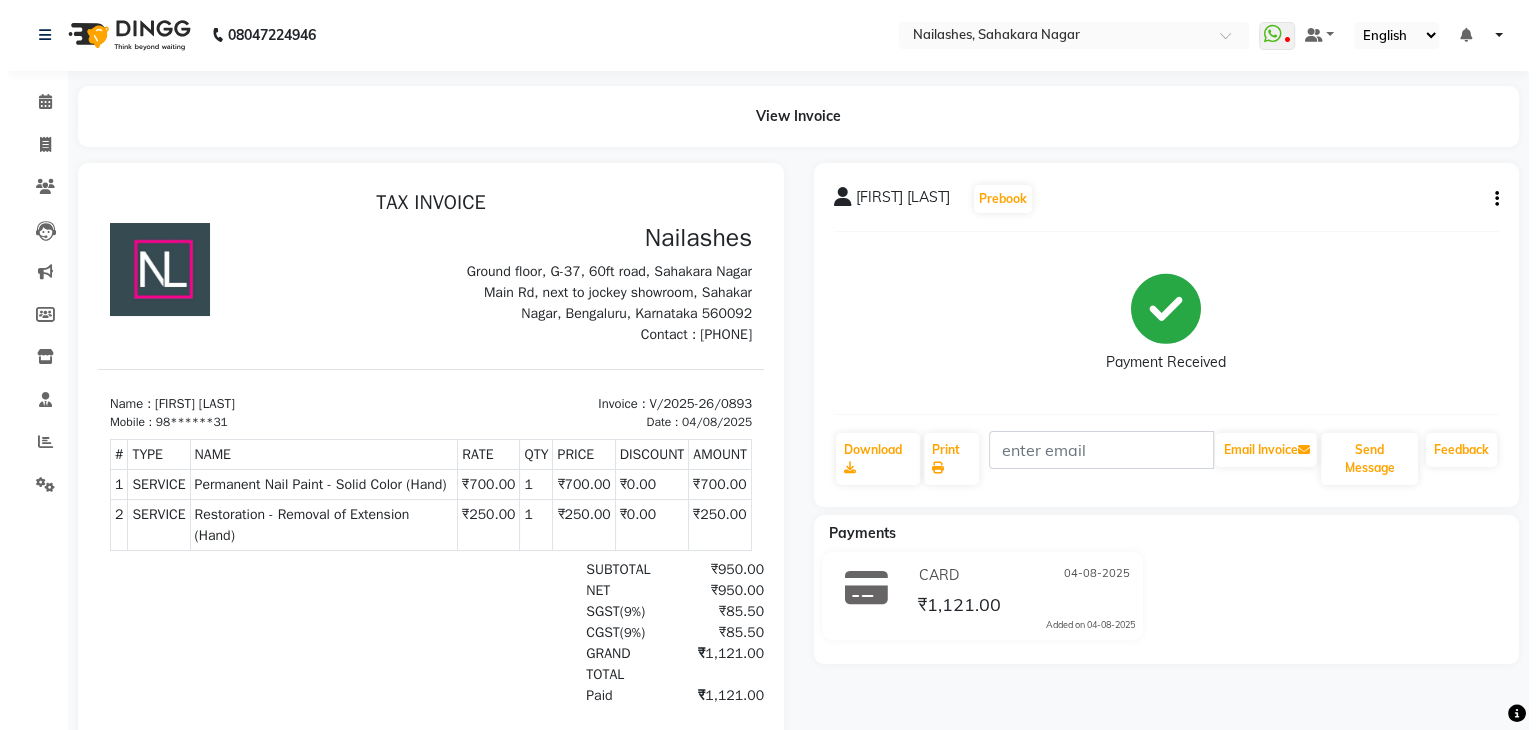 scroll, scrollTop: 0, scrollLeft: 0, axis: both 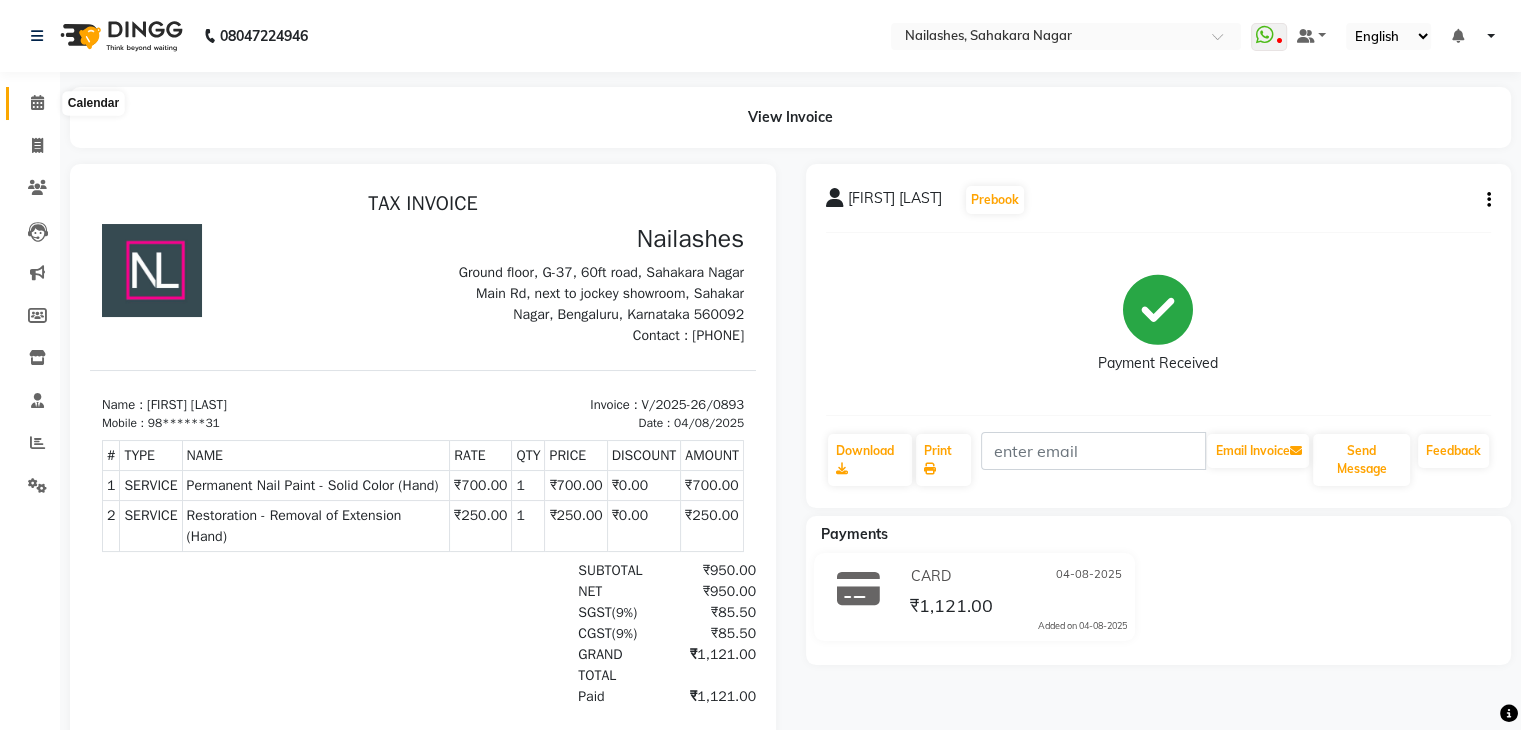 click 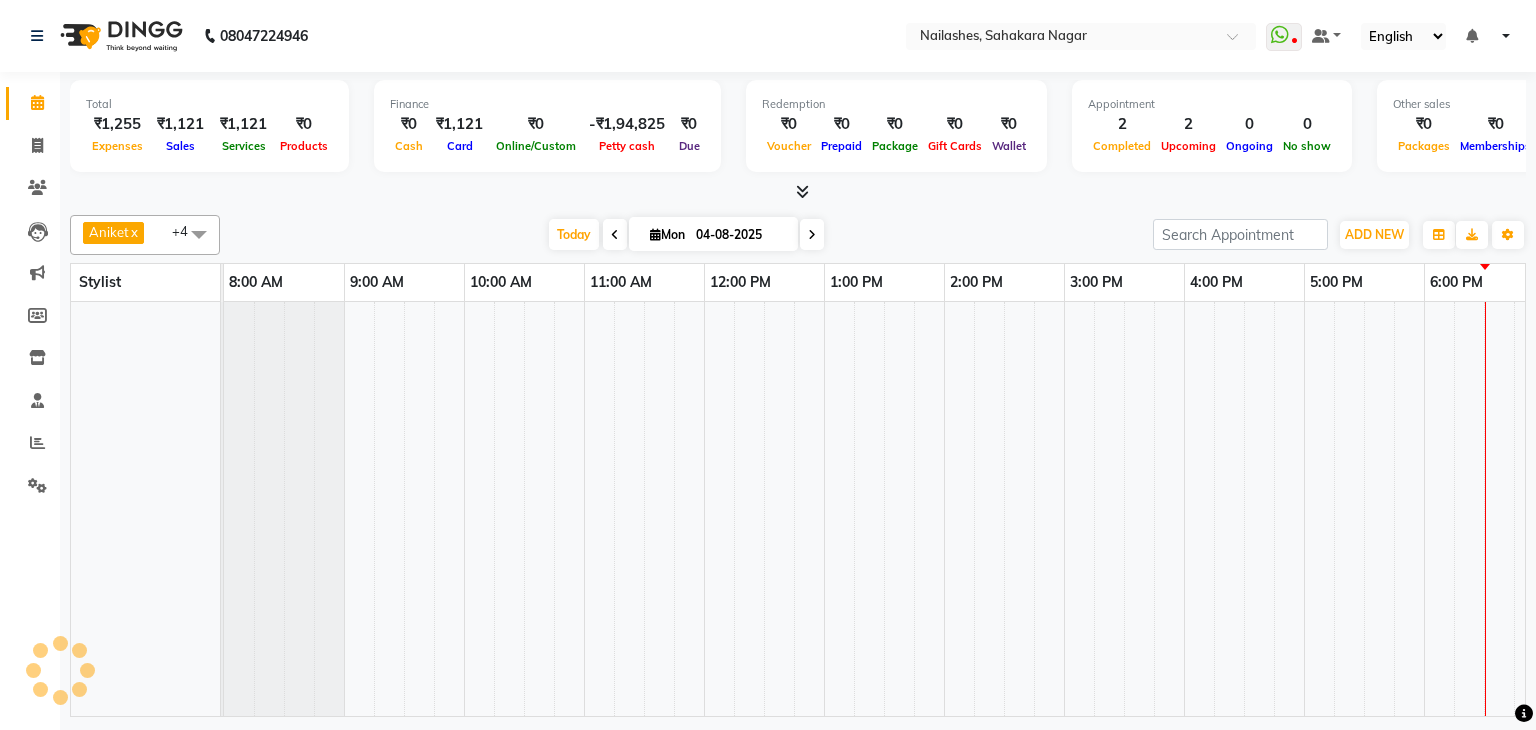 scroll, scrollTop: 0, scrollLeft: 0, axis: both 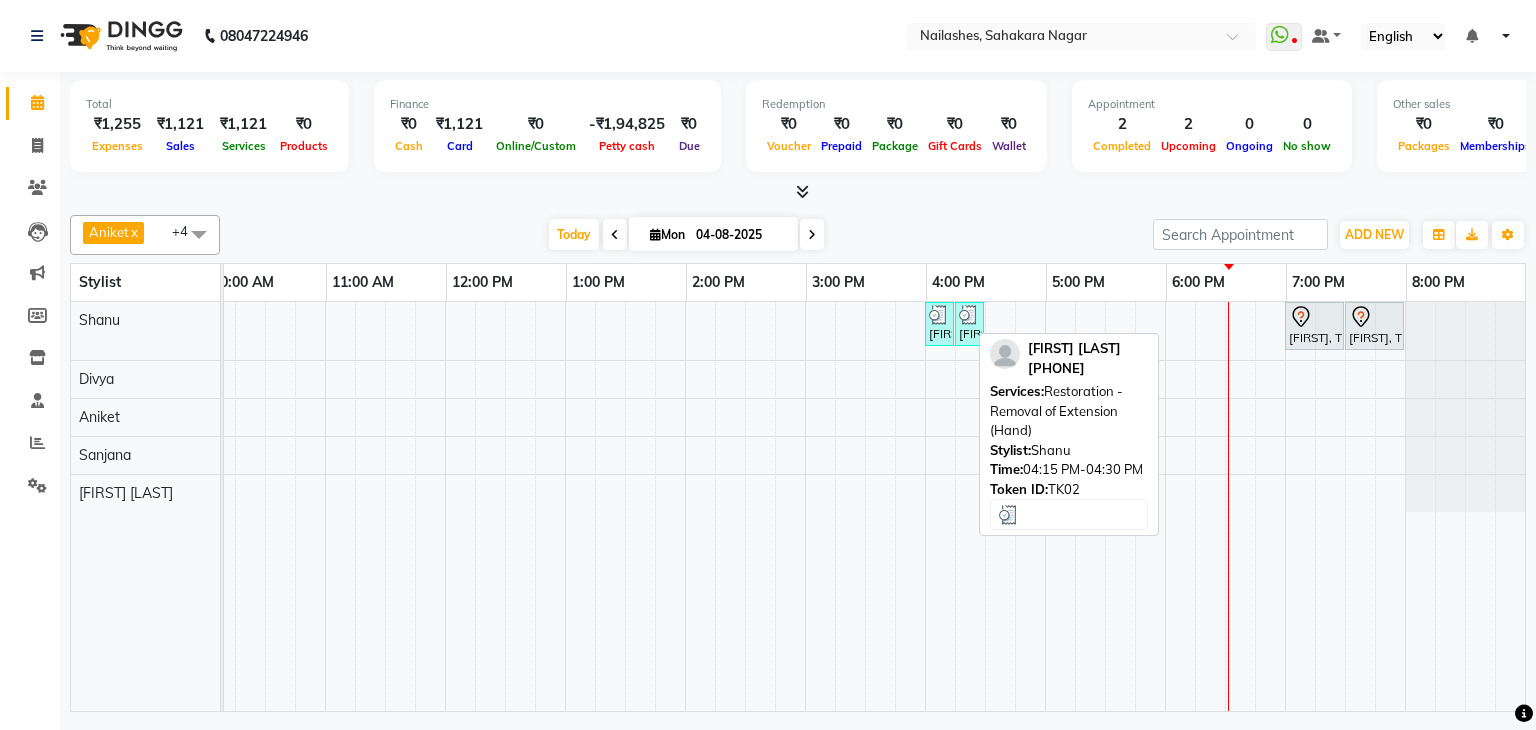 click on "[FIRST] [LAST], TK02, 04:15 PM-04:30 PM, Restoration - Removal of Extension (Hand)" at bounding box center [969, 324] 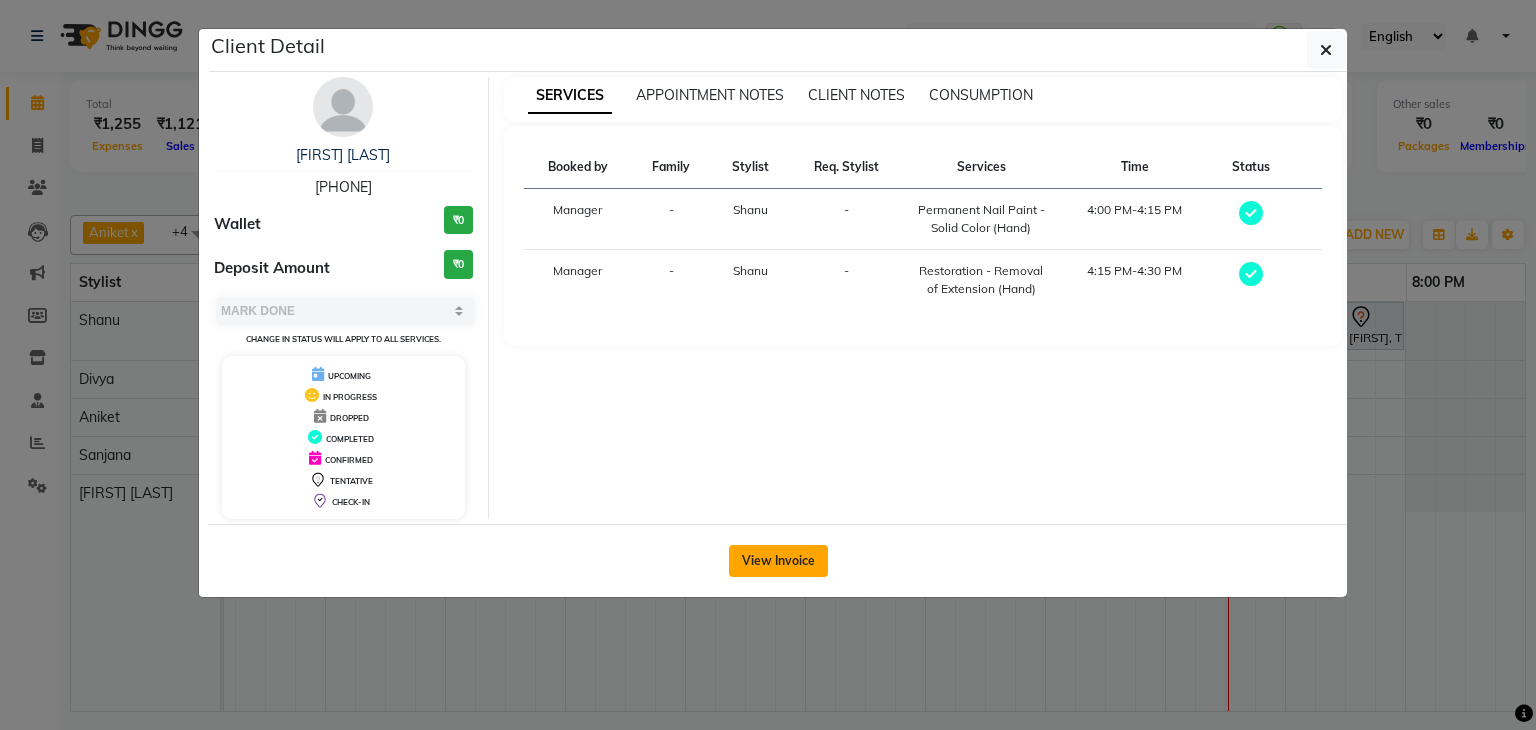 click on "View Invoice" 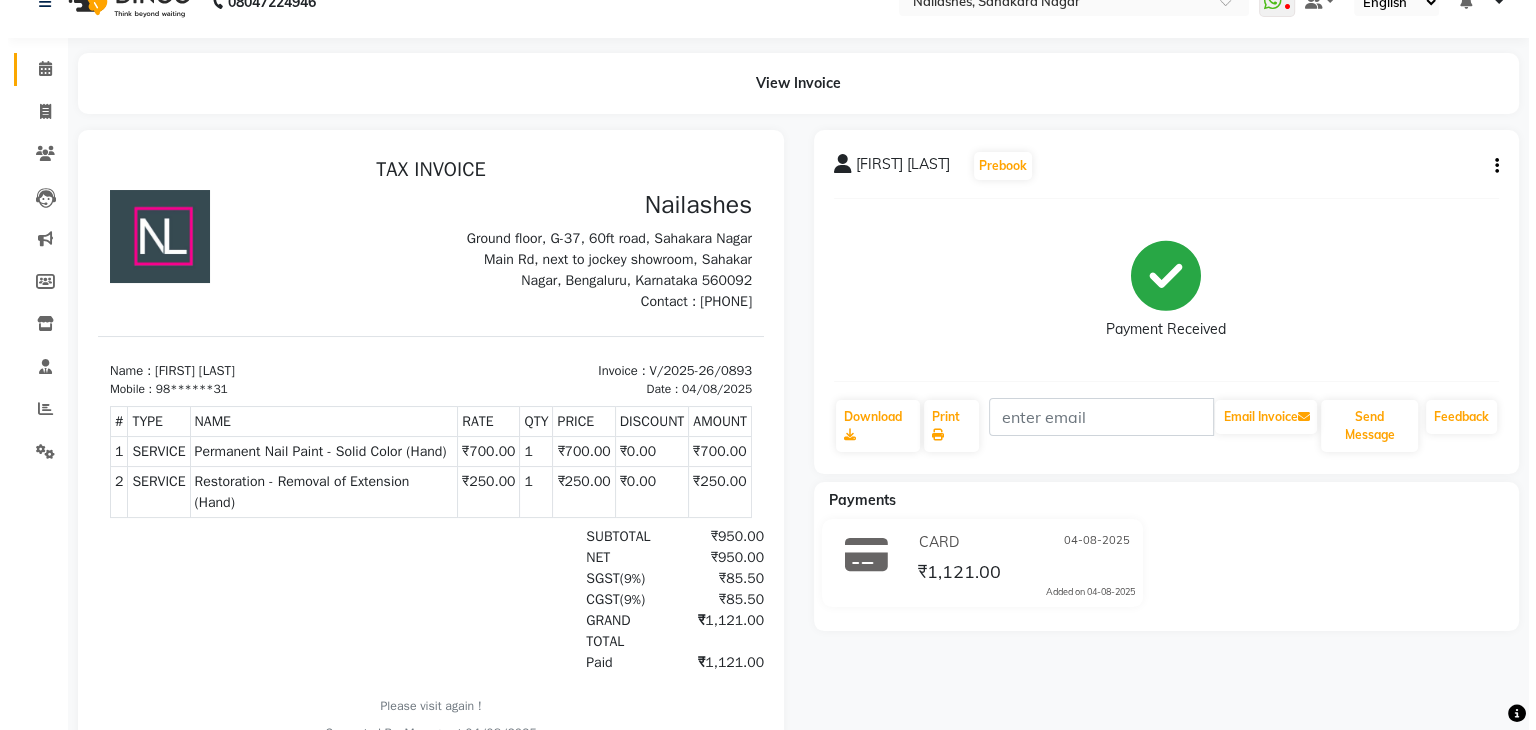 scroll, scrollTop: 0, scrollLeft: 0, axis: both 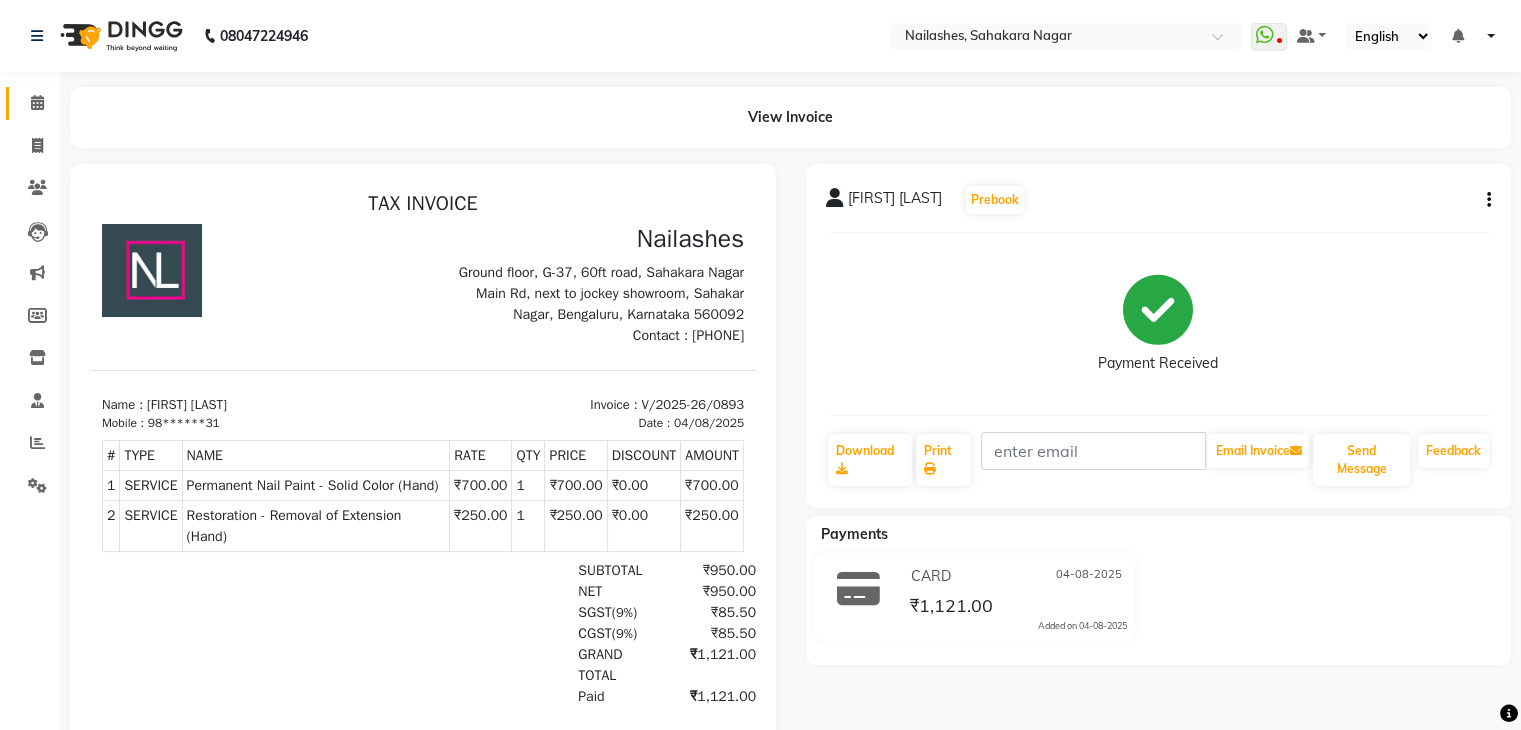 click 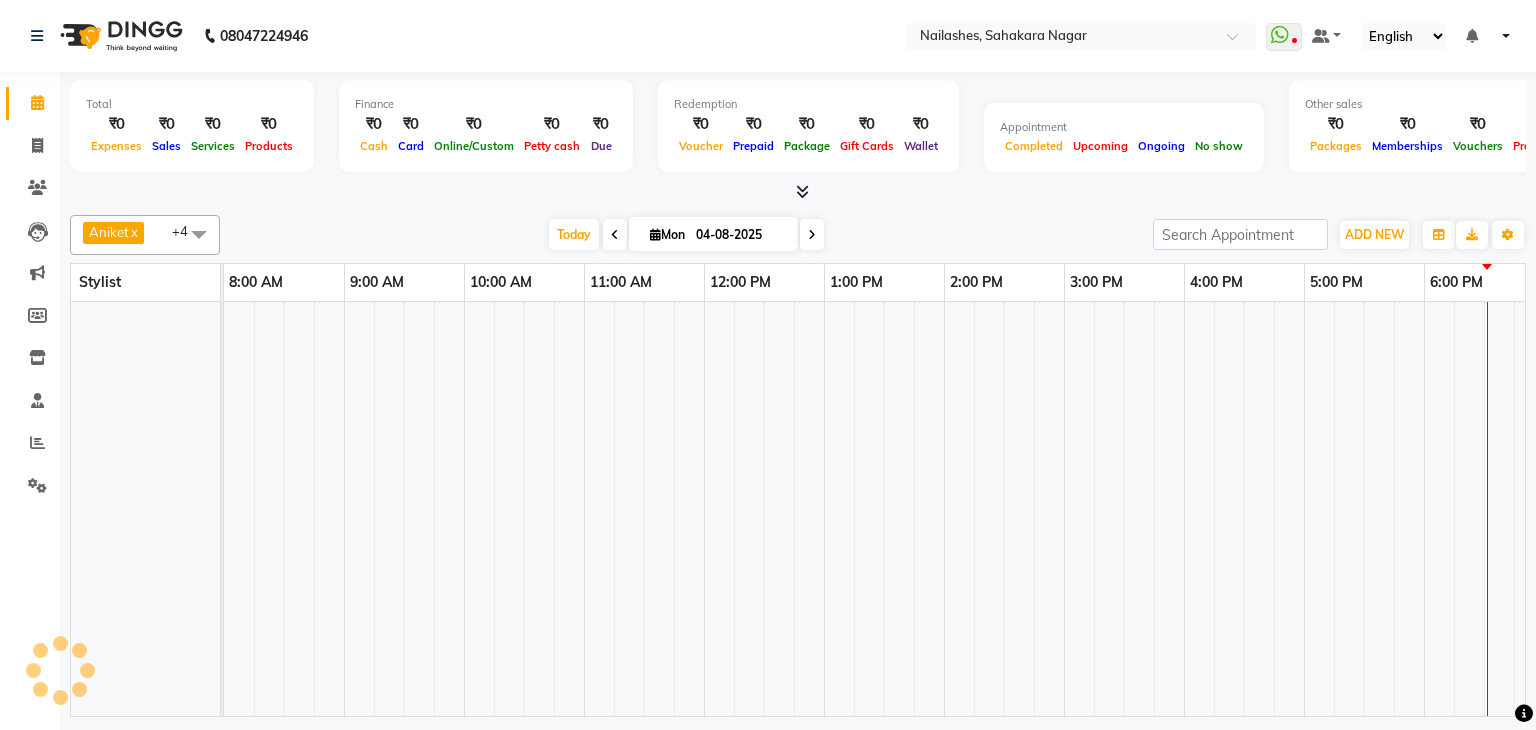 scroll, scrollTop: 0, scrollLeft: 258, axis: horizontal 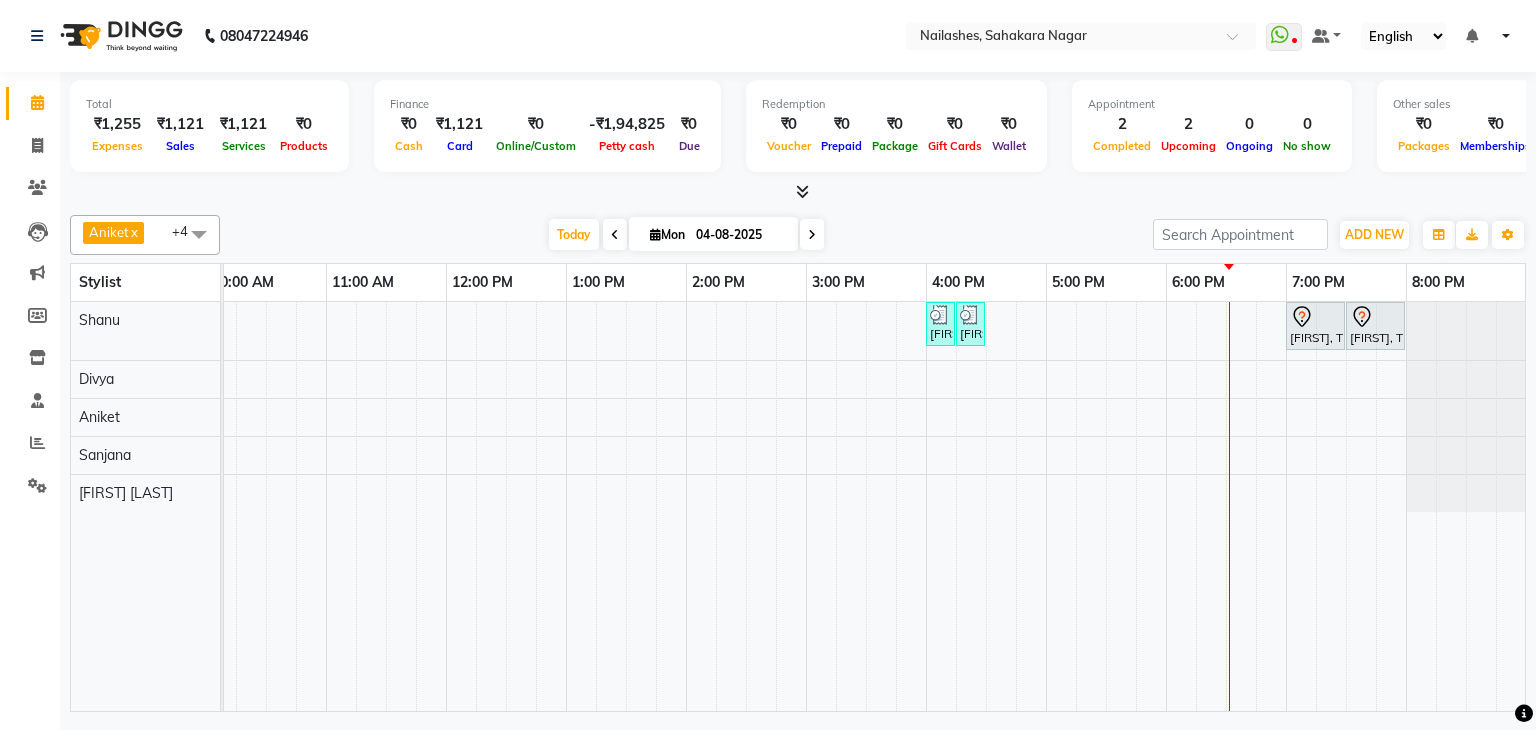 click on "[FIRST] [LAST], TK02, 04:00 PM-04:15 PM, Permanent Nail Paint - Solid Color (Hand)     [FIRST] [LAST], TK02, 04:15 PM-04:30 PM, Restoration - Removal of Extension (Hand)             [FIRST], TK01, 07:00 PM-07:30 PM, Permanent Nail Paint - Solid Color (Hand)             [FIRST], TK01, 07:30 PM-08:00 PM, Nail Art - Myler Per Finger (Hand)" at bounding box center [746, 506] 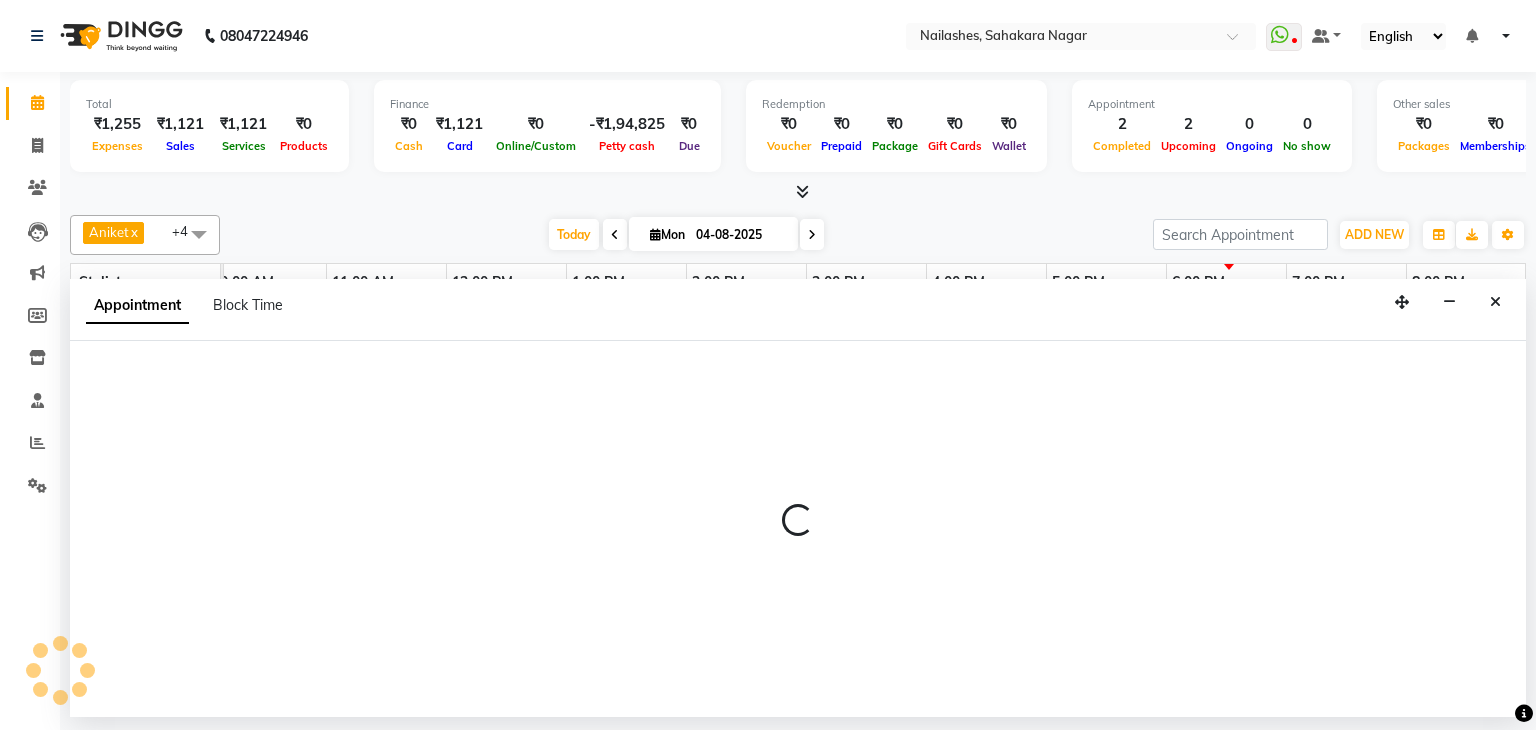 select on "81777" 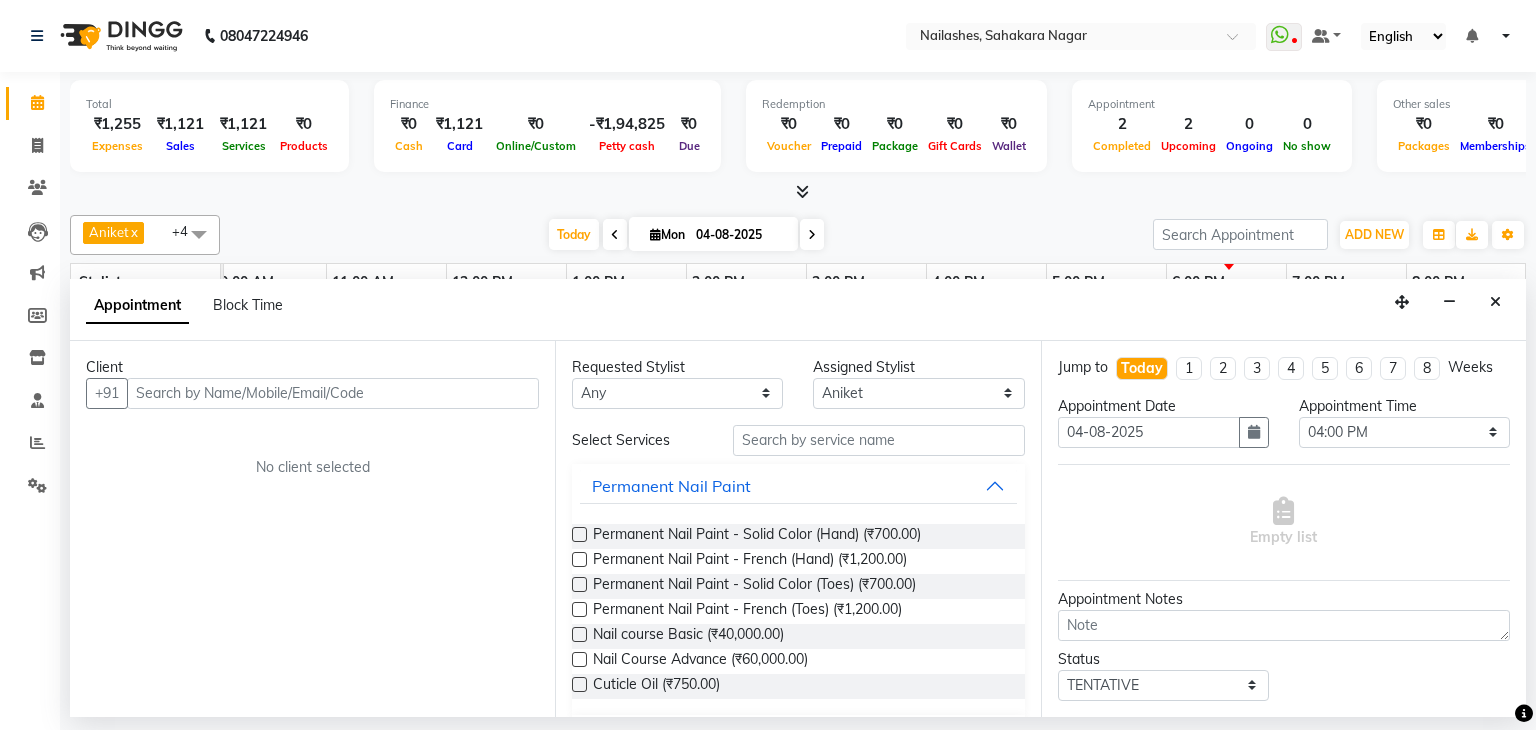 click at bounding box center (333, 393) 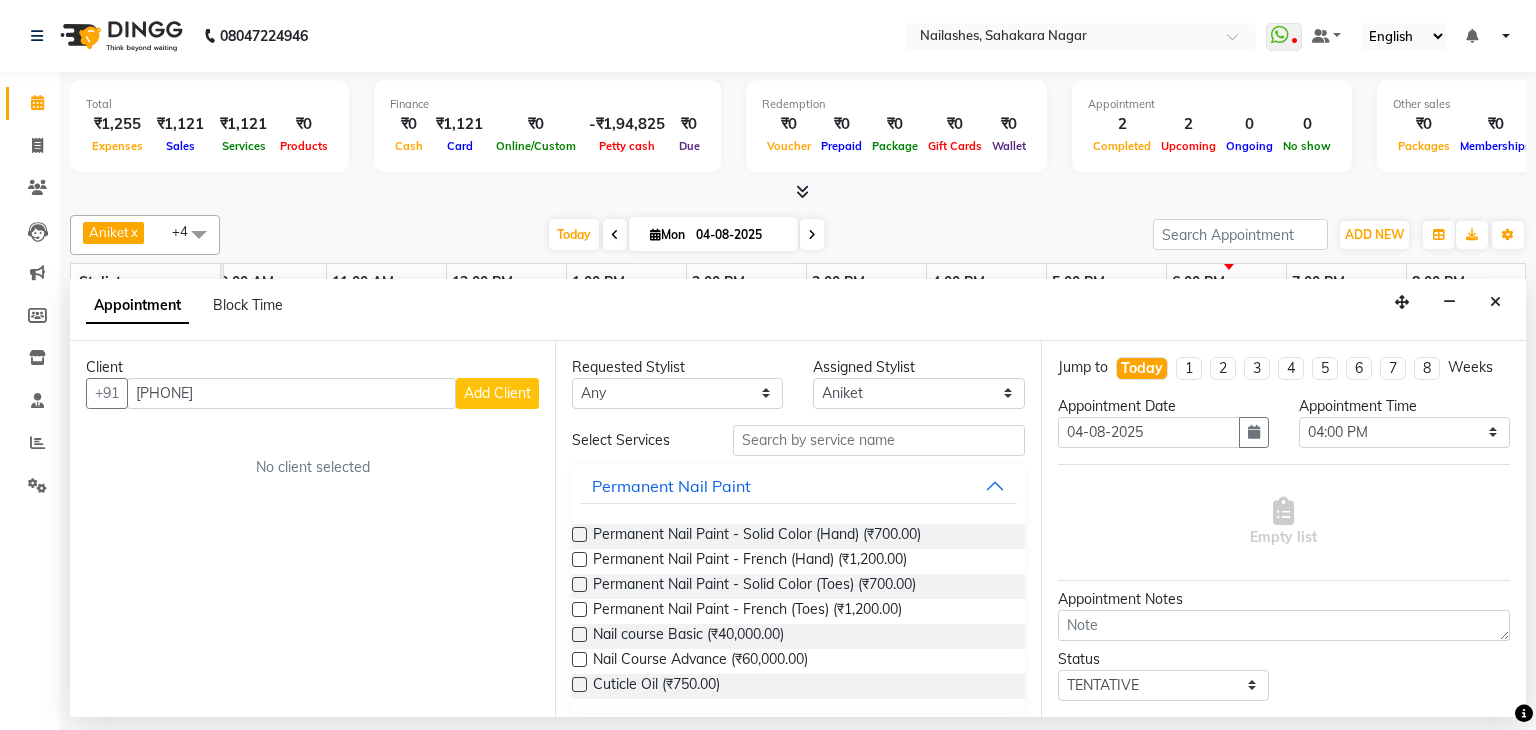 type on "[PHONE]" 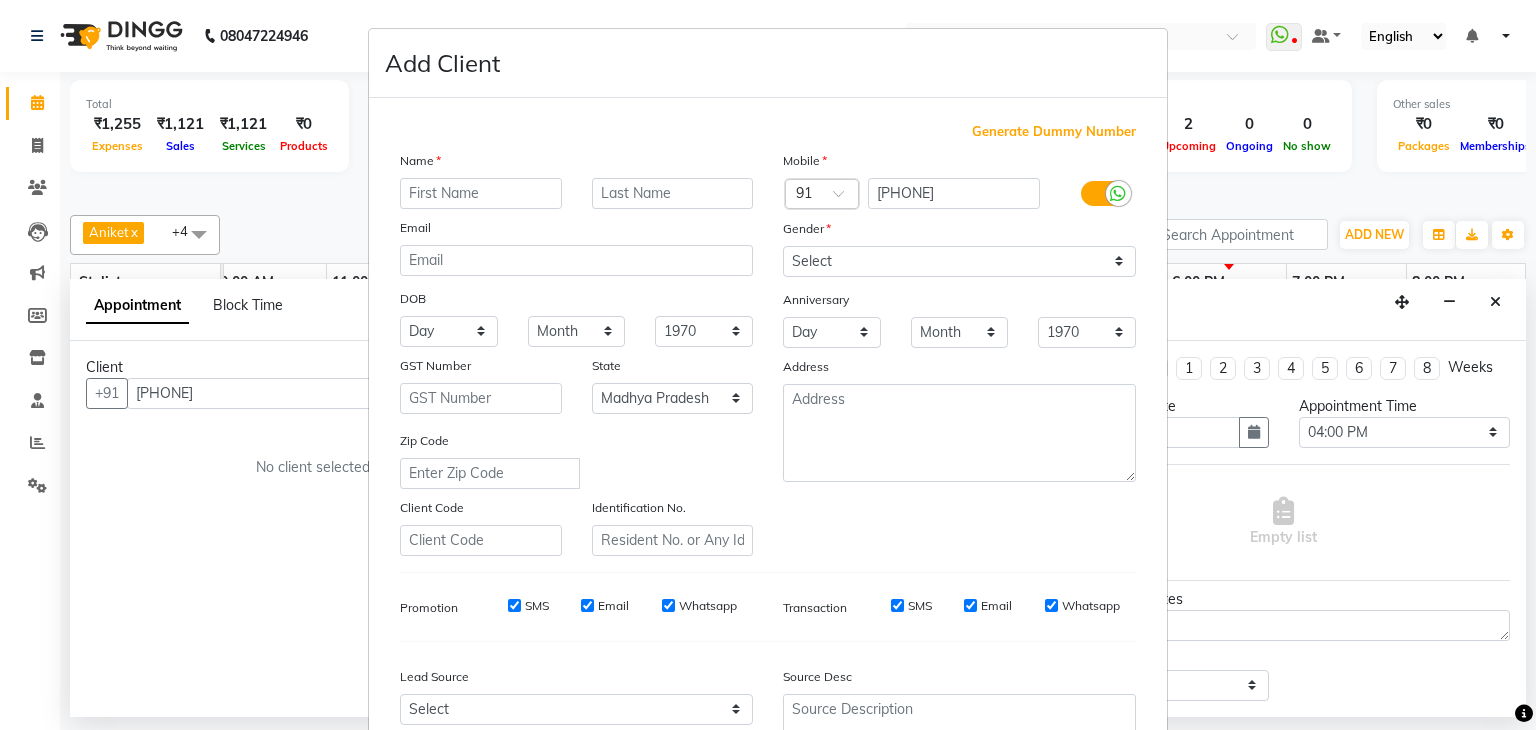 click at bounding box center (481, 193) 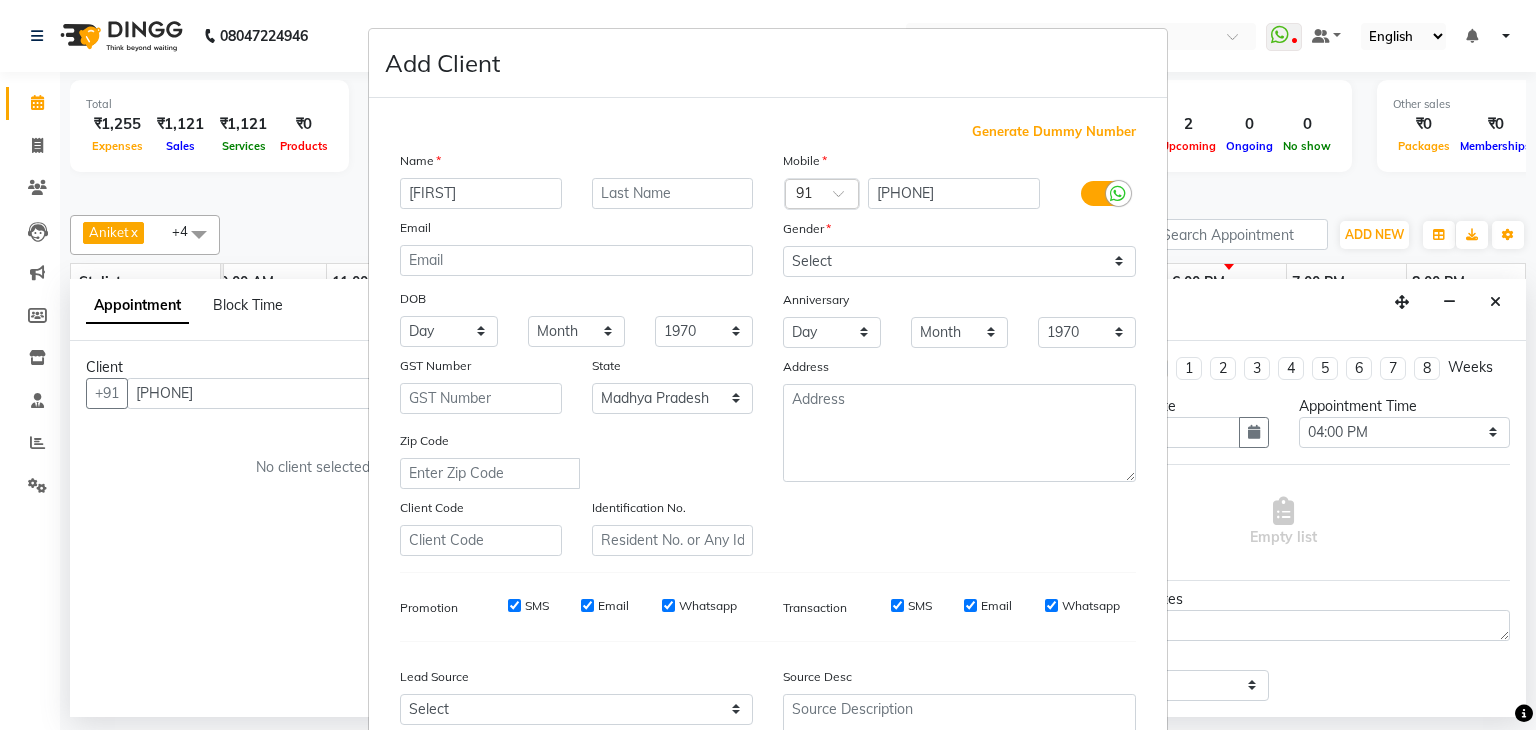 type on "[FIRST]" 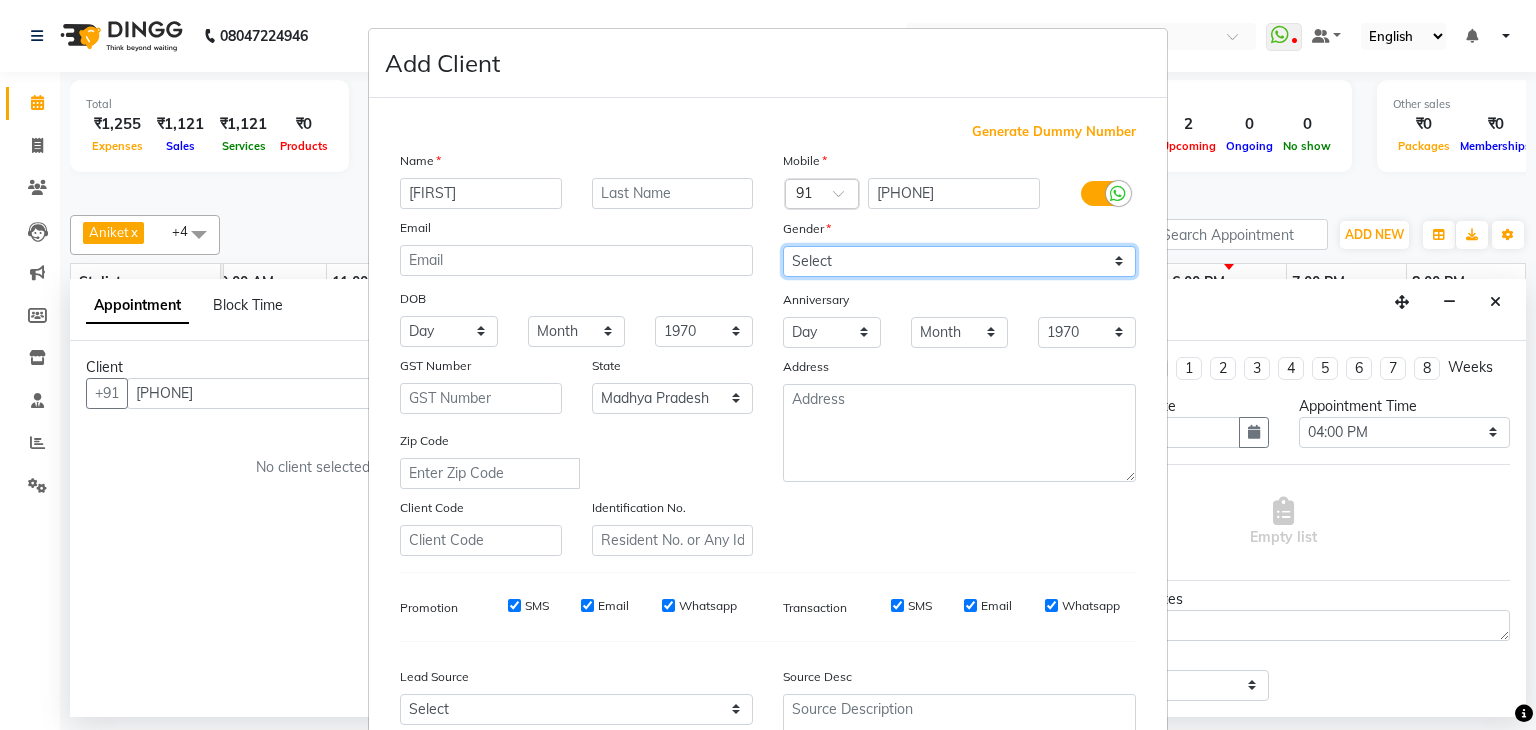 click on "Select Male Female Other Prefer Not To Say" at bounding box center [959, 261] 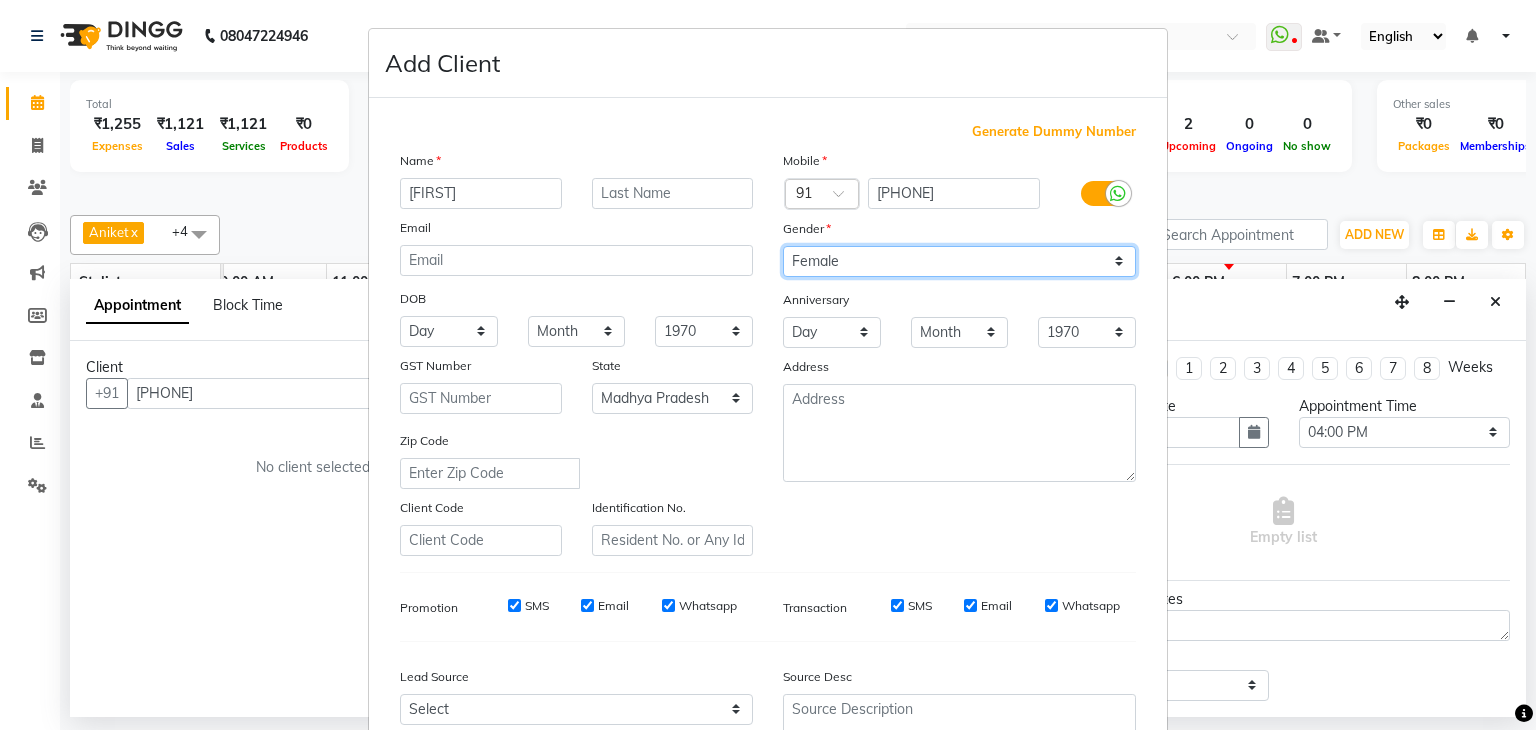 click on "Select Male Female Other Prefer Not To Say" at bounding box center [959, 261] 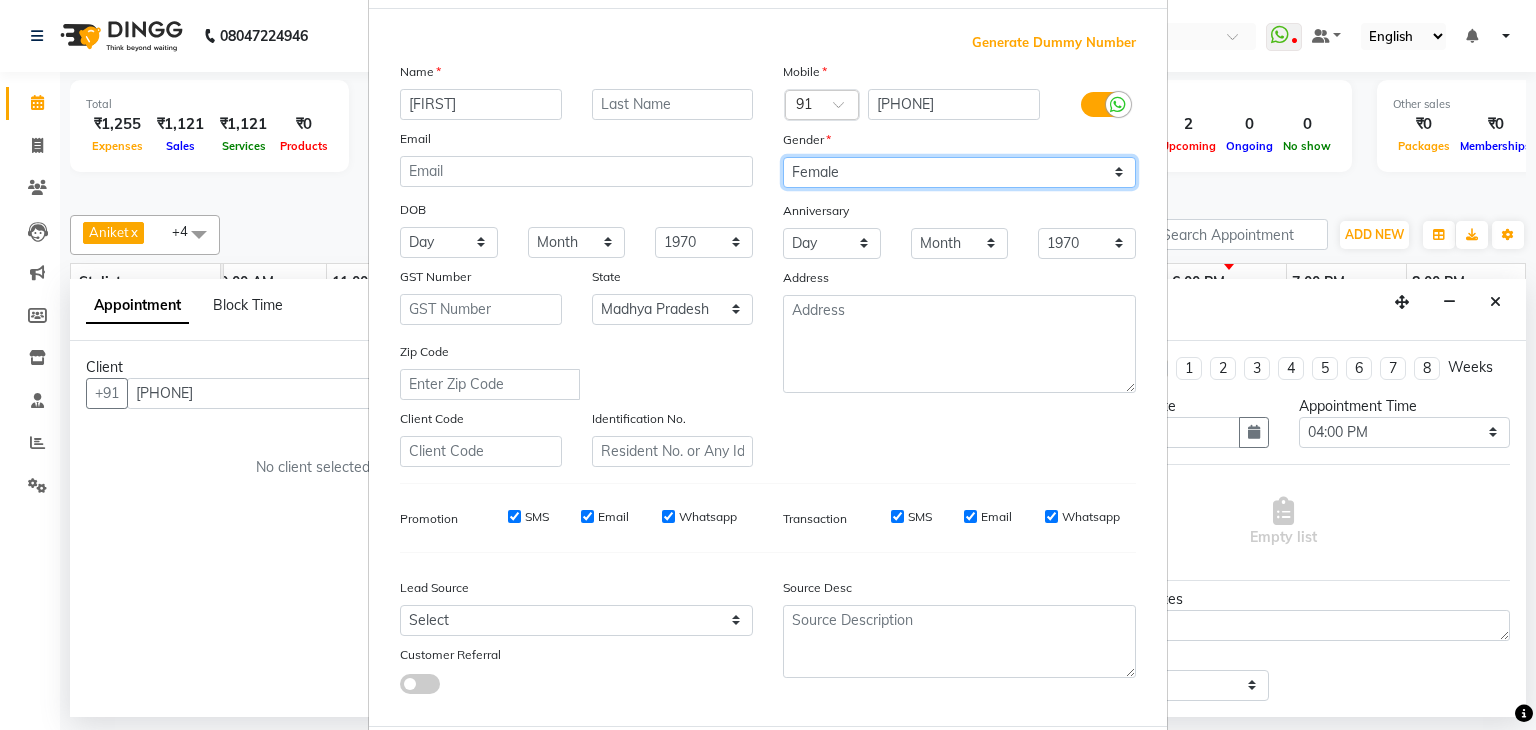 scroll, scrollTop: 203, scrollLeft: 0, axis: vertical 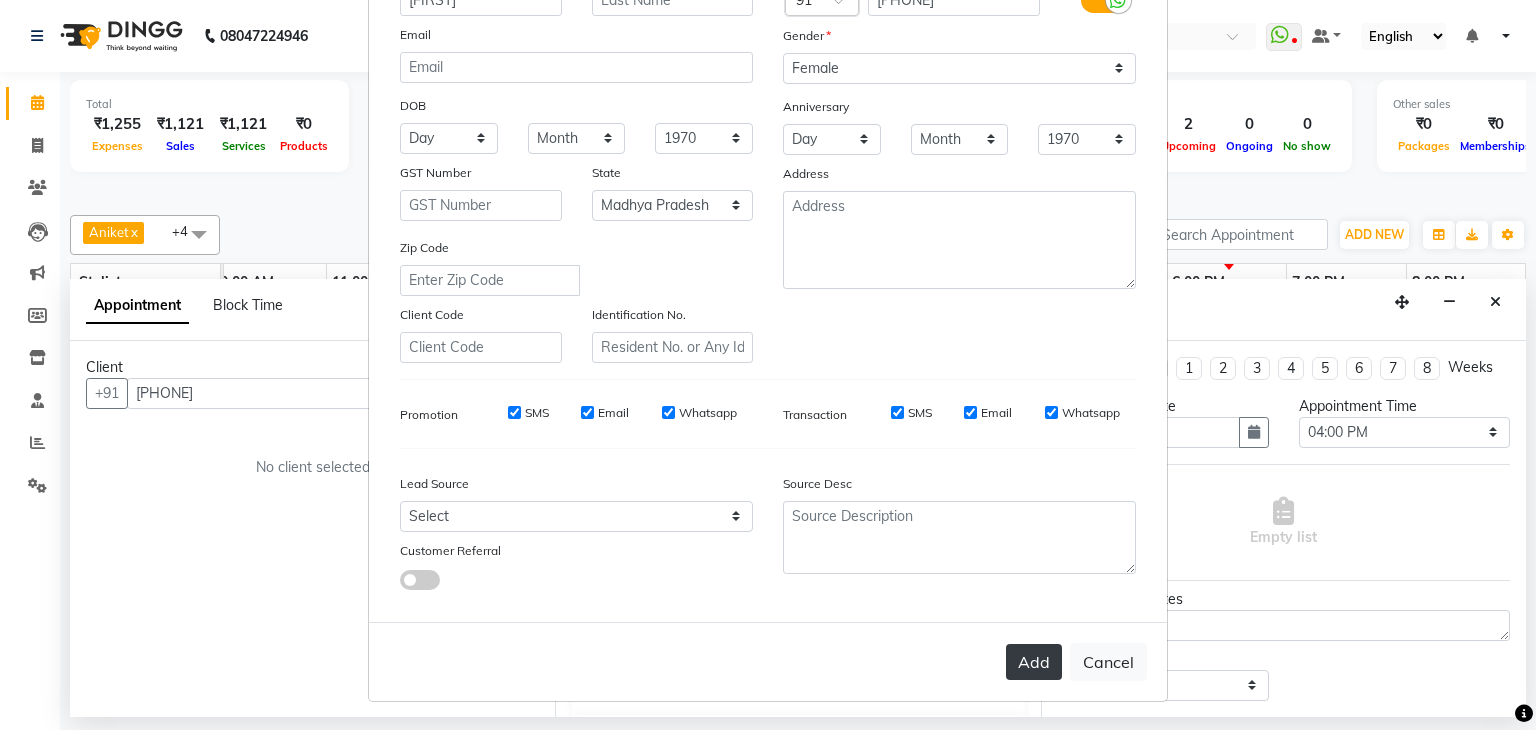 click on "Add" at bounding box center (1034, 662) 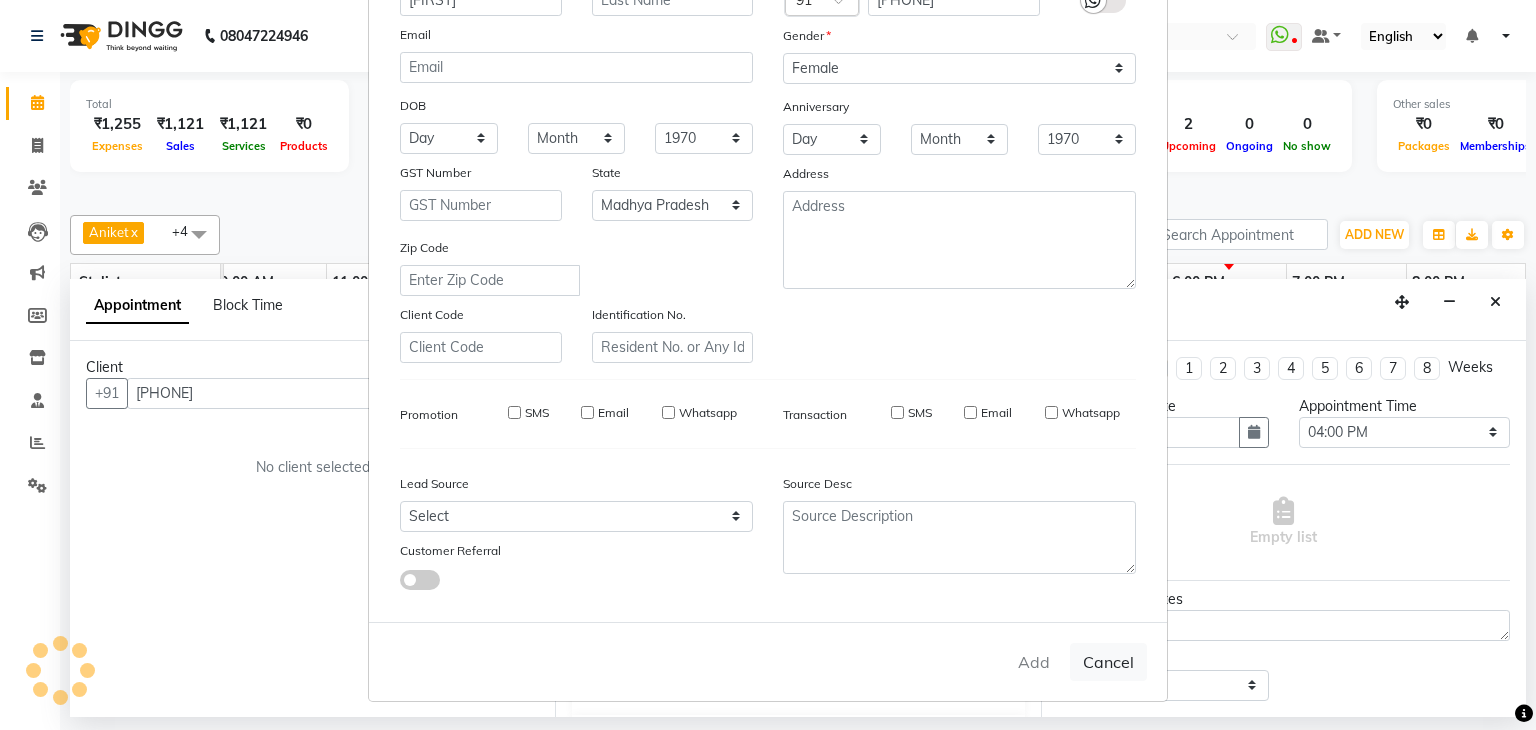 type on "96******57" 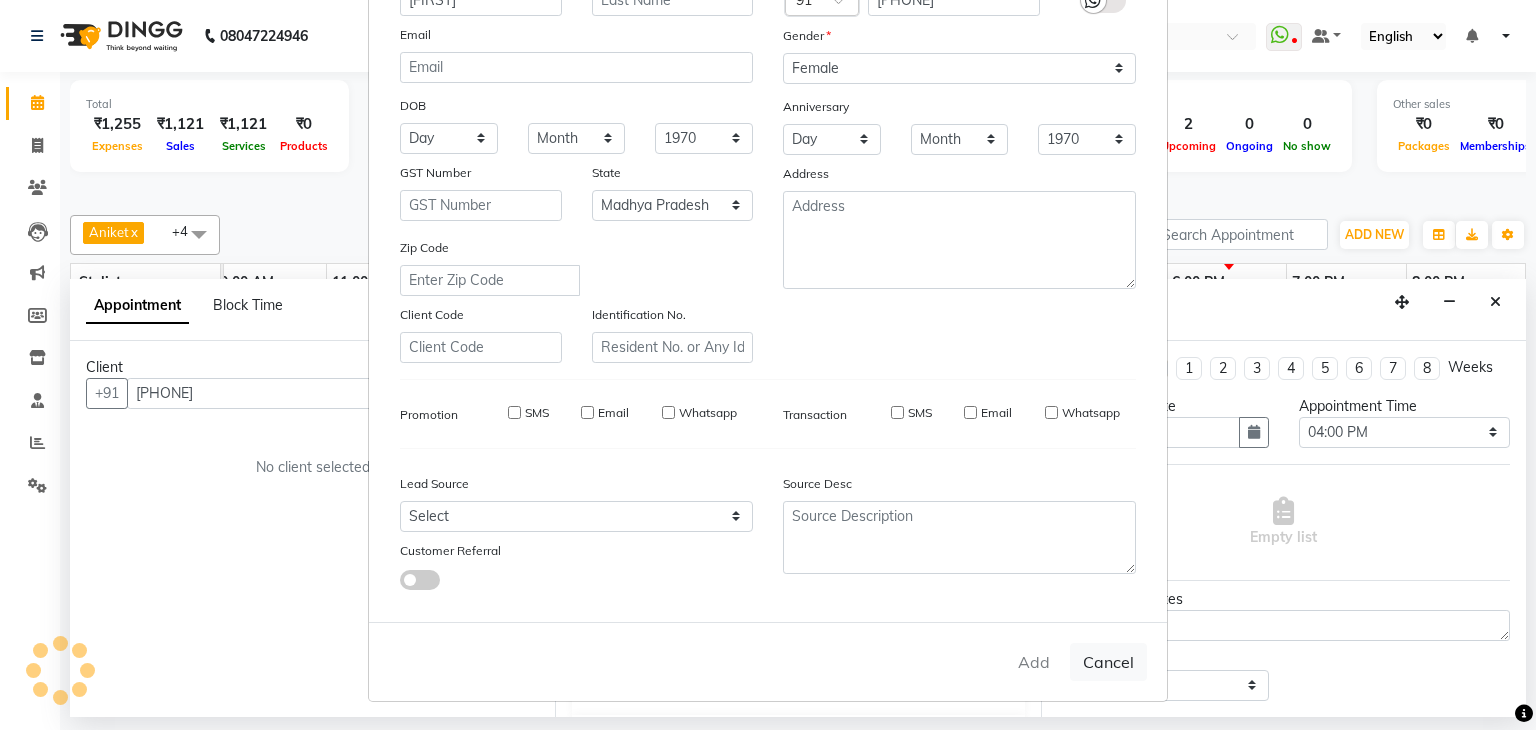 type 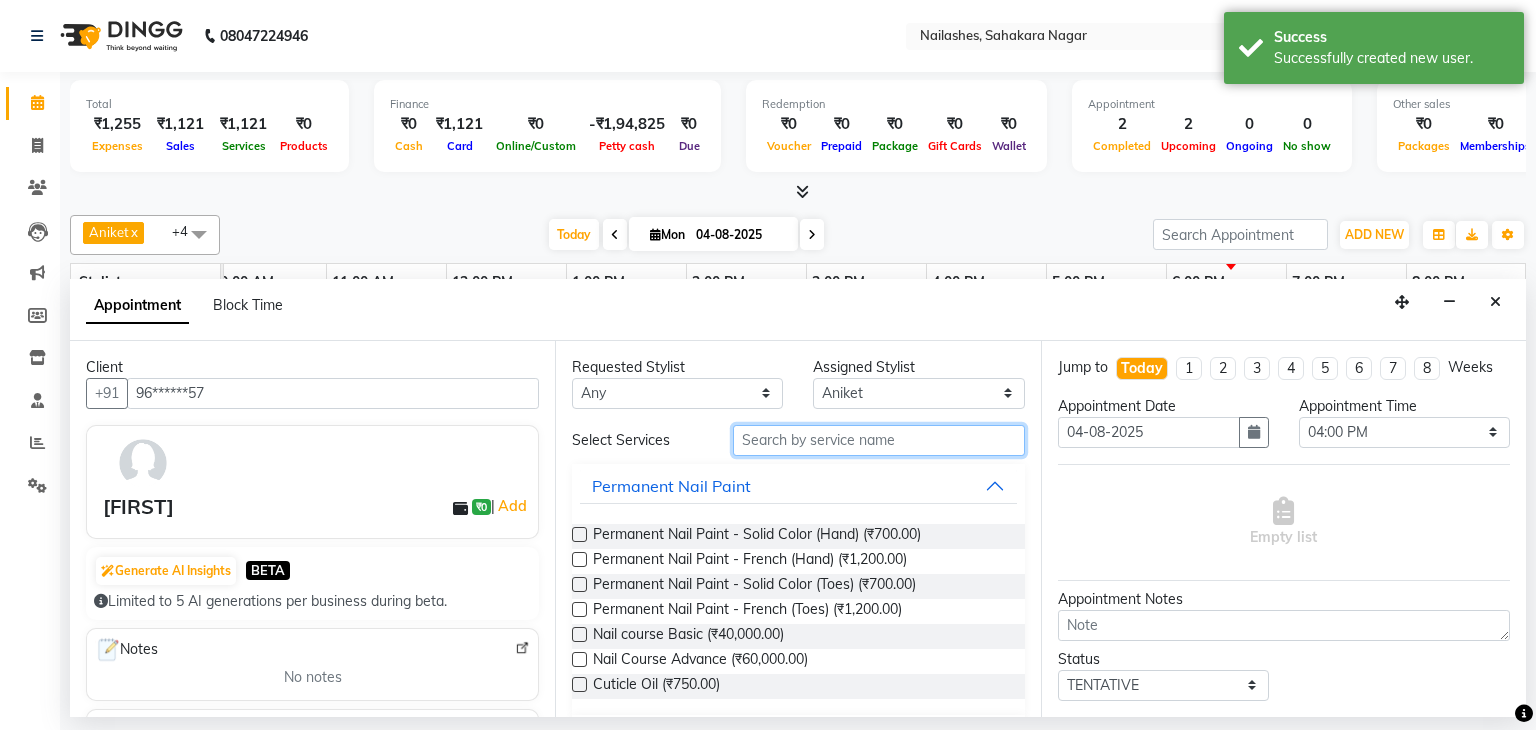 click at bounding box center [879, 440] 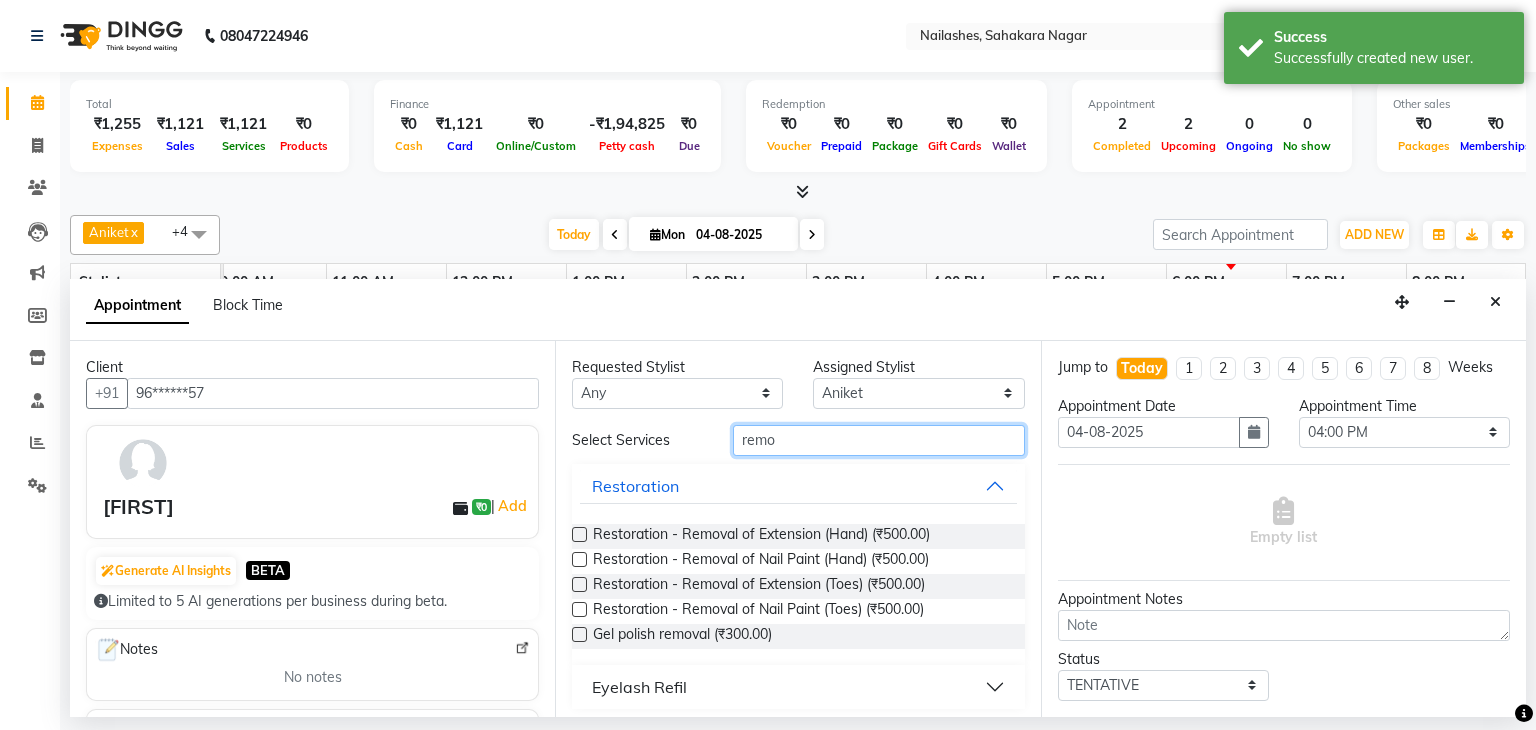 type on "remo" 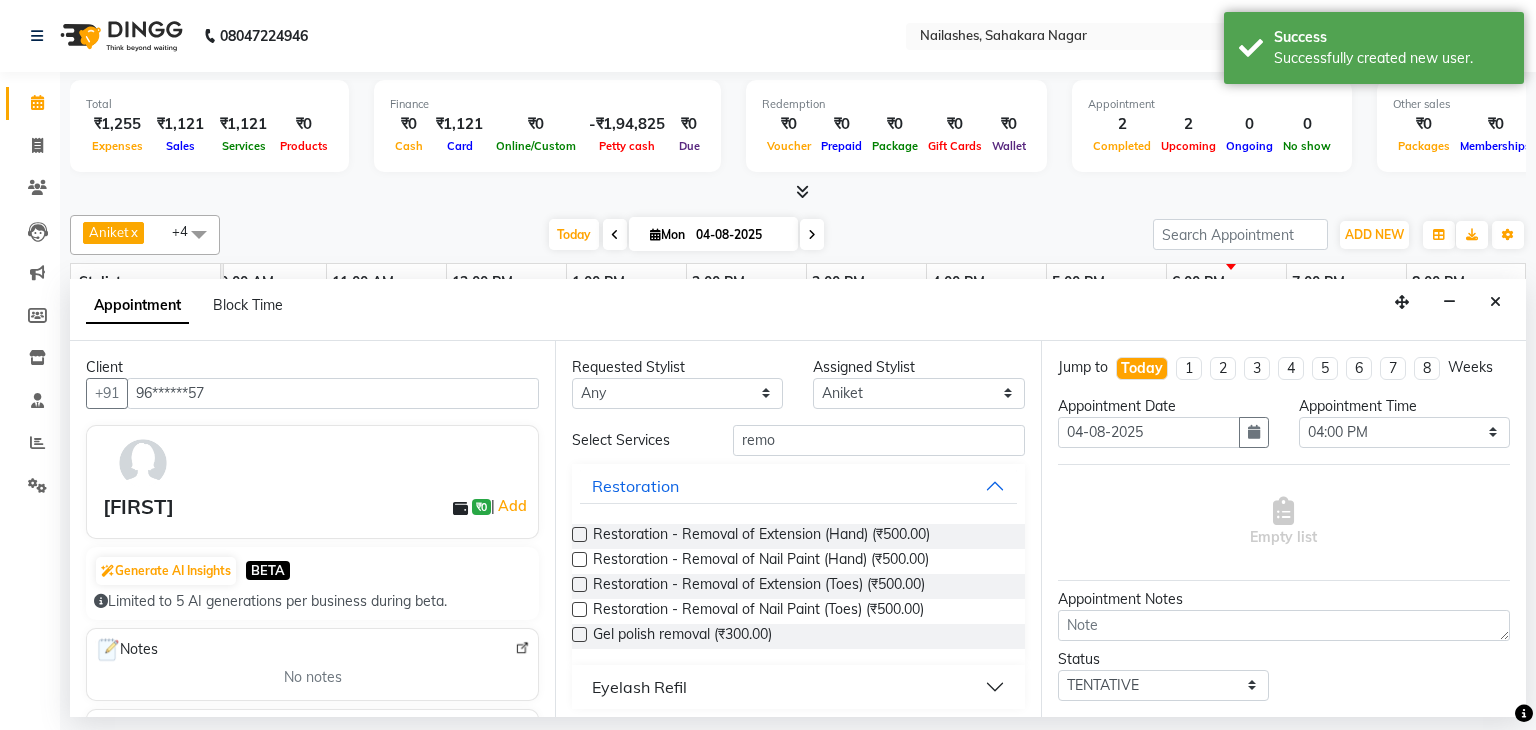 click at bounding box center [579, 534] 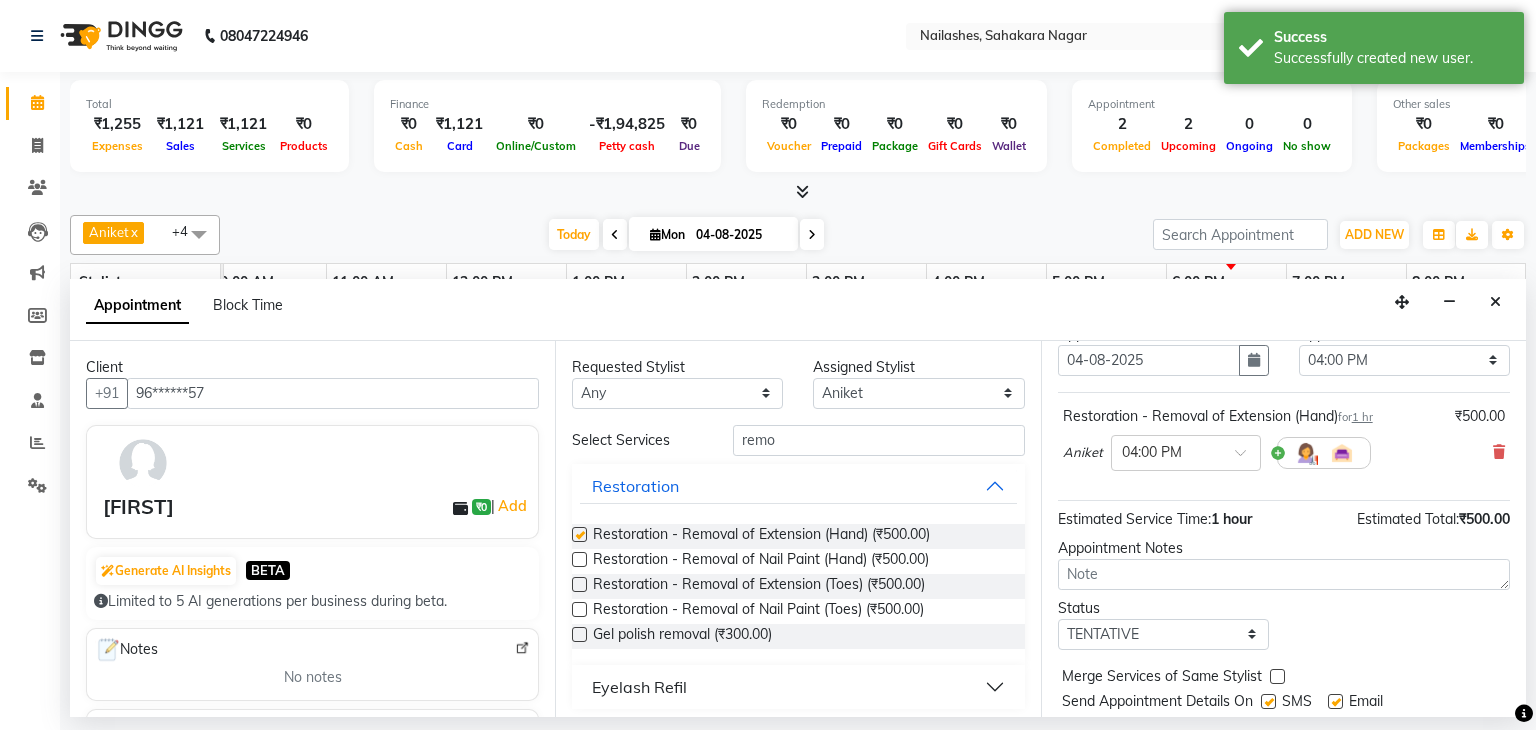 checkbox on "false" 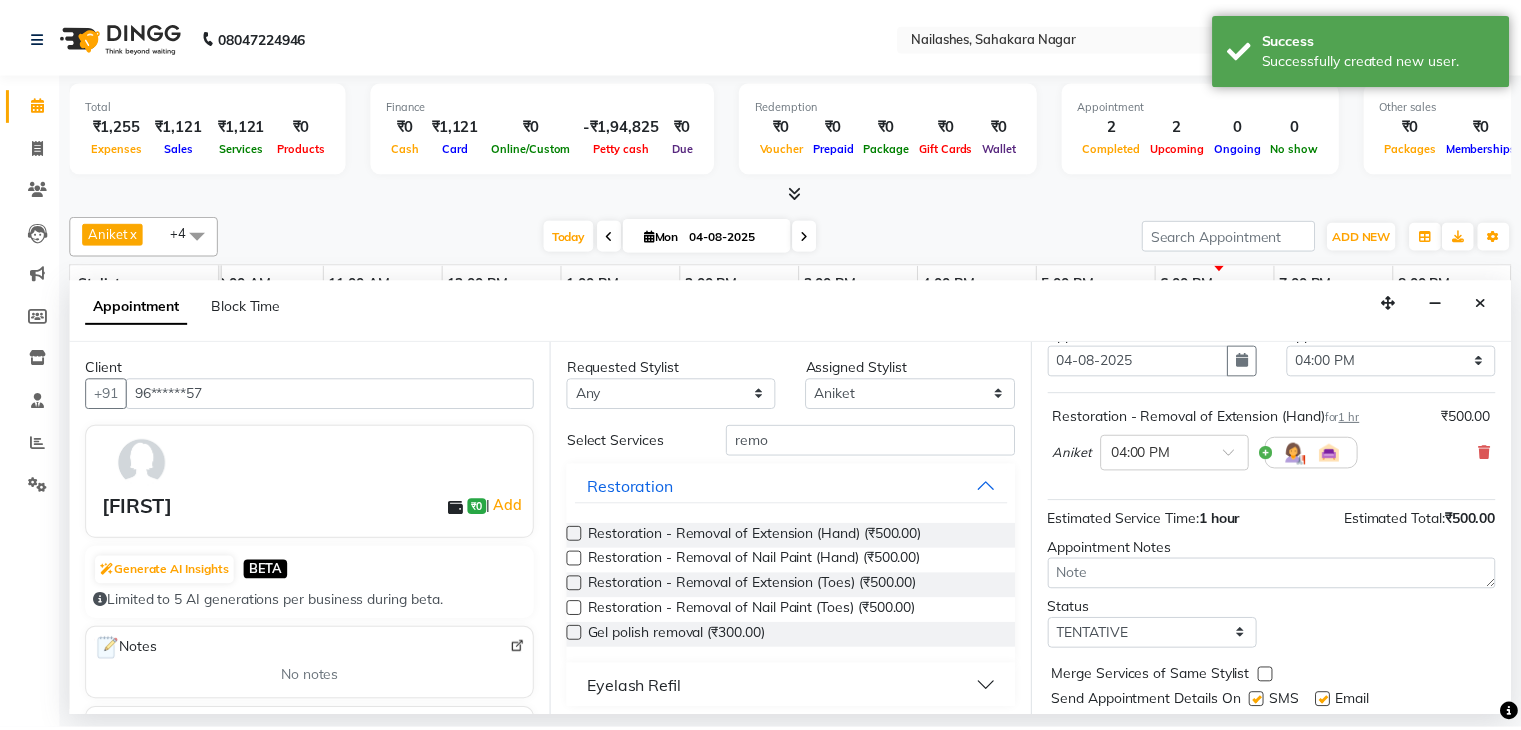 scroll, scrollTop: 130, scrollLeft: 0, axis: vertical 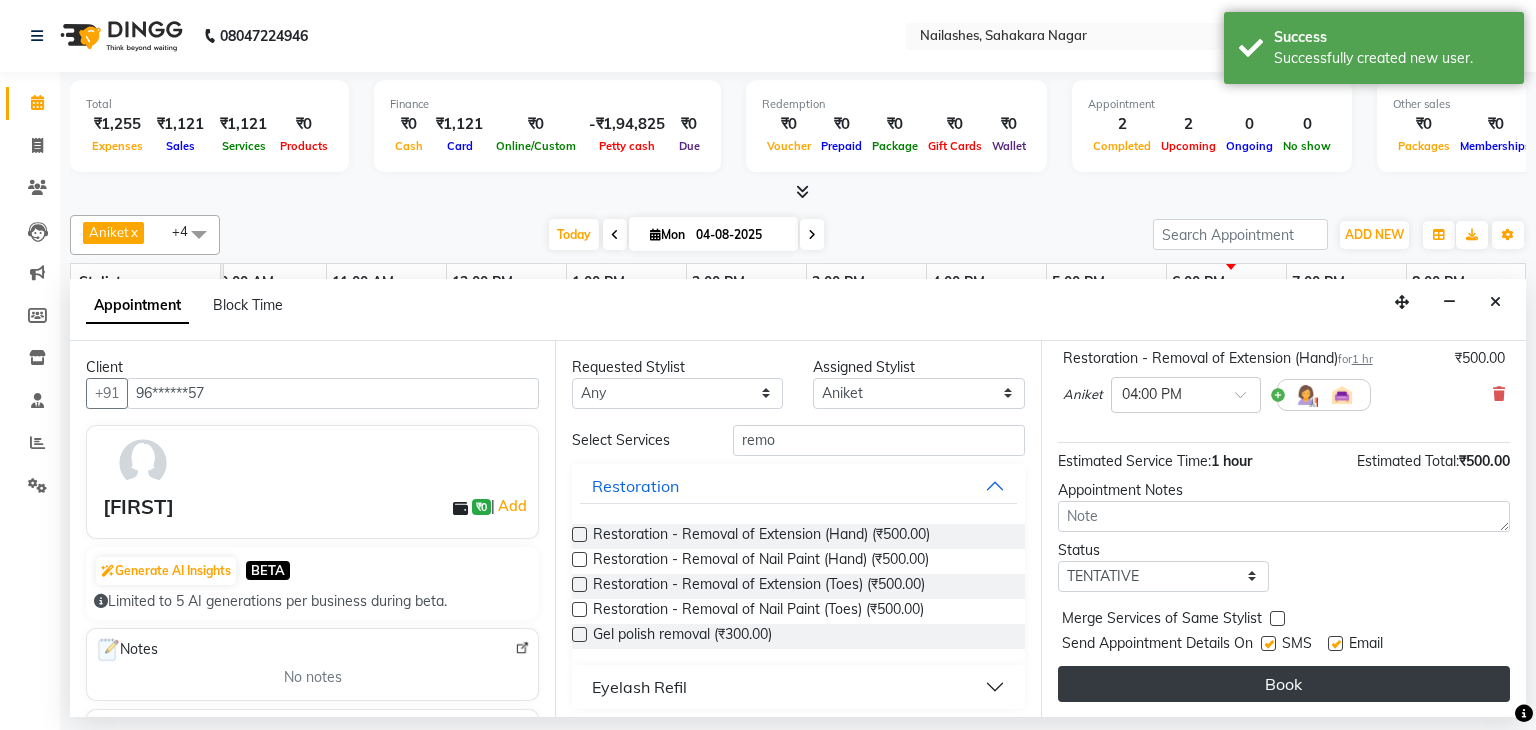 click on "Book" at bounding box center (1284, 684) 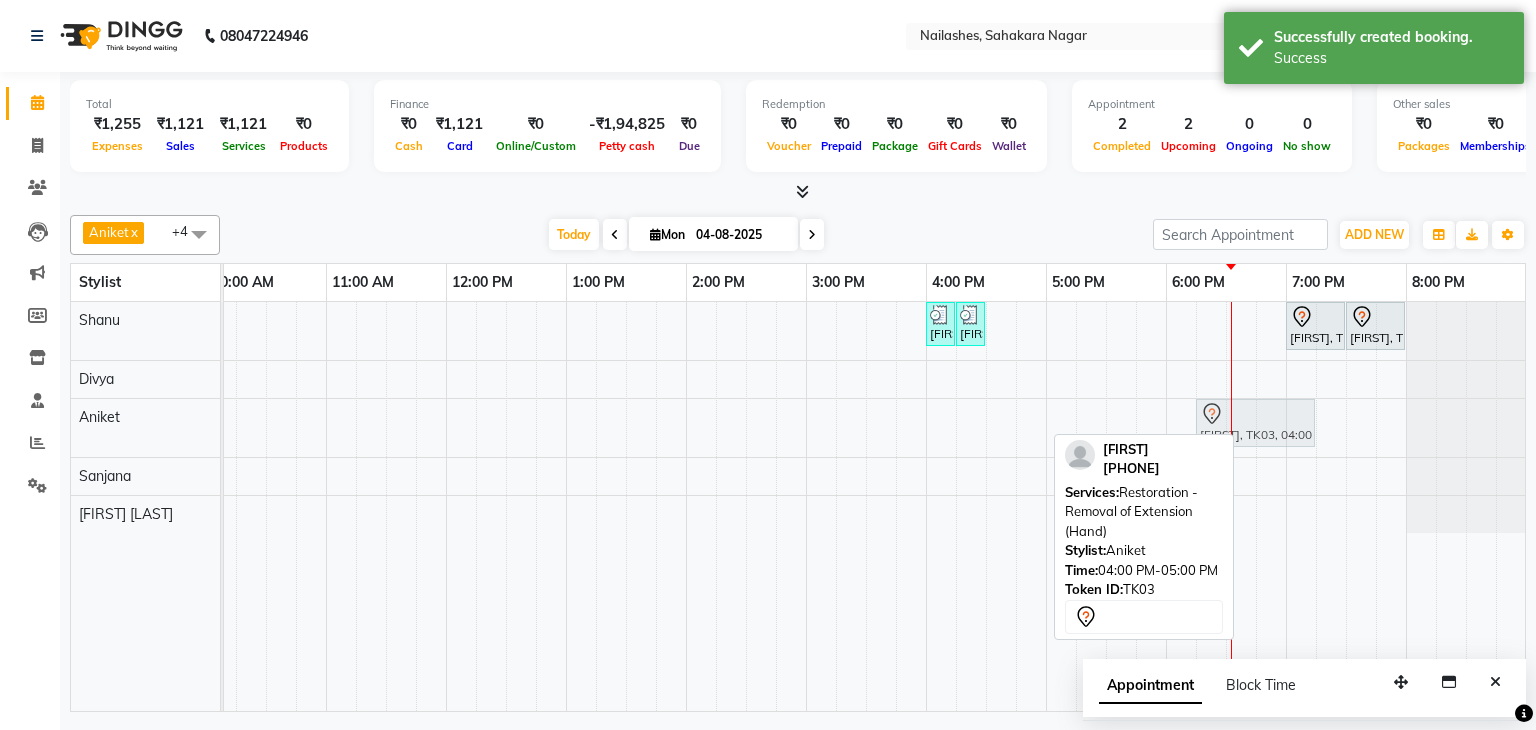 drag, startPoint x: 974, startPoint y: 417, endPoint x: 1229, endPoint y: 420, distance: 255.01764 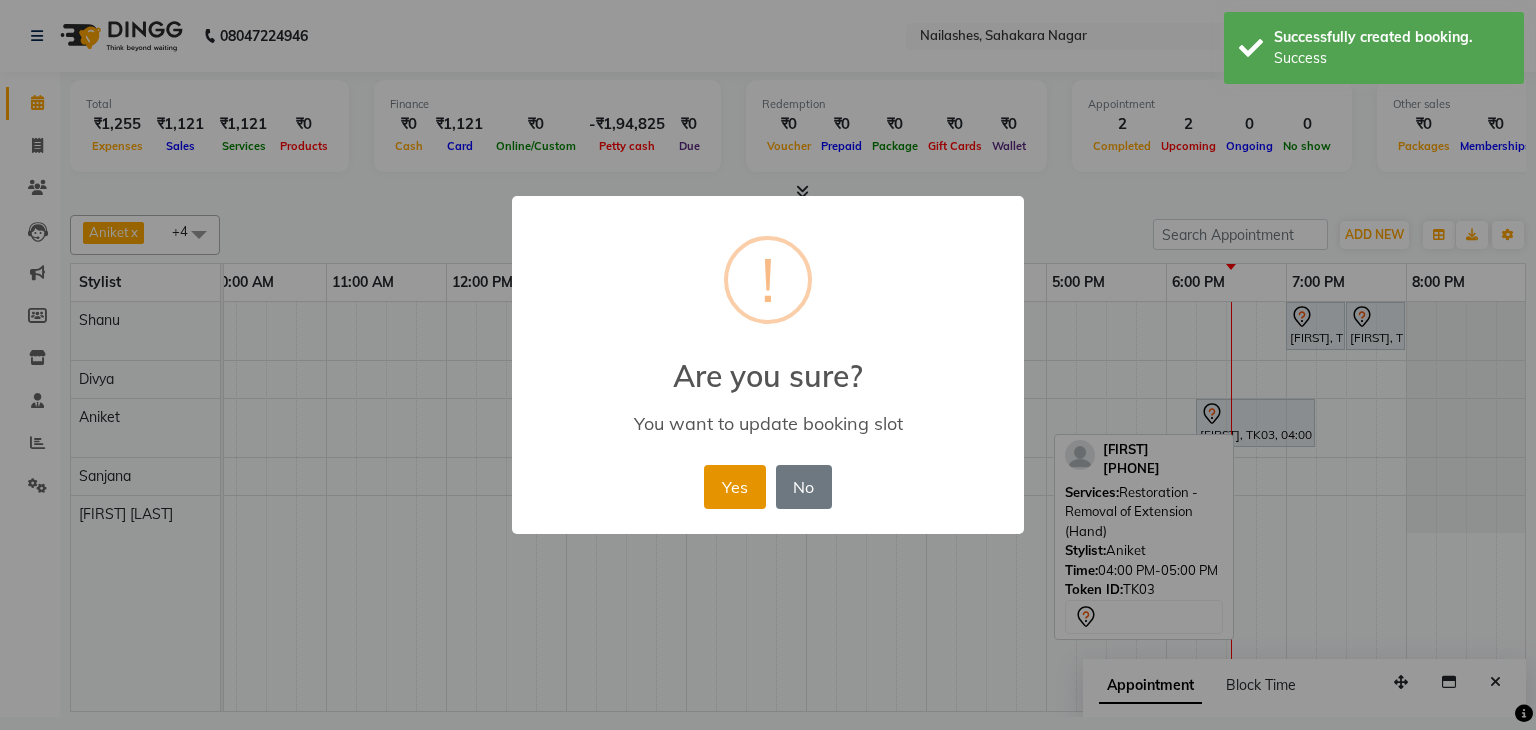 click on "Yes" at bounding box center (734, 487) 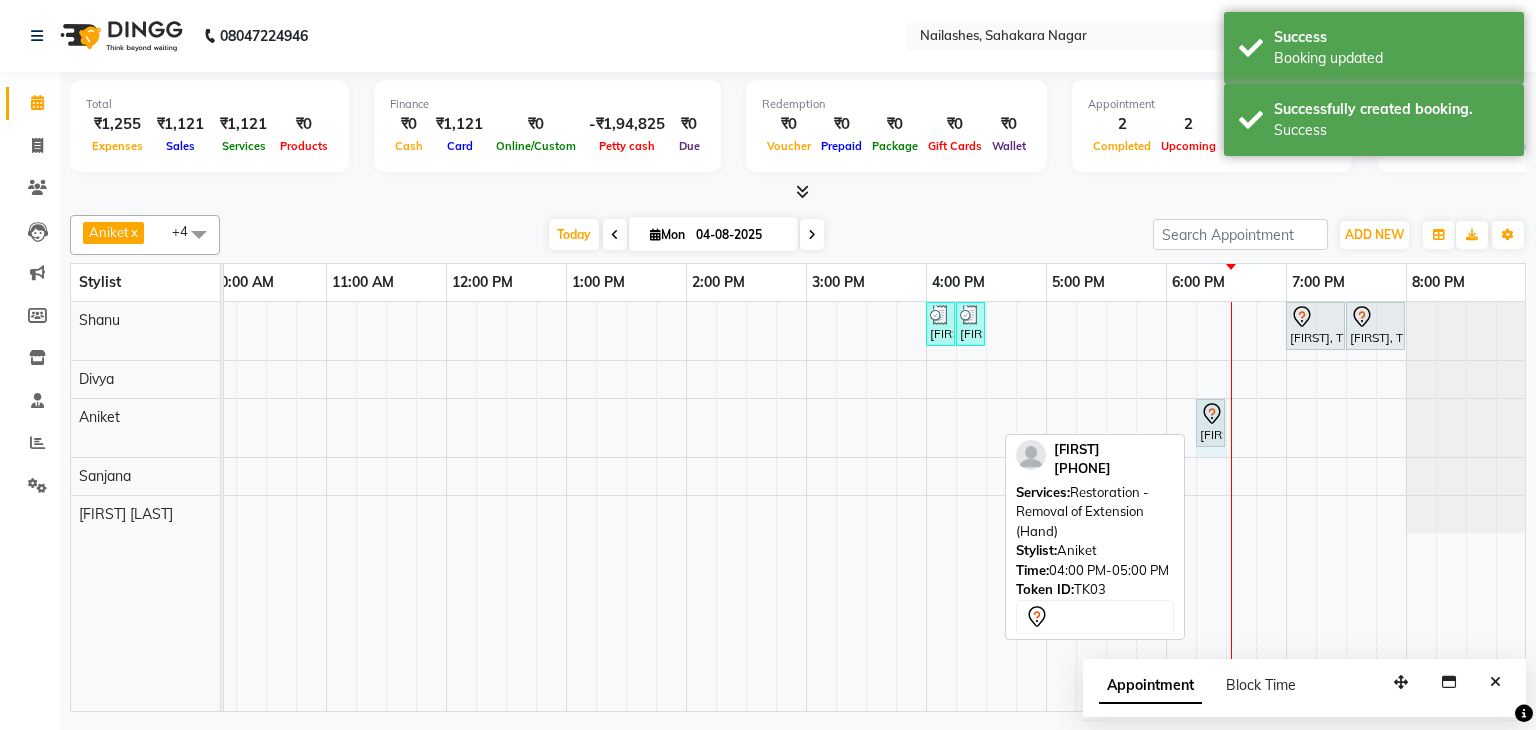 drag, startPoint x: 1315, startPoint y: 421, endPoint x: 1216, endPoint y: 429, distance: 99.32271 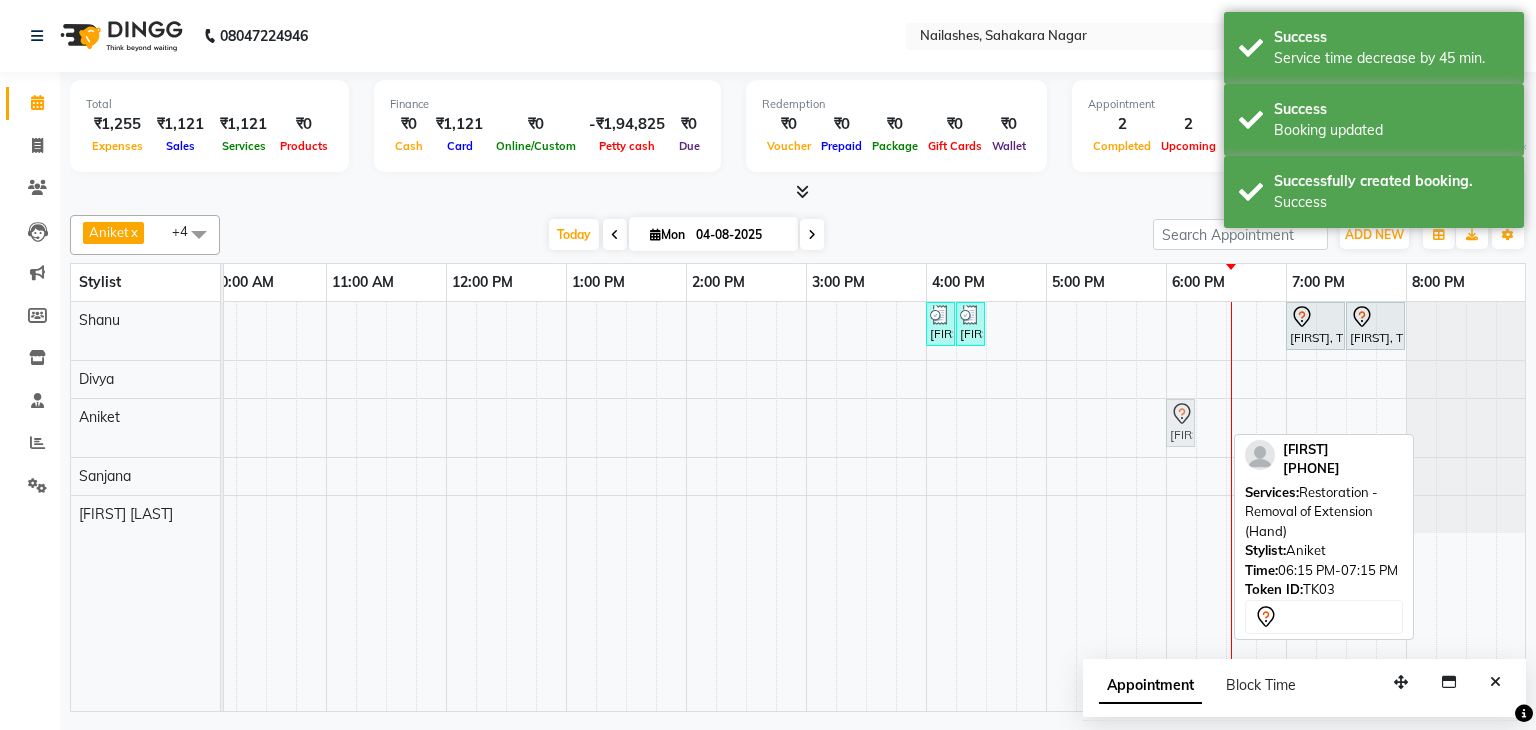 drag, startPoint x: 1208, startPoint y: 417, endPoint x: 1196, endPoint y: 459, distance: 43.68066 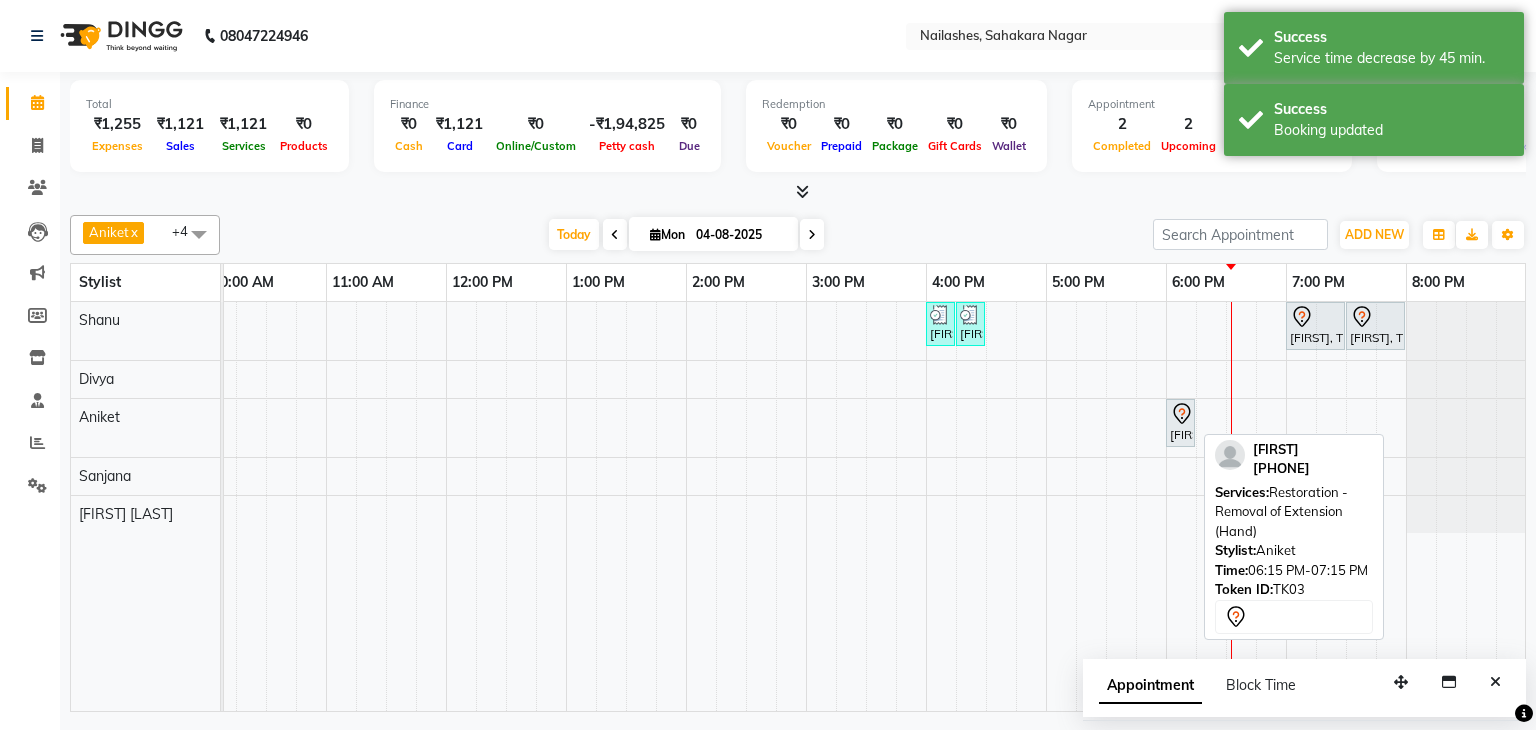 click on "[FIRST], TK03, 06:15 PM-07:15 PM, Restoration - Removal of Extension (Hand)" at bounding box center [1180, 423] 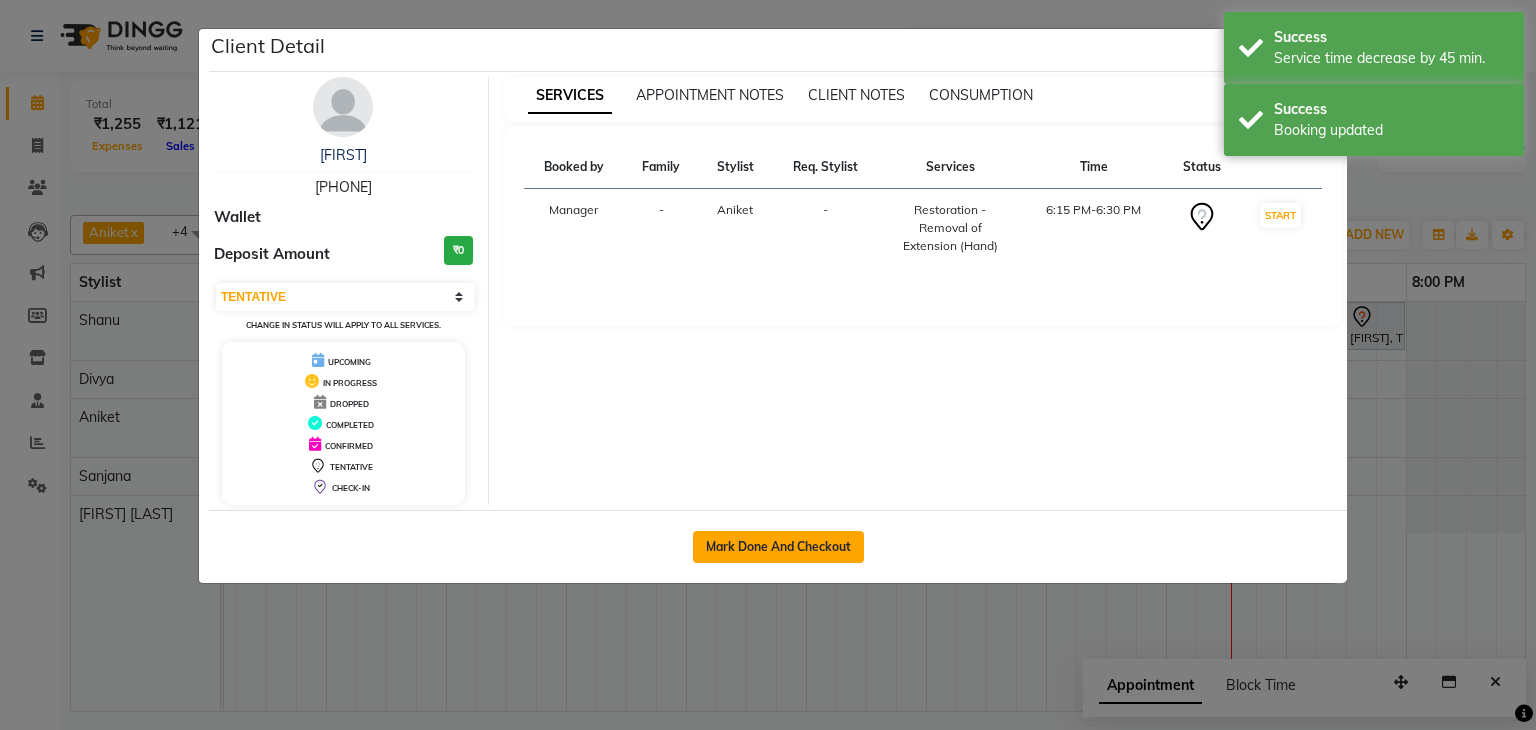 click on "Mark Done And Checkout" 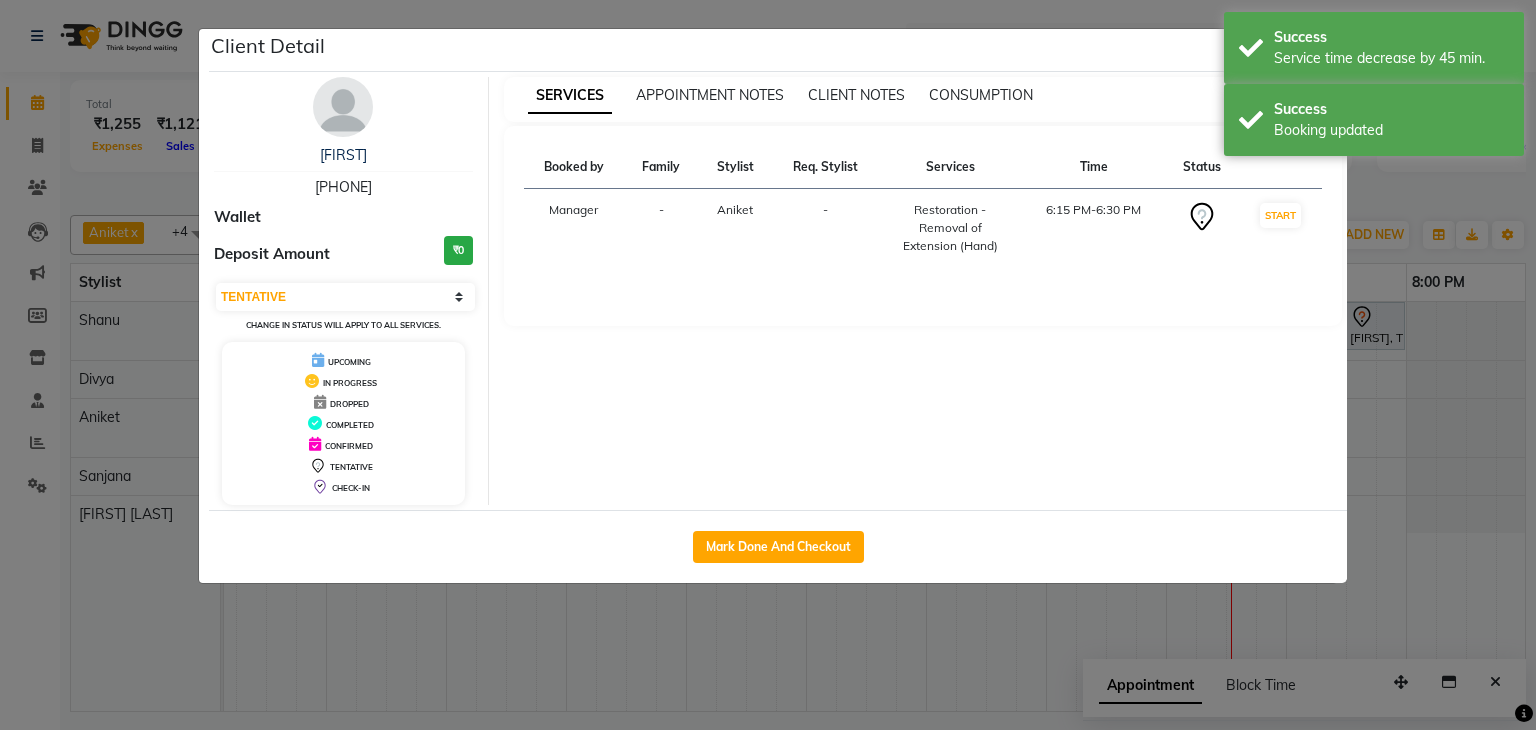 select on "service" 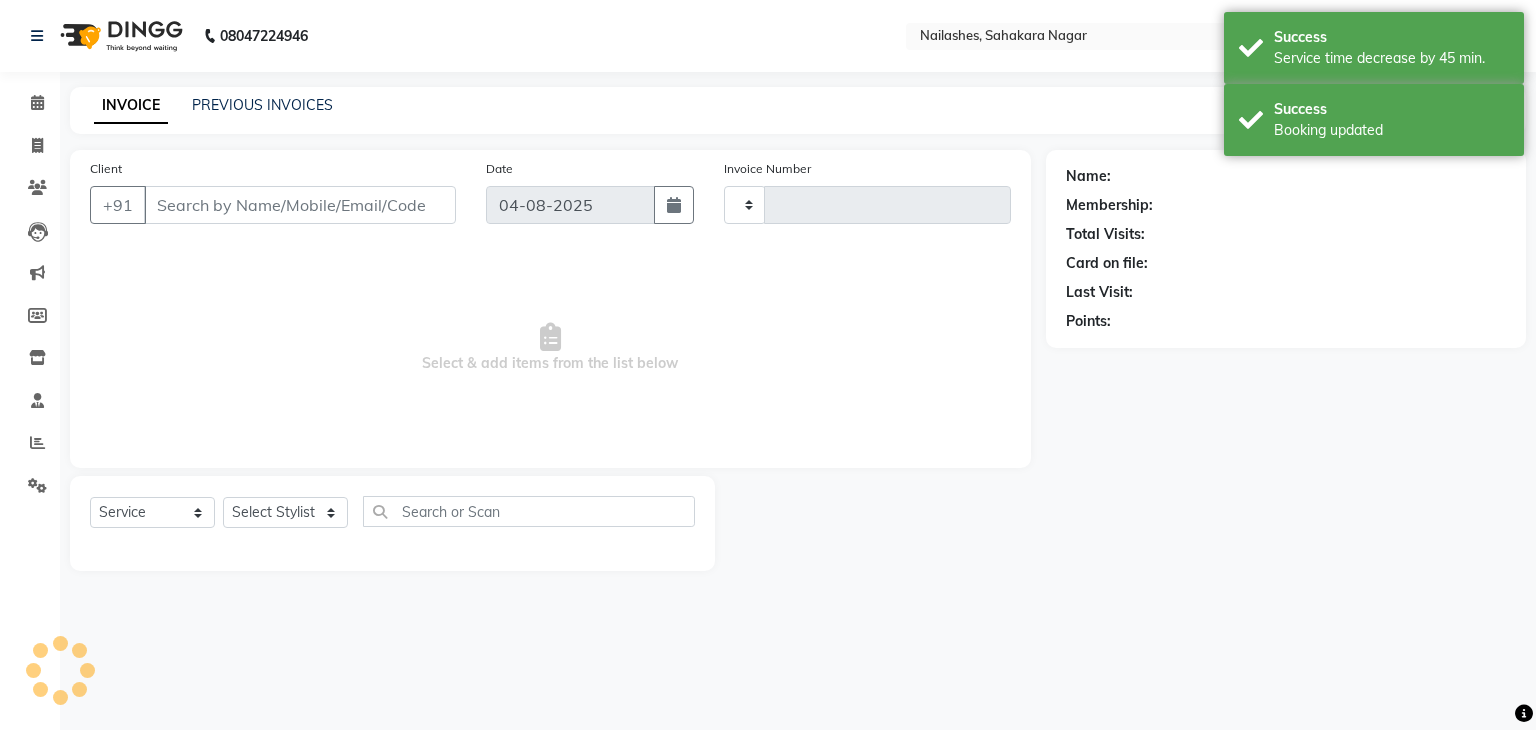type on "0894" 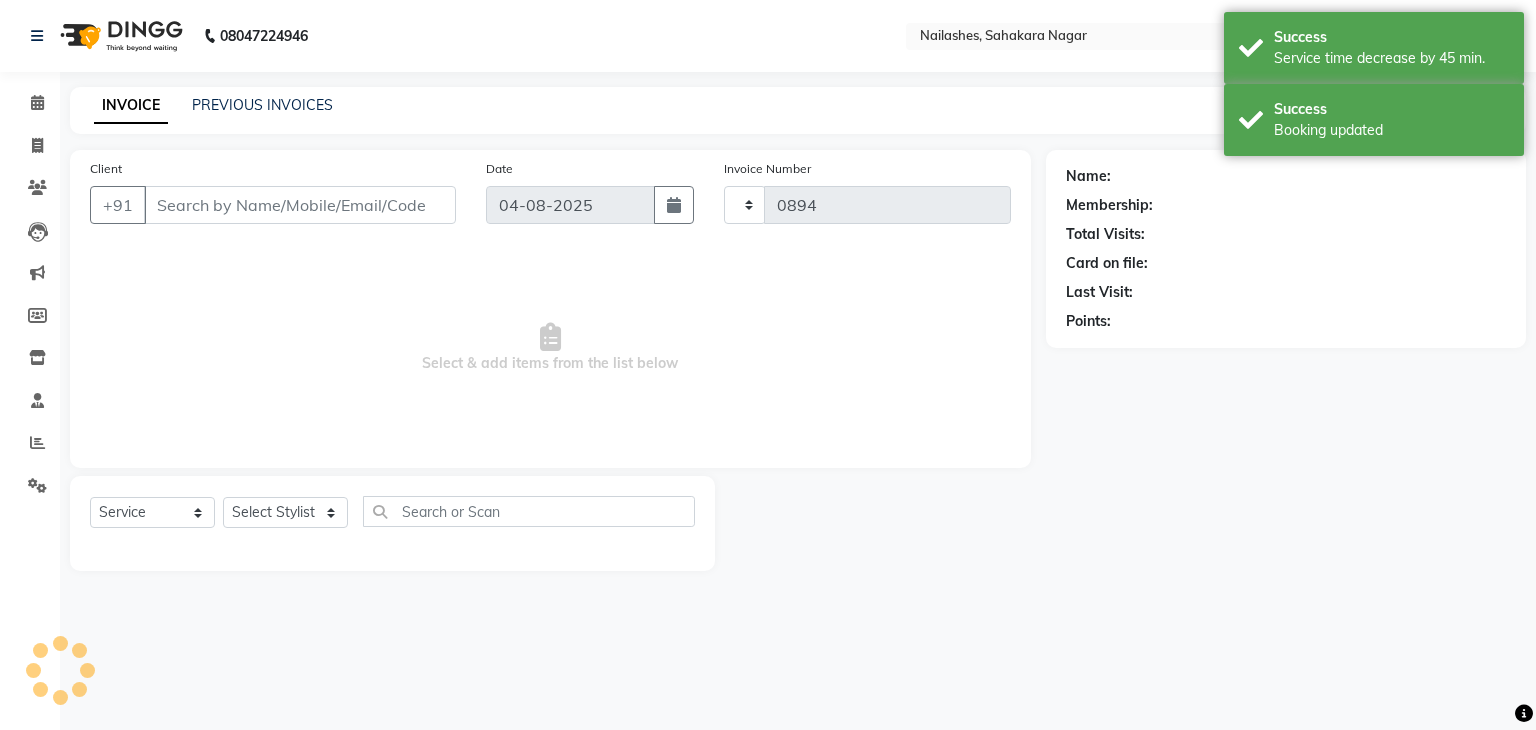 select on "6455" 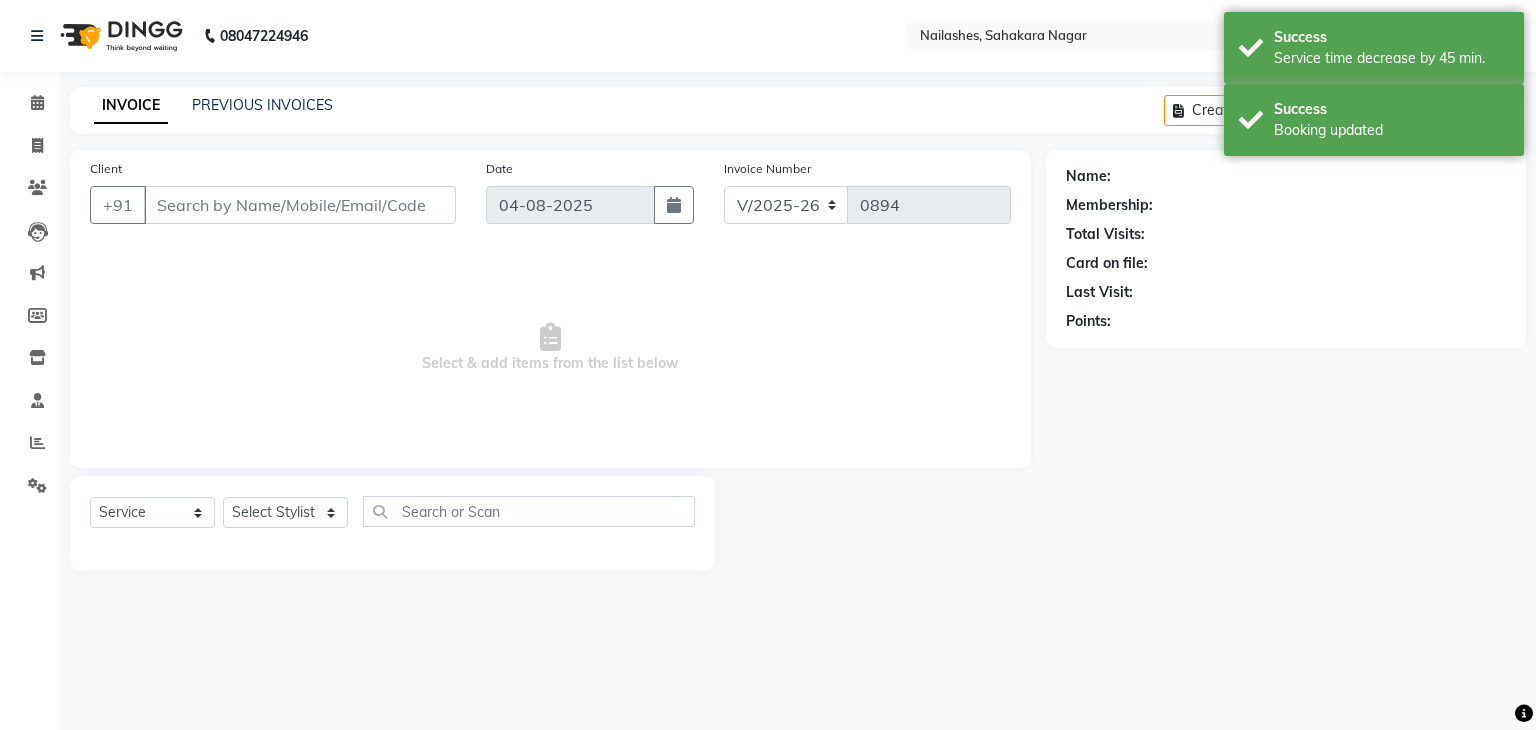 click on "Select & add items from the list below" at bounding box center (550, 348) 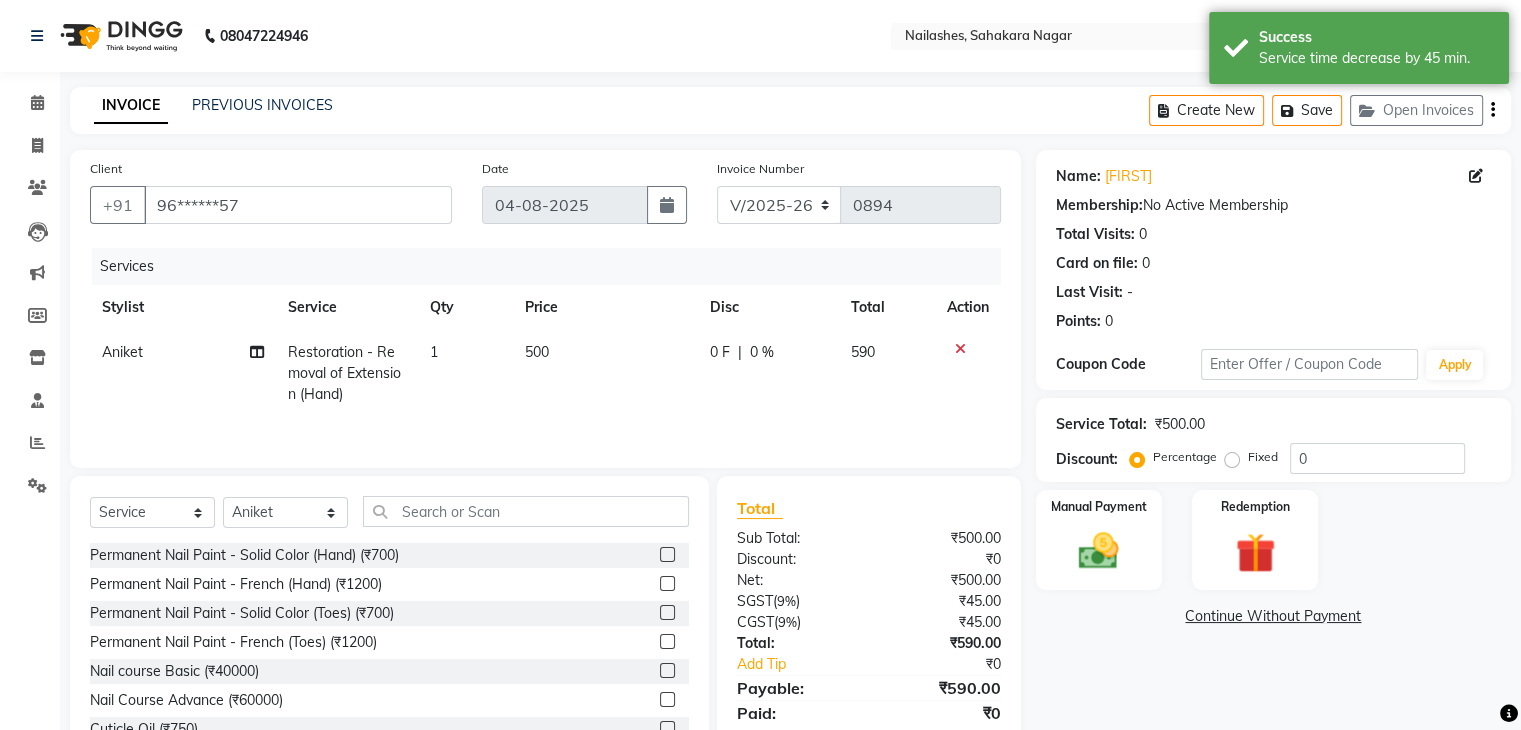click on "500" 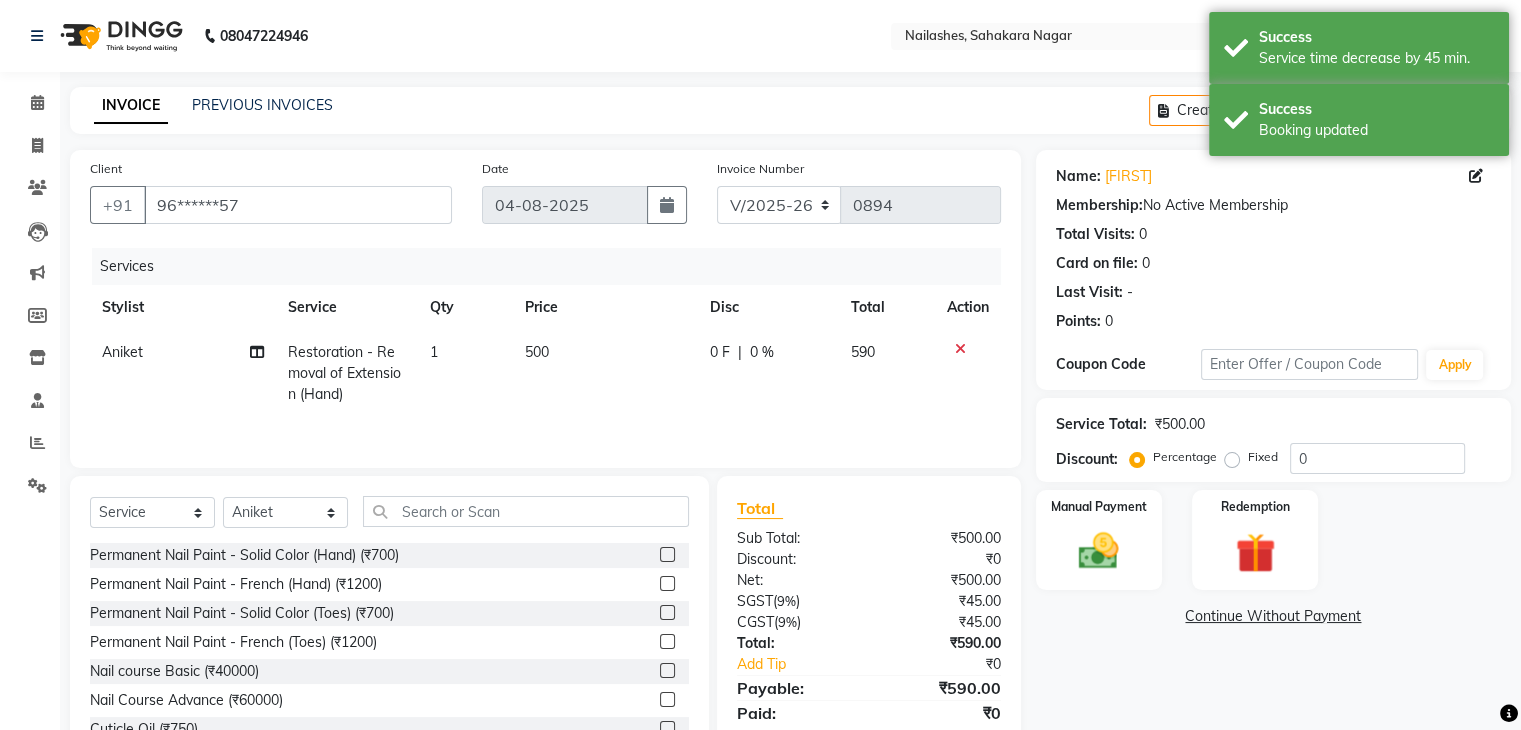 select on "81777" 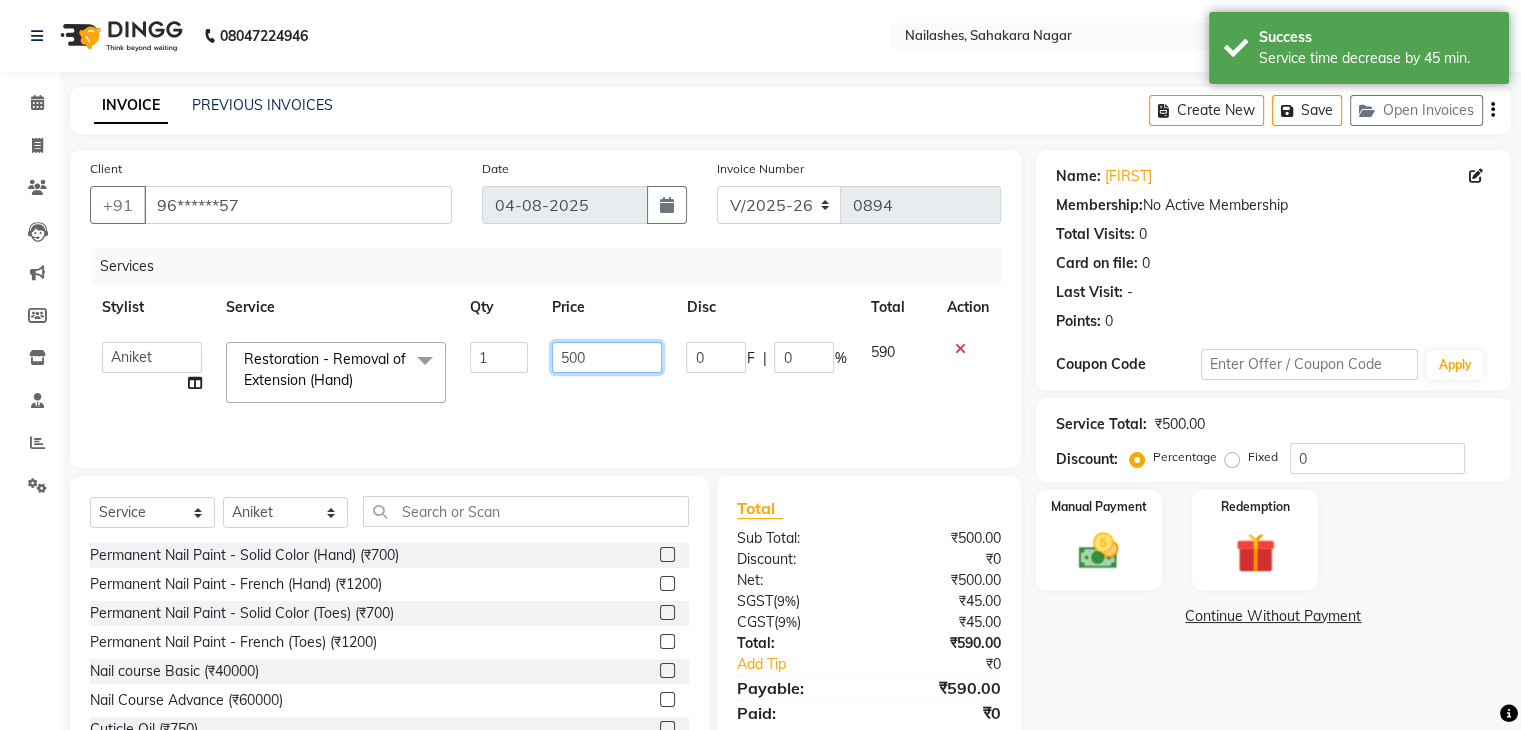 click on "500" 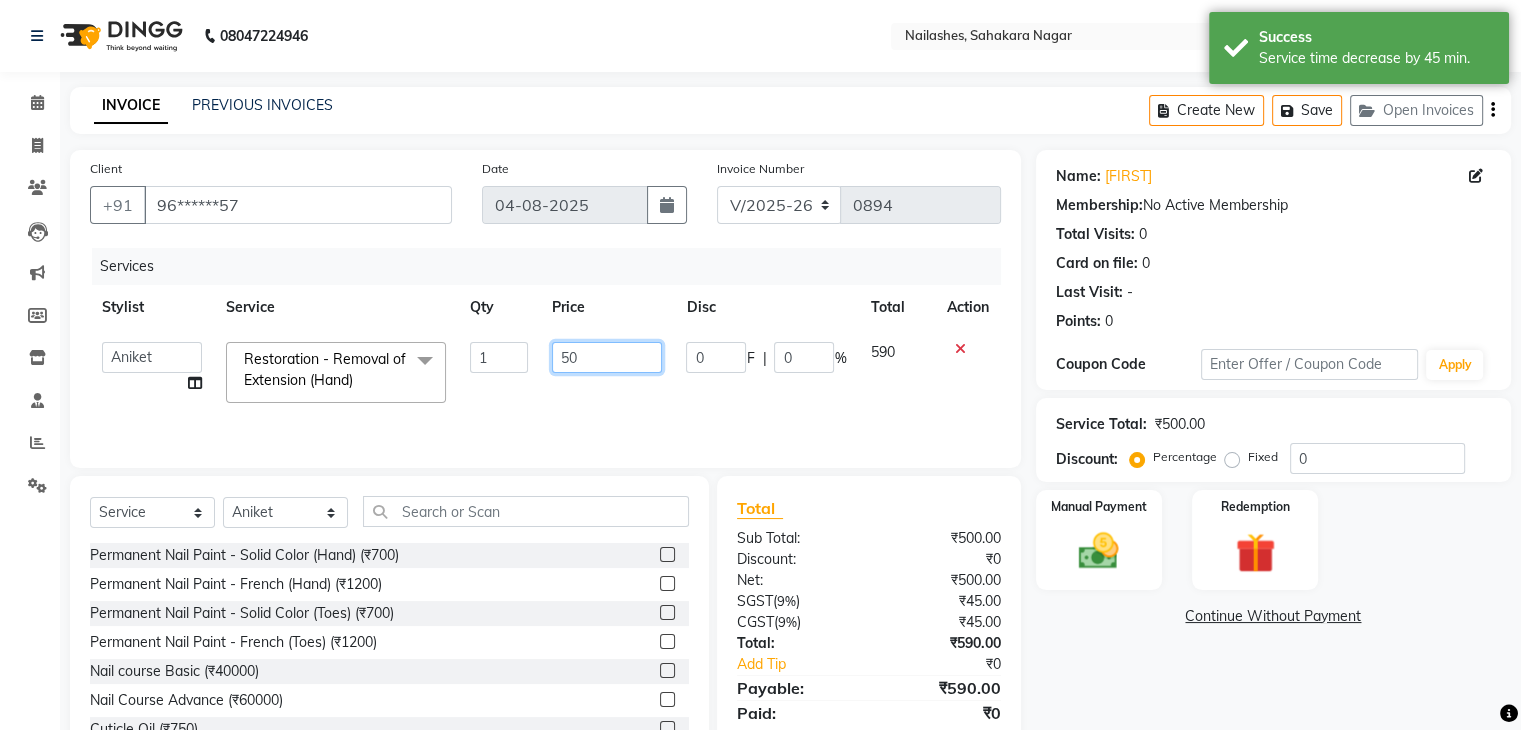 type on "5" 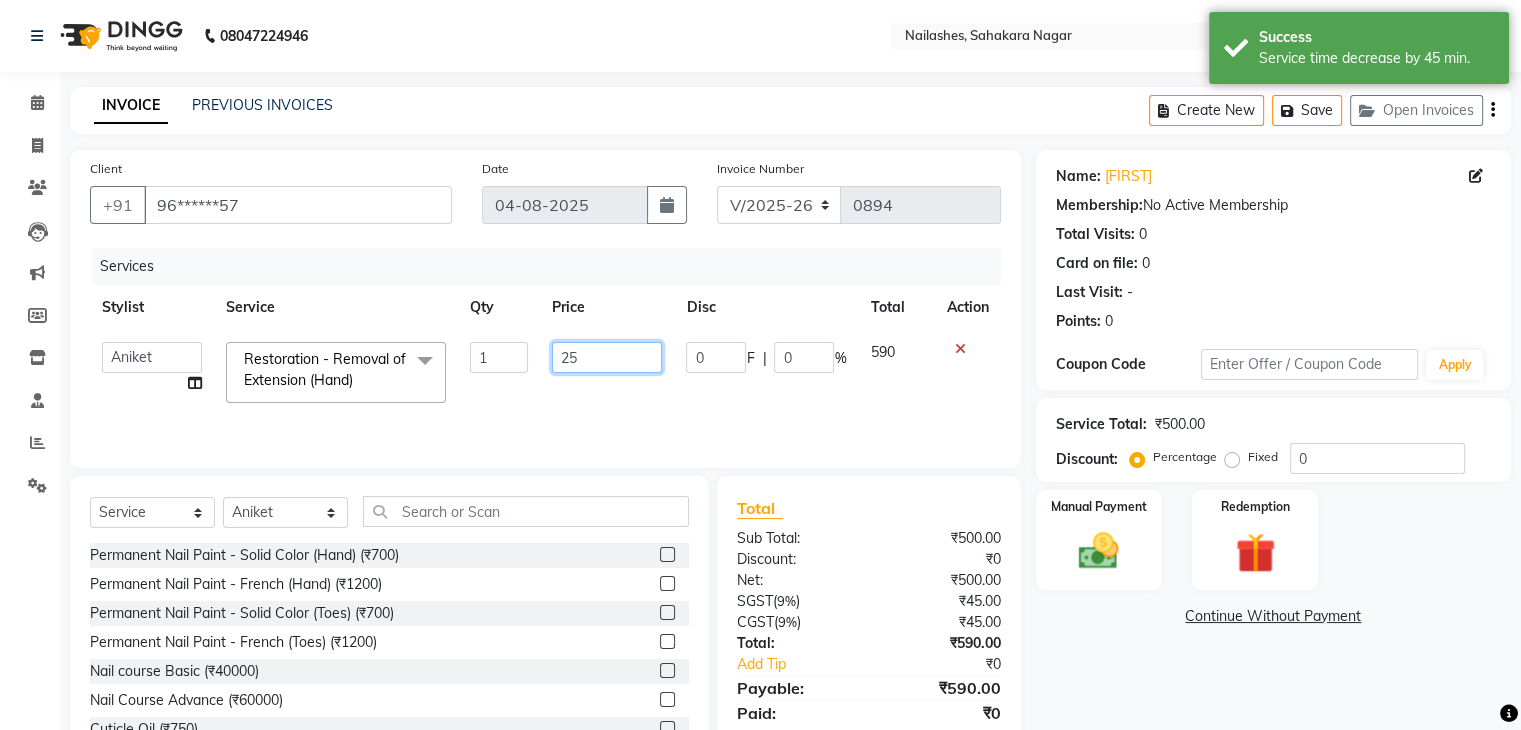 type on "250" 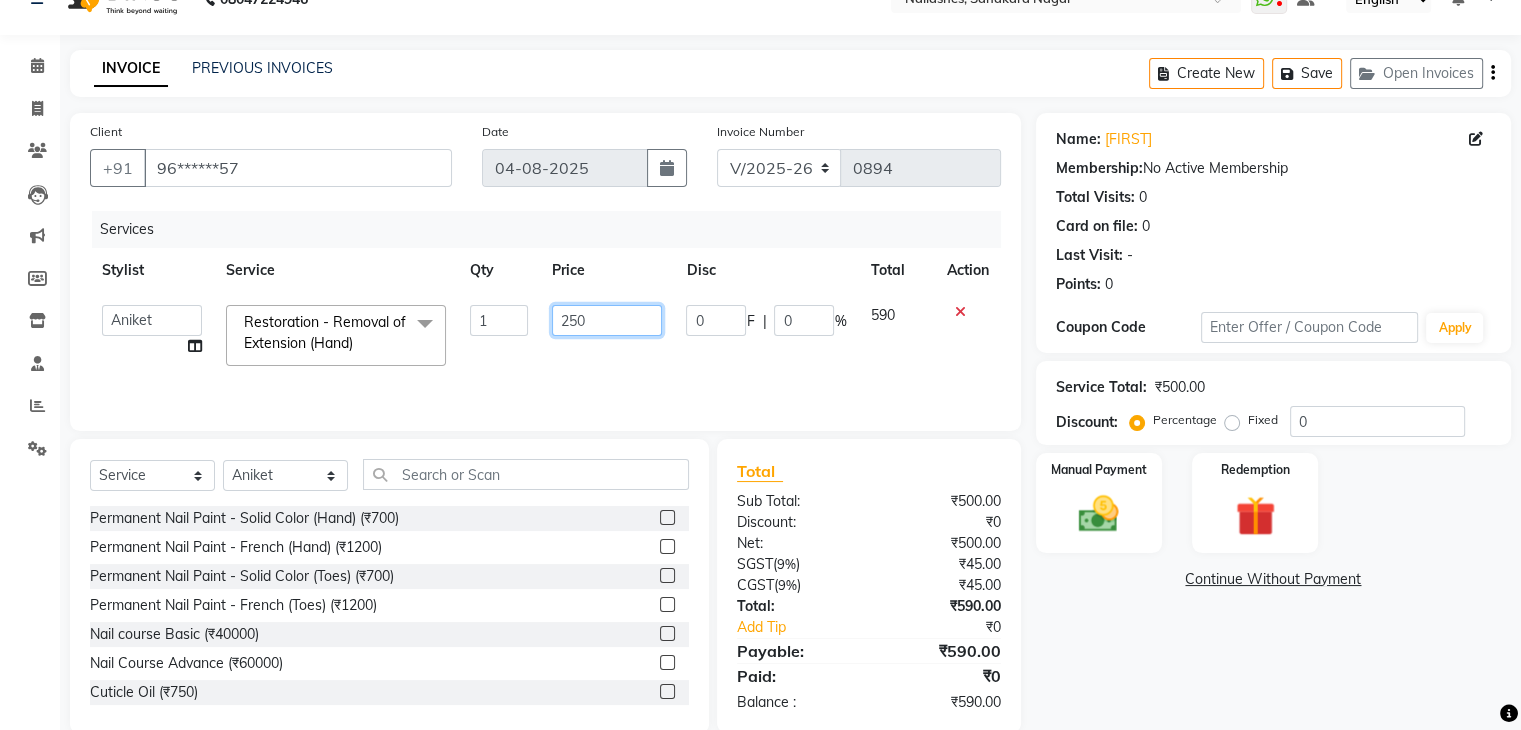 scroll, scrollTop: 72, scrollLeft: 0, axis: vertical 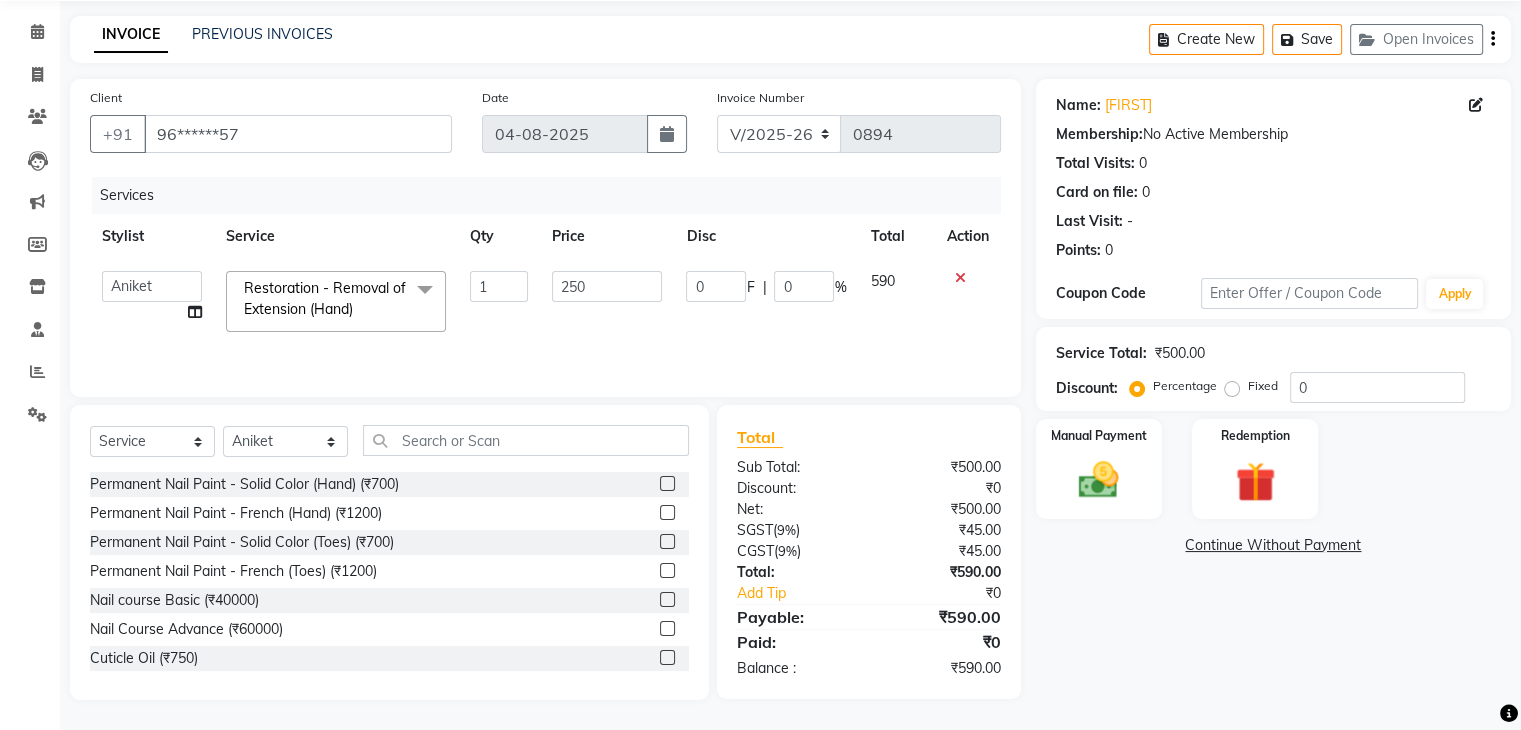 click on "Name: [FIRST]  Membership:  No Active Membership  Total Visits:  0 Card on file:  0 Last Visit:   - Points:   0  Coupon Code Apply Service Total:  ₹500.00  Discount:  Percentage   Fixed  0 Manual Payment Redemption  Continue Without Payment" 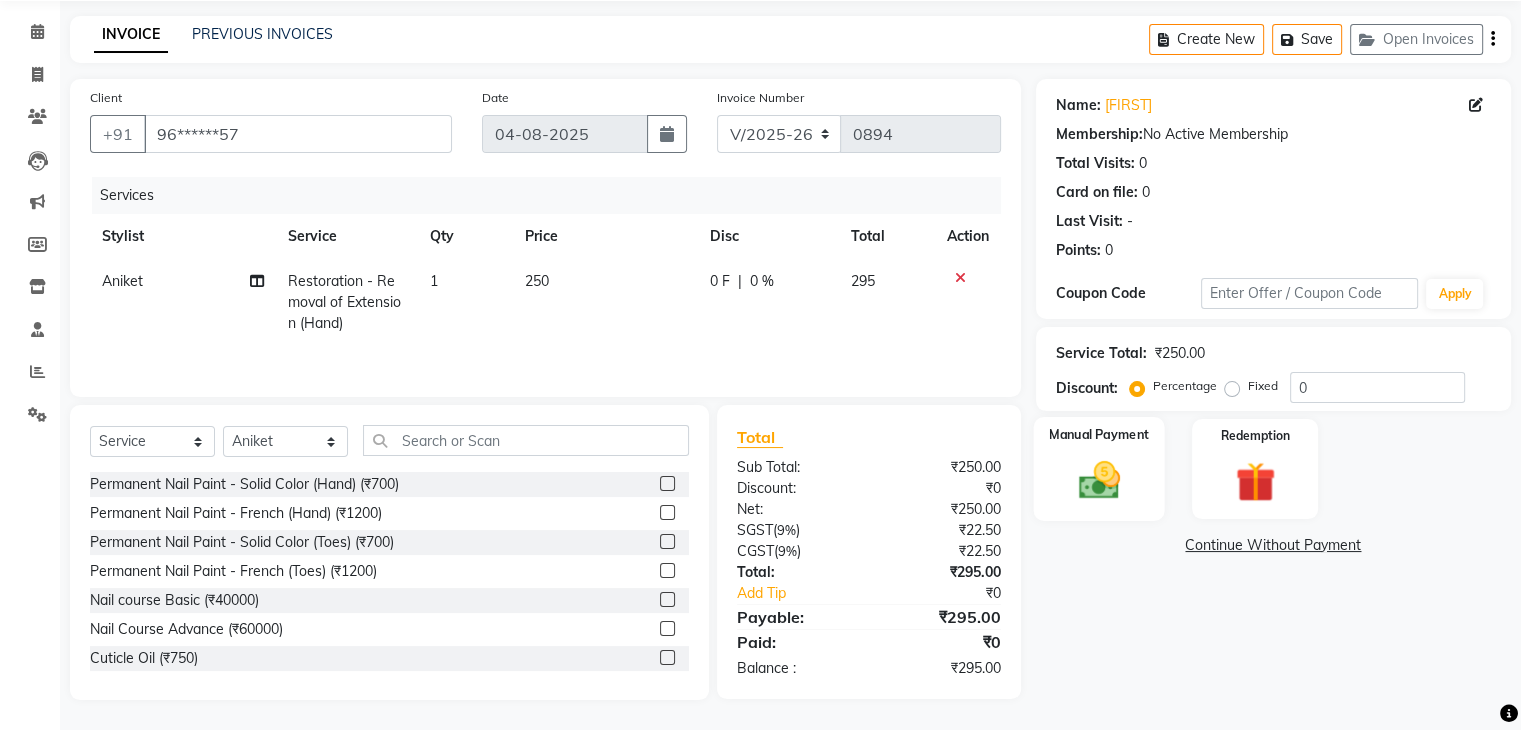 click 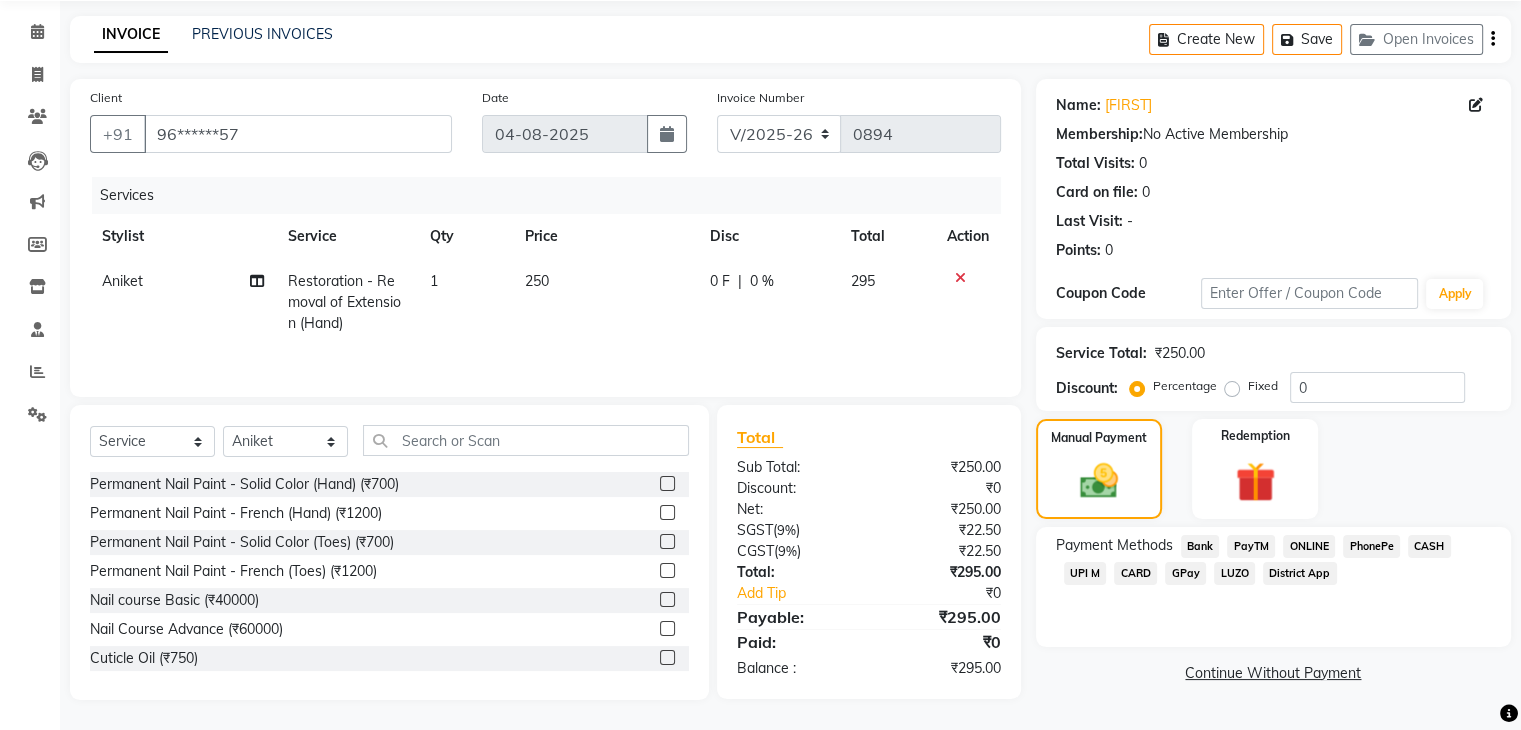 click on "UPI M" 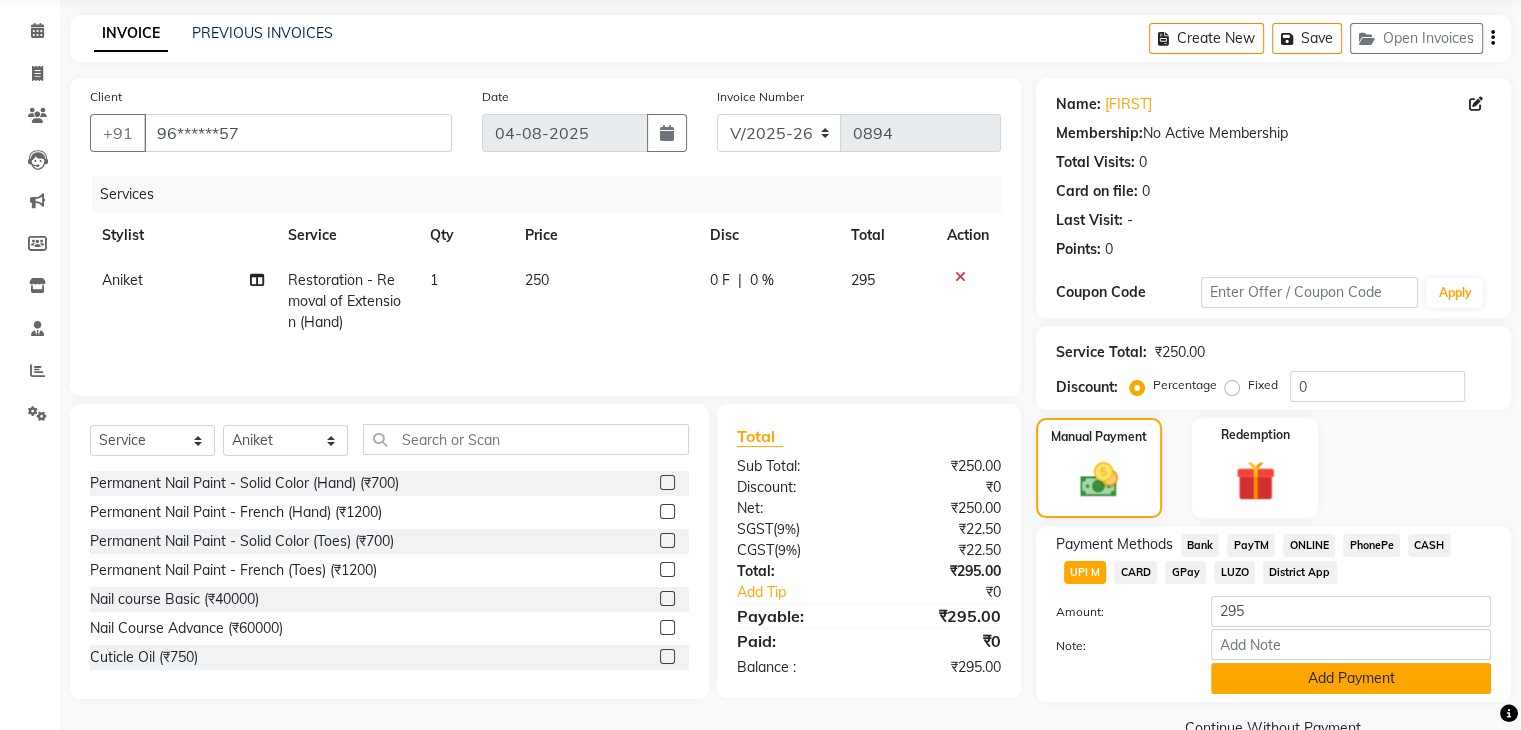 click on "Add Payment" 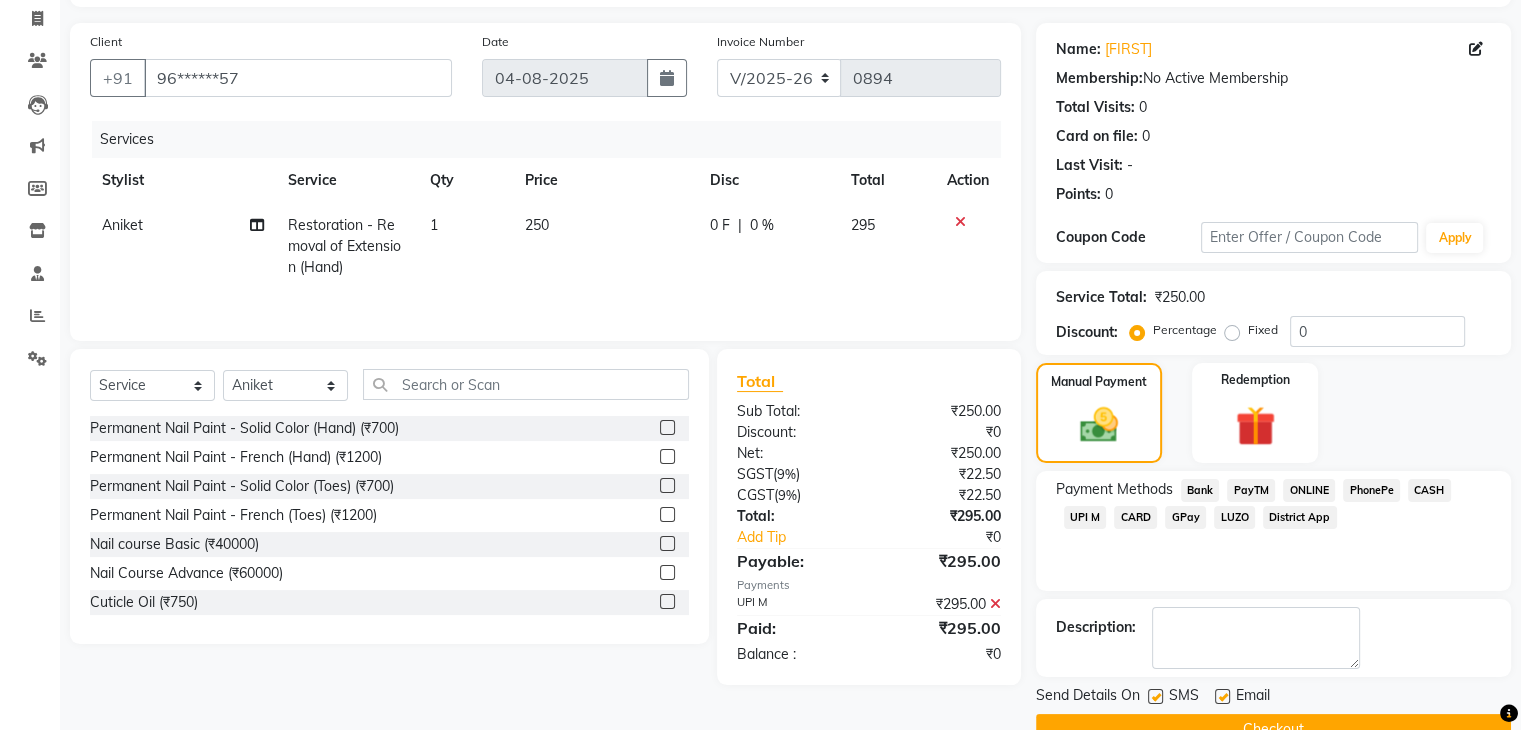 scroll, scrollTop: 171, scrollLeft: 0, axis: vertical 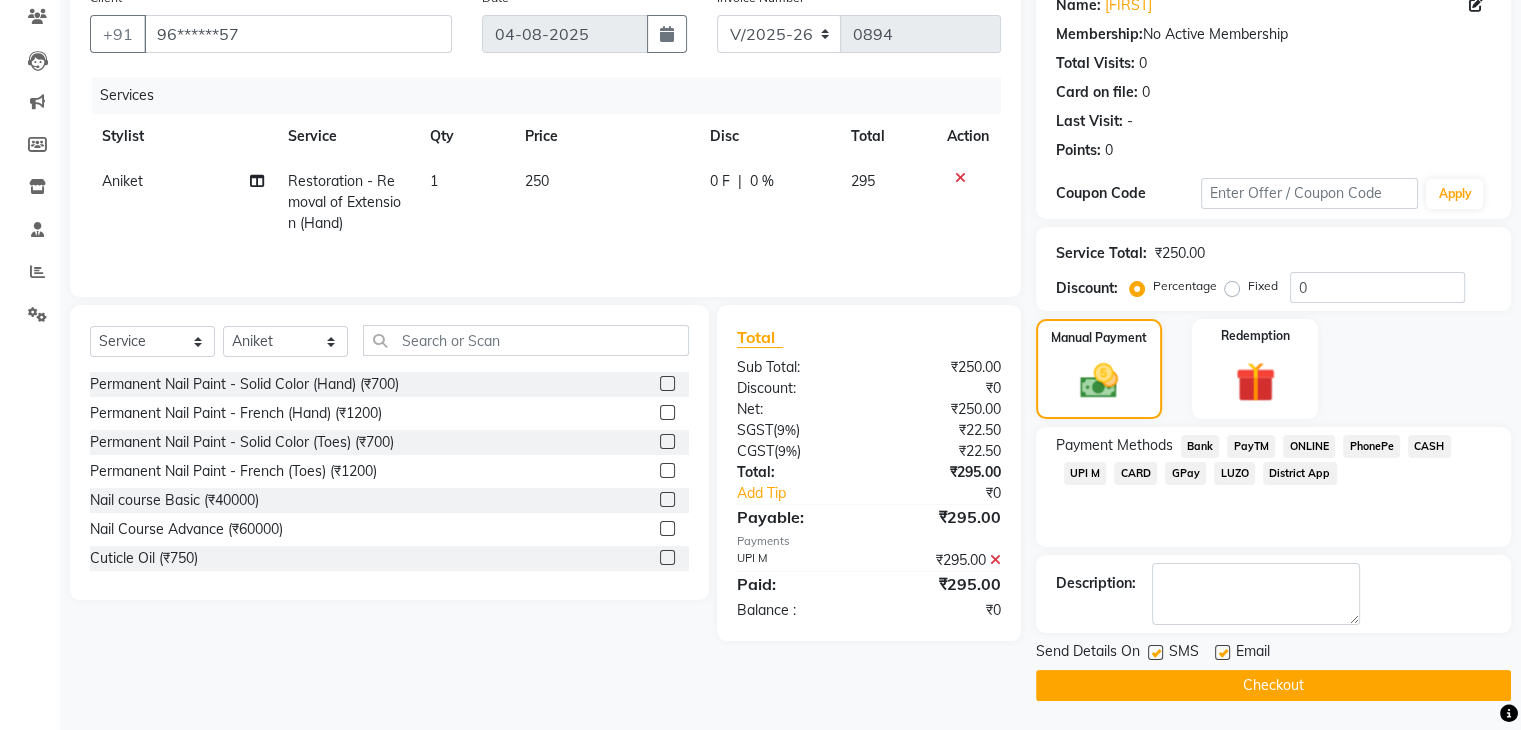 click on "Checkout" 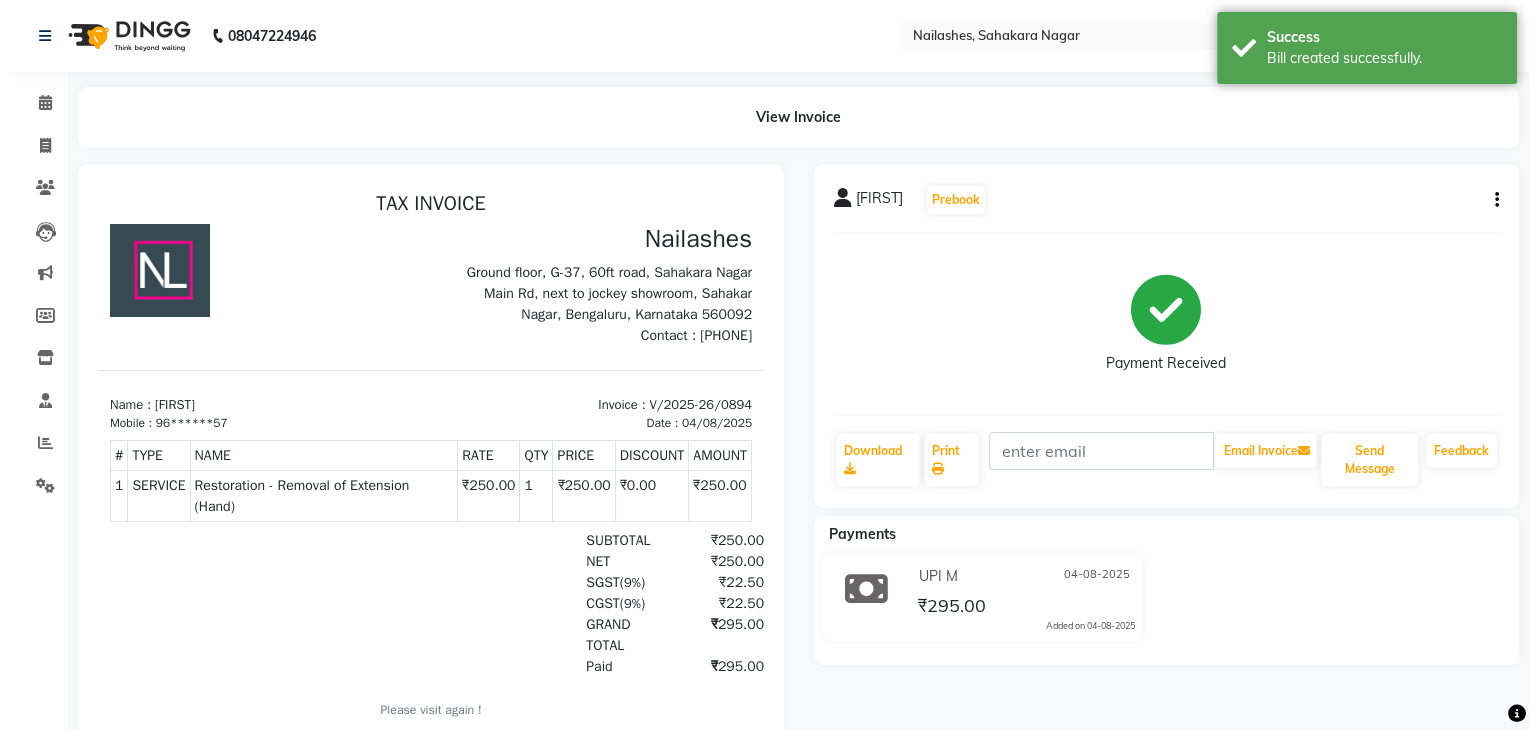 scroll, scrollTop: 0, scrollLeft: 0, axis: both 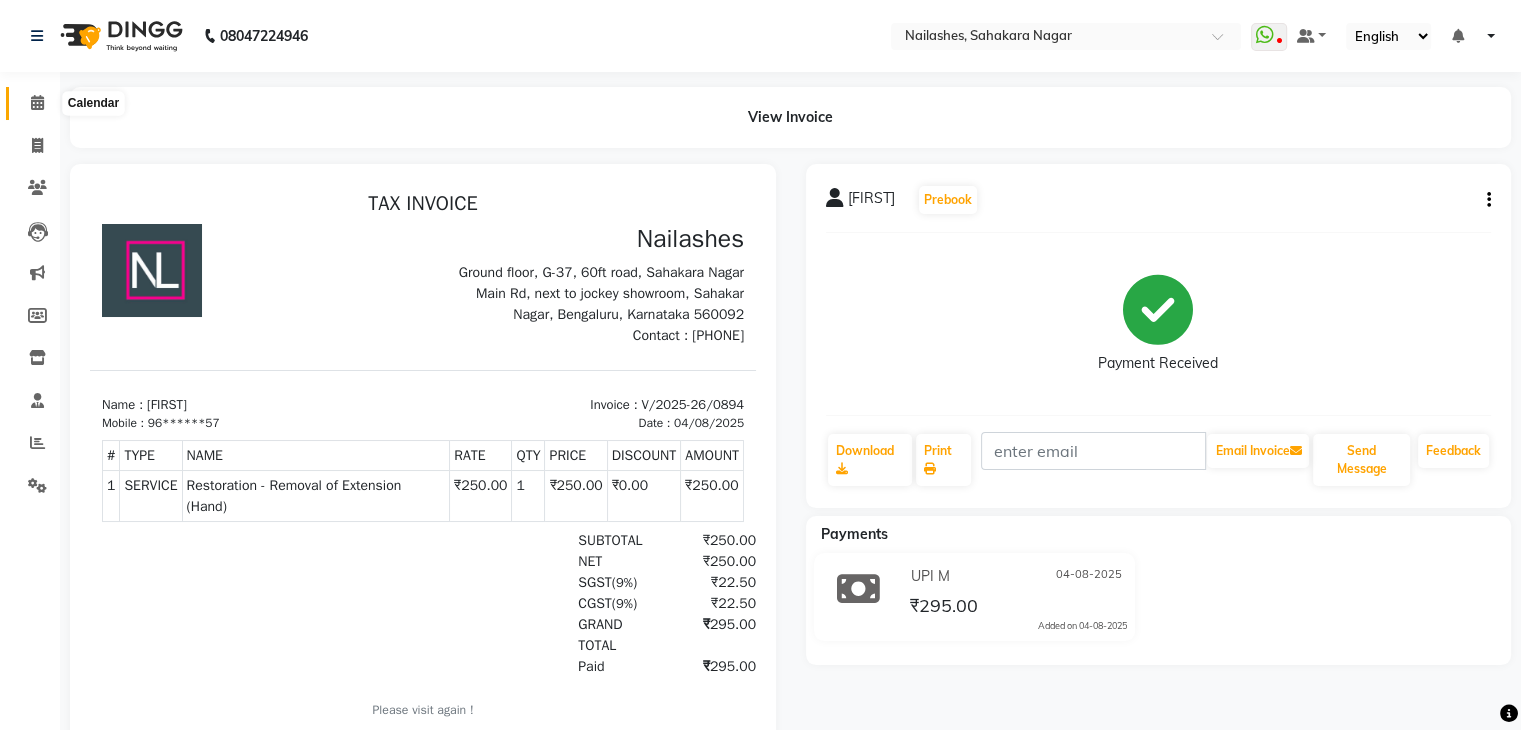 click 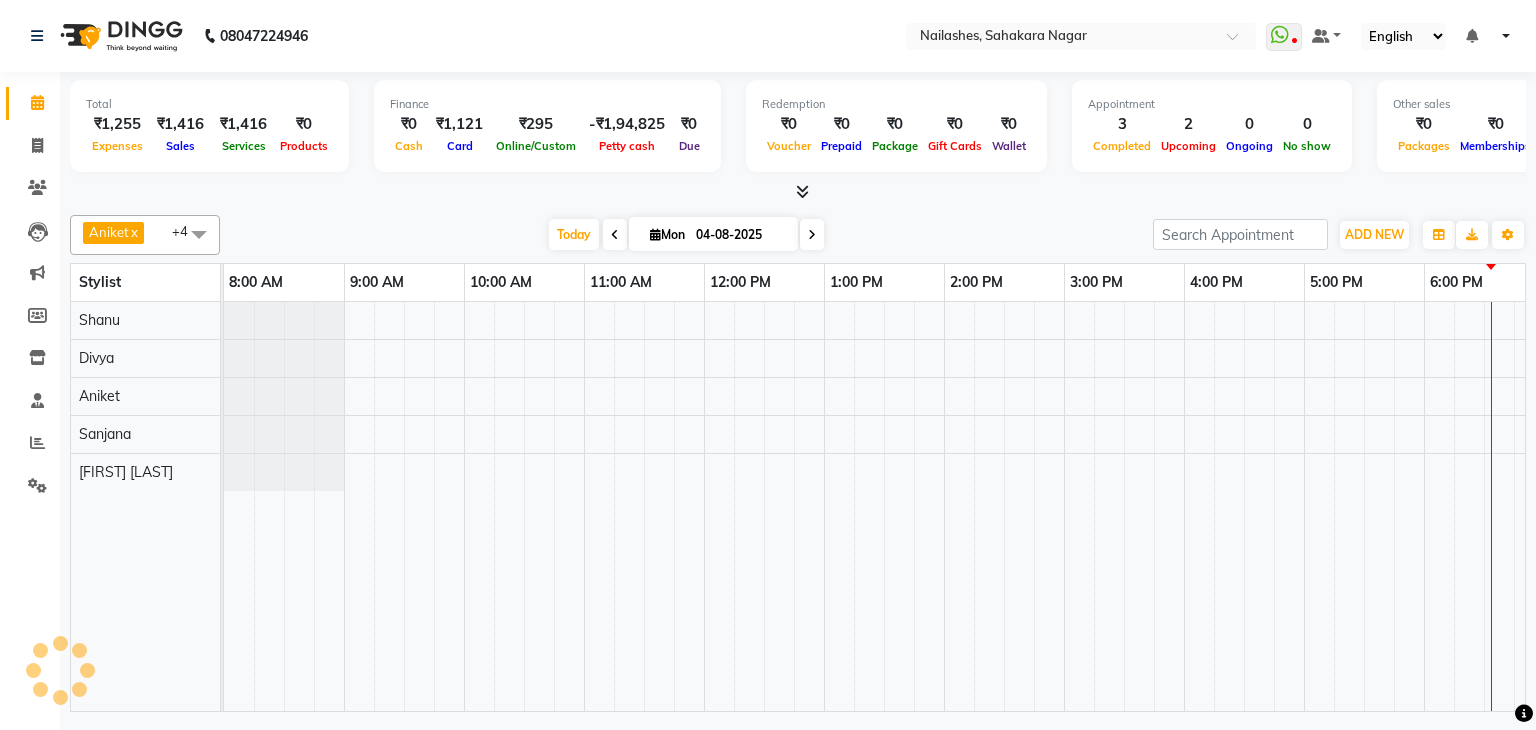 scroll, scrollTop: 0, scrollLeft: 0, axis: both 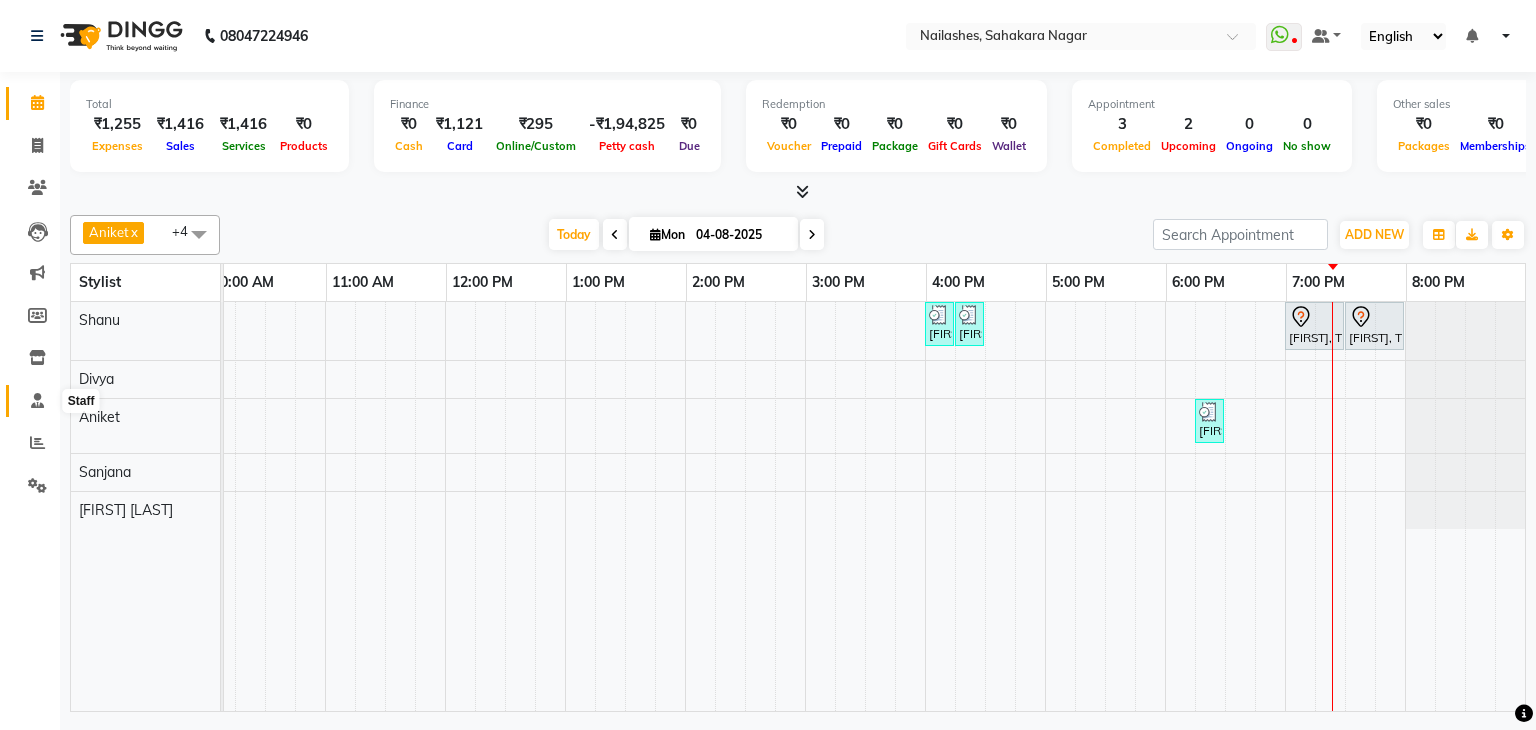 click 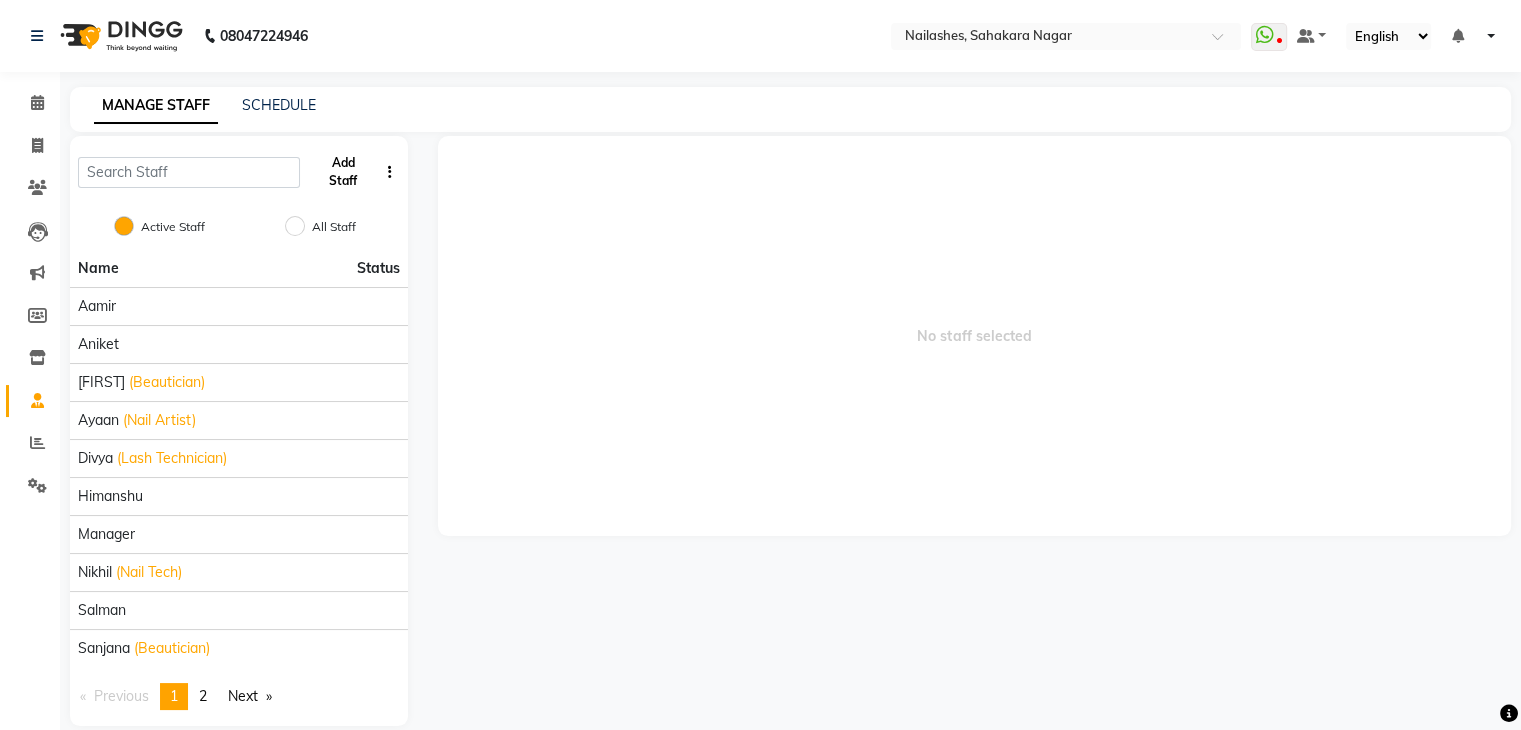 click on "Add Staff" 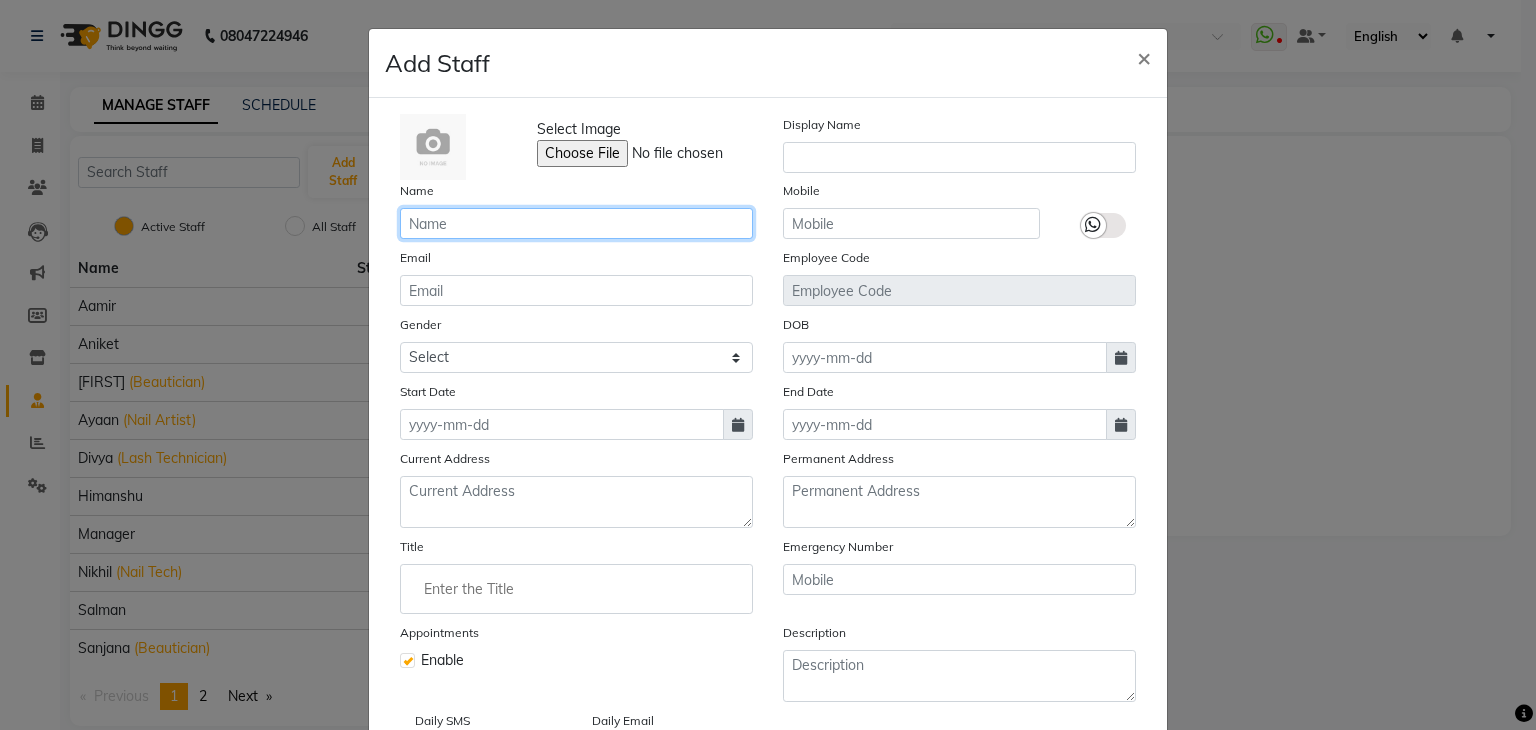 click 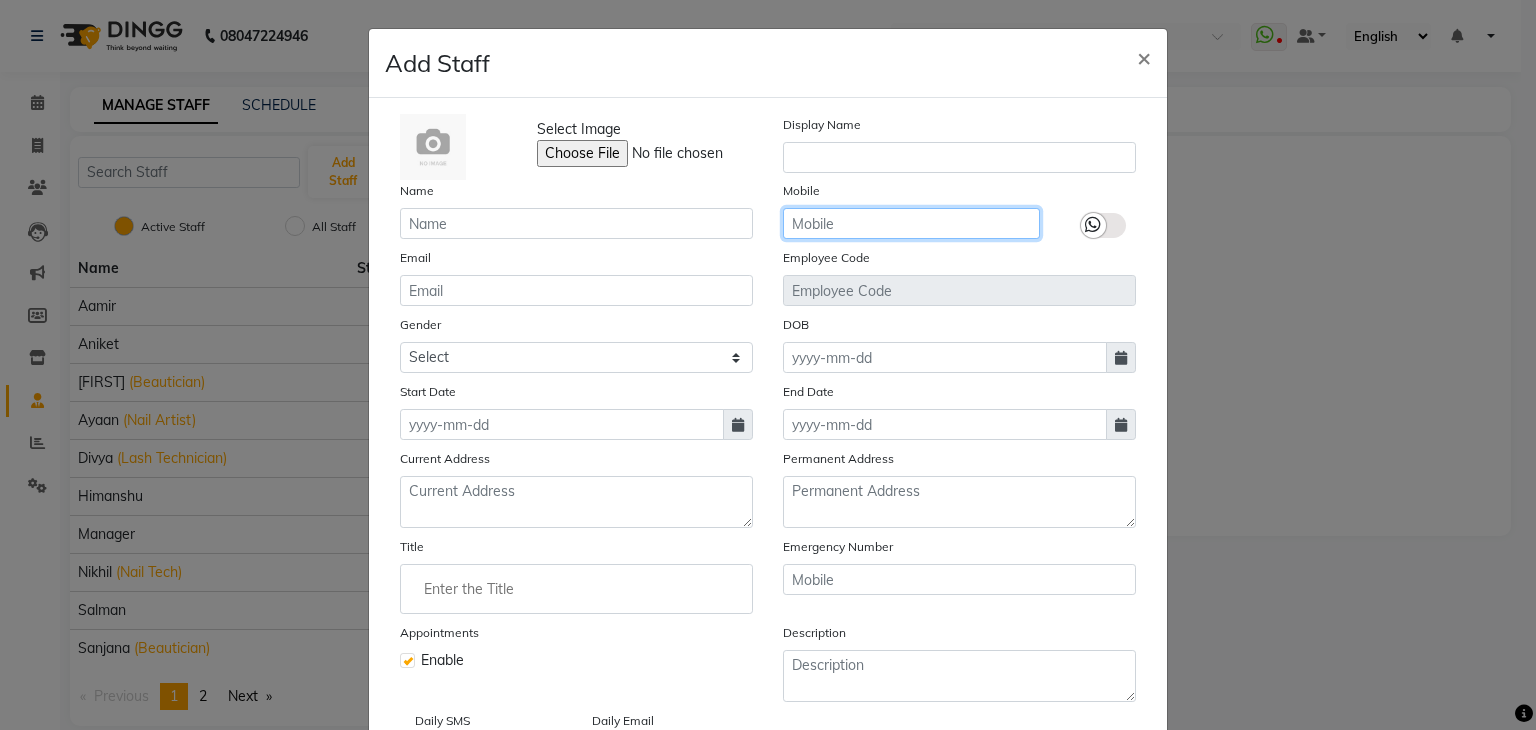 click 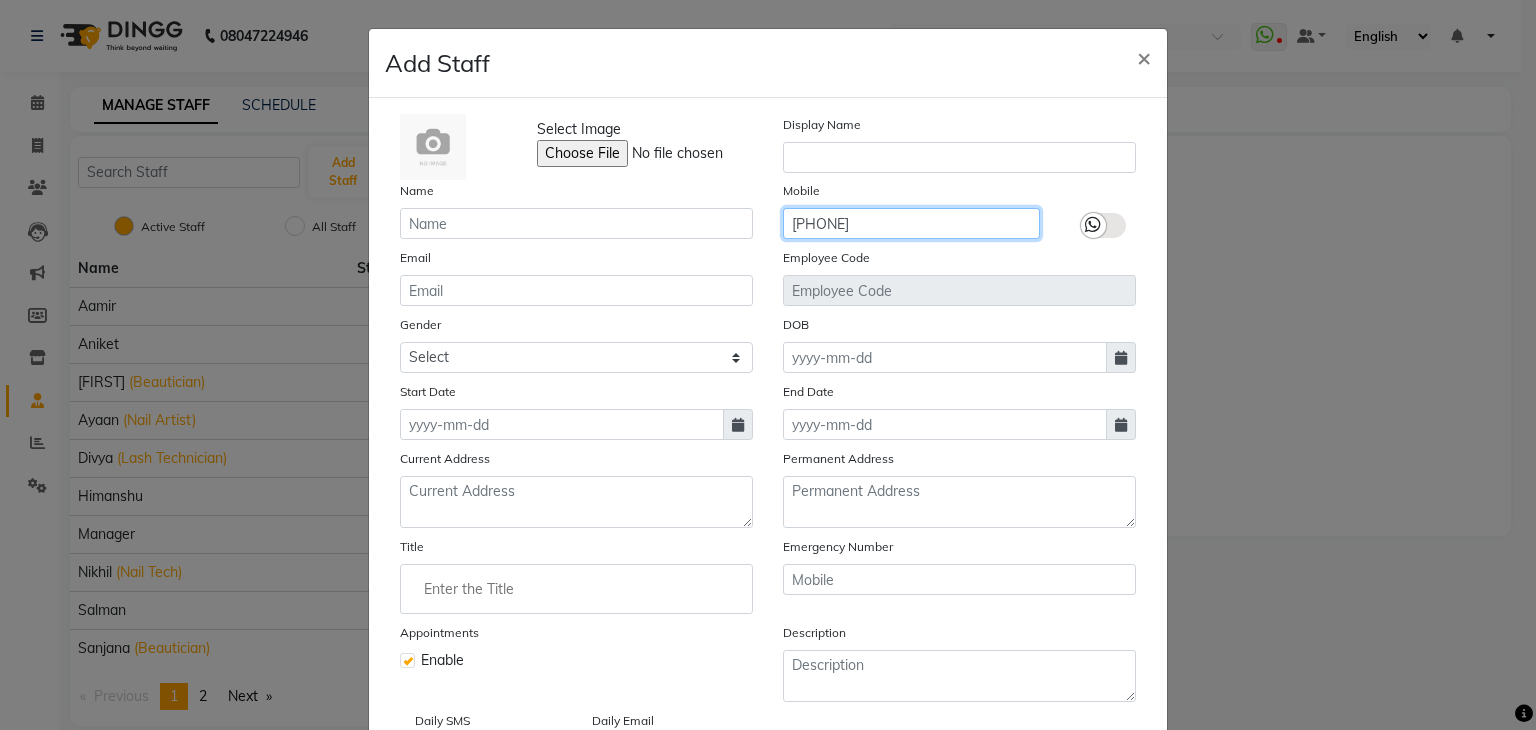 type on "[PHONE]" 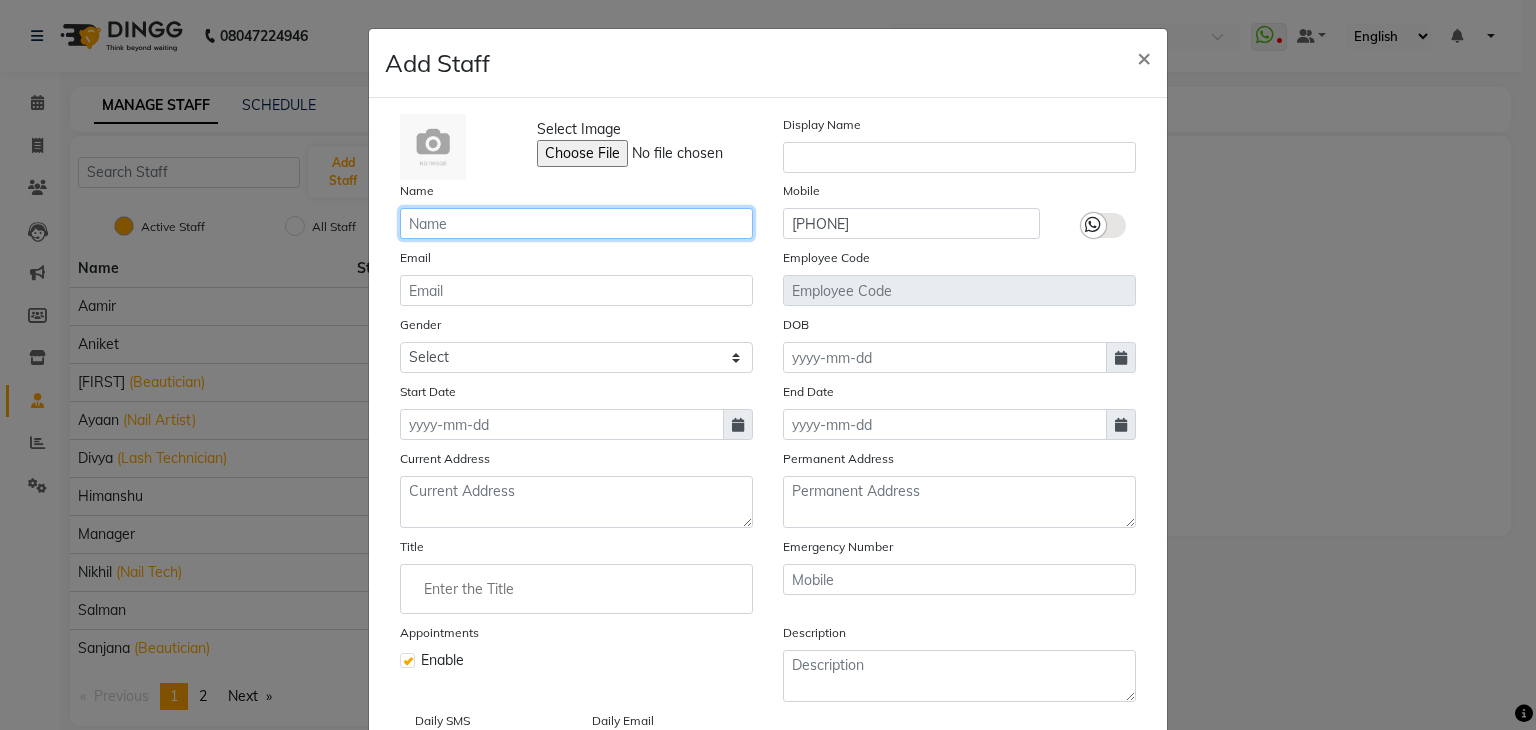 click 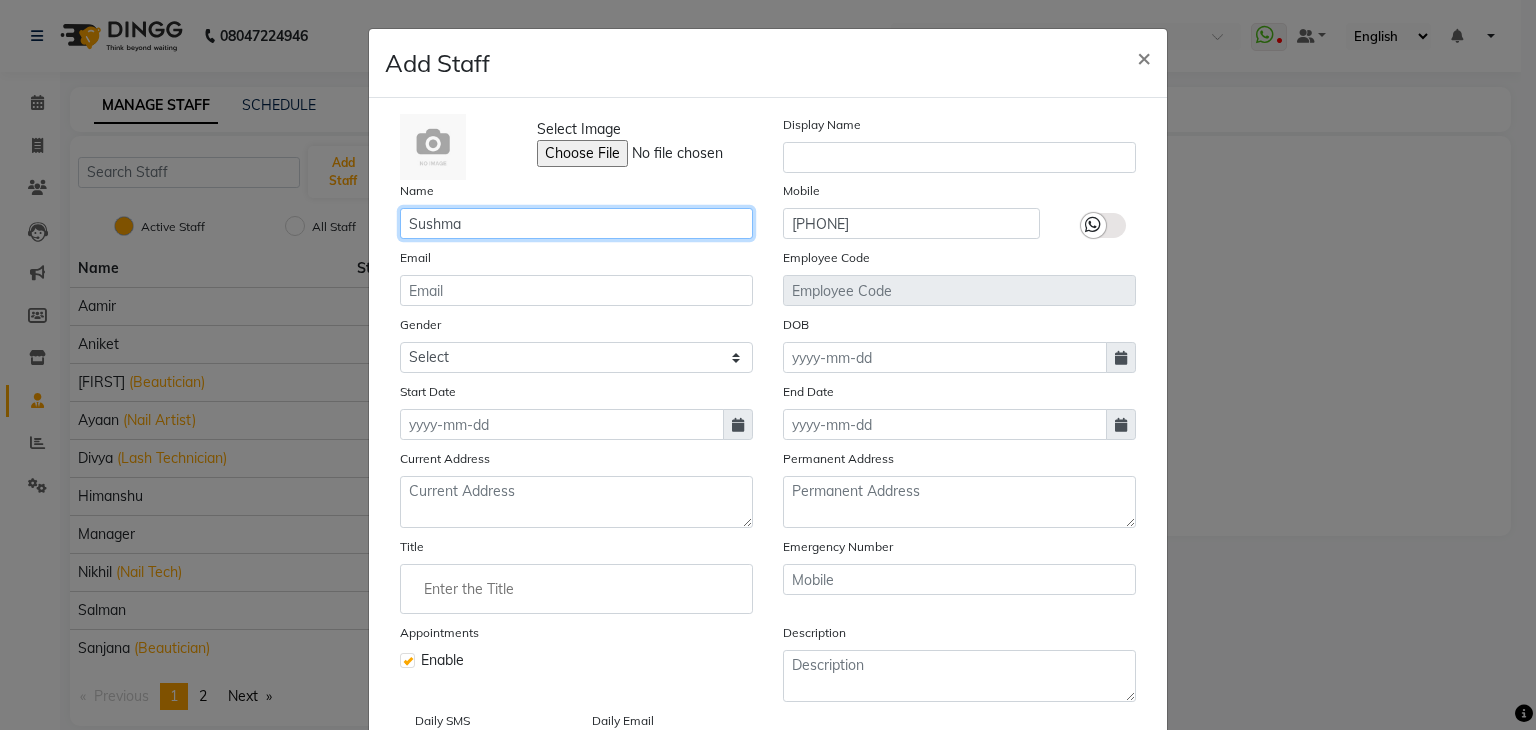 type on "Sushma" 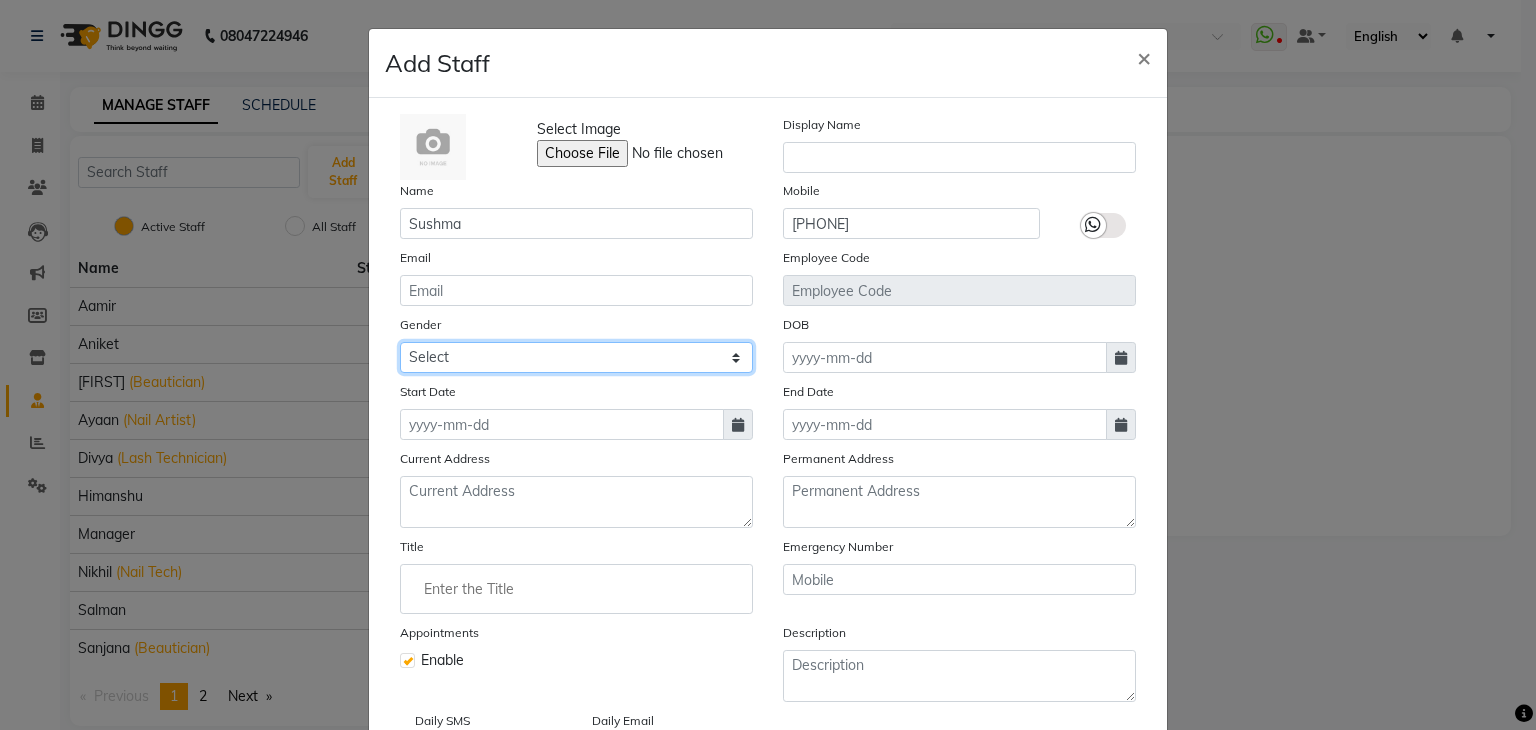 click on "Select Male Female Other Prefer Not To Say" 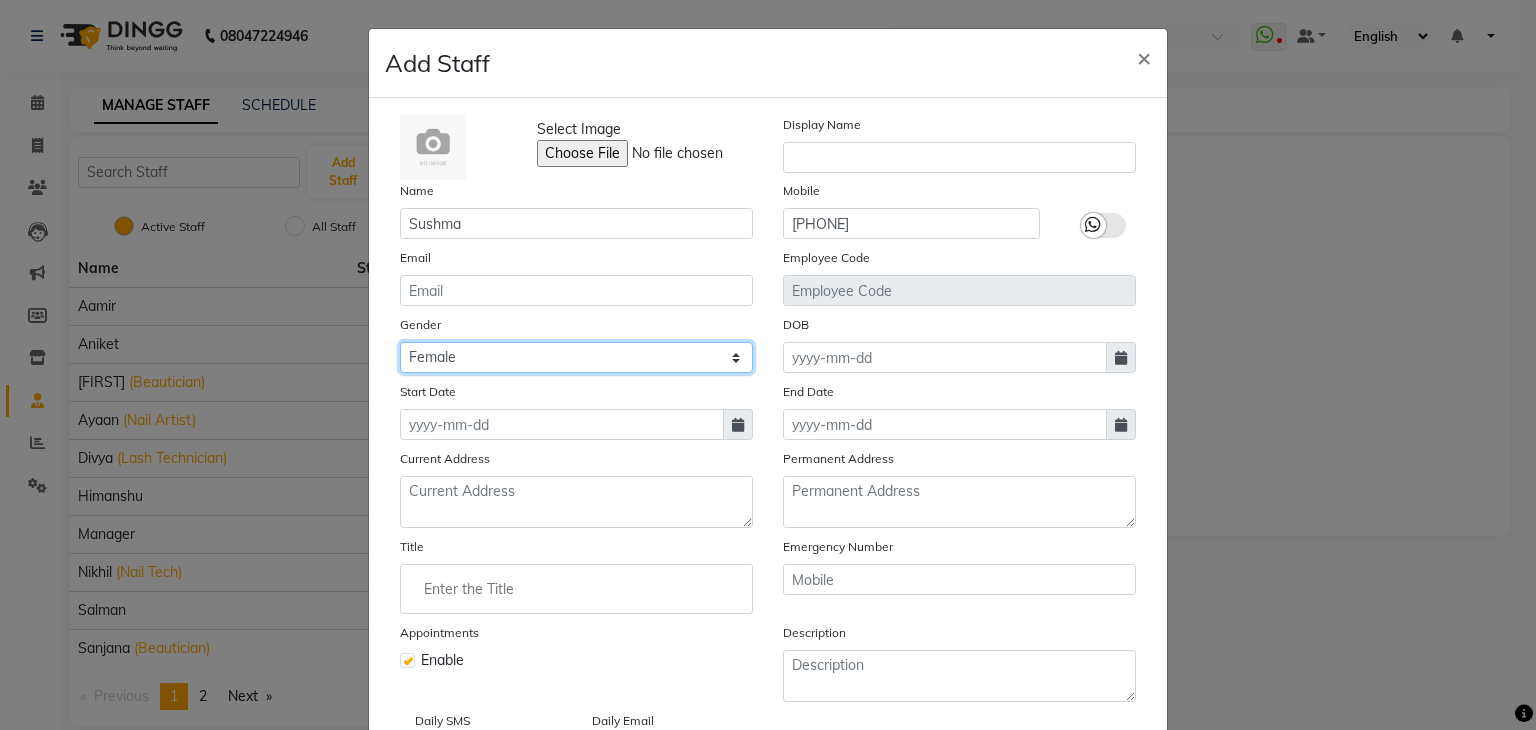 click on "Select Male Female Other Prefer Not To Say" 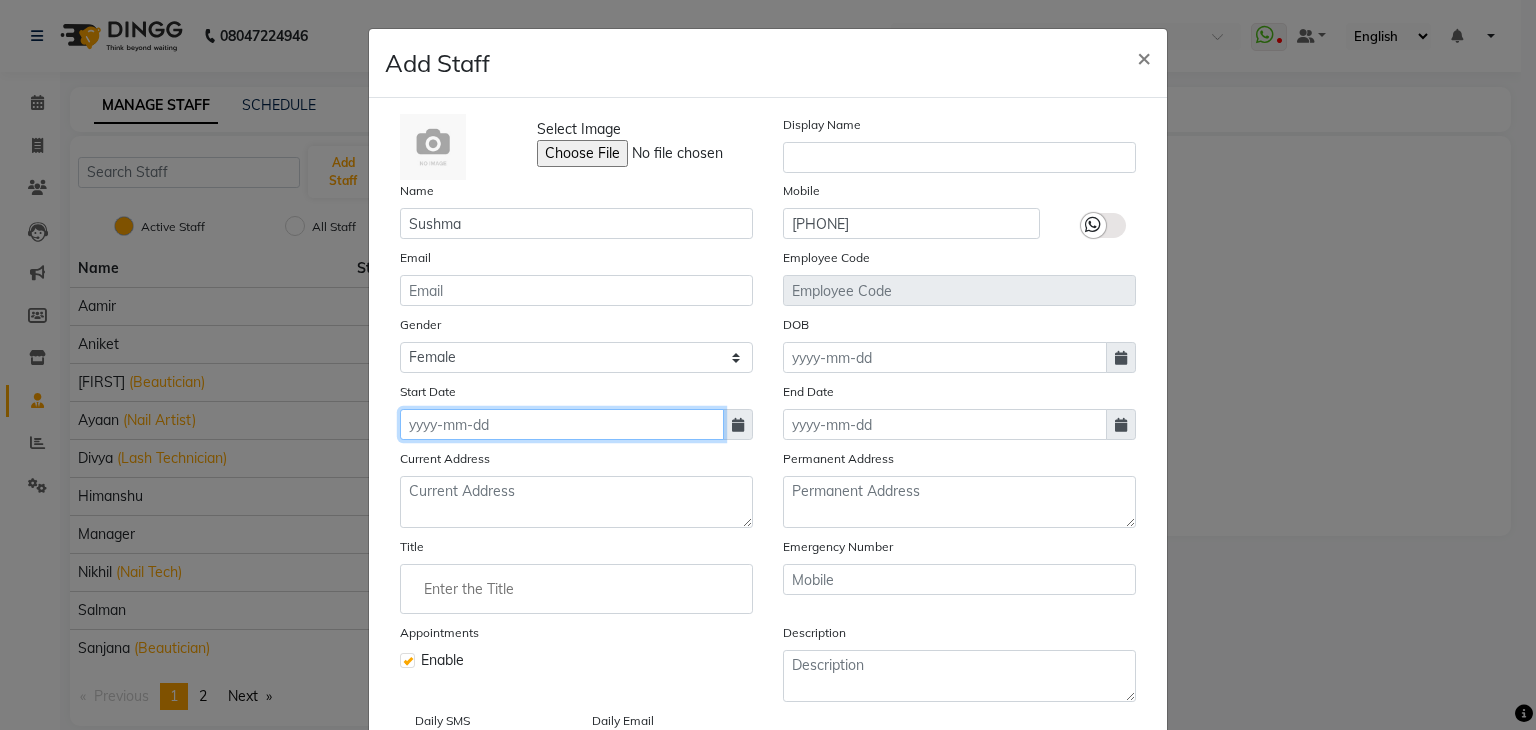 click 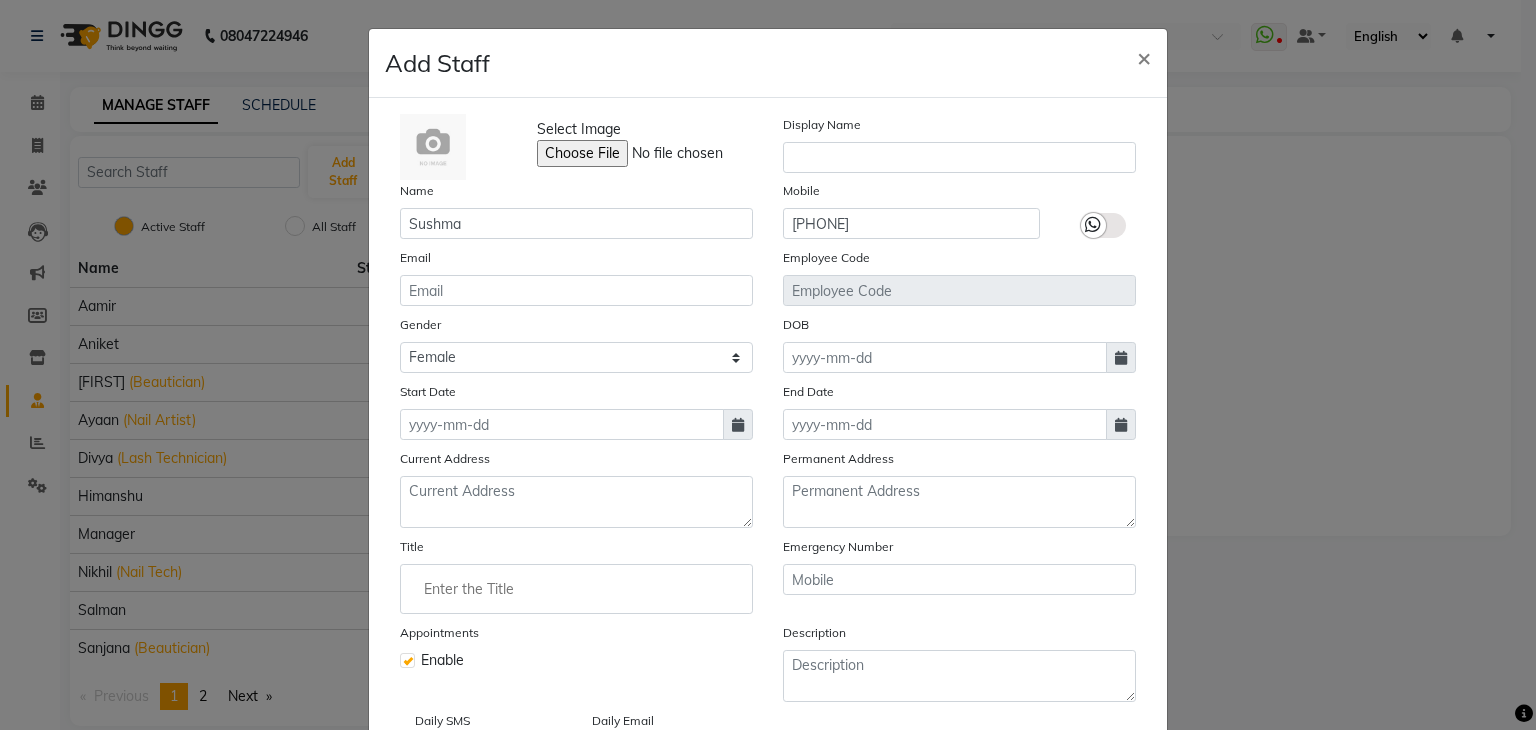 select on "8" 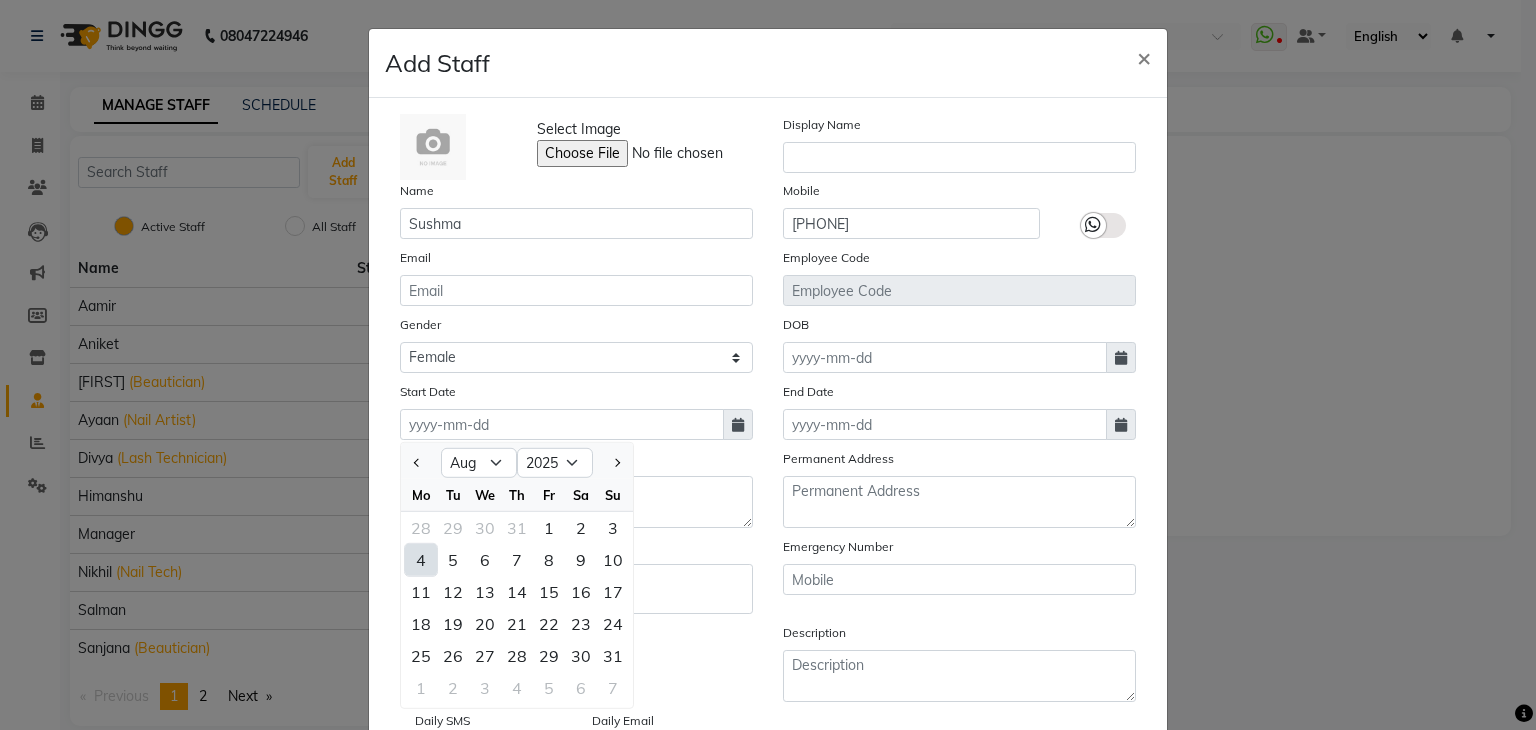 click on "4" 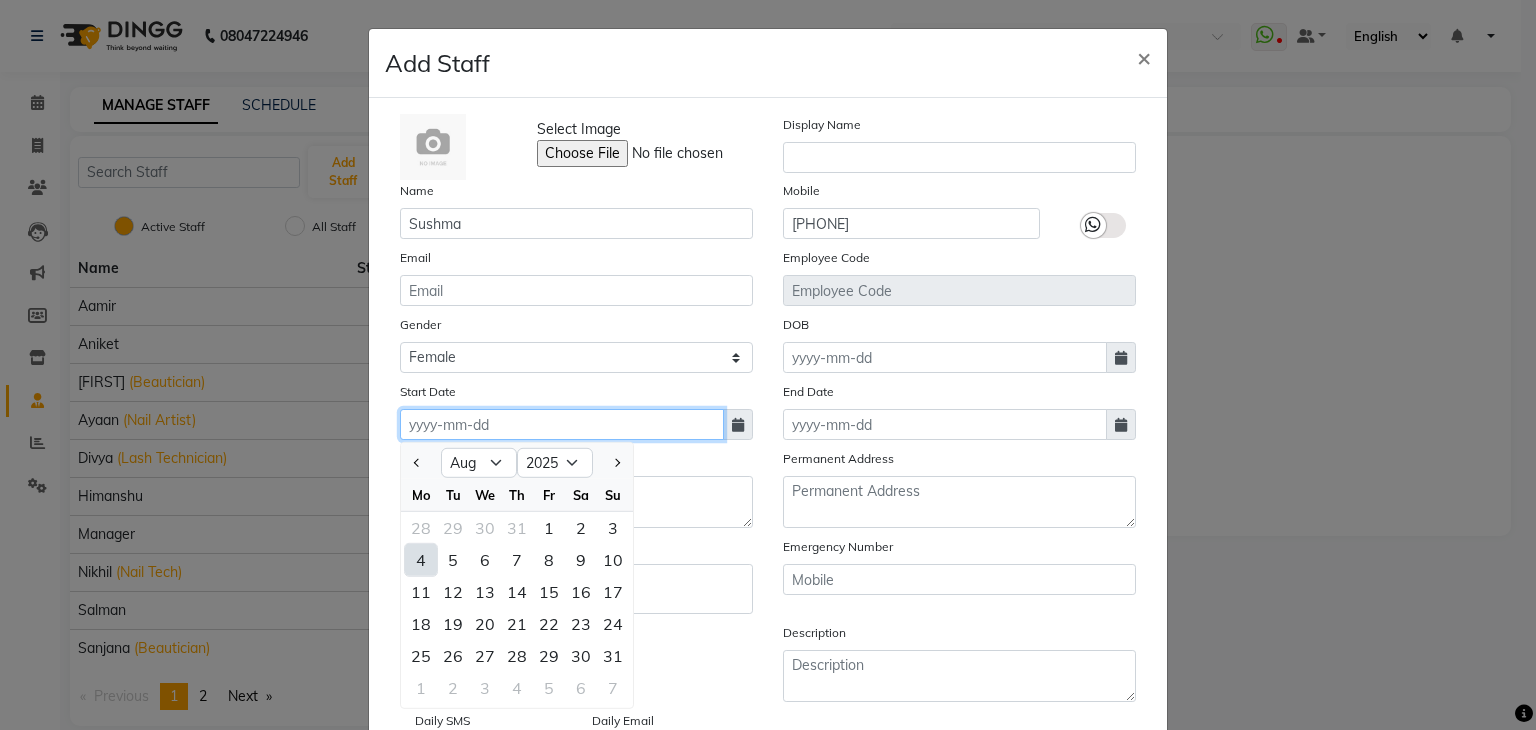 type on "04-08-2025" 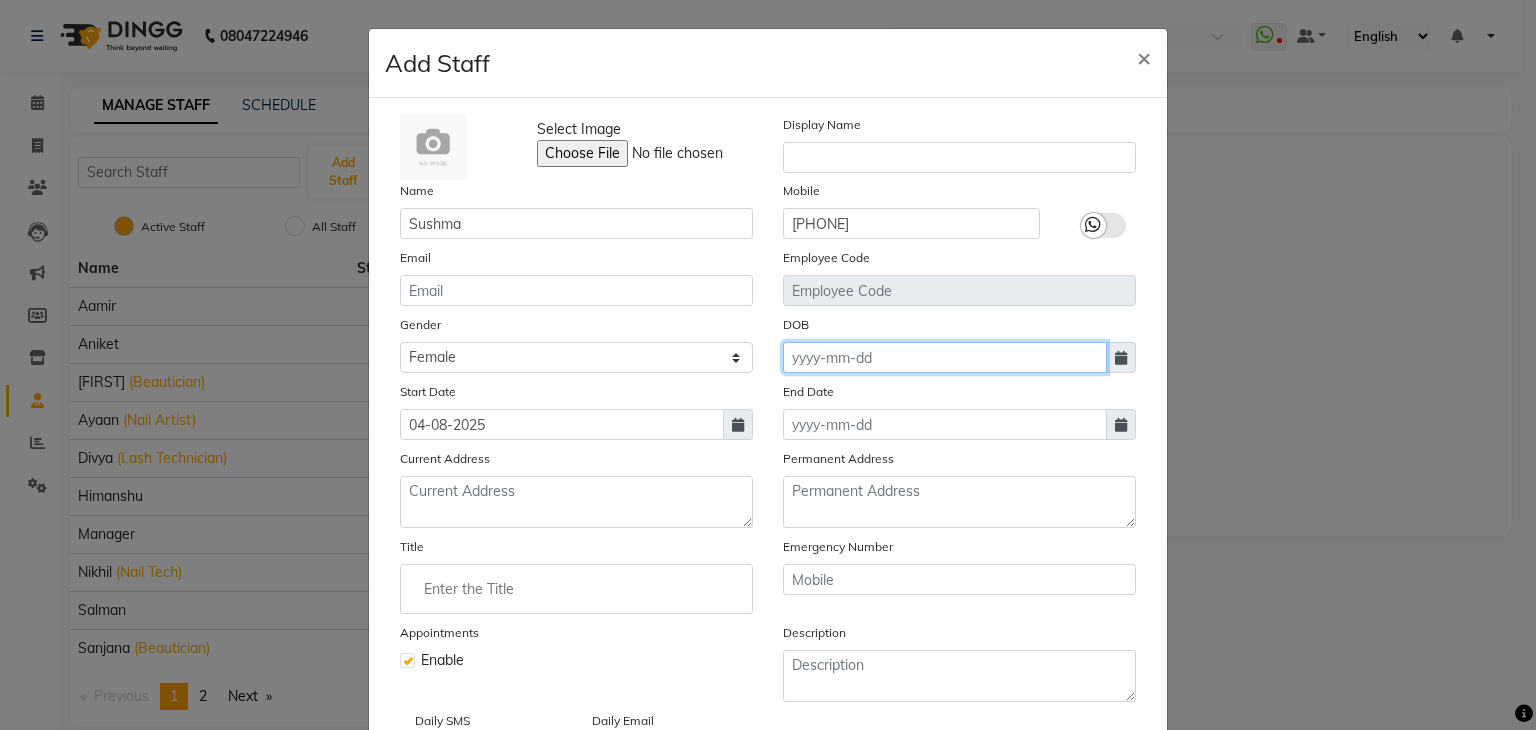 click 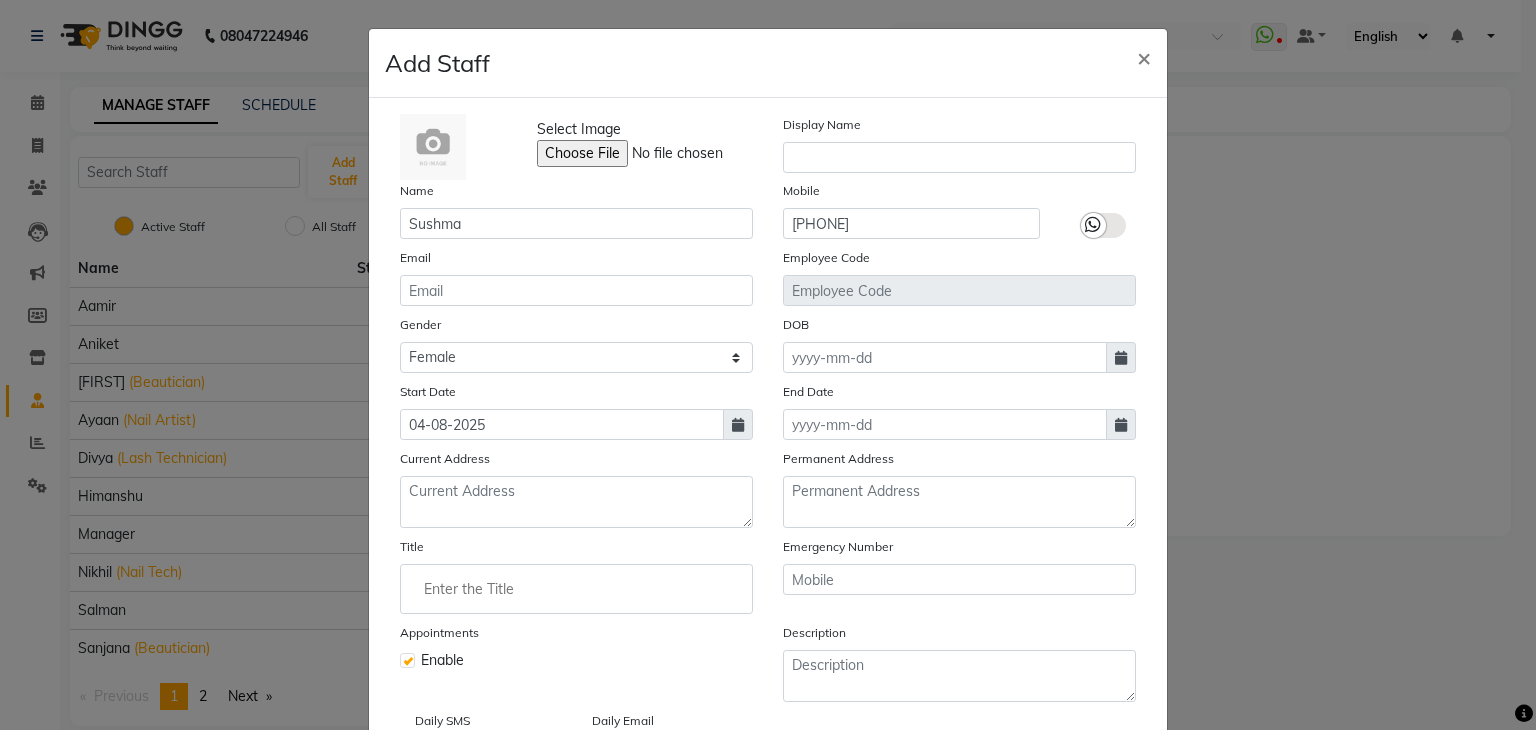 select on "8" 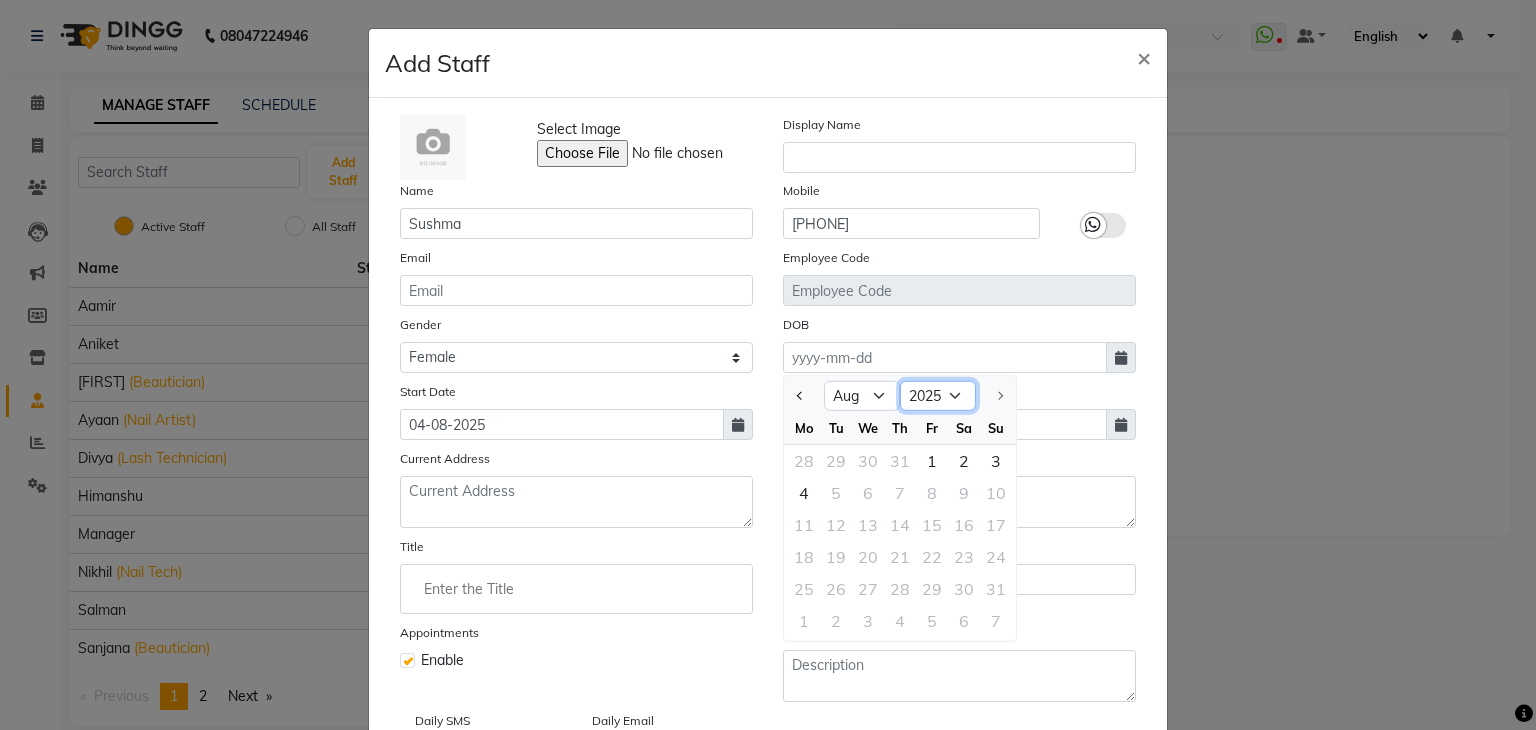 click on "1920 1921 1922 1923 1924 1925 1926 1927 1928 1929 1930 1931 1932 1933 1934 1935 1936 1937 1938 1939 1940 1941 1942 1943 1944 1945 1946 1947 1948 1949 1950 1951 1952 1953 1954 1955 1956 1957 1958 1959 1960 1961 1962 1963 1964 1965 1966 1967 1968 1969 1970 1971 1972 1973 1974 1975 1976 1977 1978 1979 1980 1981 1982 1983 1984 1985 1986 1987 1988 1989 1990 1991 1992 1993 1994 1995 1996 1997 1998 1999 2000 2001 2002 2003 2004 2005 2006 2007 2008 2009 2010 2011 2012 2013 2014 2015 2016 2017 2018 2019 2020 2021 2022 2023 2024 2025" 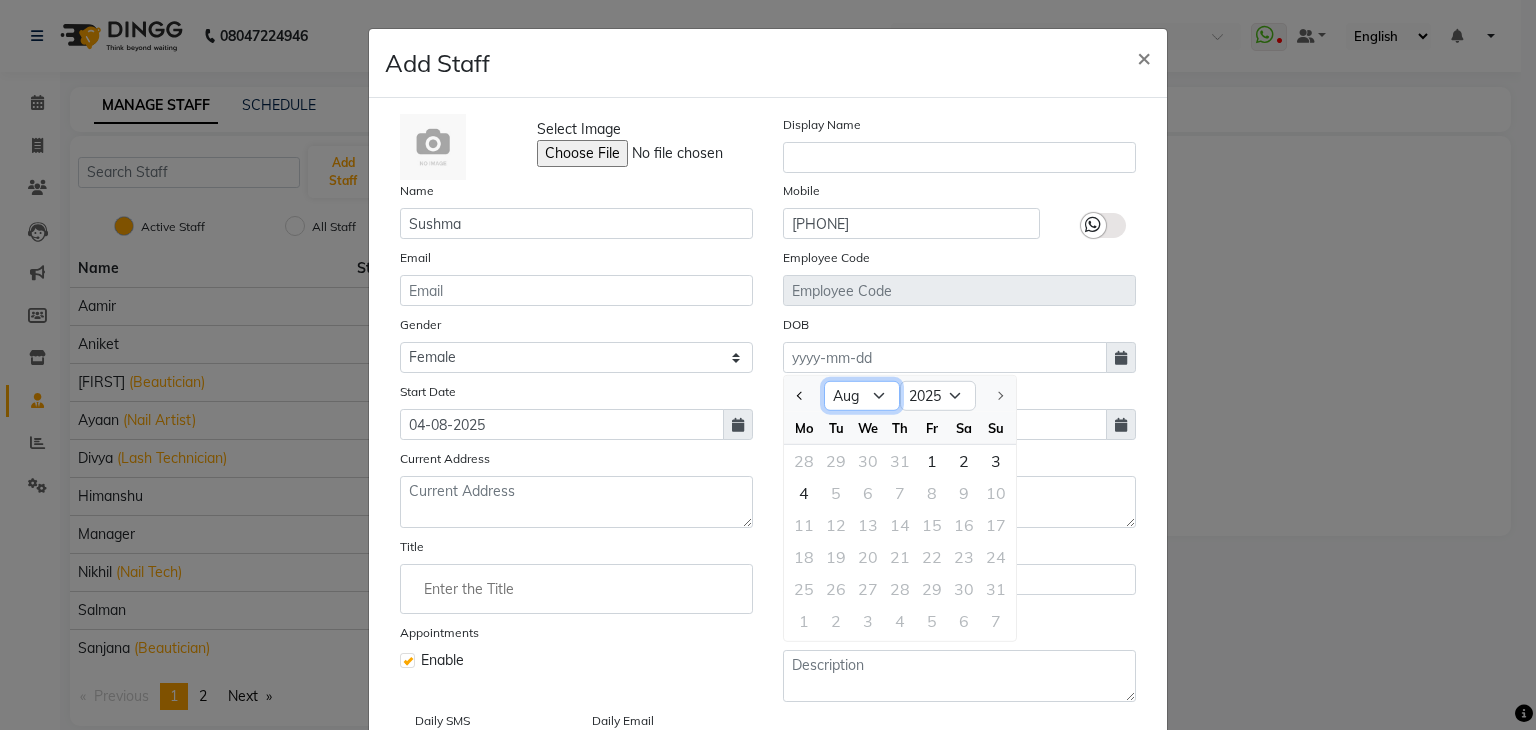 click on "Jan Feb Mar Apr May Jun Jul Aug" 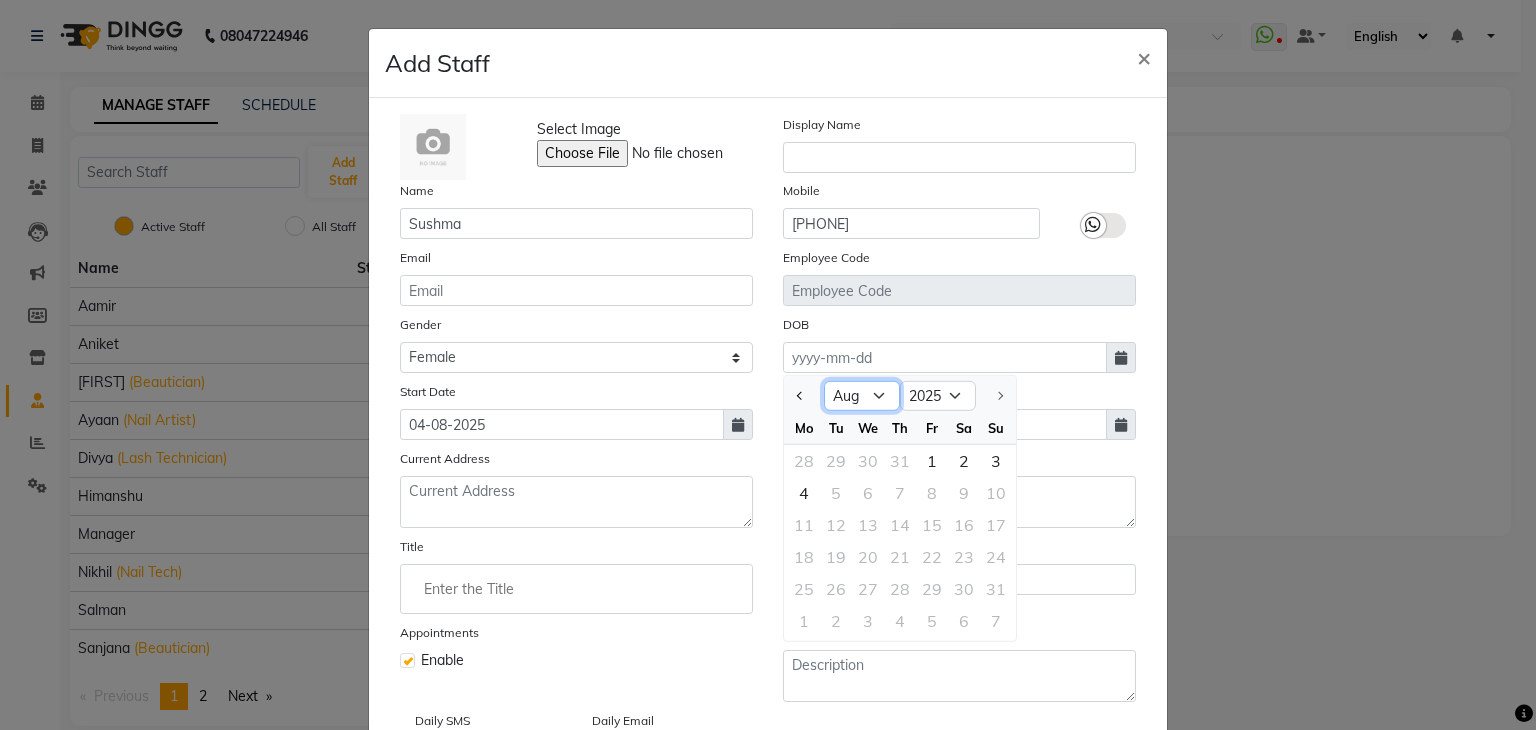 select on "6" 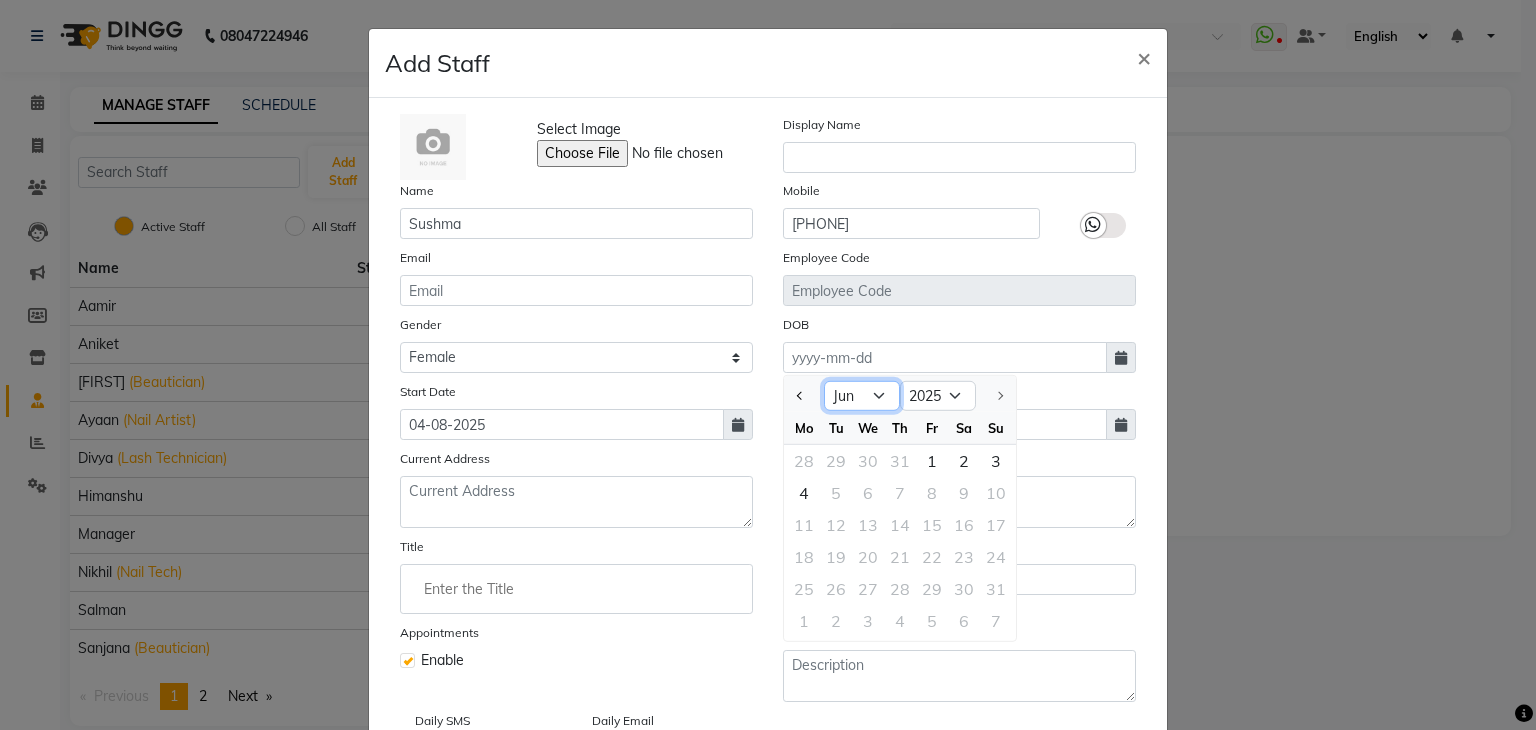 click on "Jan Feb Mar Apr May Jun Jul Aug" 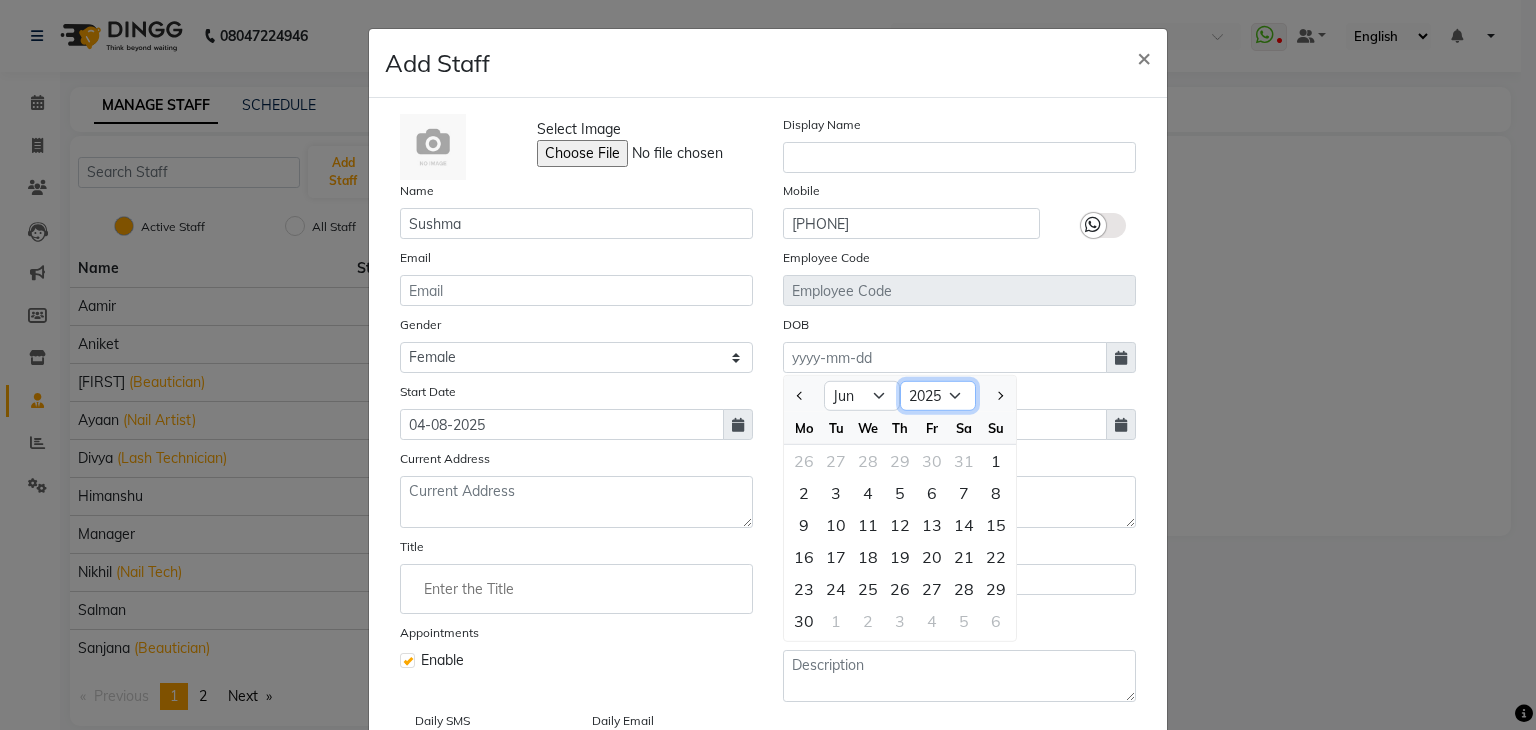 click on "1920 1921 1922 1923 1924 1925 1926 1927 1928 1929 1930 1931 1932 1933 1934 1935 1936 1937 1938 1939 1940 1941 1942 1943 1944 1945 1946 1947 1948 1949 1950 1951 1952 1953 1954 1955 1956 1957 1958 1959 1960 1961 1962 1963 1964 1965 1966 1967 1968 1969 1970 1971 1972 1973 1974 1975 1976 1977 1978 1979 1980 1981 1982 1983 1984 1985 1986 1987 1988 1989 1990 1991 1992 1993 1994 1995 1996 1997 1998 1999 2000 2001 2002 2003 2004 2005 2006 2007 2008 2009 2010 2011 2012 2013 2014 2015 2016 2017 2018 2019 2020 2021 2022 2023 2024 2025" 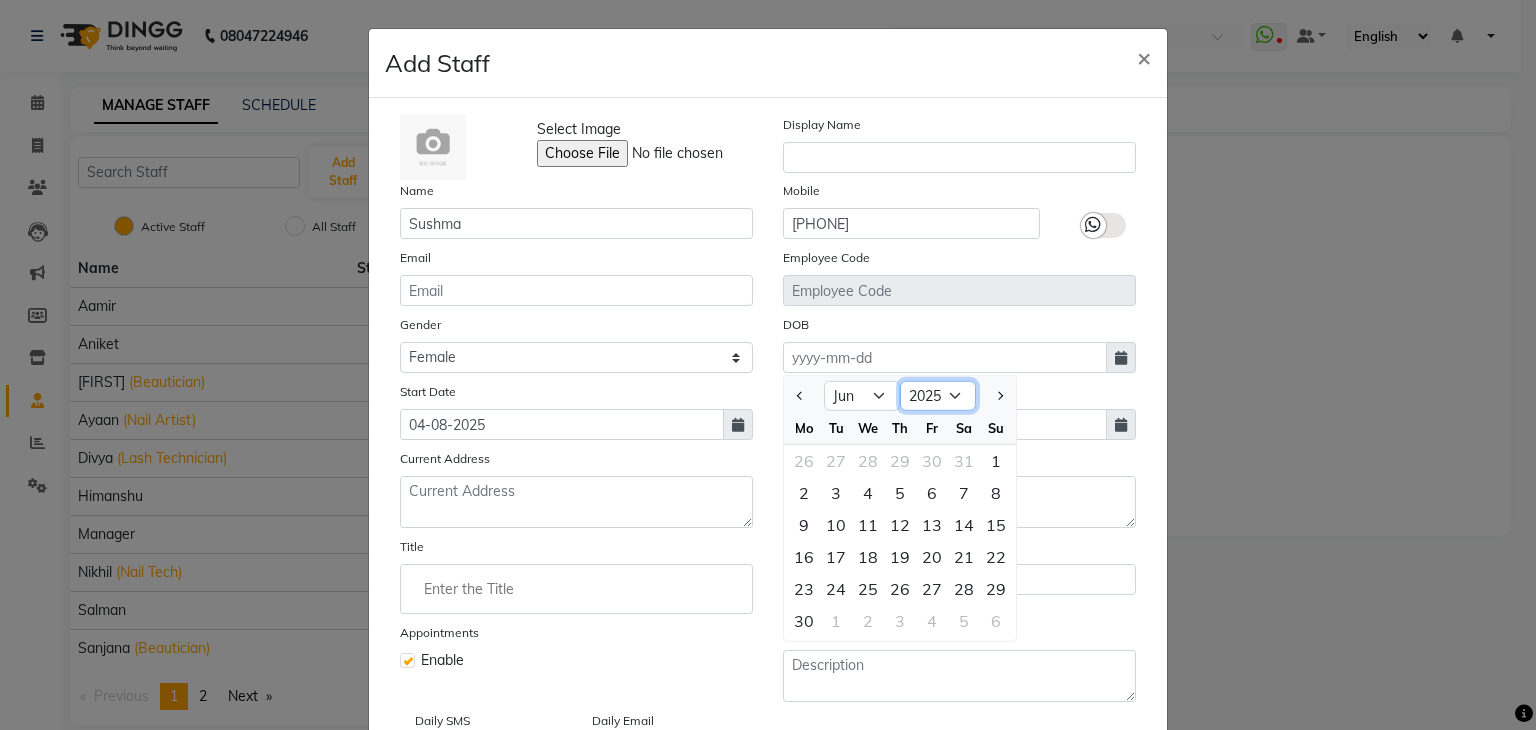 select on "2004" 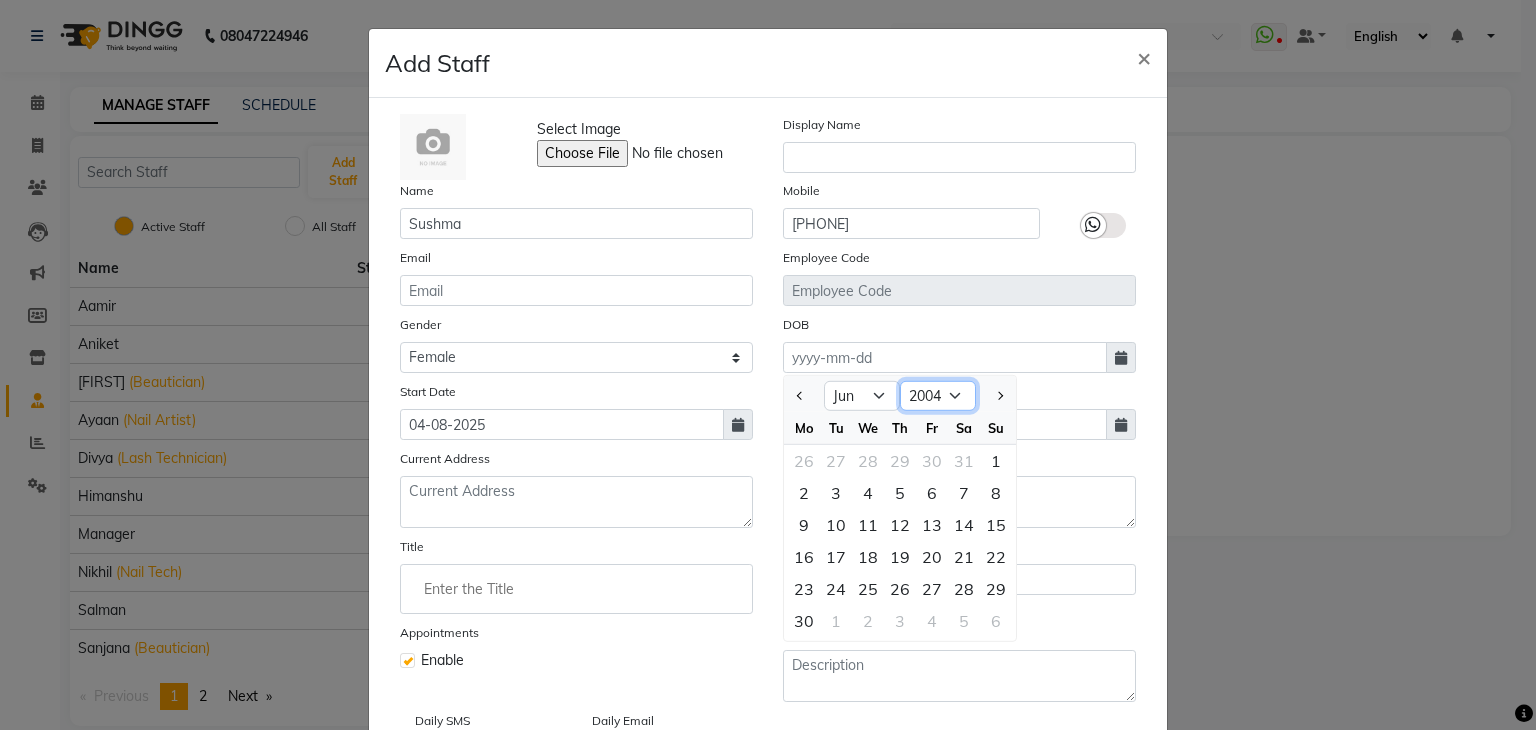 click on "1920 1921 1922 1923 1924 1925 1926 1927 1928 1929 1930 1931 1932 1933 1934 1935 1936 1937 1938 1939 1940 1941 1942 1943 1944 1945 1946 1947 1948 1949 1950 1951 1952 1953 1954 1955 1956 1957 1958 1959 1960 1961 1962 1963 1964 1965 1966 1967 1968 1969 1970 1971 1972 1973 1974 1975 1976 1977 1978 1979 1980 1981 1982 1983 1984 1985 1986 1987 1988 1989 1990 1991 1992 1993 1994 1995 1996 1997 1998 1999 2000 2001 2002 2003 2004 2005 2006 2007 2008 2009 2010 2011 2012 2013 2014 2015 2016 2017 2018 2019 2020 2021 2022 2023 2024 2025" 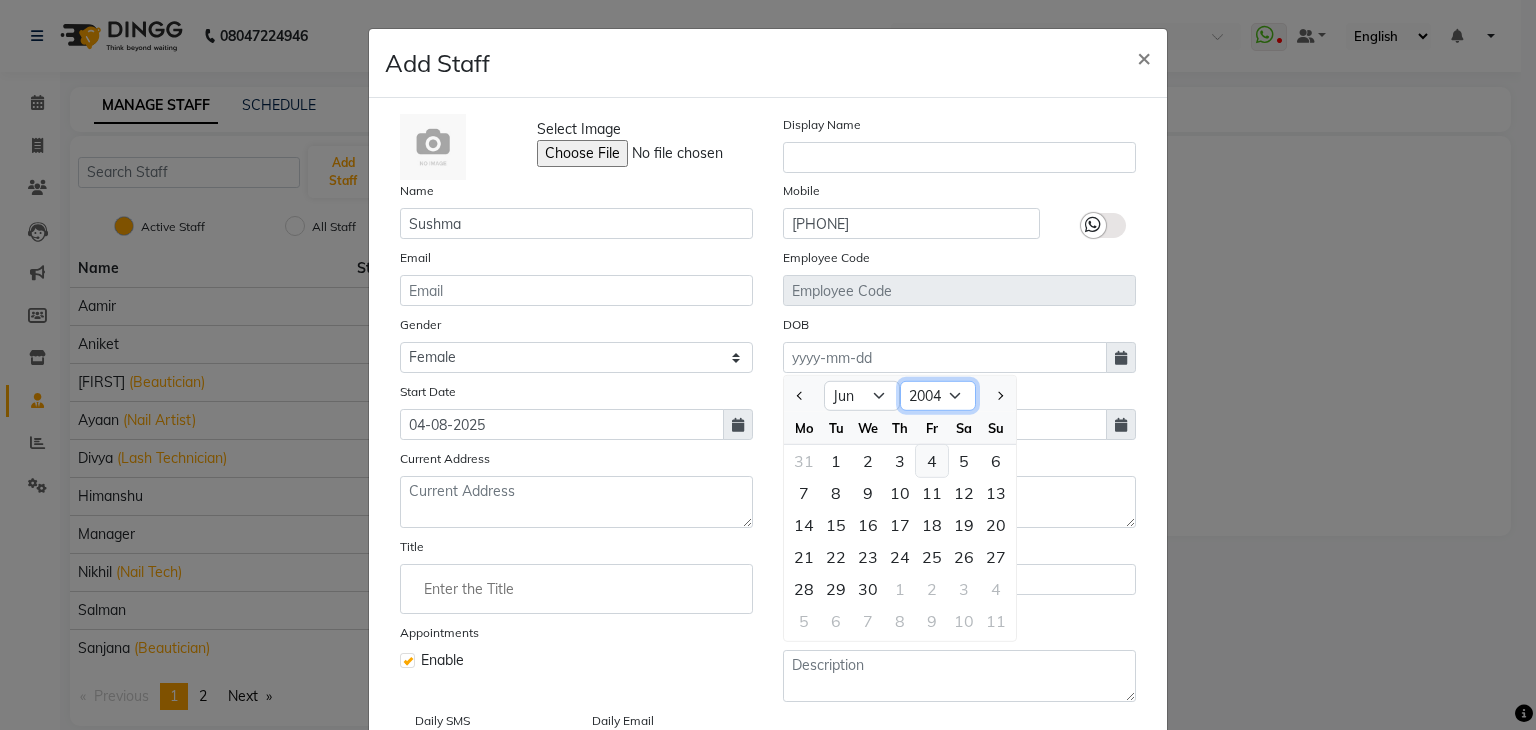 scroll, scrollTop: 100, scrollLeft: 0, axis: vertical 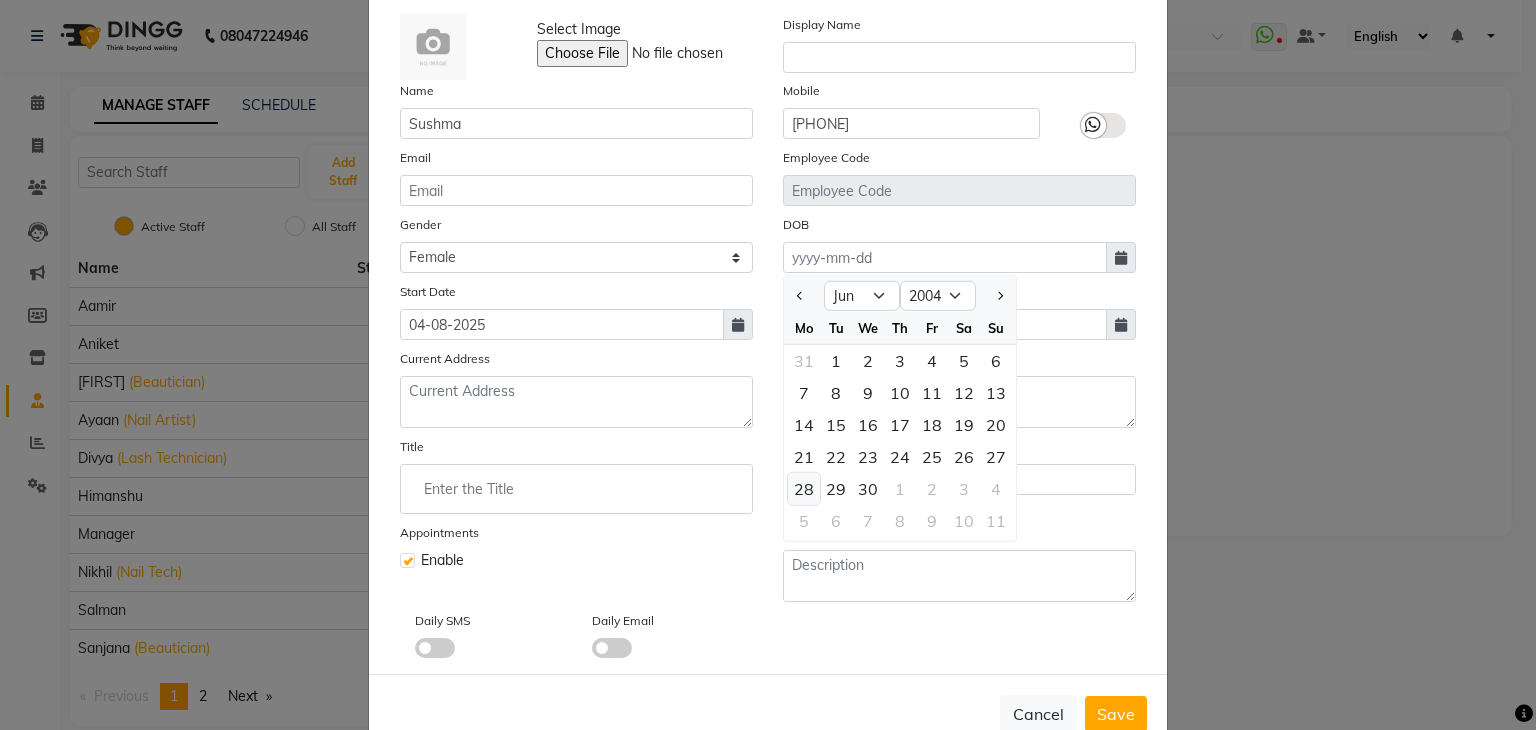 click on "28" 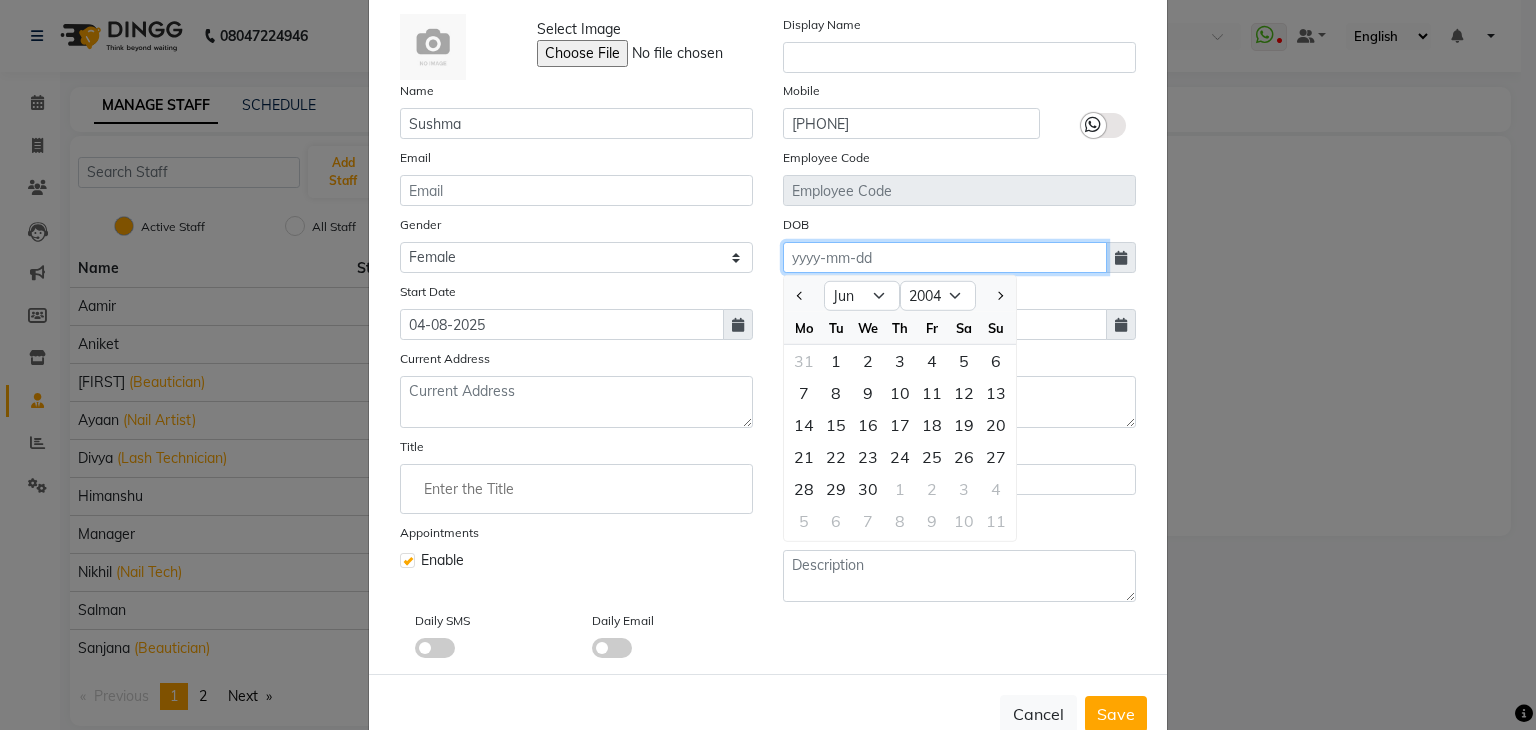 type on "[DD]-[MM]-[YYYY]" 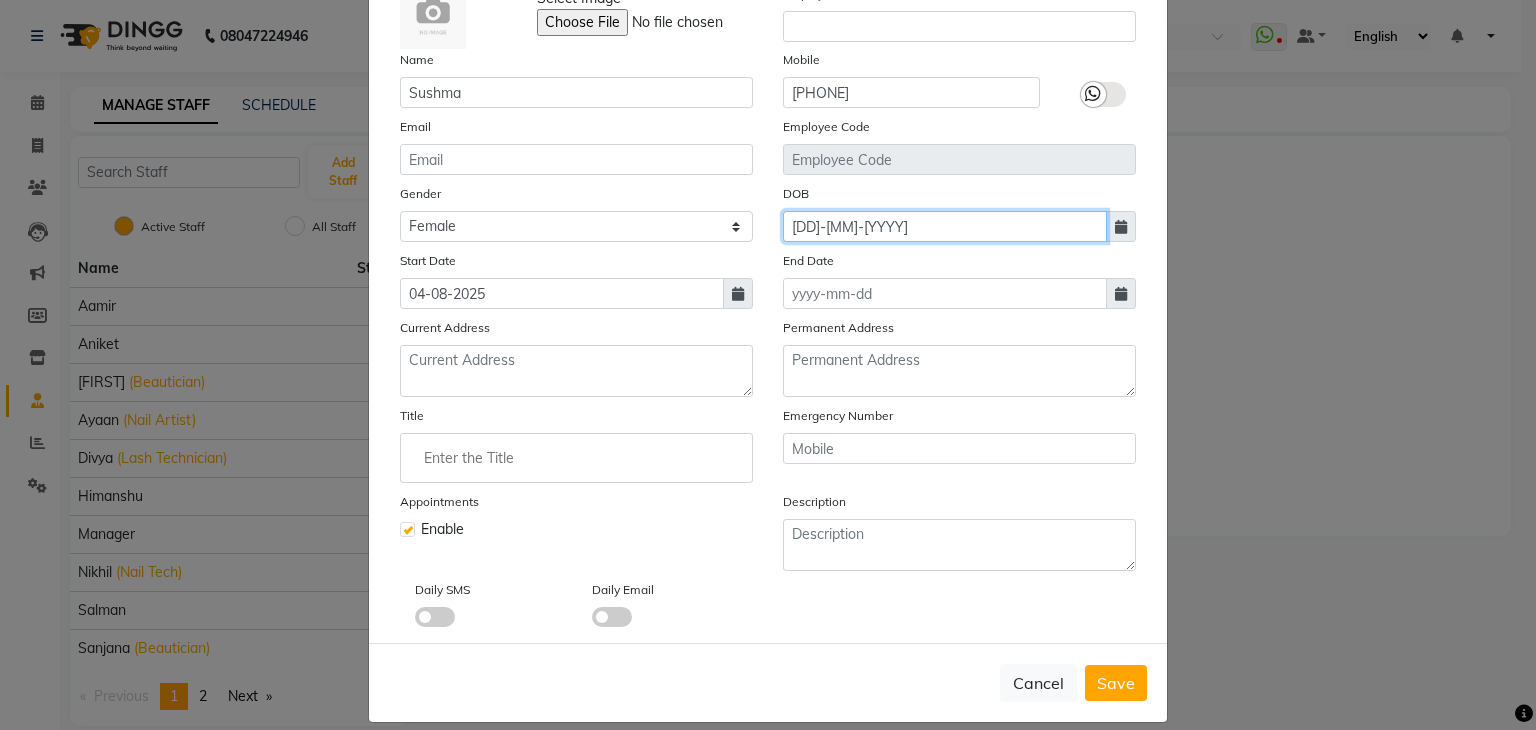 scroll, scrollTop: 160, scrollLeft: 0, axis: vertical 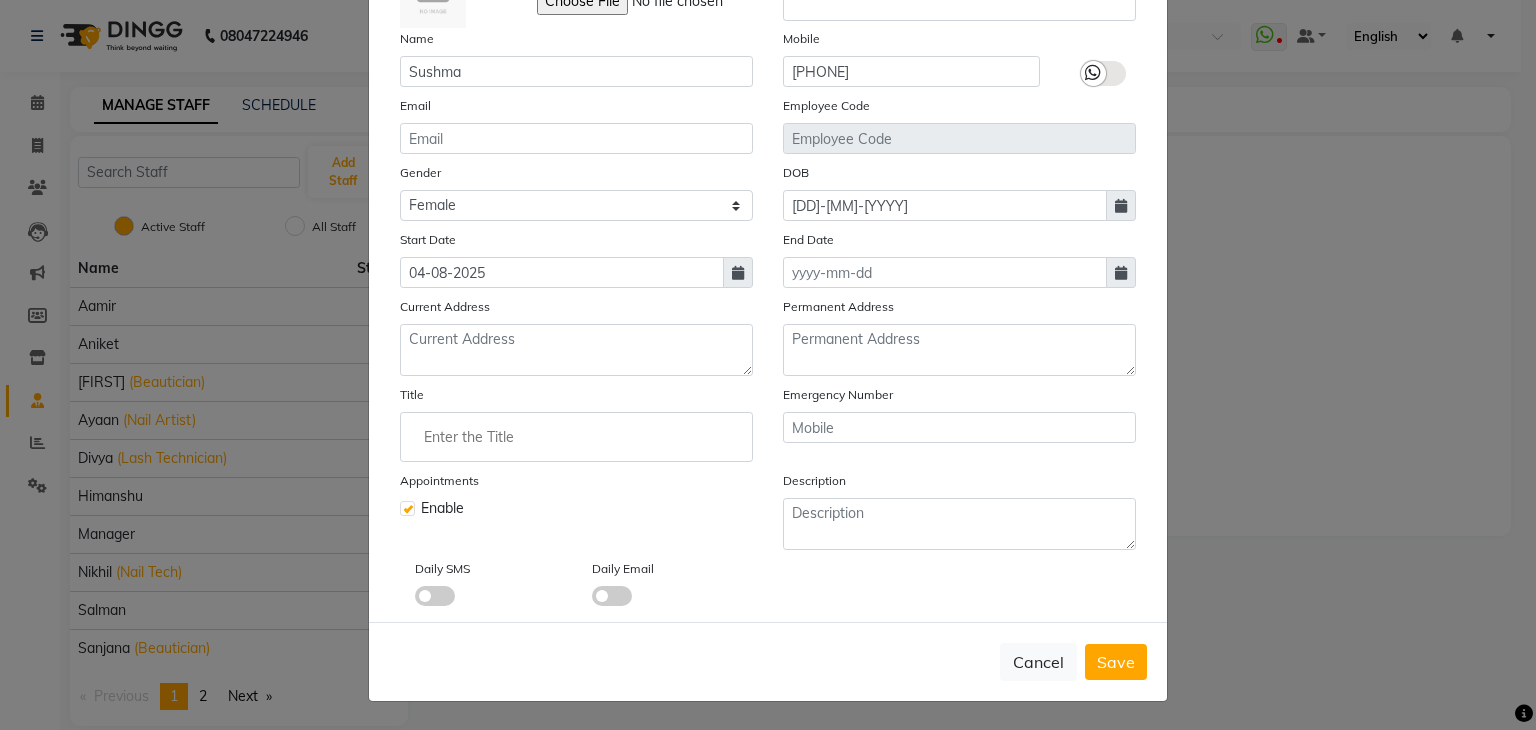 click 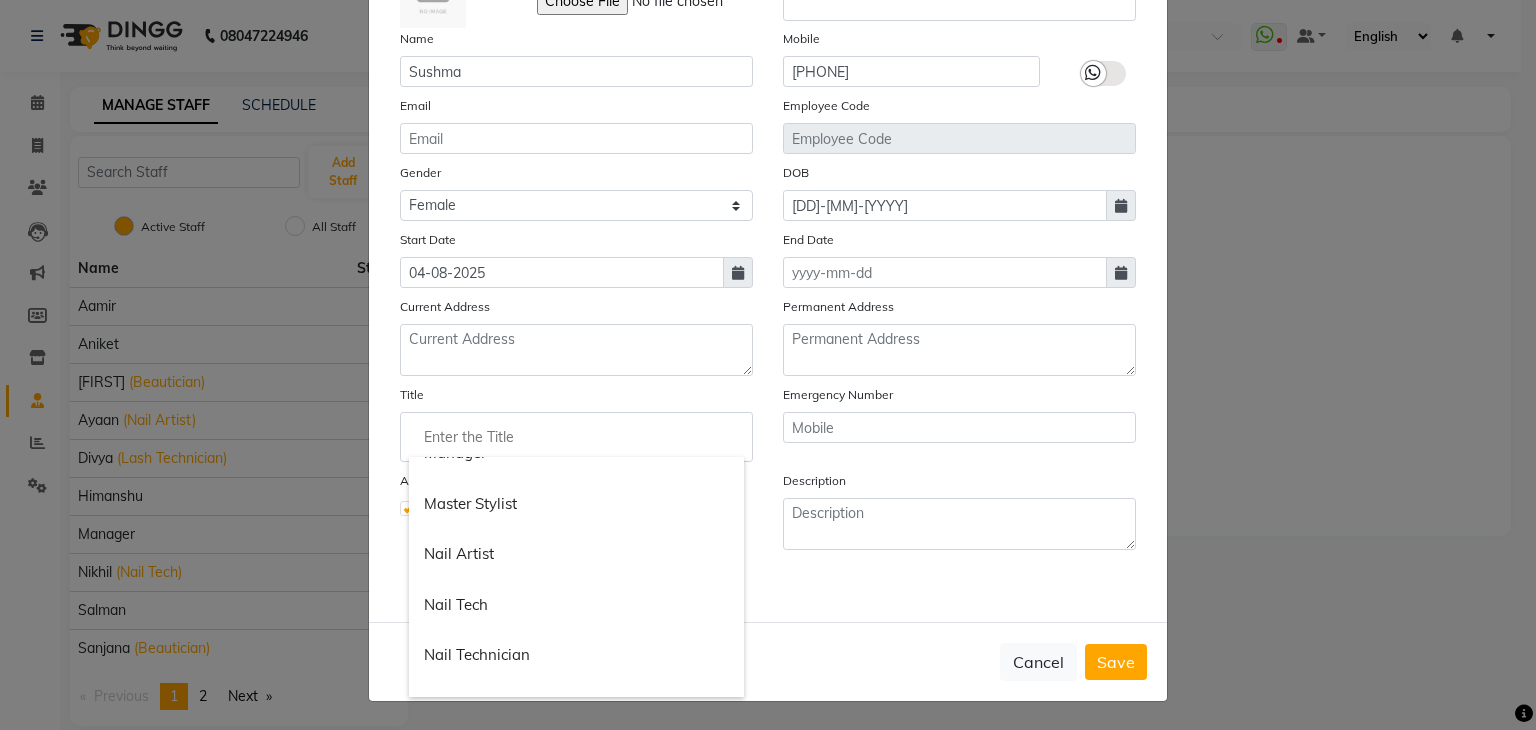 scroll, scrollTop: 1200, scrollLeft: 0, axis: vertical 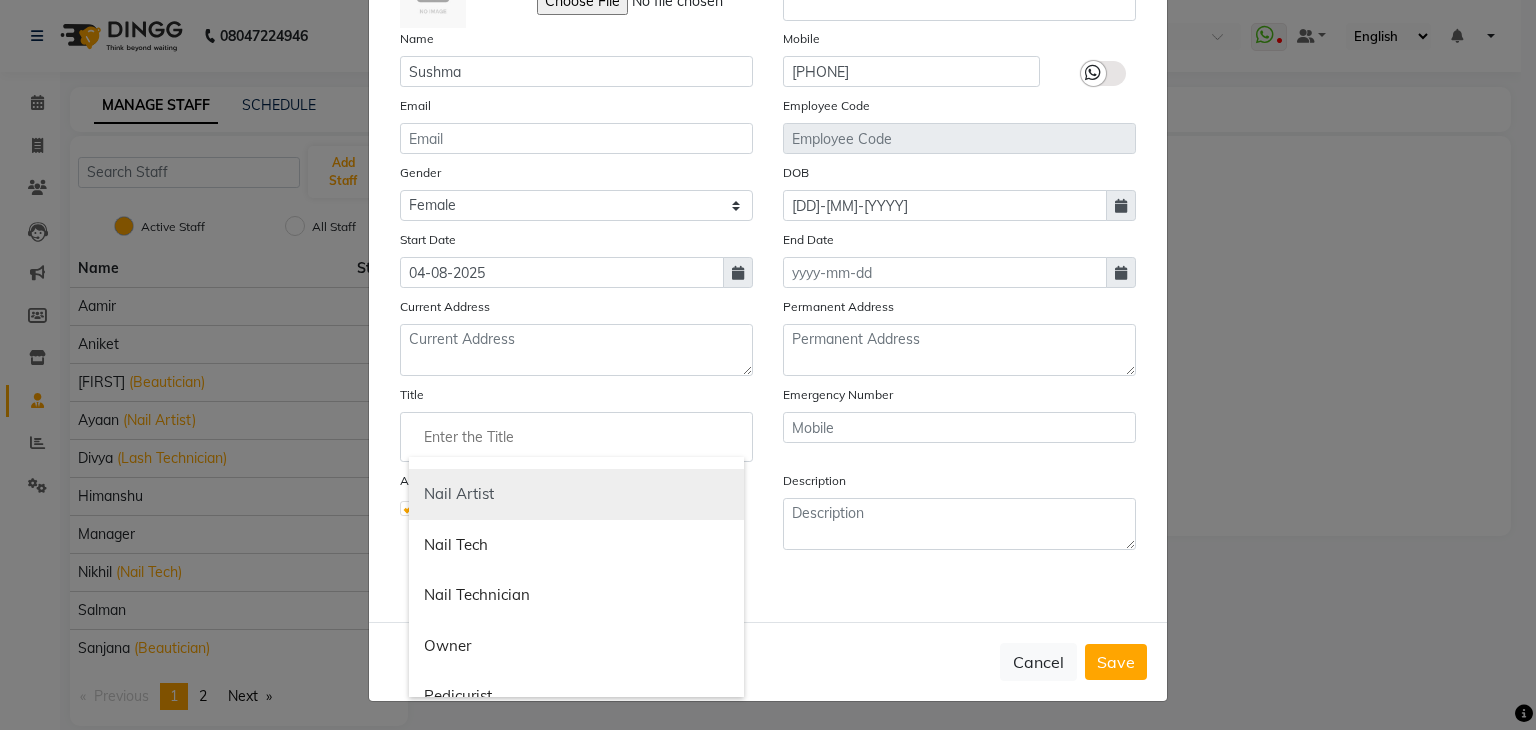 click on "Nail Artist" at bounding box center (576, 494) 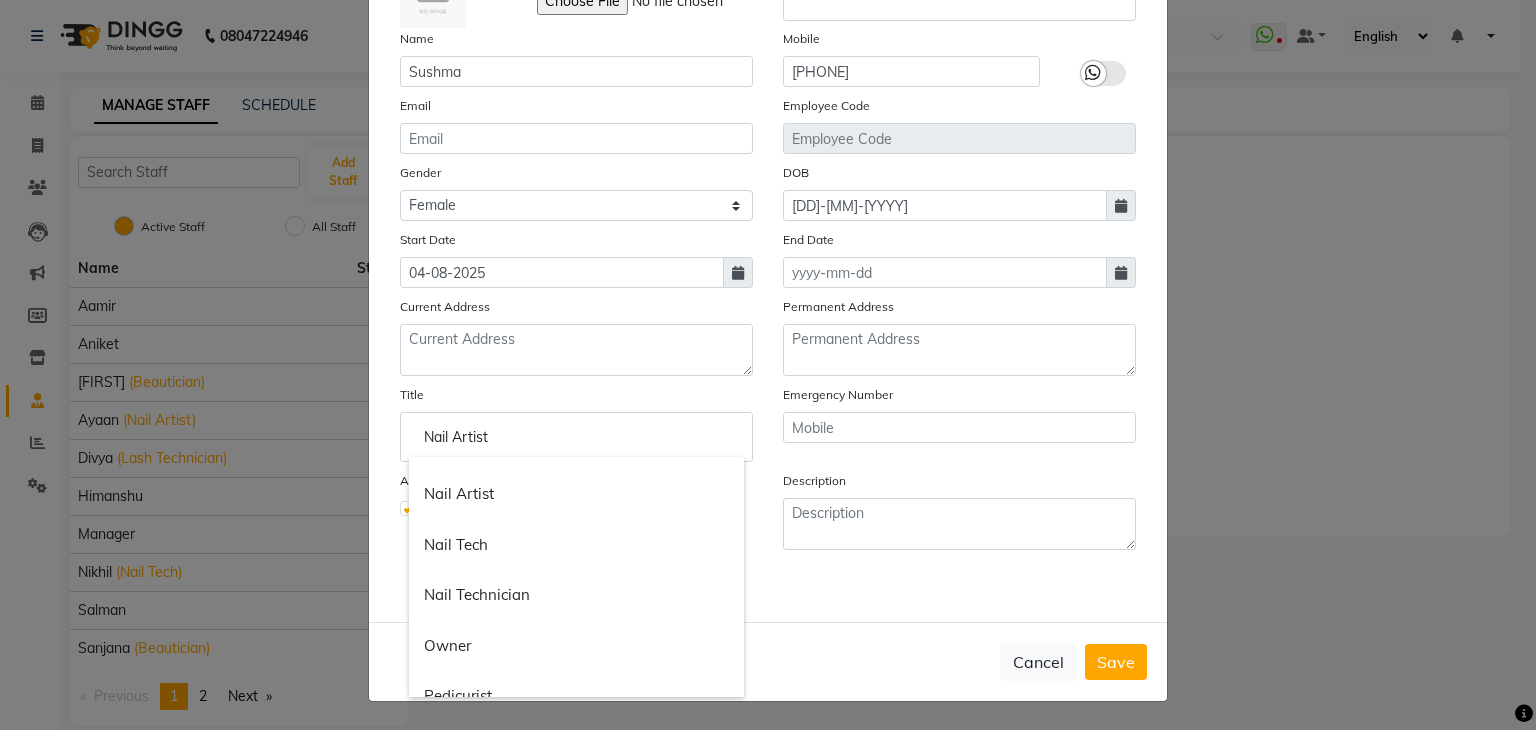 scroll, scrollTop: 0, scrollLeft: 0, axis: both 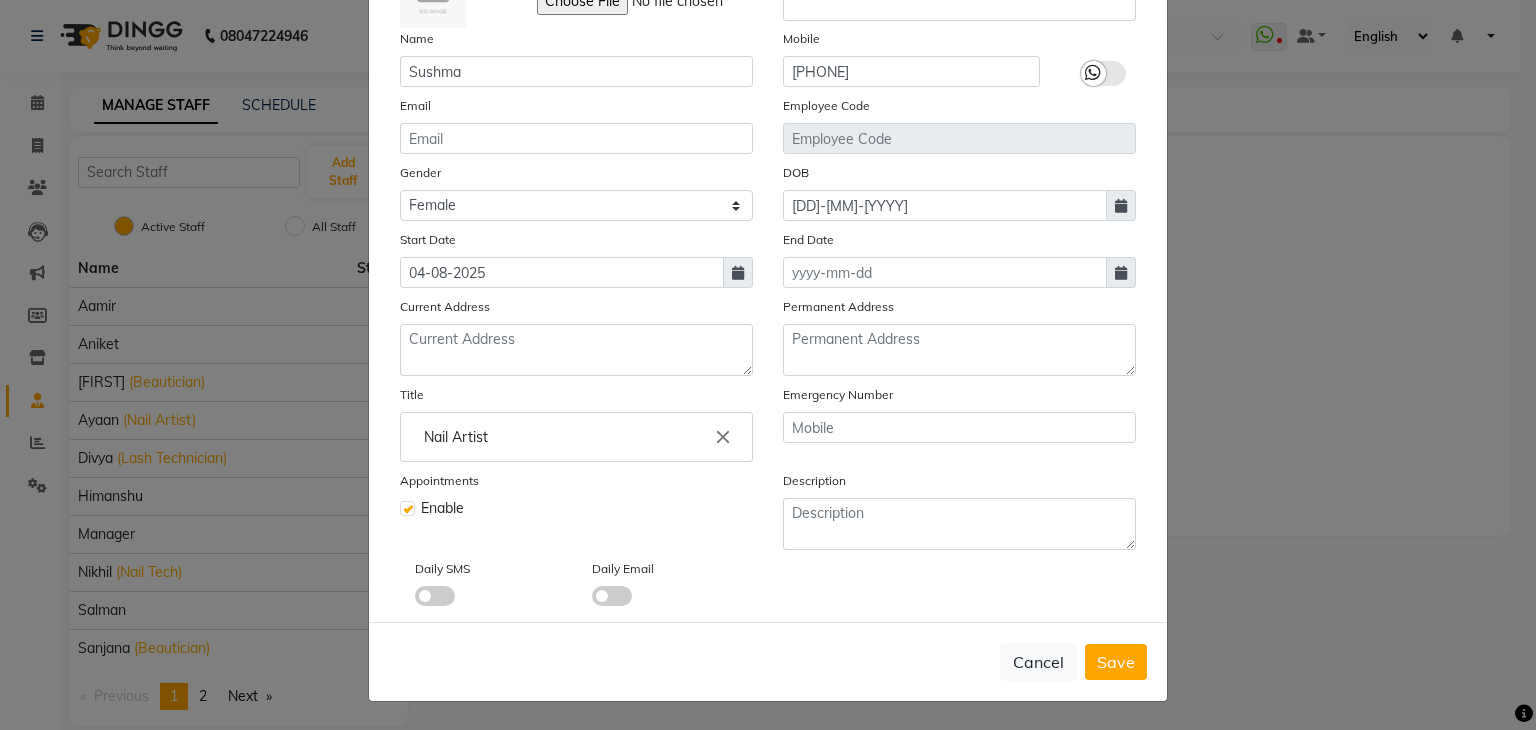 click on "Nail Artist" 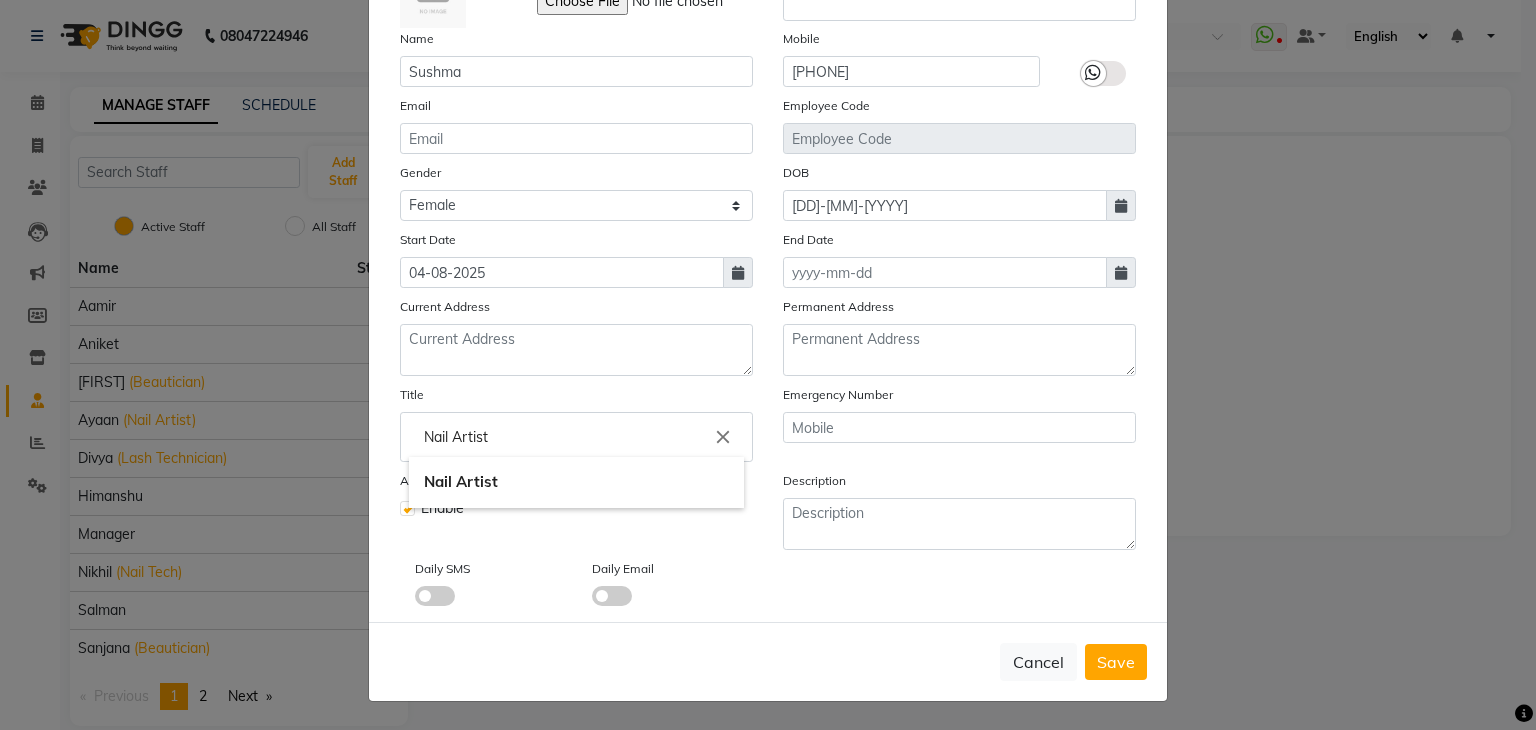 click on "close" 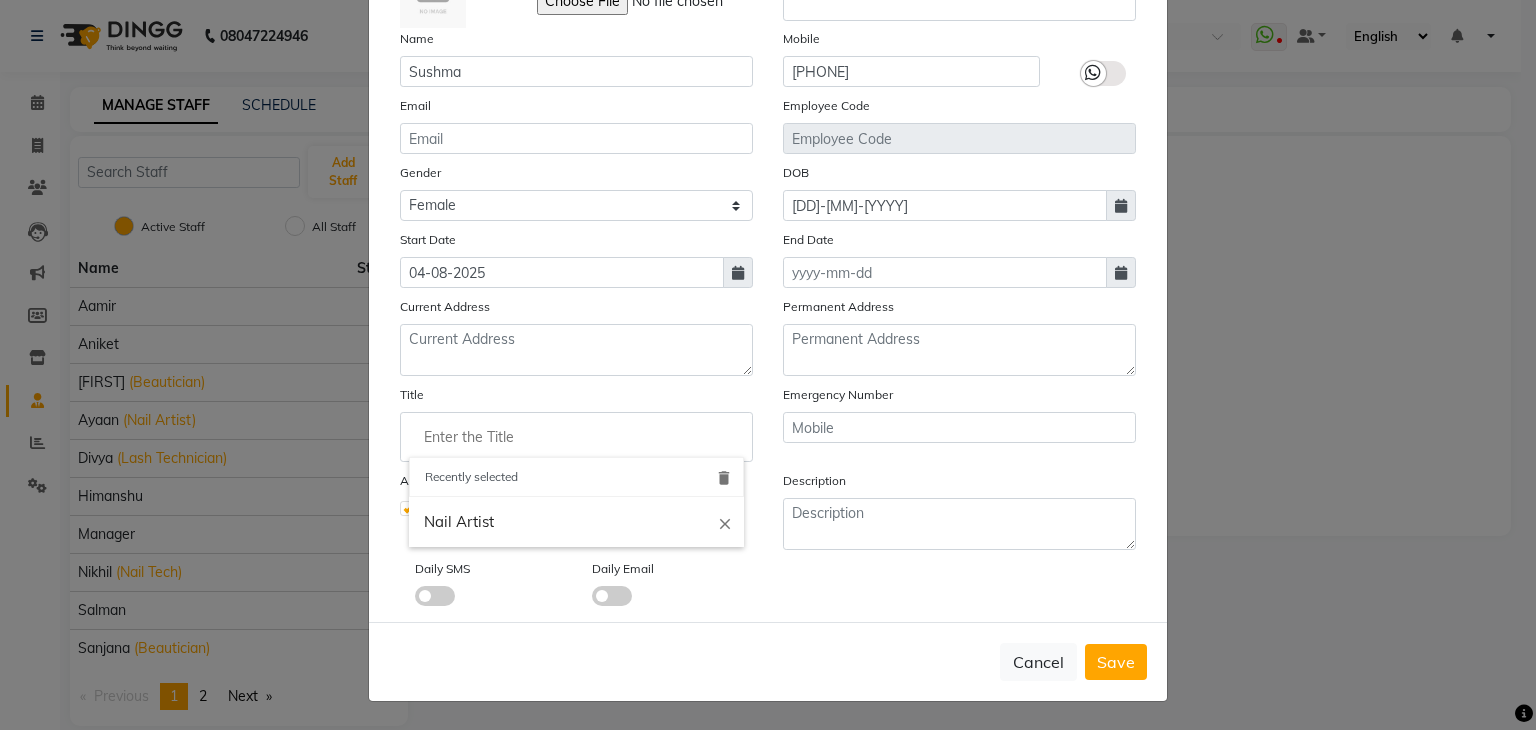 click 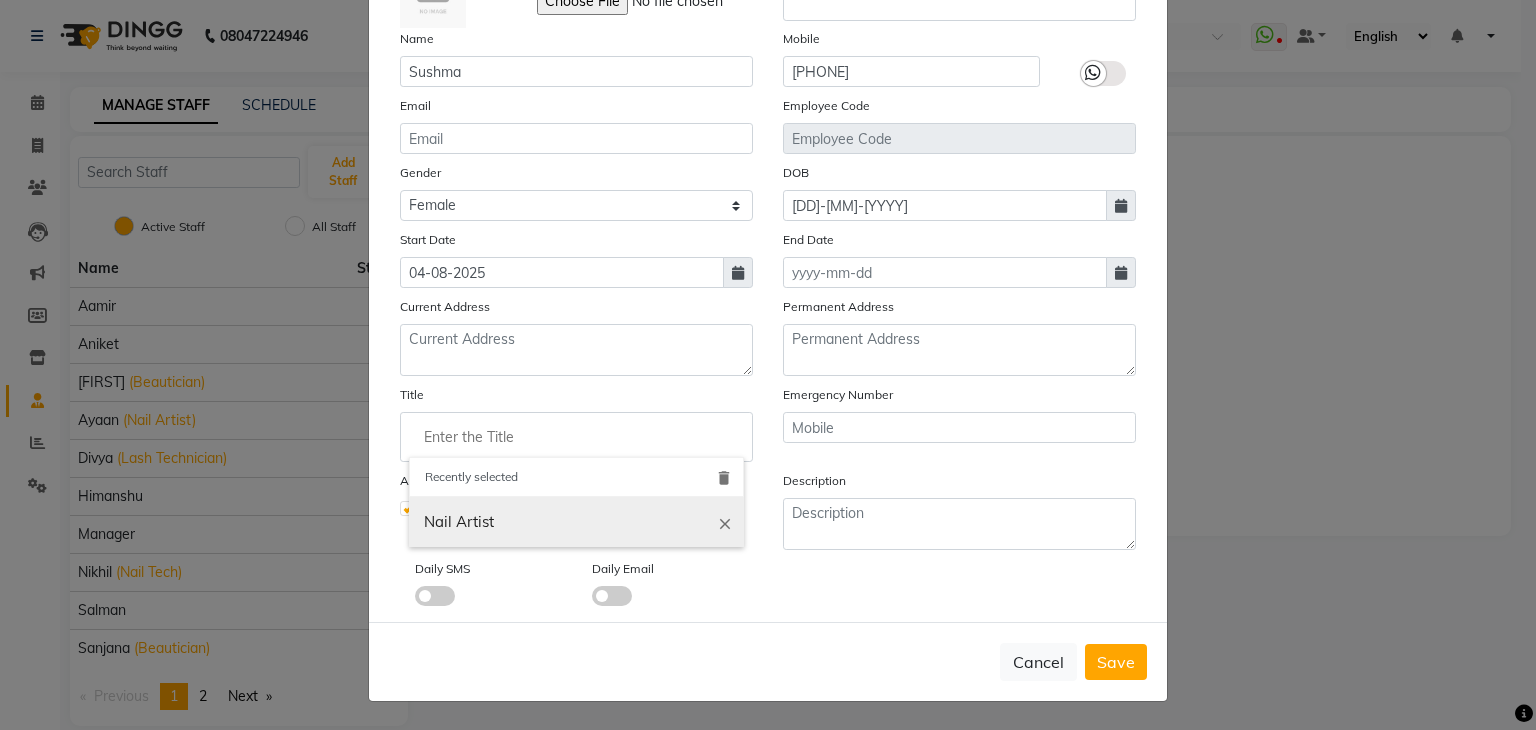 click on "close" at bounding box center [725, 523] 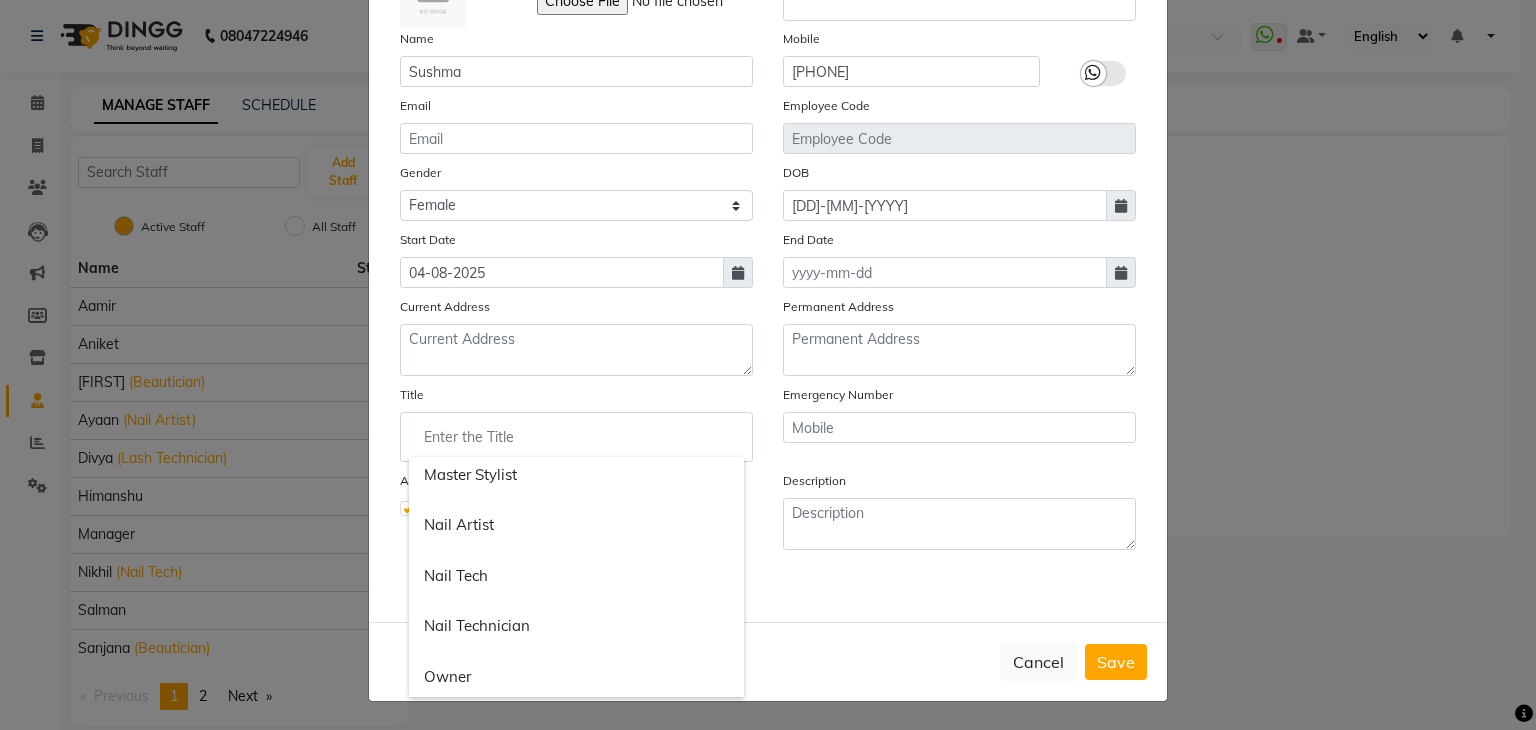 scroll, scrollTop: 1135, scrollLeft: 0, axis: vertical 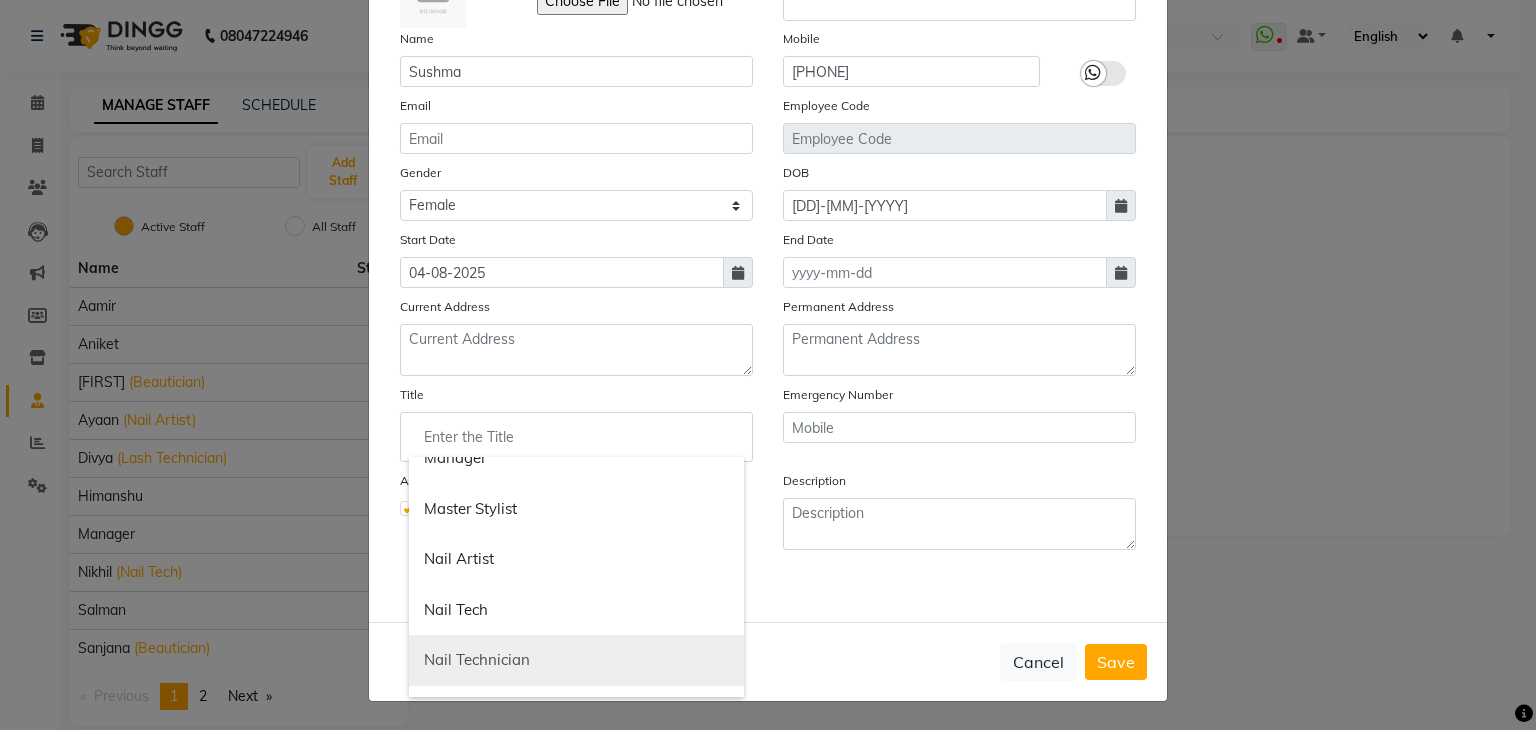 click on "Nail Technician" at bounding box center (576, 660) 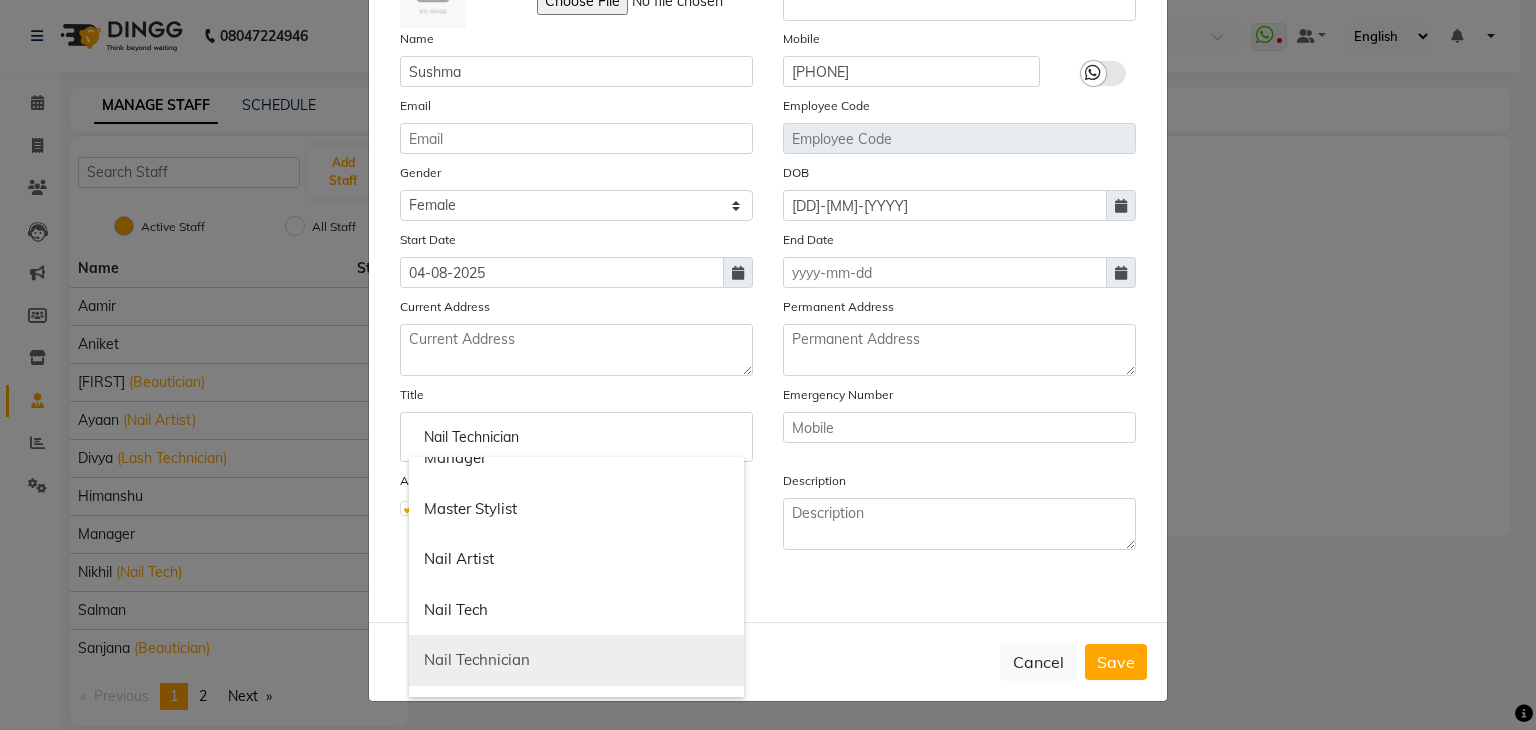 scroll, scrollTop: 0, scrollLeft: 0, axis: both 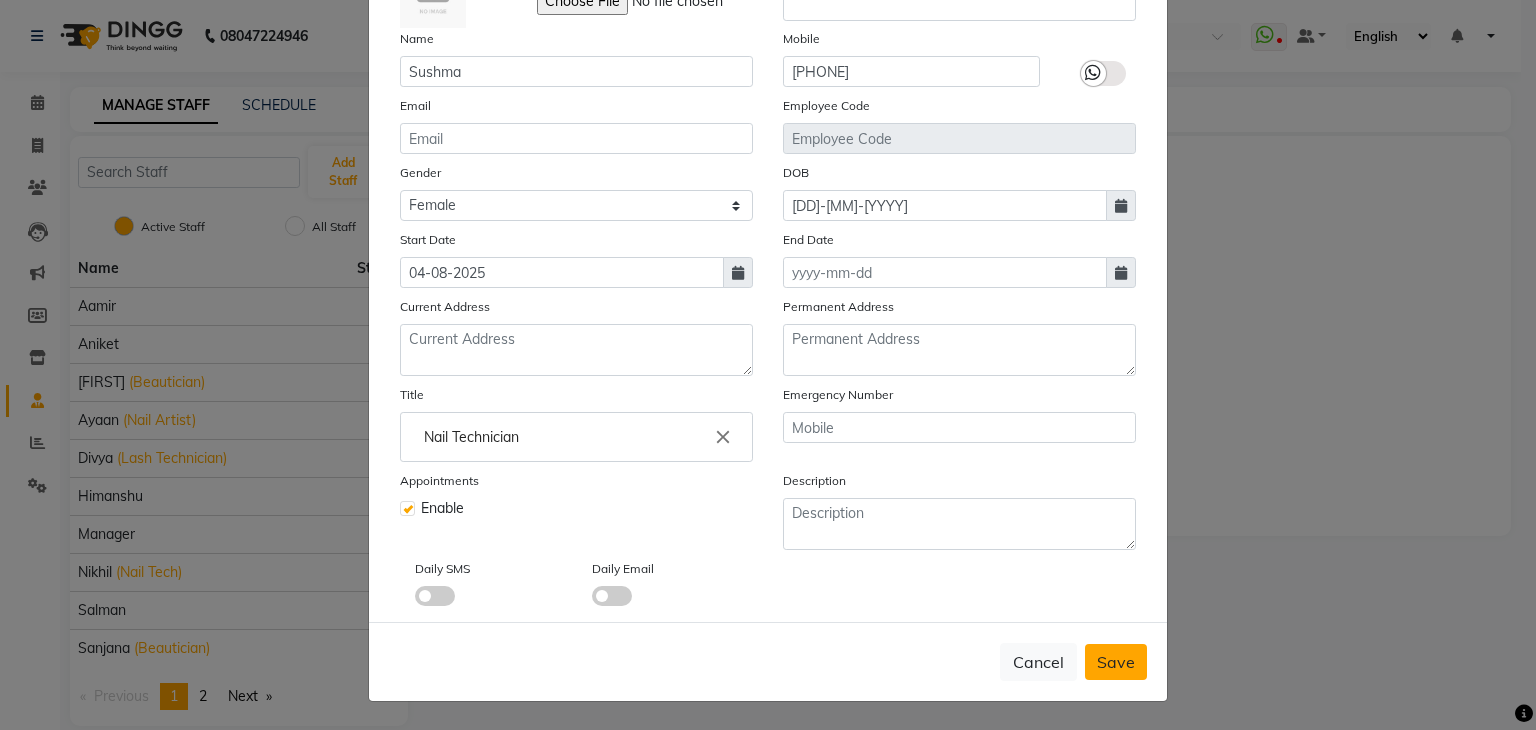 click on "Save" at bounding box center (1116, 662) 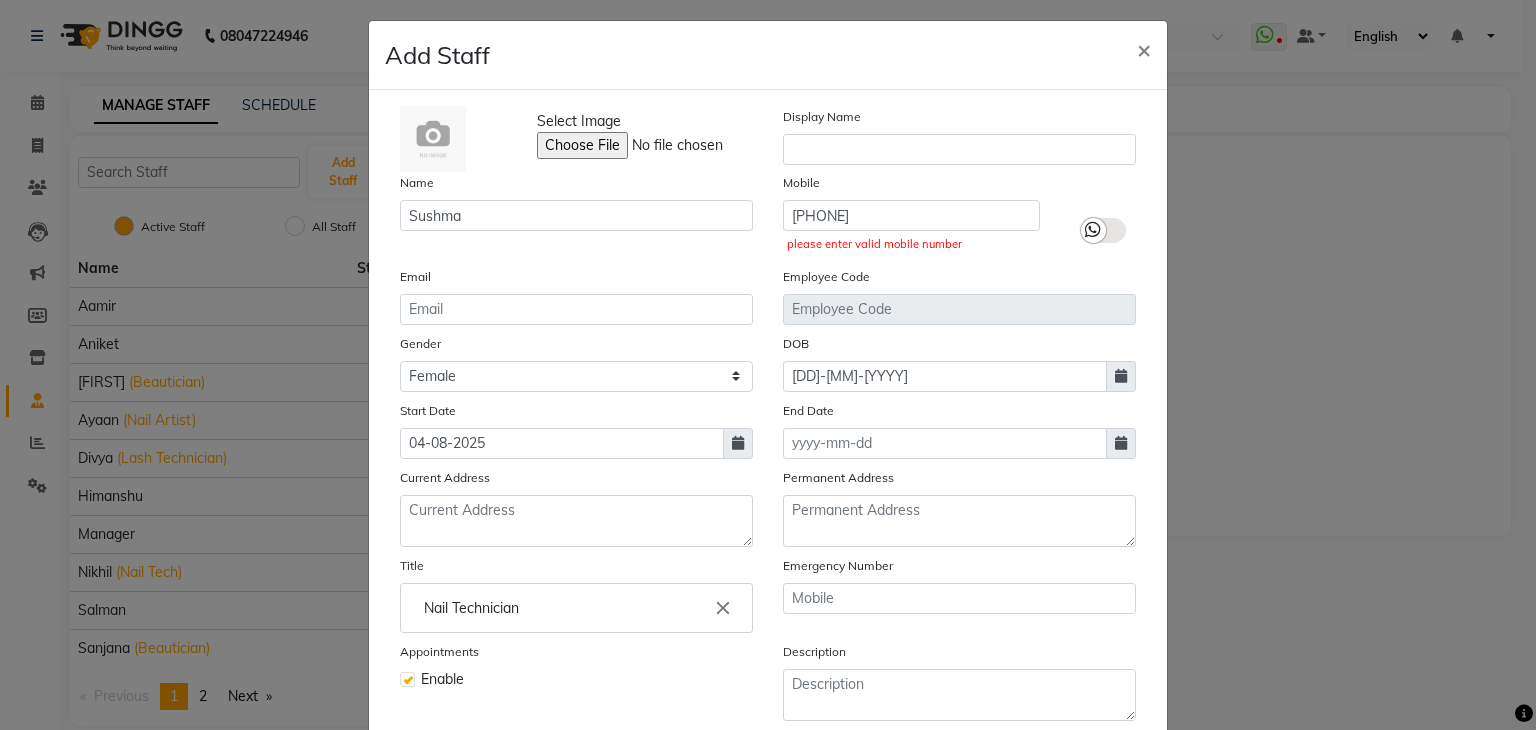 scroll, scrollTop: 0, scrollLeft: 0, axis: both 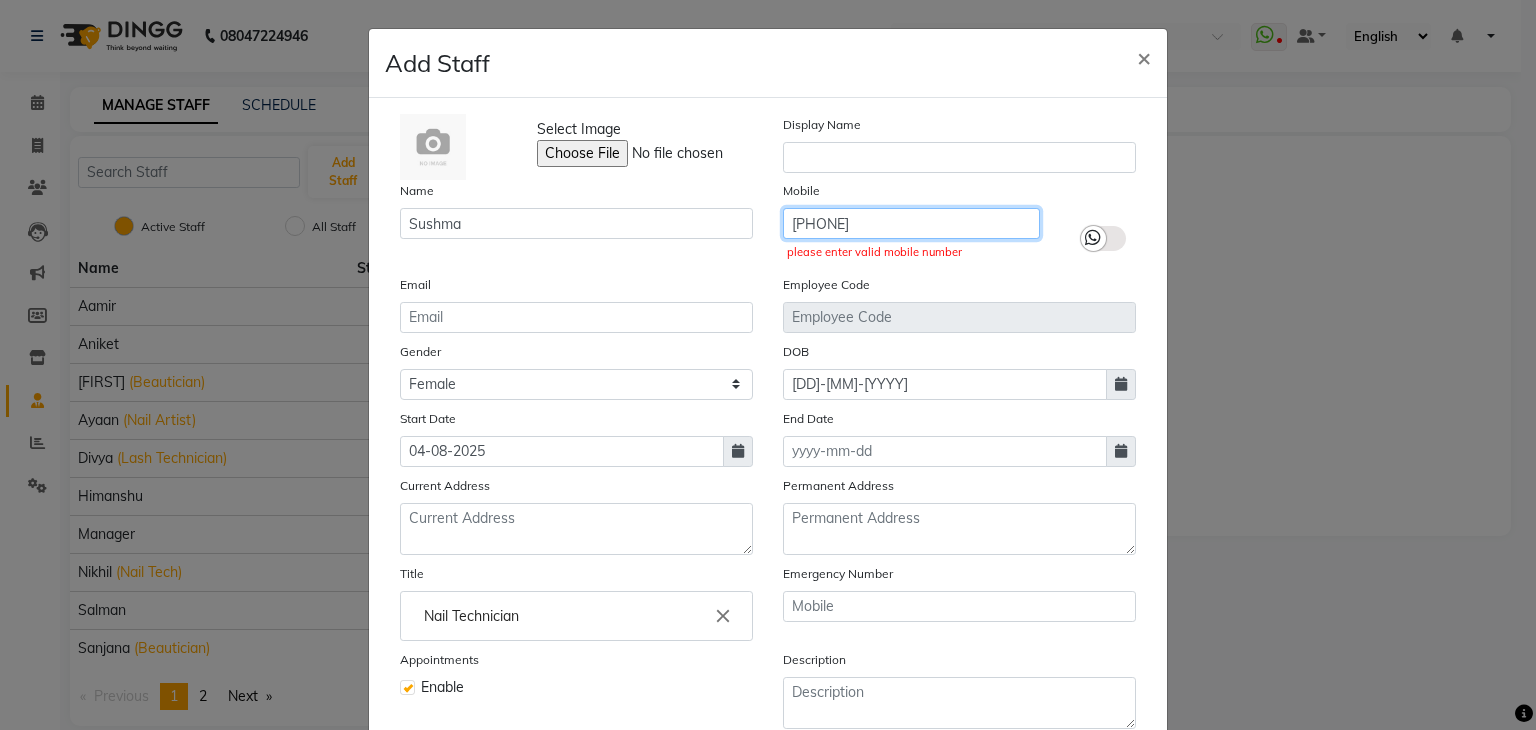 click on "[PHONE]" 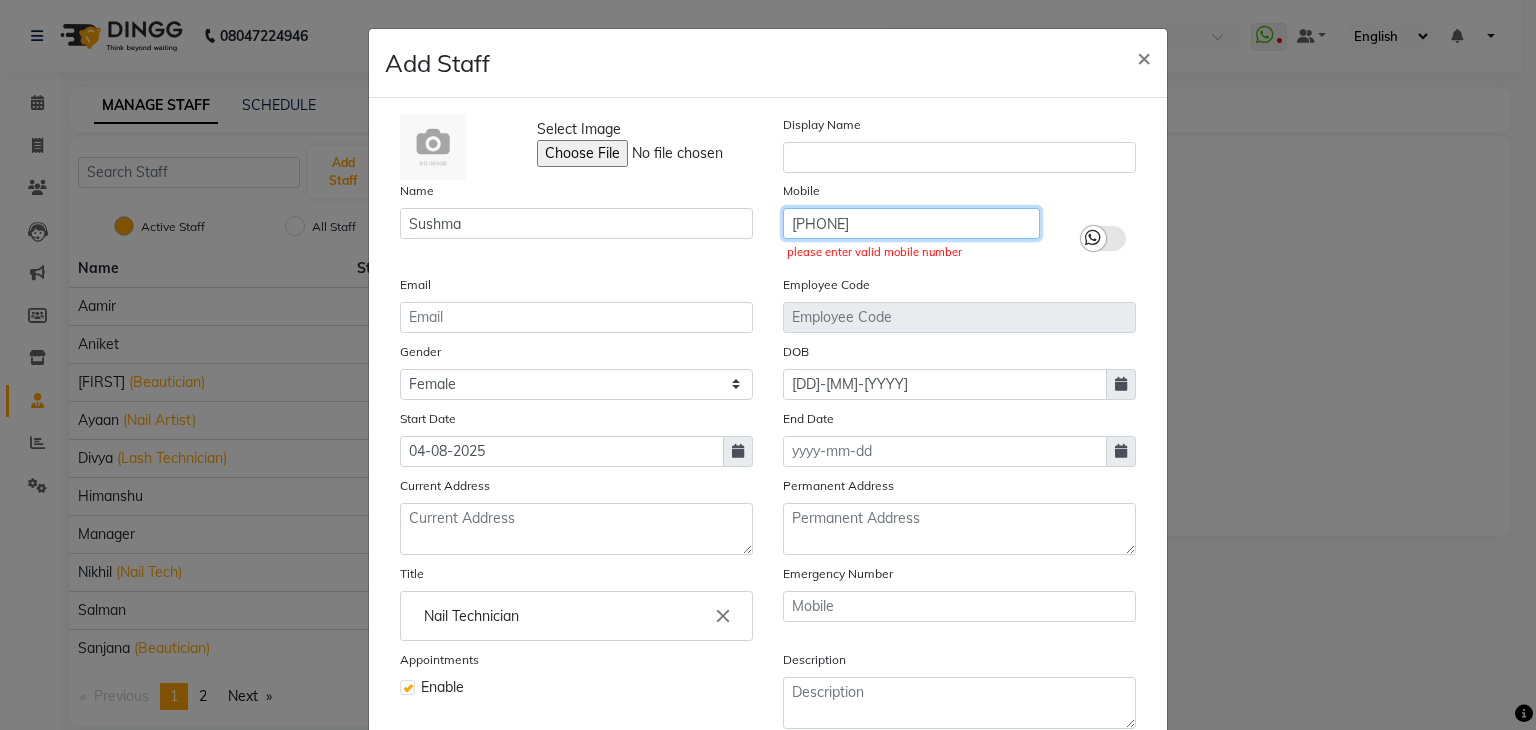 click on "[PHONE]" 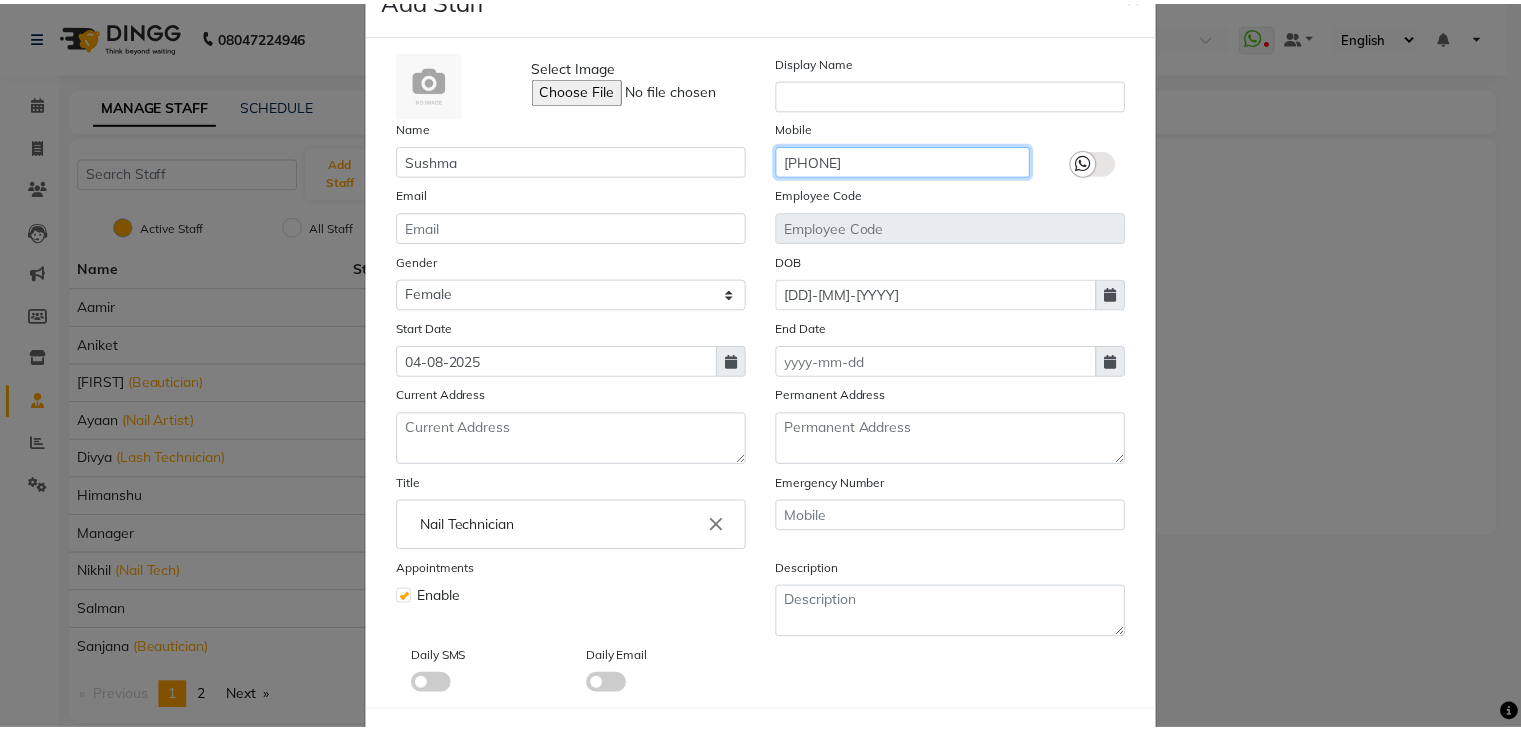 scroll, scrollTop: 160, scrollLeft: 0, axis: vertical 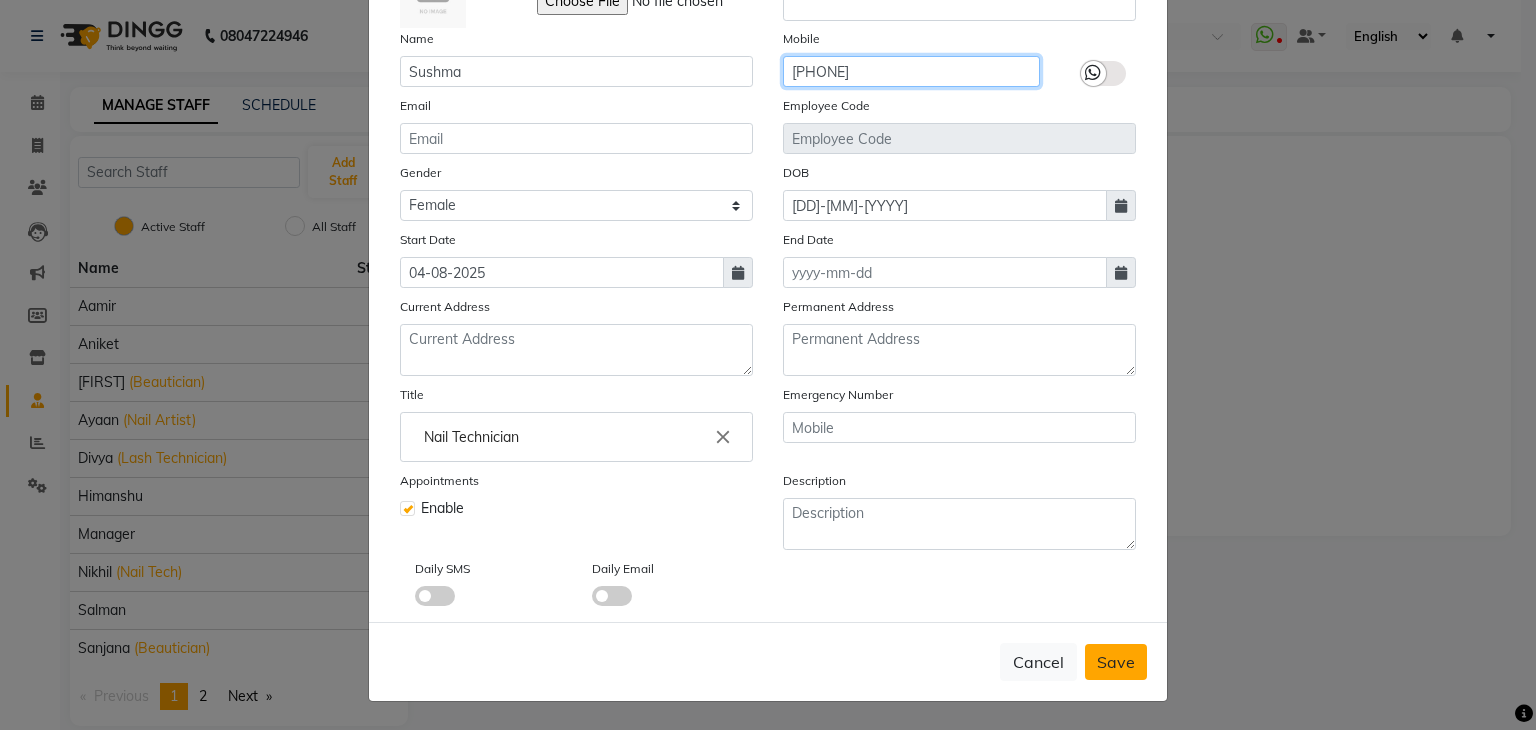 type on "[PHONE]" 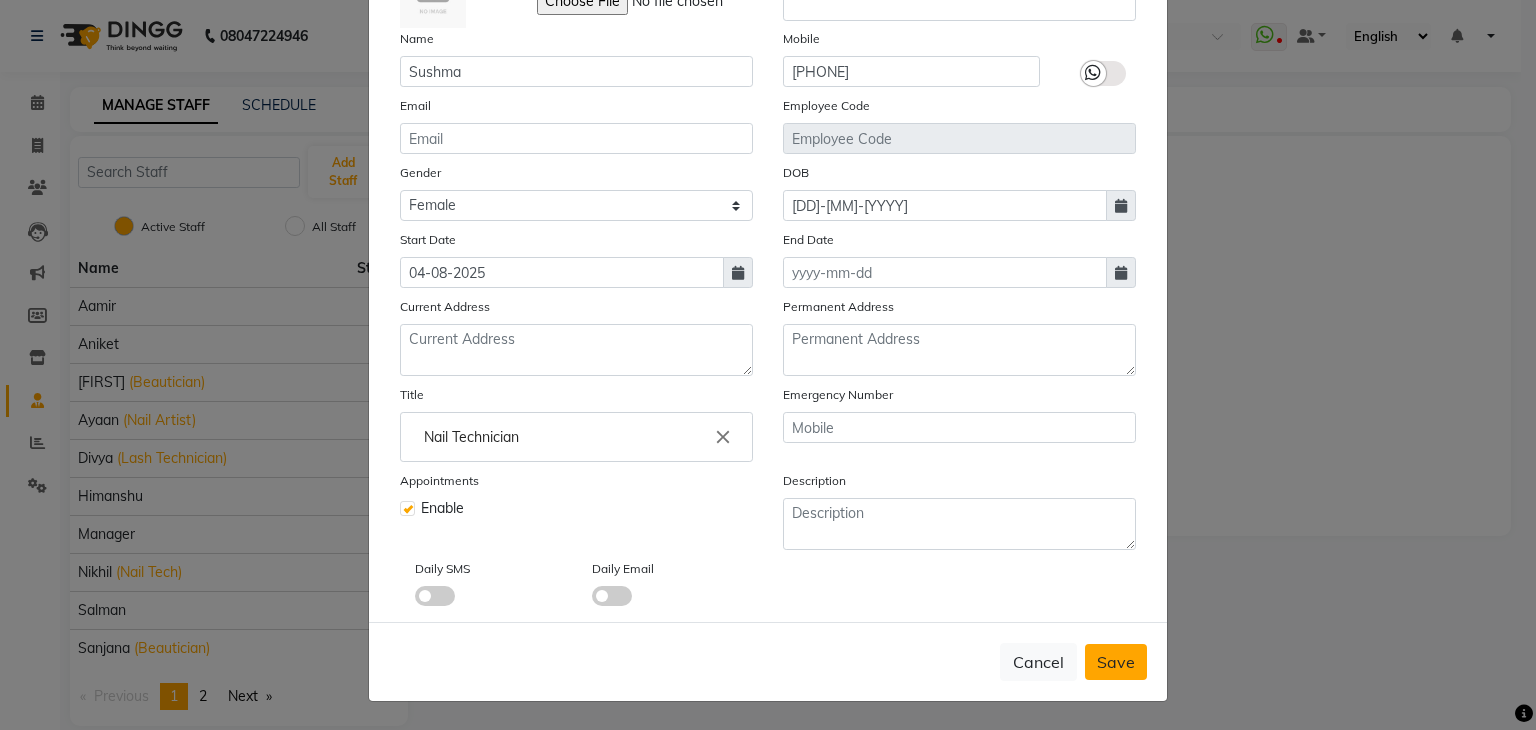 click on "Save" at bounding box center (1116, 662) 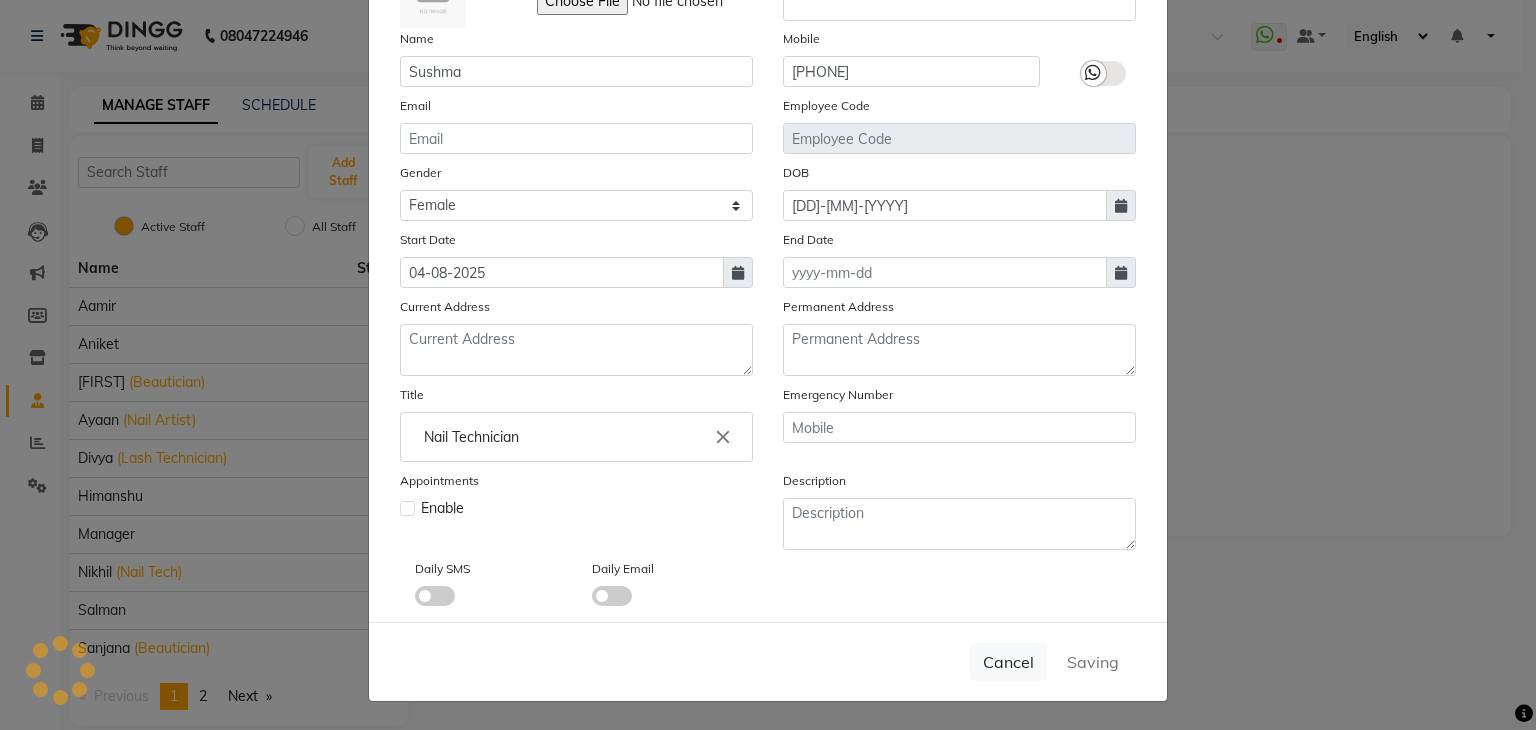 type 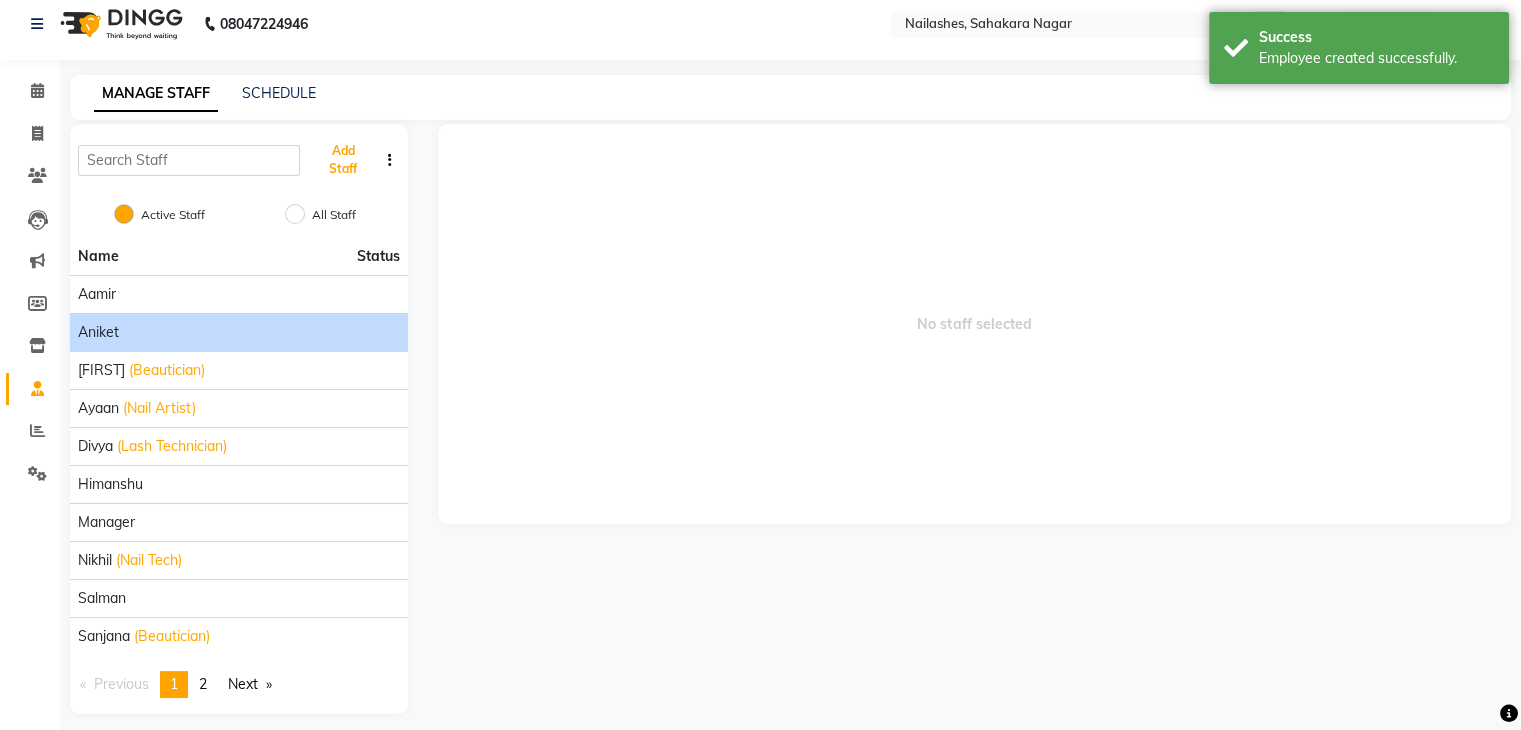 scroll, scrollTop: 24, scrollLeft: 0, axis: vertical 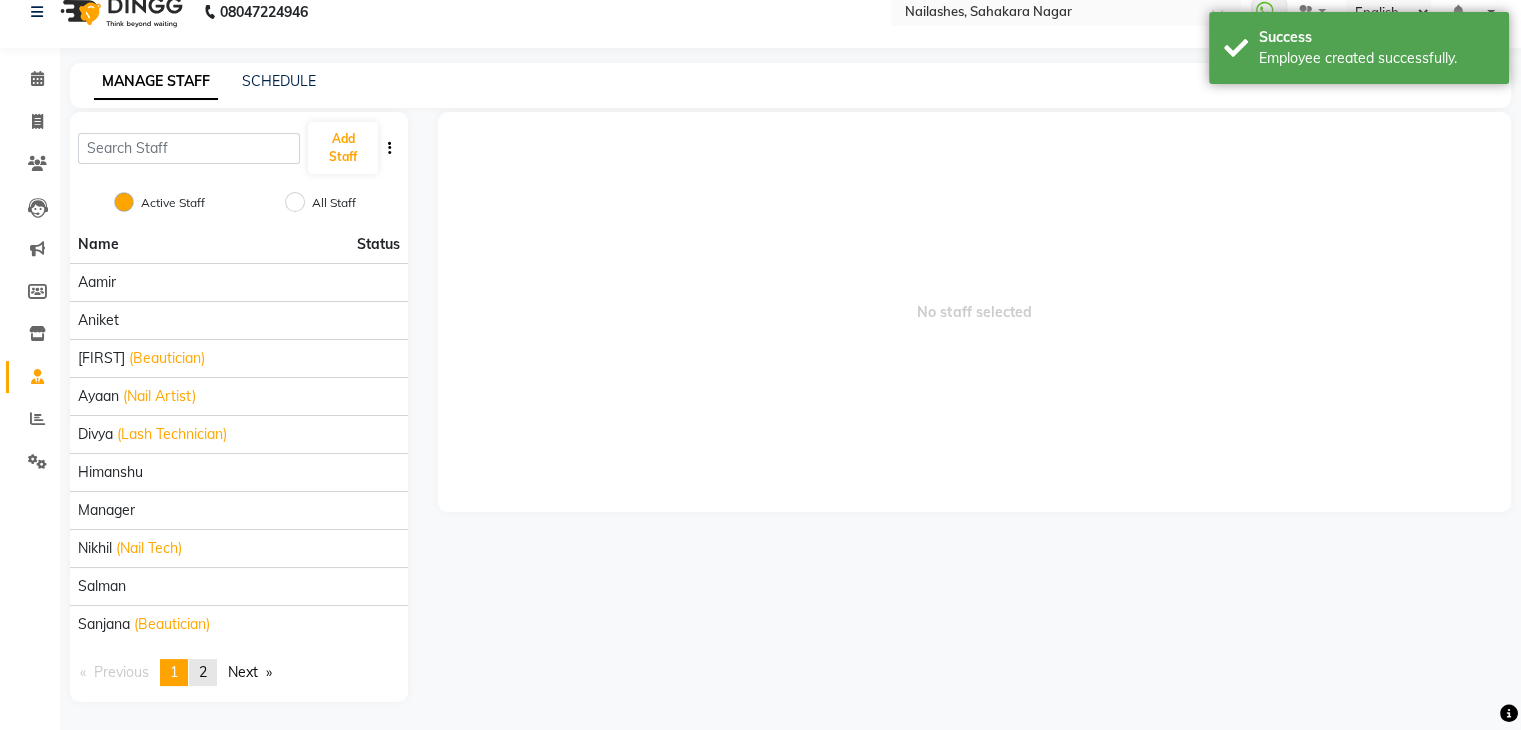 click on "2" at bounding box center [203, 672] 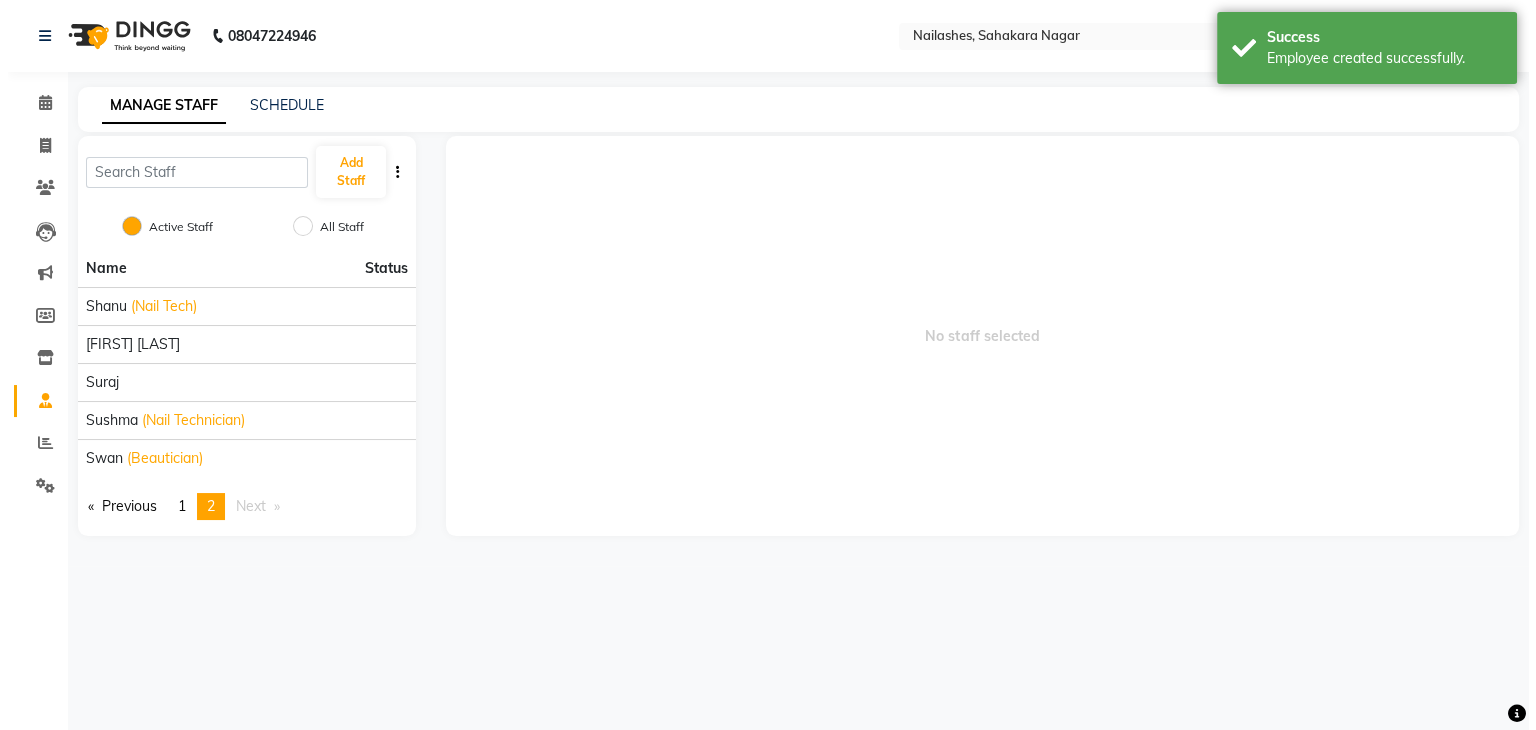 scroll, scrollTop: 0, scrollLeft: 0, axis: both 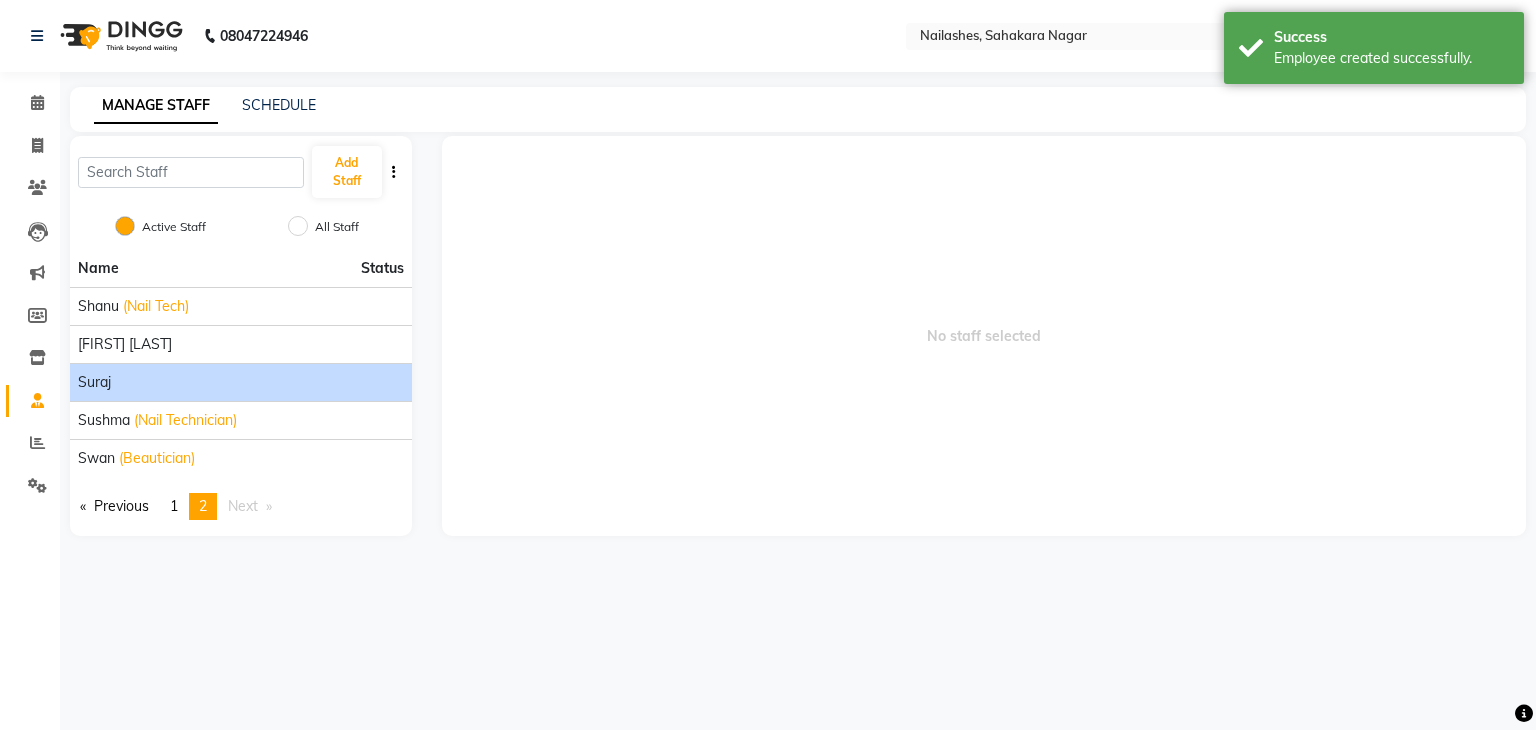 click on "Suraj" 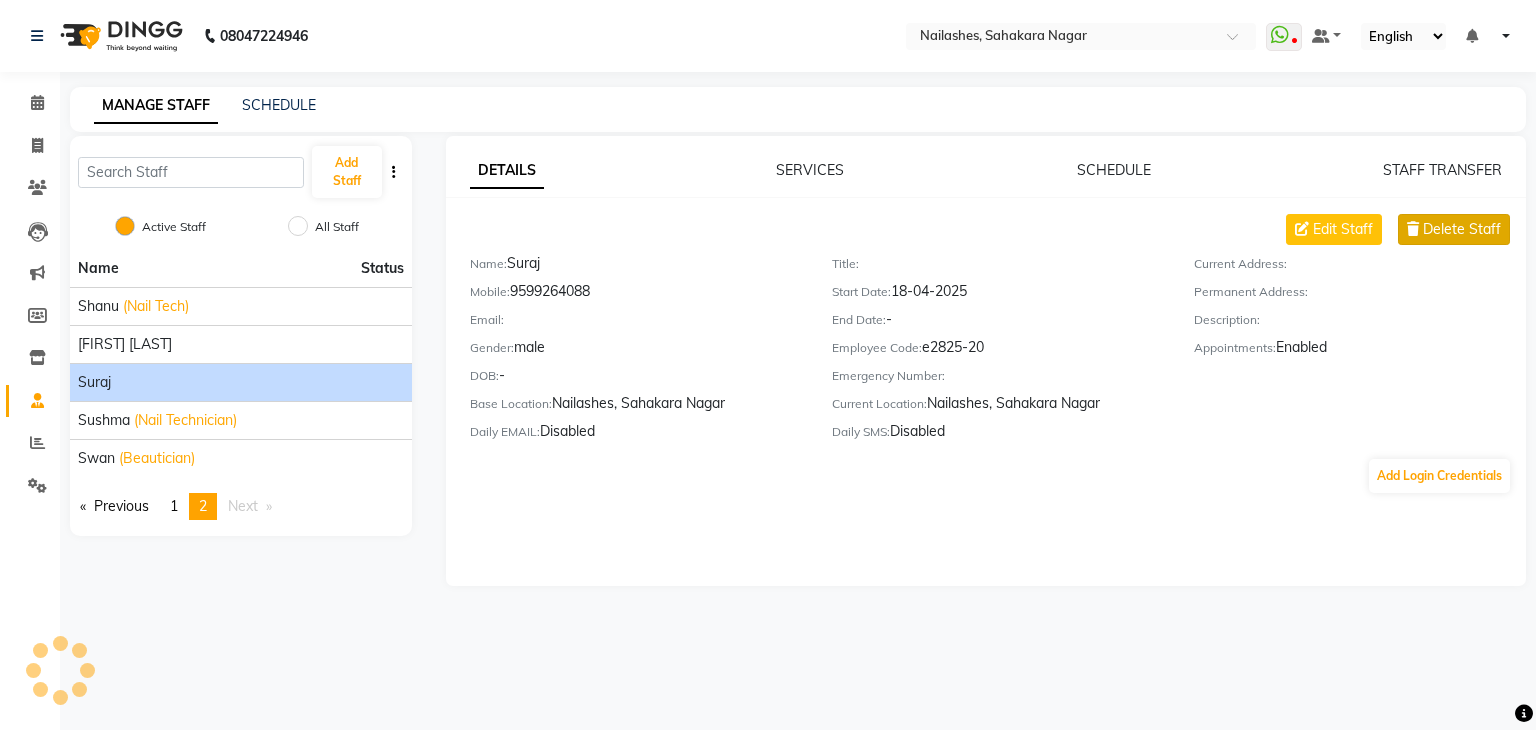 click on "Delete Staff" 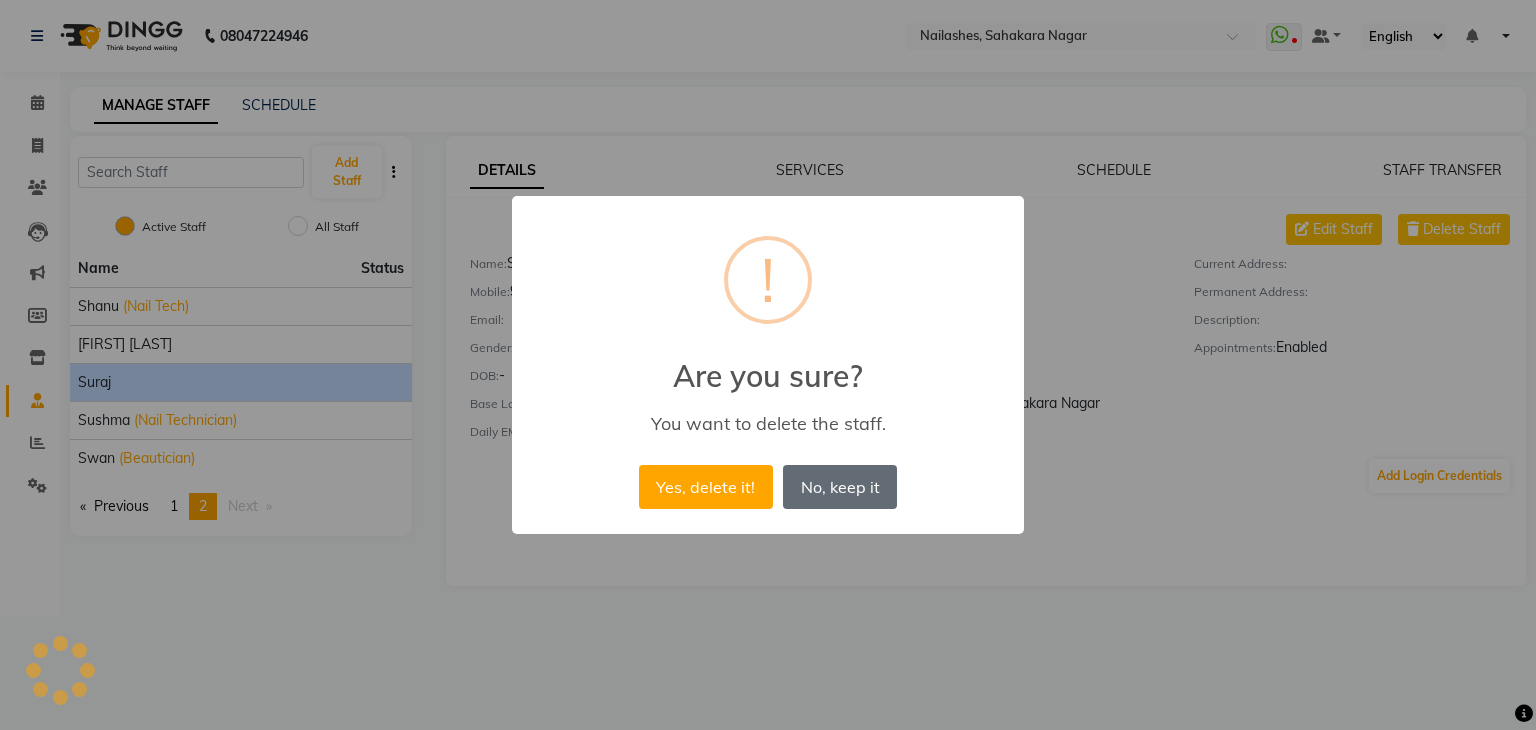 click on "No, keep it" at bounding box center (840, 487) 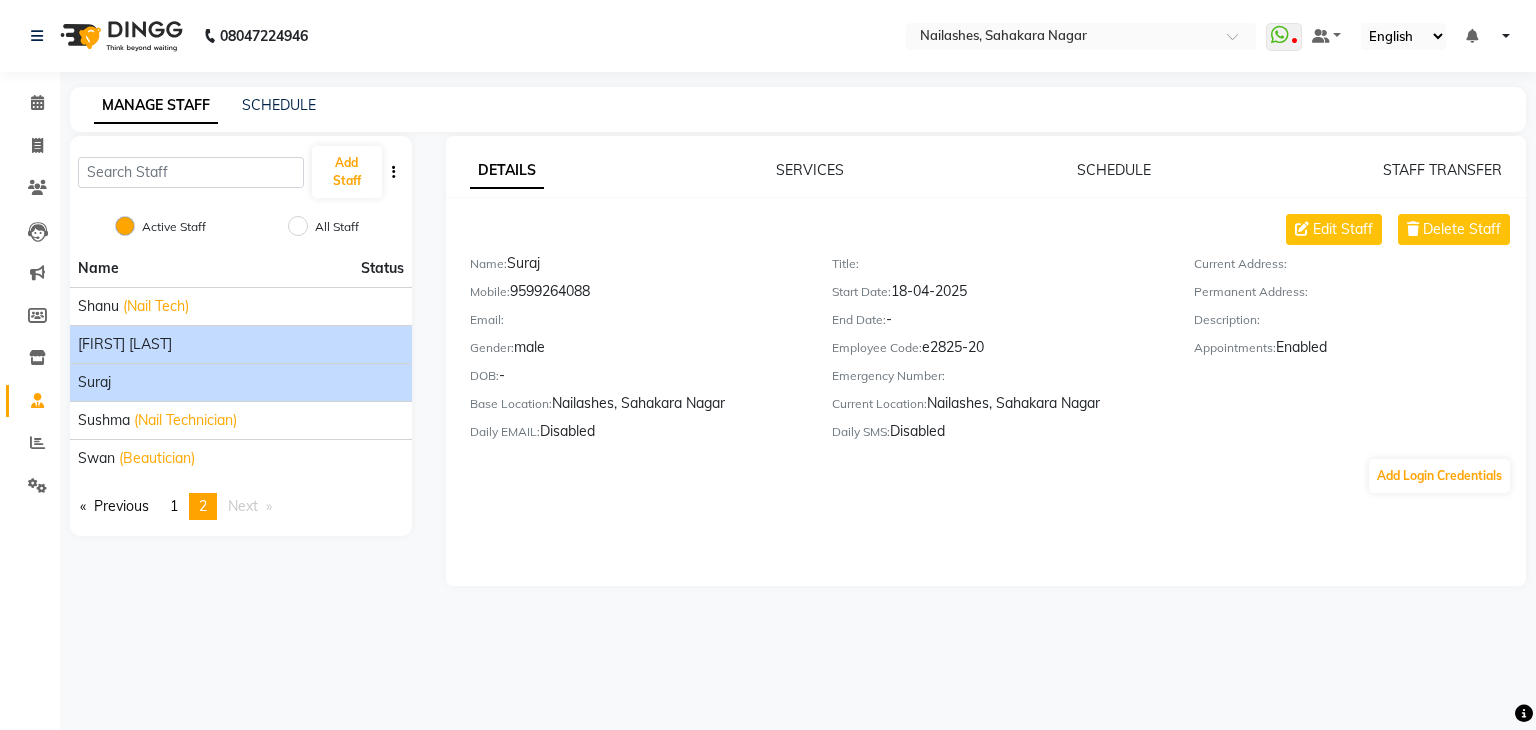 click on "[FIRST] [LAST]" 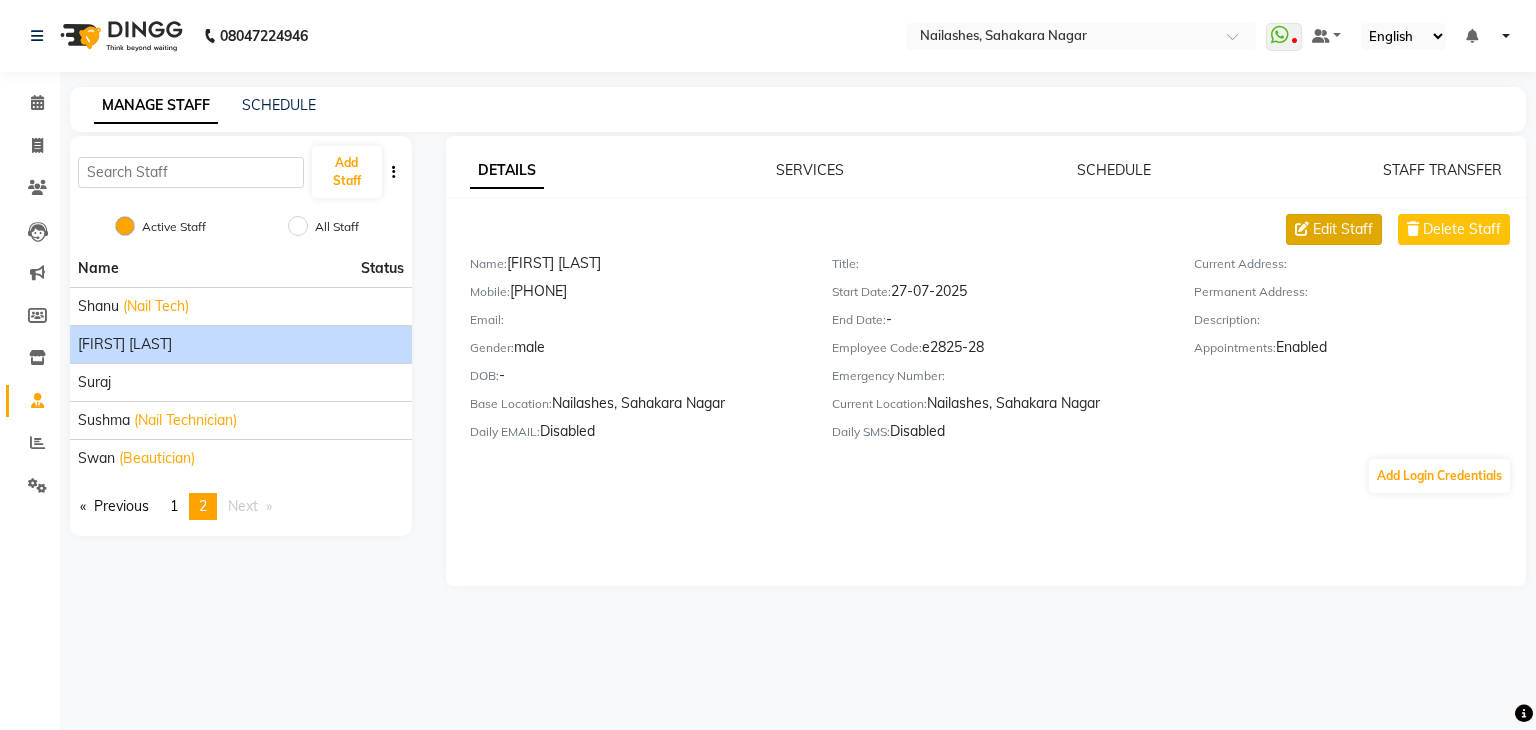 click on "Edit Staff" 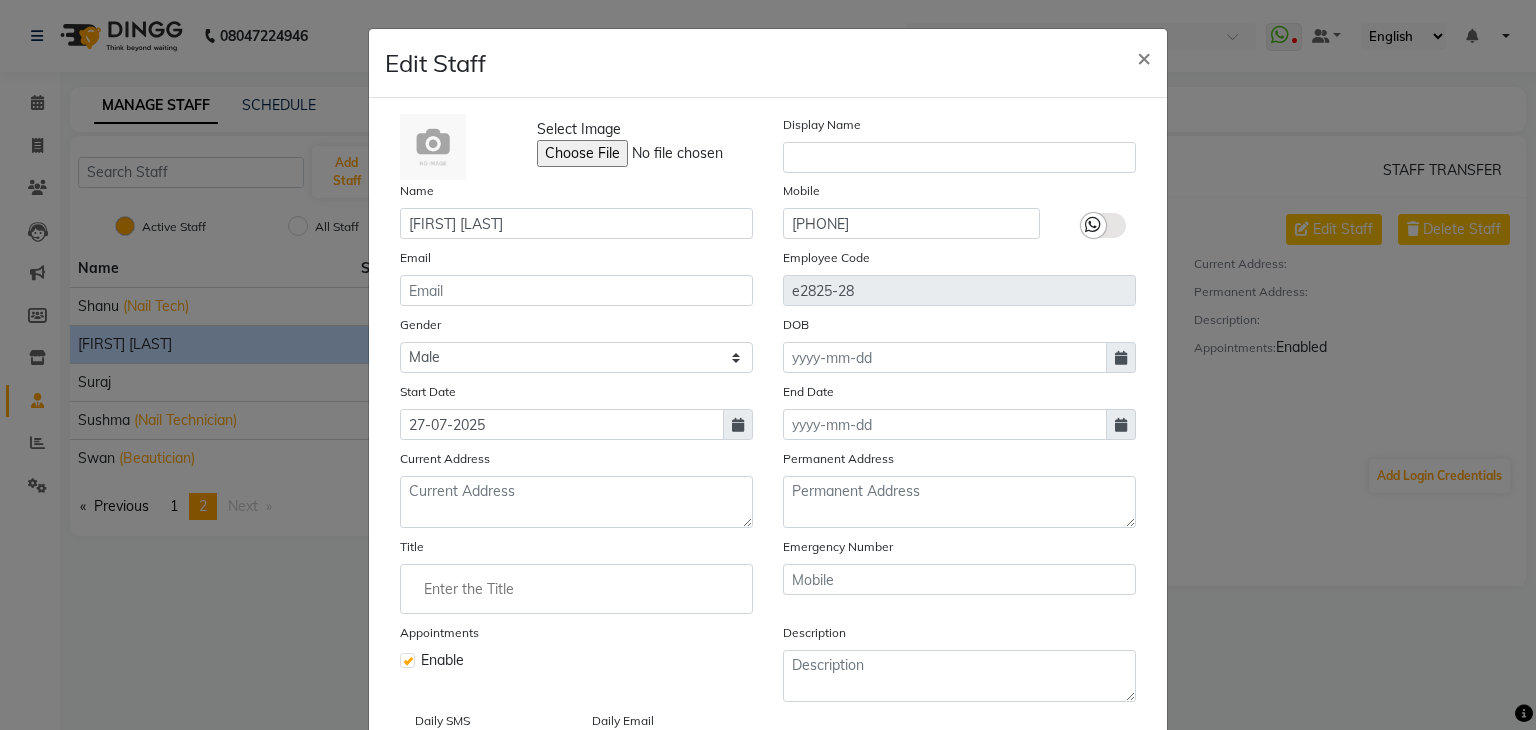 click 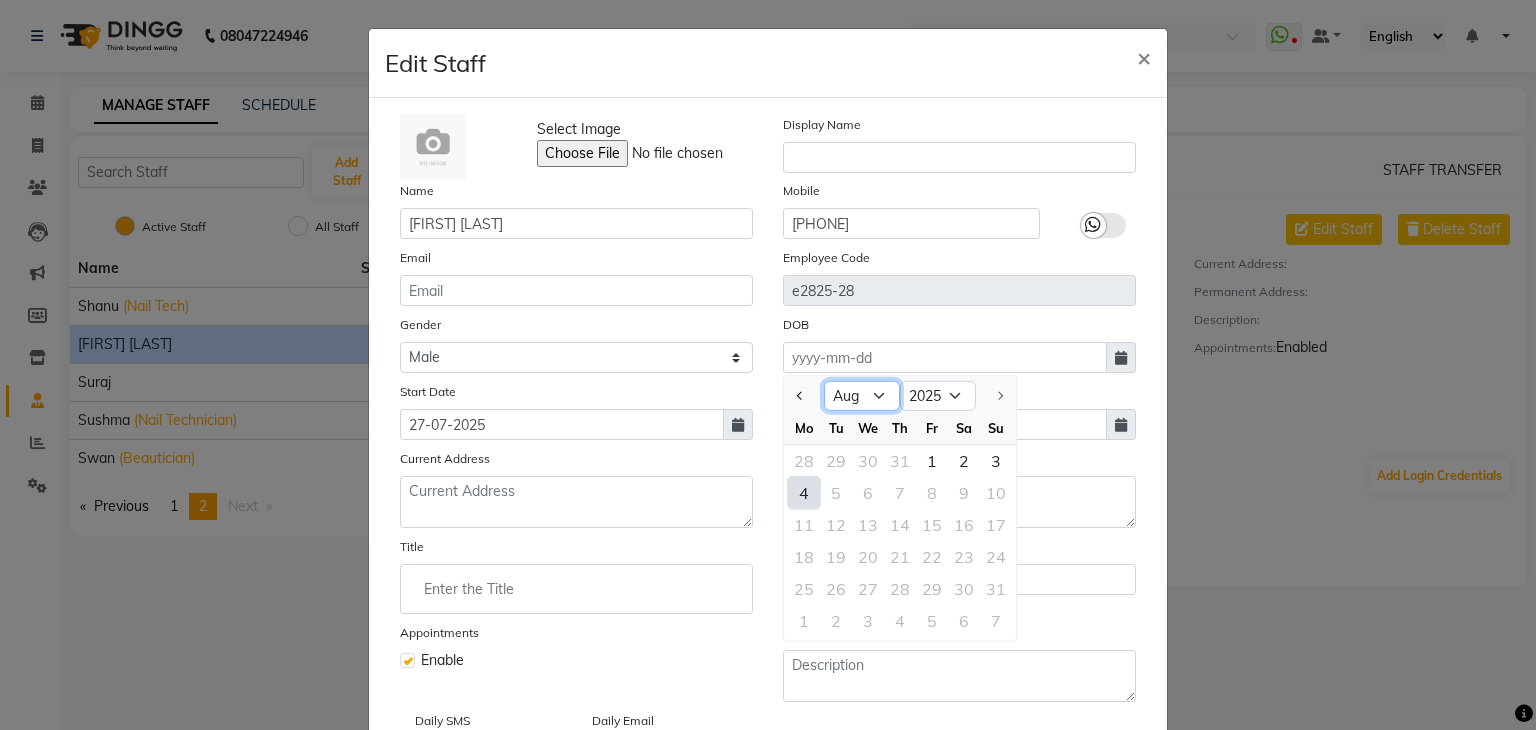 click on "Jan Feb Mar Apr May Jun Jul Aug" 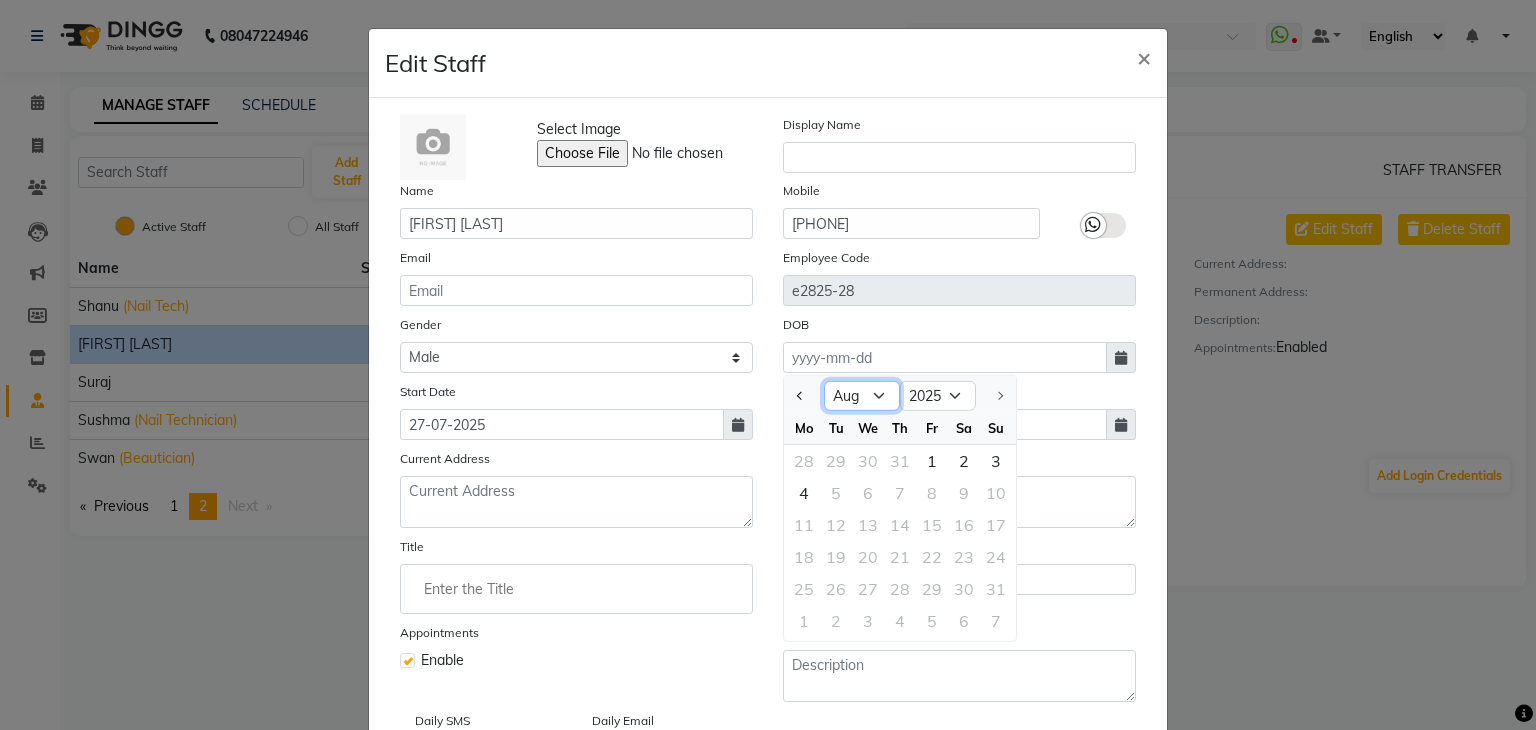 click on "Jan Feb Mar Apr May Jun Jul Aug" 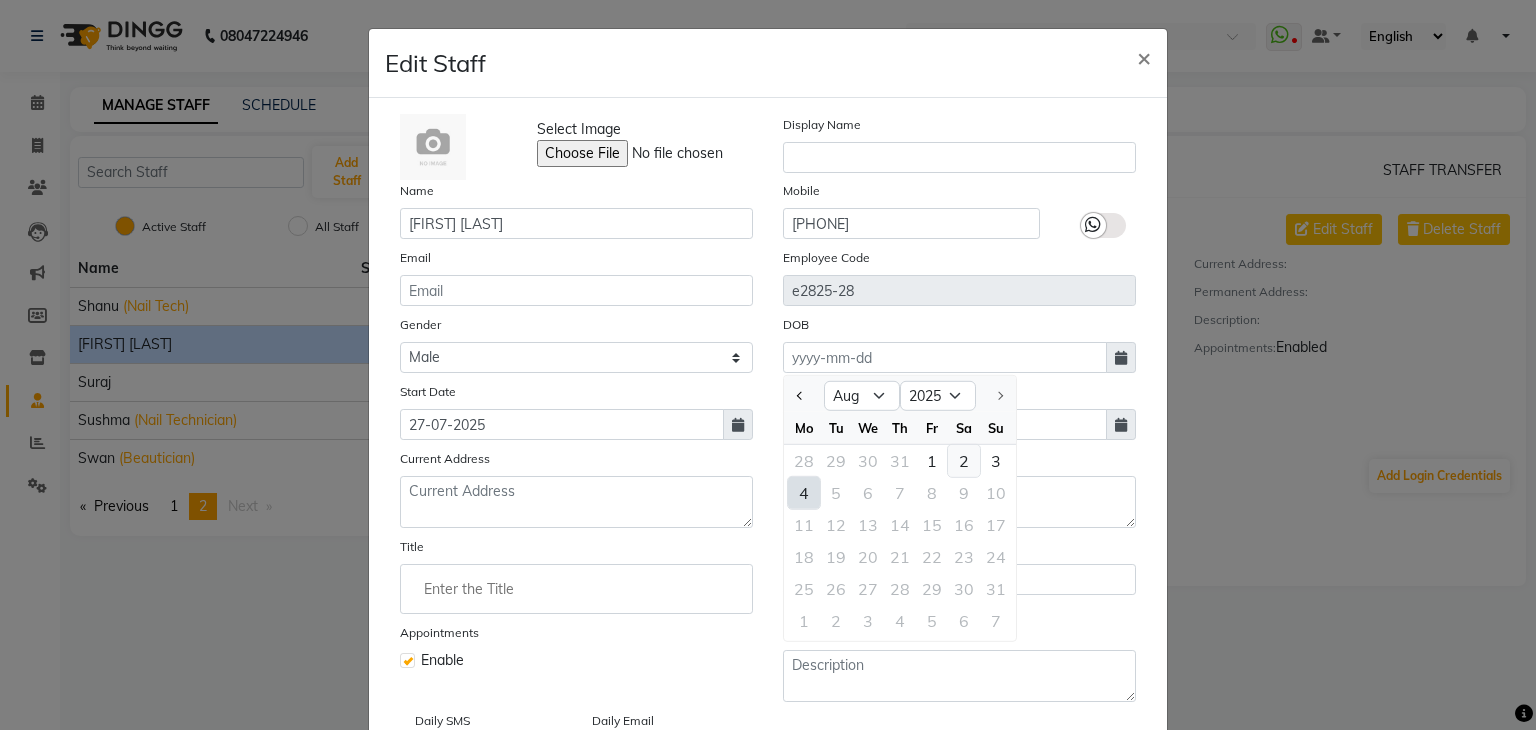 click on "2" 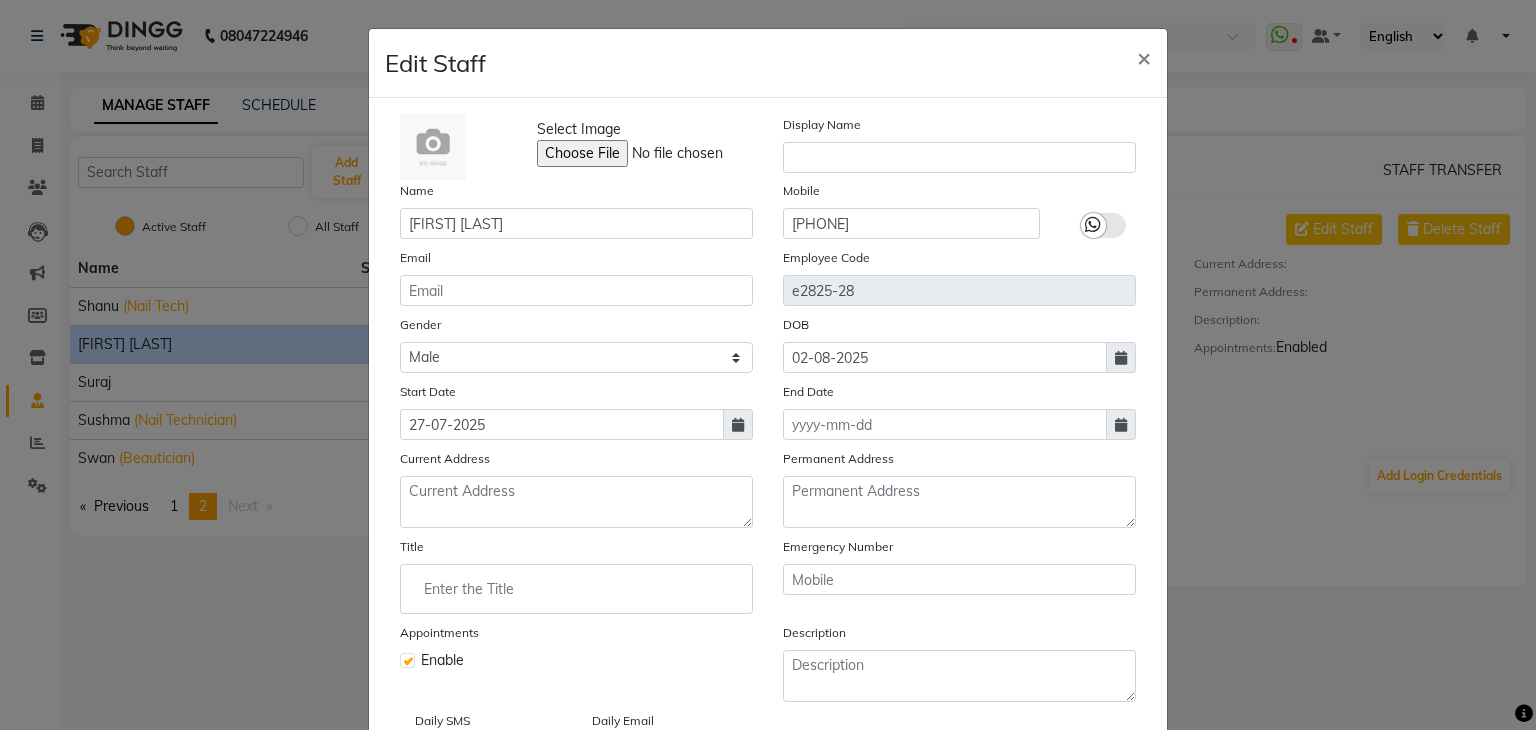 click 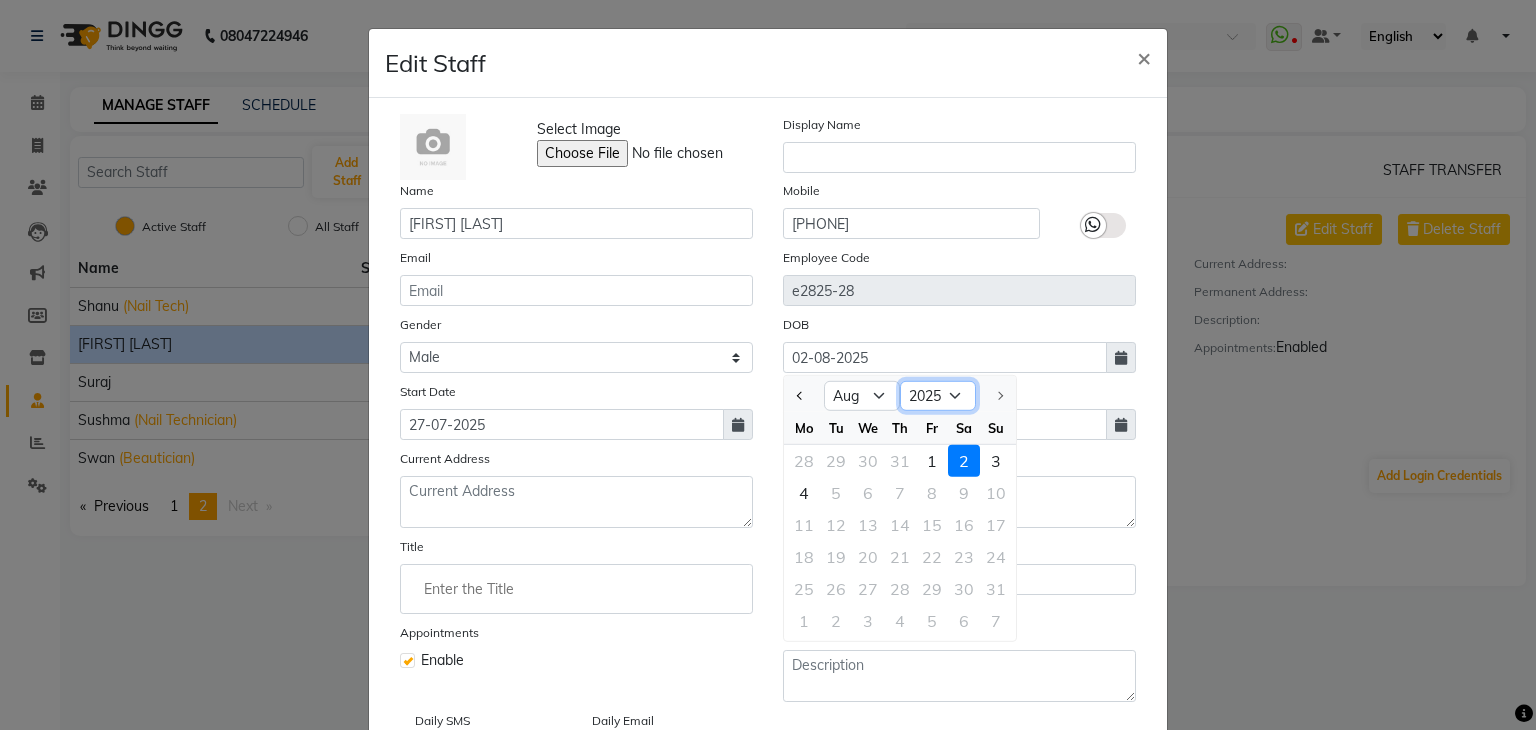 click on "1920 1921 1922 1923 1924 1925 1926 1927 1928 1929 1930 1931 1932 1933 1934 1935 1936 1937 1938 1939 1940 1941 1942 1943 1944 1945 1946 1947 1948 1949 1950 1951 1952 1953 1954 1955 1956 1957 1958 1959 1960 1961 1962 1963 1964 1965 1966 1967 1968 1969 1970 1971 1972 1973 1974 1975 1976 1977 1978 1979 1980 1981 1982 1983 1984 1985 1986 1987 1988 1989 1990 1991 1992 1993 1994 1995 1996 1997 1998 1999 2000 2001 2002 2003 2004 2005 2006 2007 2008 2009 2010 2011 2012 2013 2014 2015 2016 2017 2018 2019 2020 2021 2022 2023 2024 2025" 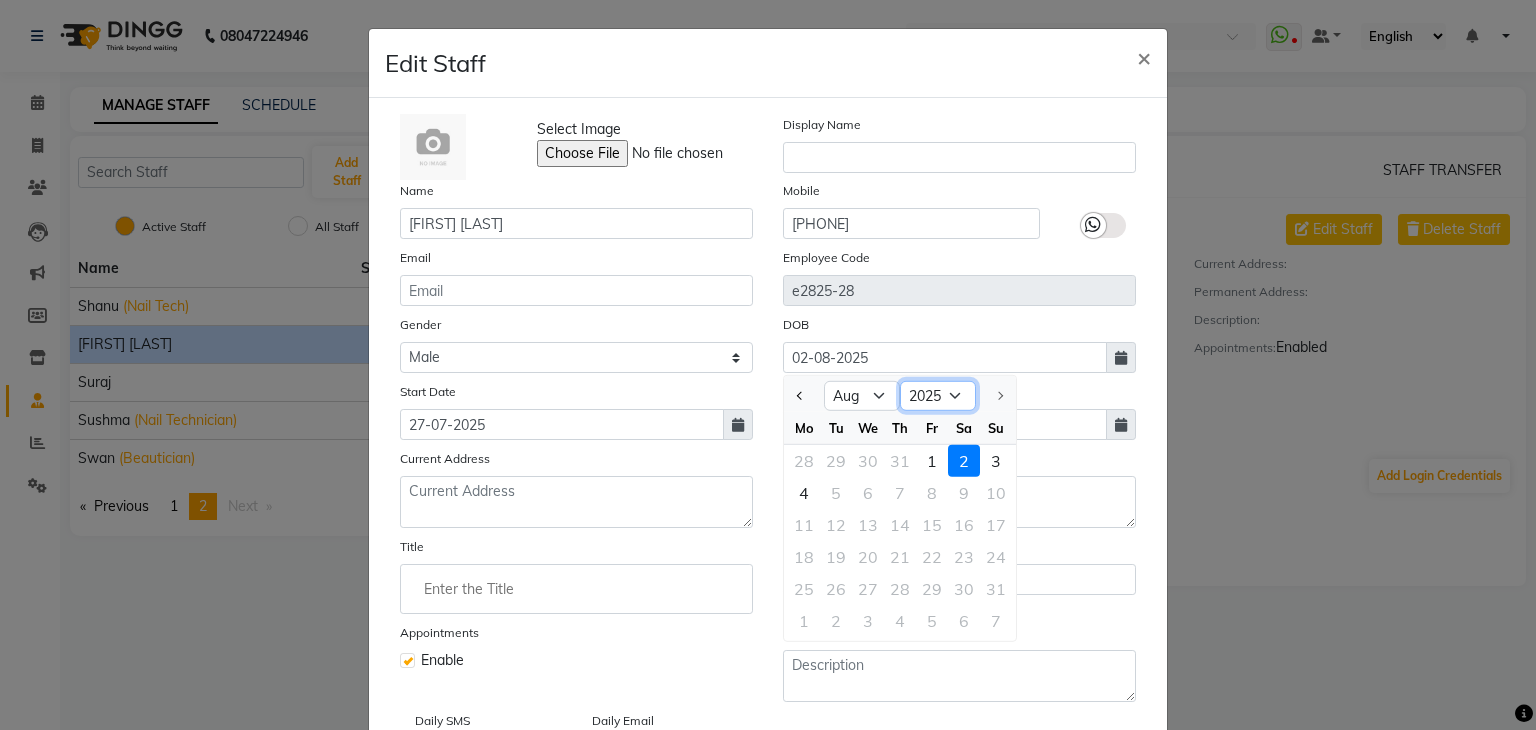 select on "2004" 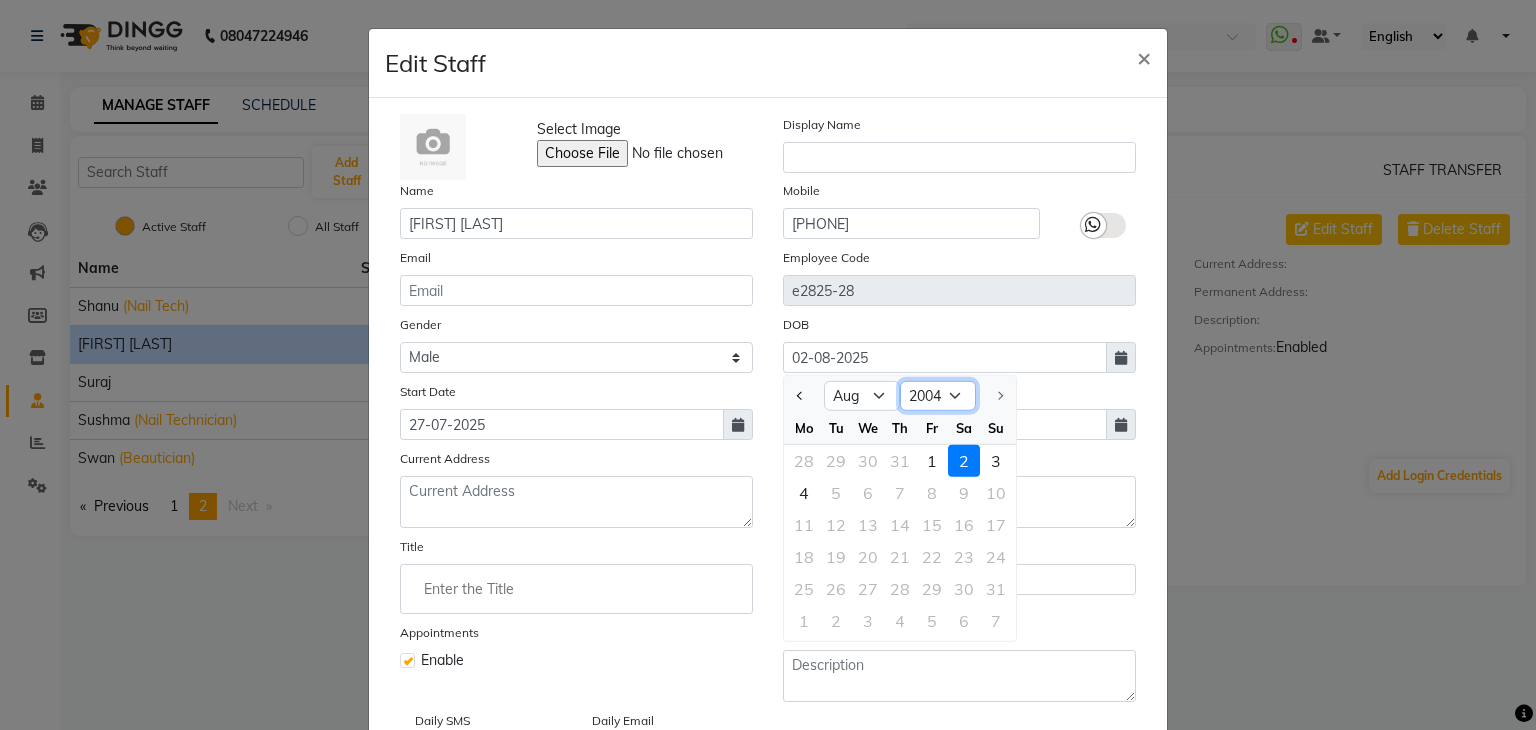 click on "1920 1921 1922 1923 1924 1925 1926 1927 1928 1929 1930 1931 1932 1933 1934 1935 1936 1937 1938 1939 1940 1941 1942 1943 1944 1945 1946 1947 1948 1949 1950 1951 1952 1953 1954 1955 1956 1957 1958 1959 1960 1961 1962 1963 1964 1965 1966 1967 1968 1969 1970 1971 1972 1973 1974 1975 1976 1977 1978 1979 1980 1981 1982 1983 1984 1985 1986 1987 1988 1989 1990 1991 1992 1993 1994 1995 1996 1997 1998 1999 2000 2001 2002 2003 2004 2005 2006 2007 2008 2009 2010 2011 2012 2013 2014 2015 2016 2017 2018 2019 2020 2021 2022 2023 2024 2025" 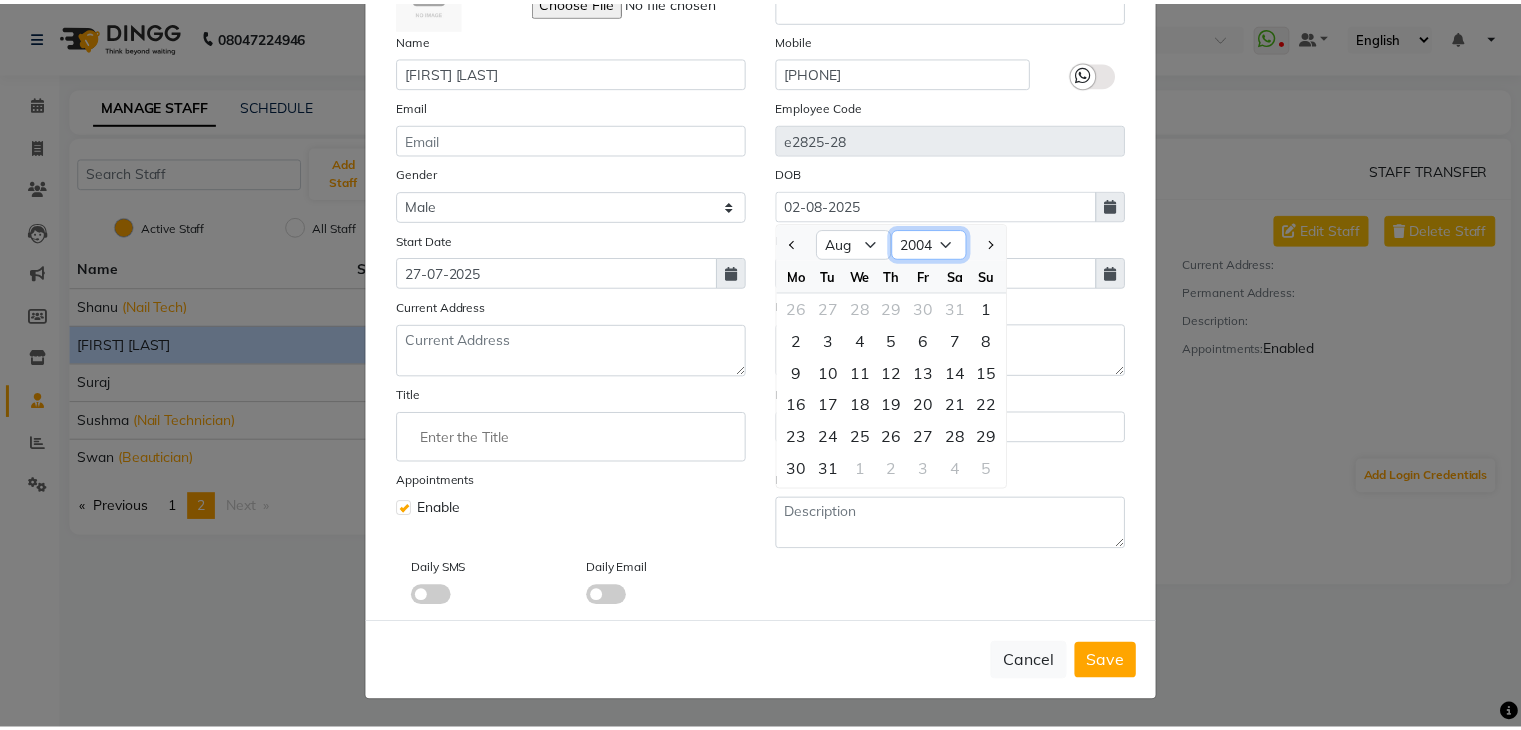 scroll, scrollTop: 160, scrollLeft: 0, axis: vertical 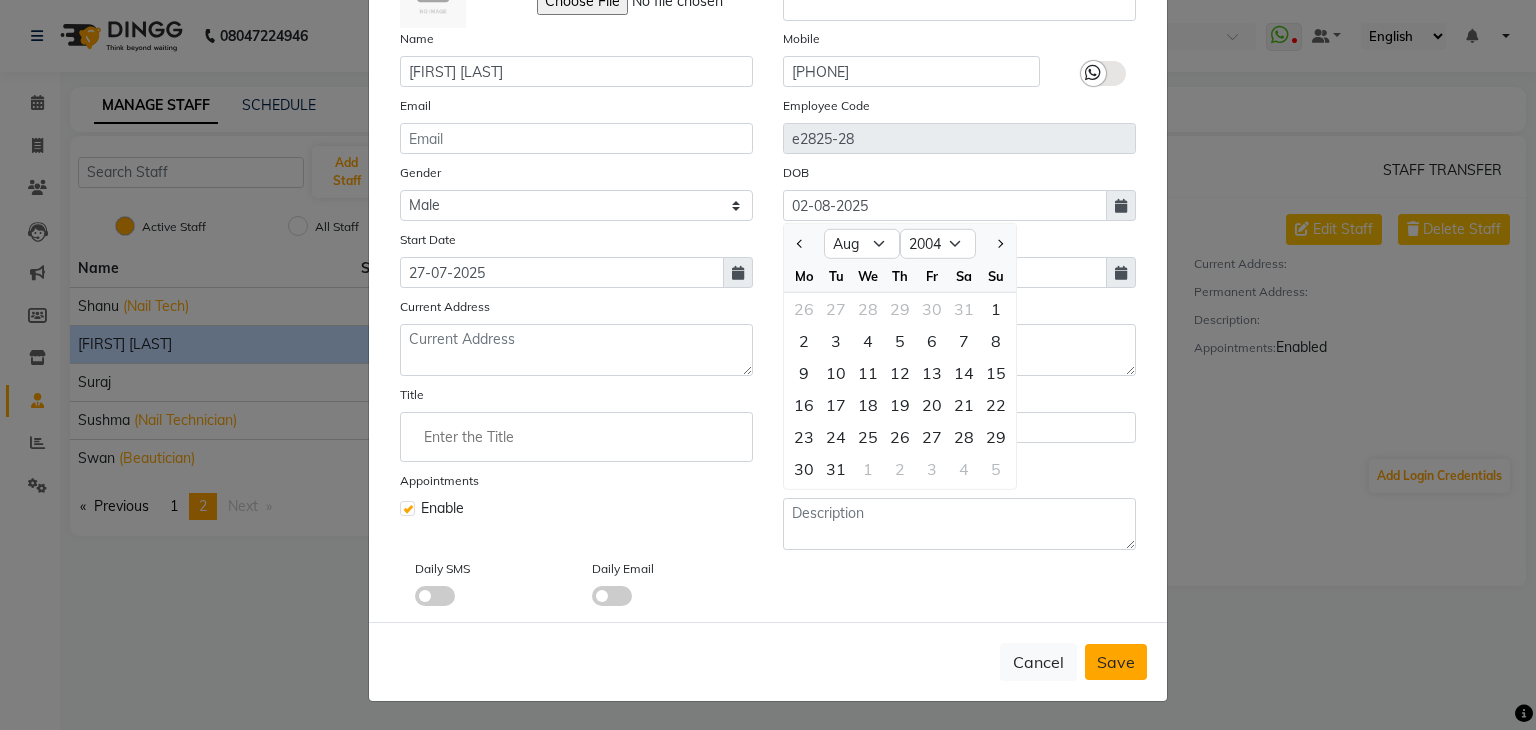 click on "Save" at bounding box center [1116, 662] 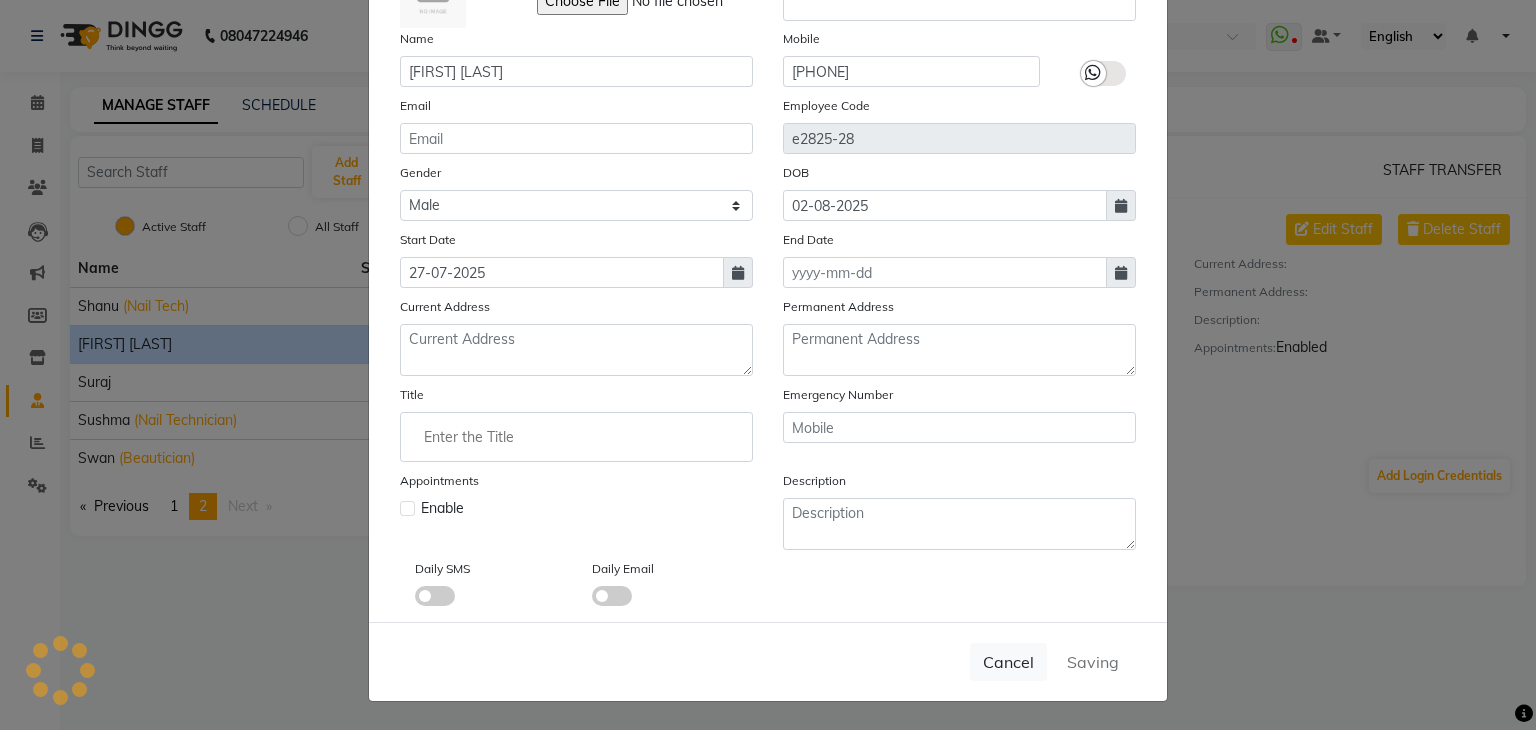 type 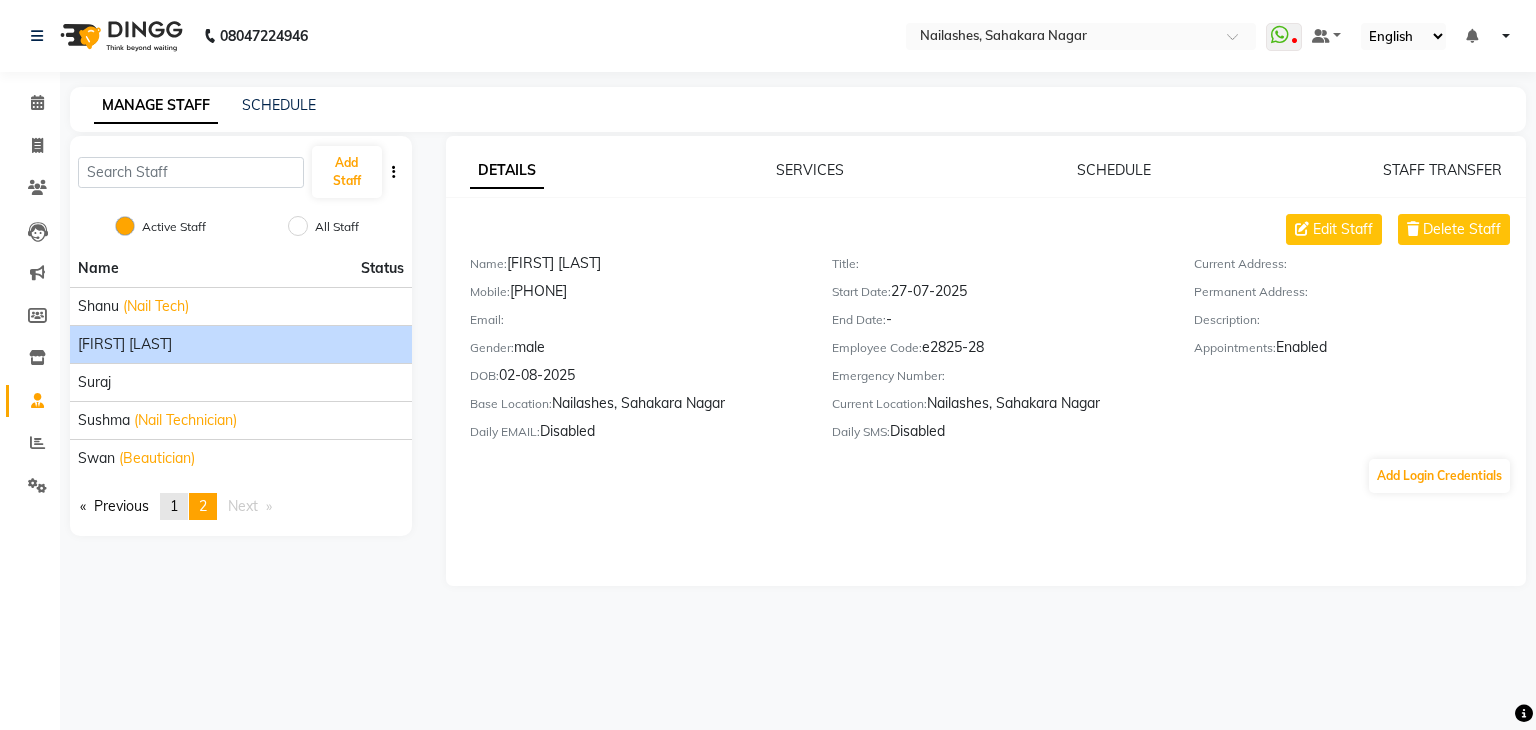 click on "1" at bounding box center (174, 506) 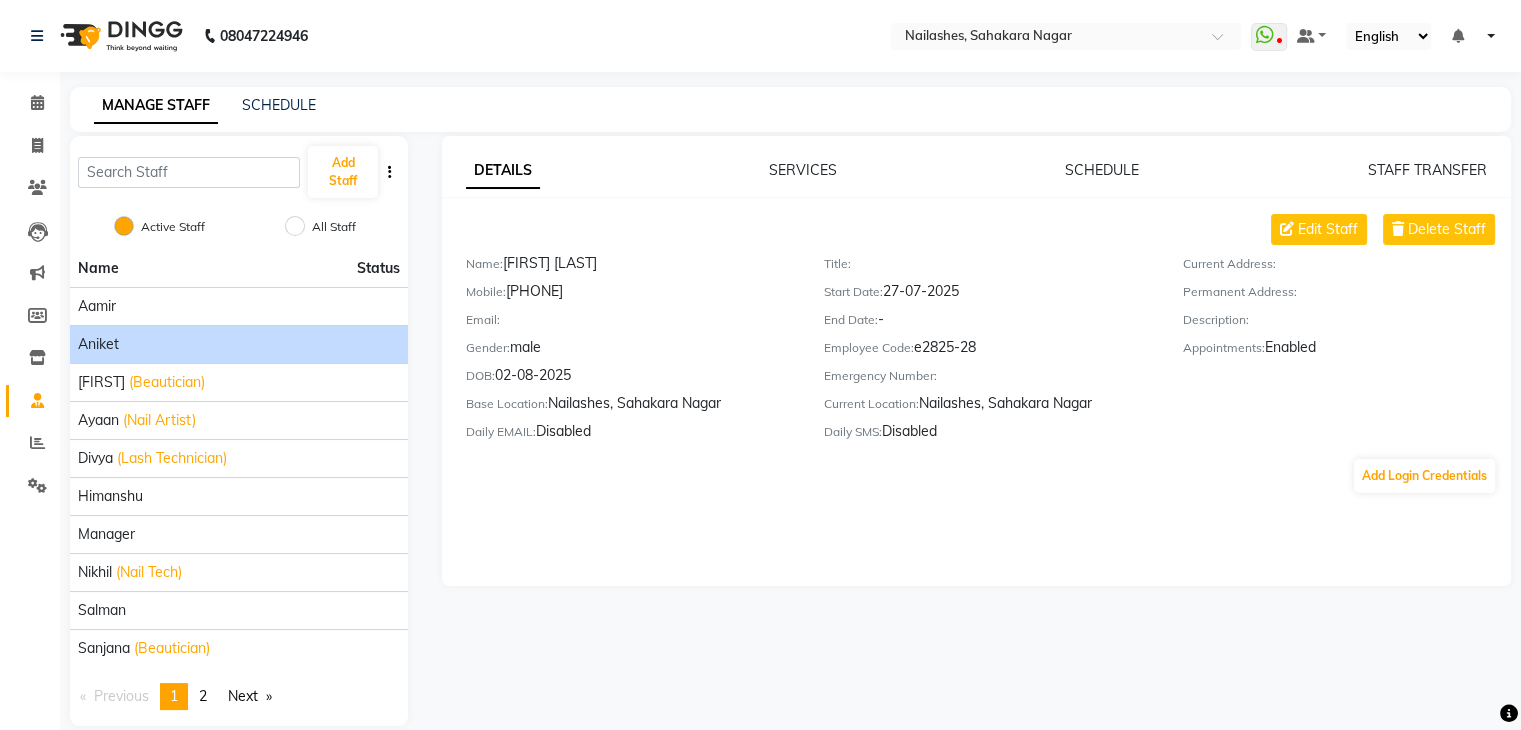 click on "Aniket" 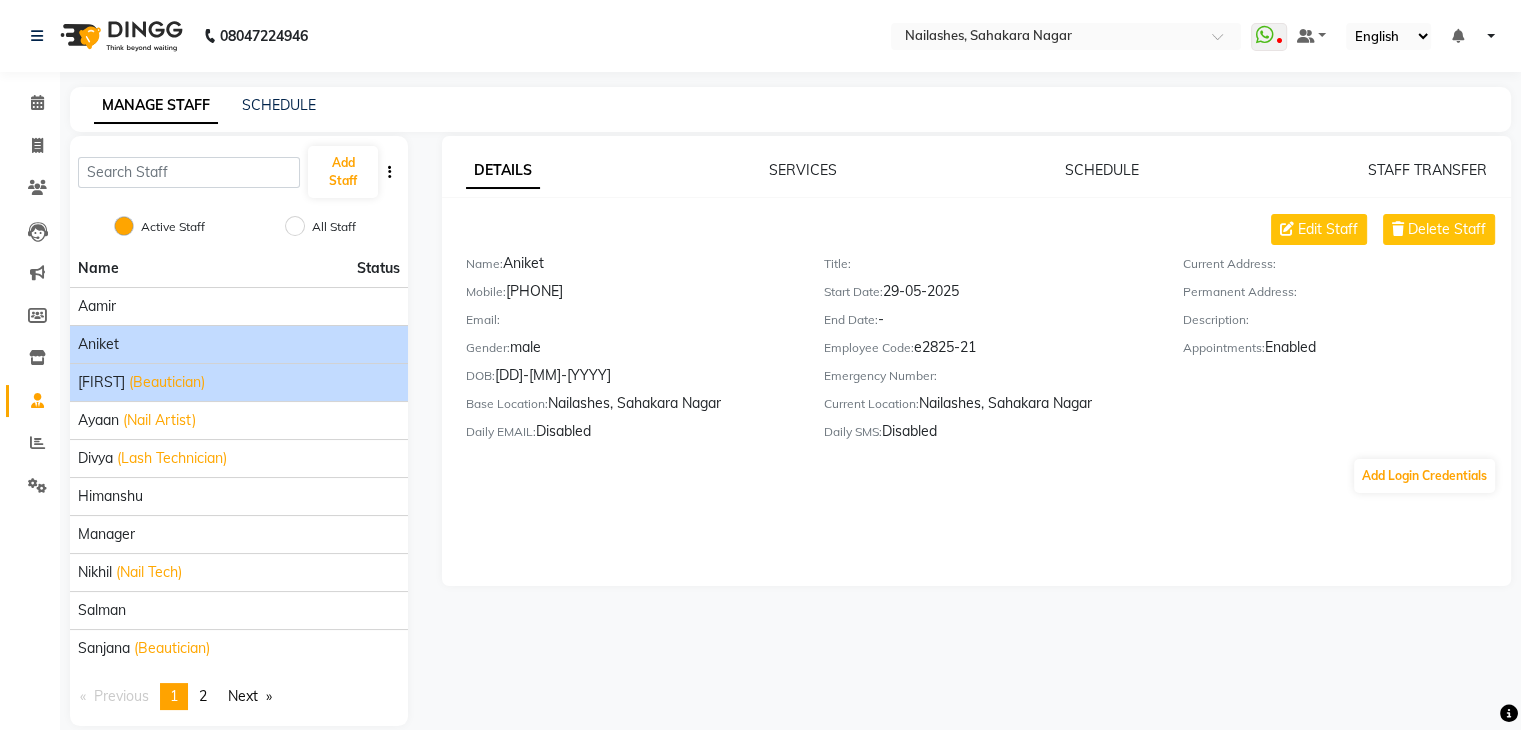 click on "[FIRST] (Beautician)" 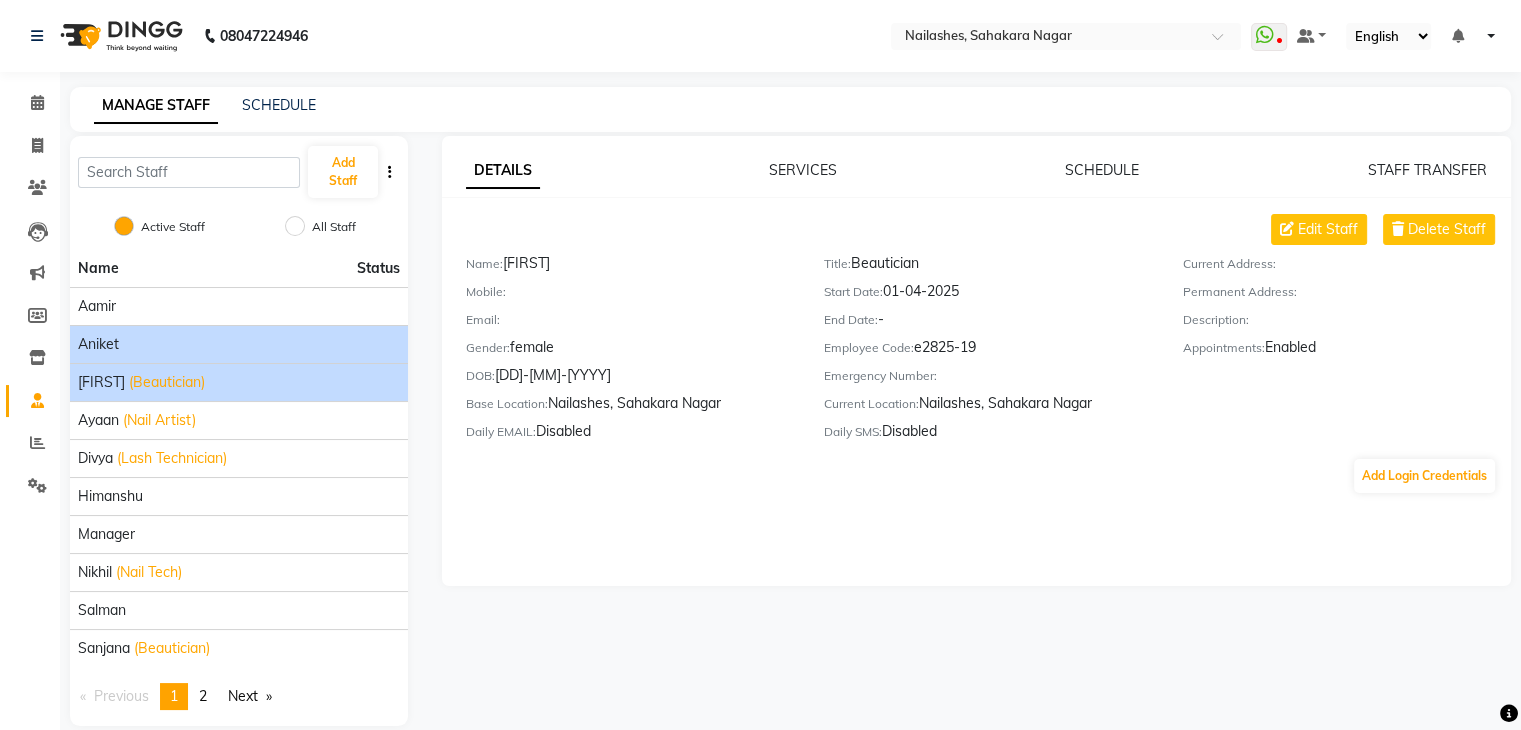 click on "Aniket" 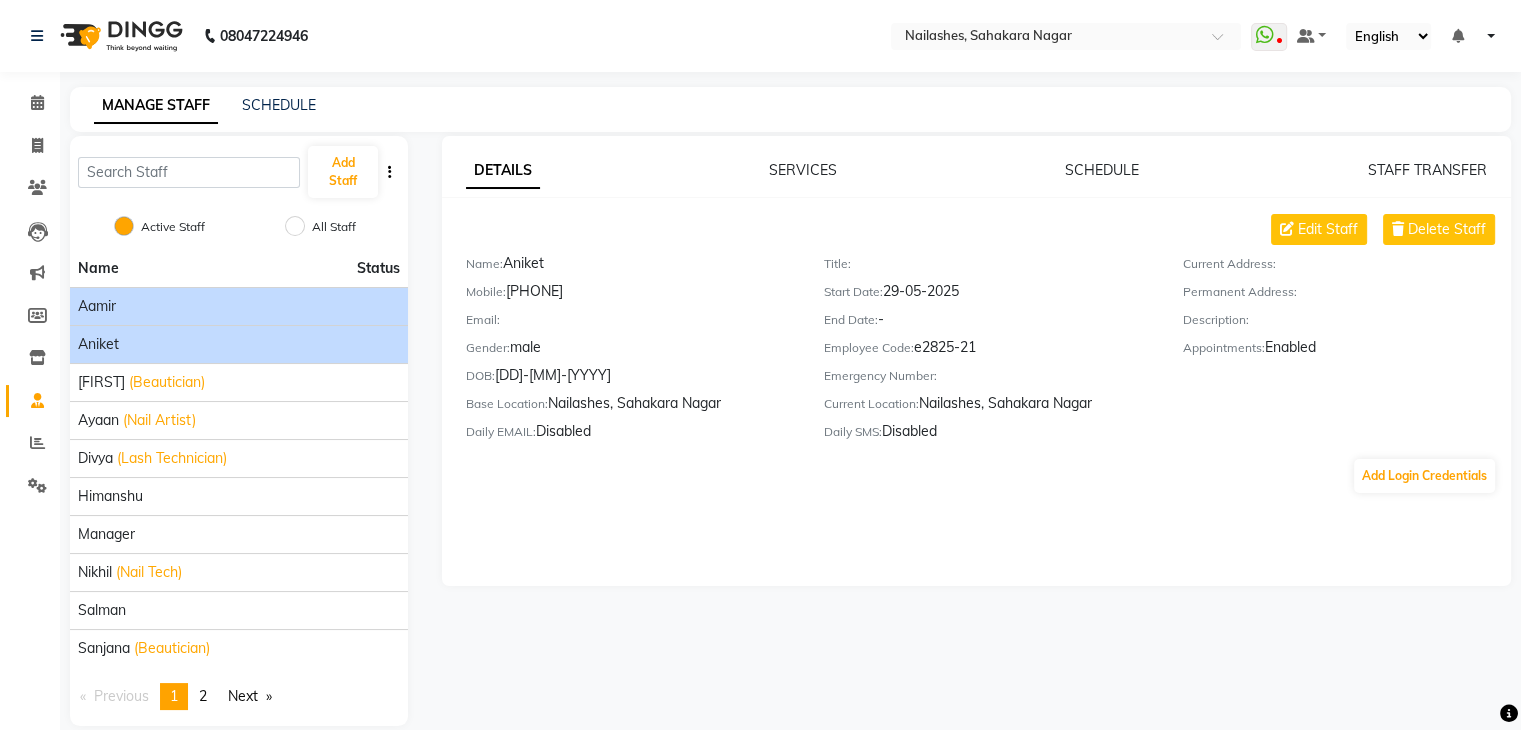 click on "Aamir" 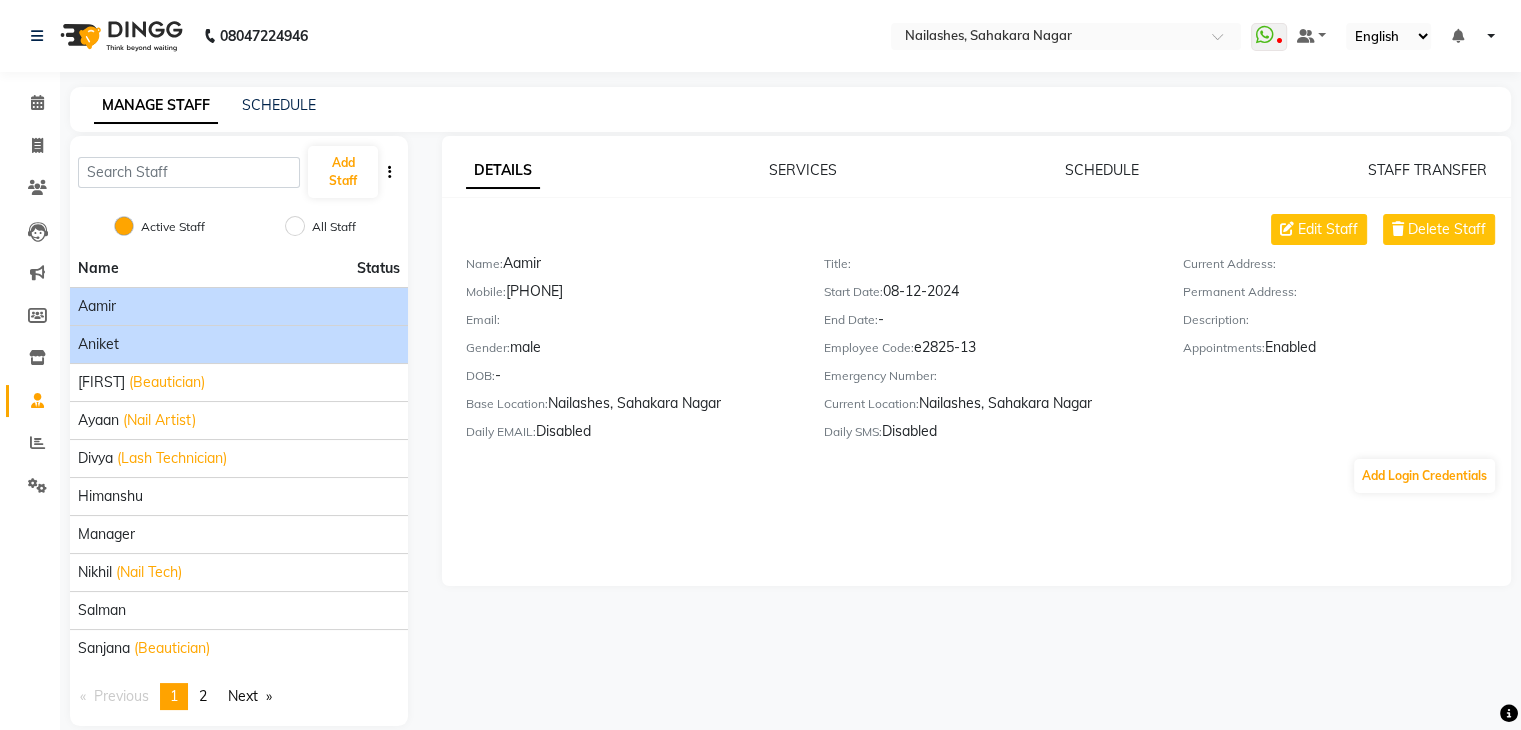 click on "Aniket" 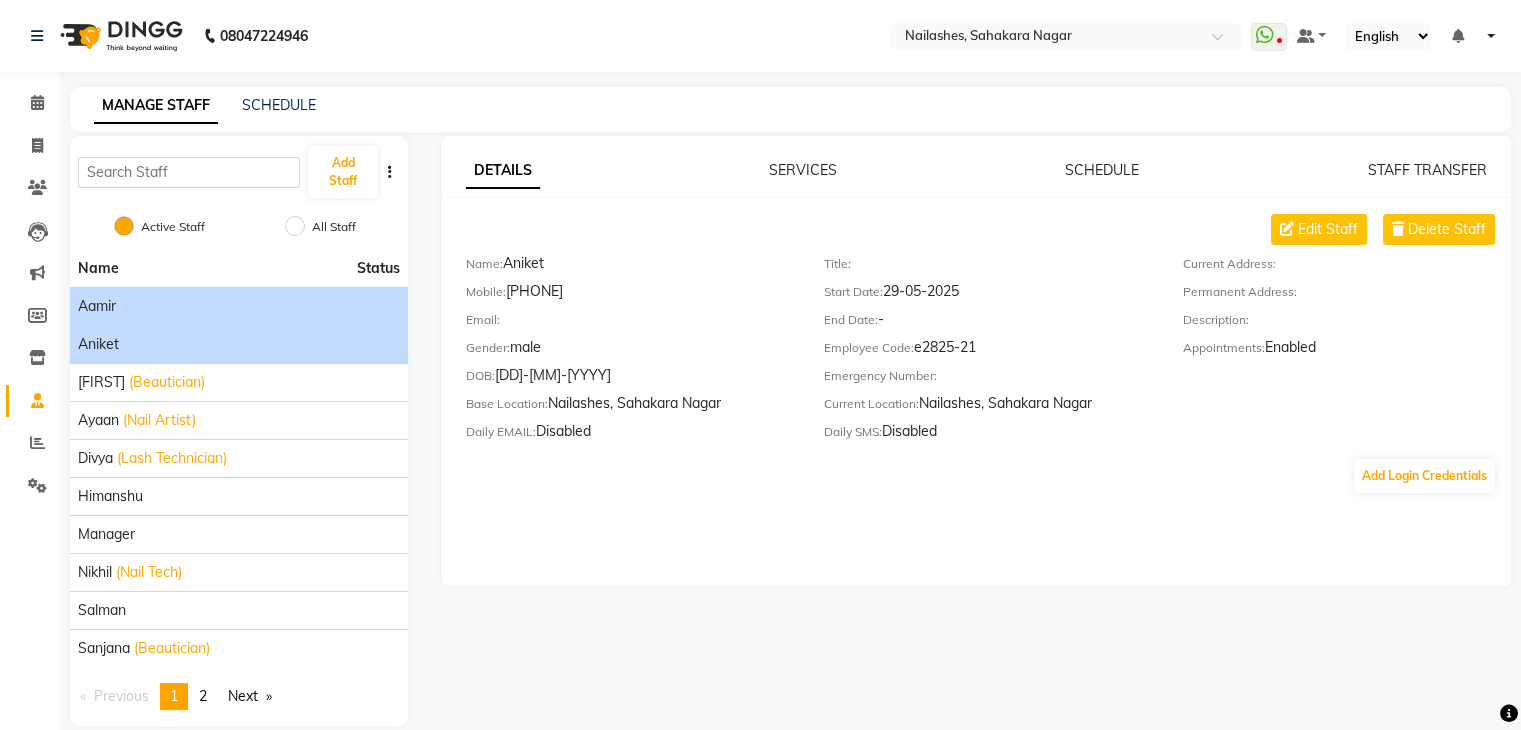 click on "Aamir" 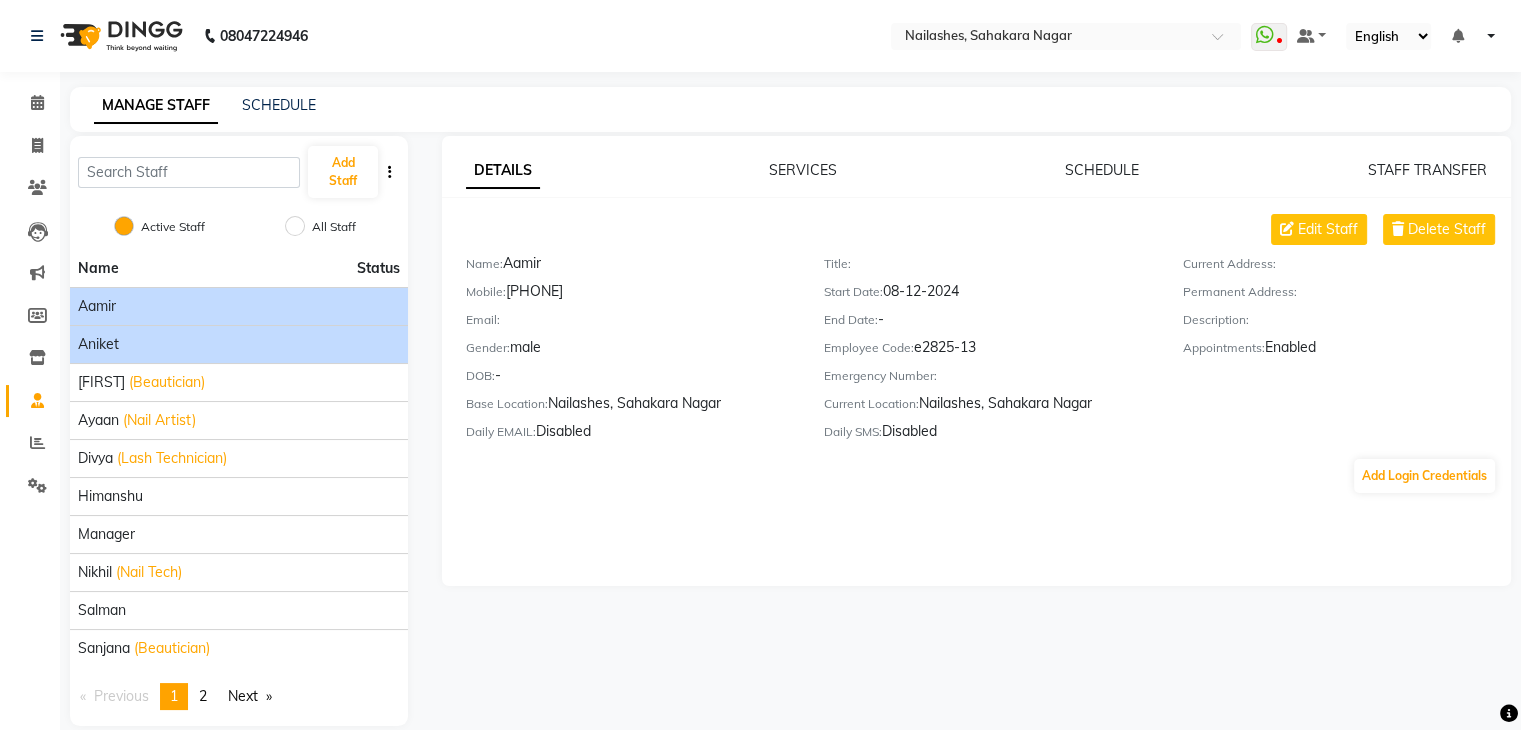 click on "Aniket" 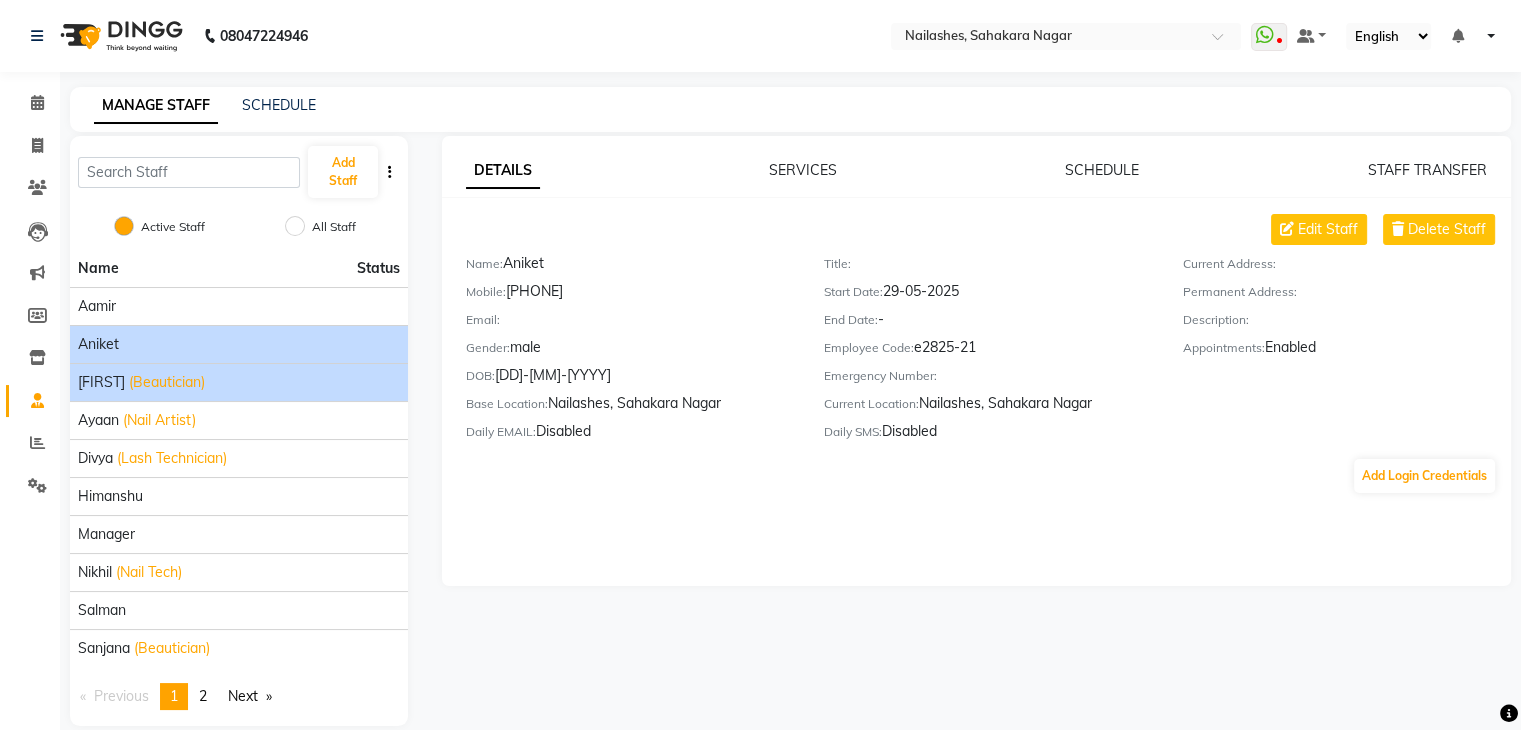 click on "(Beautician)" 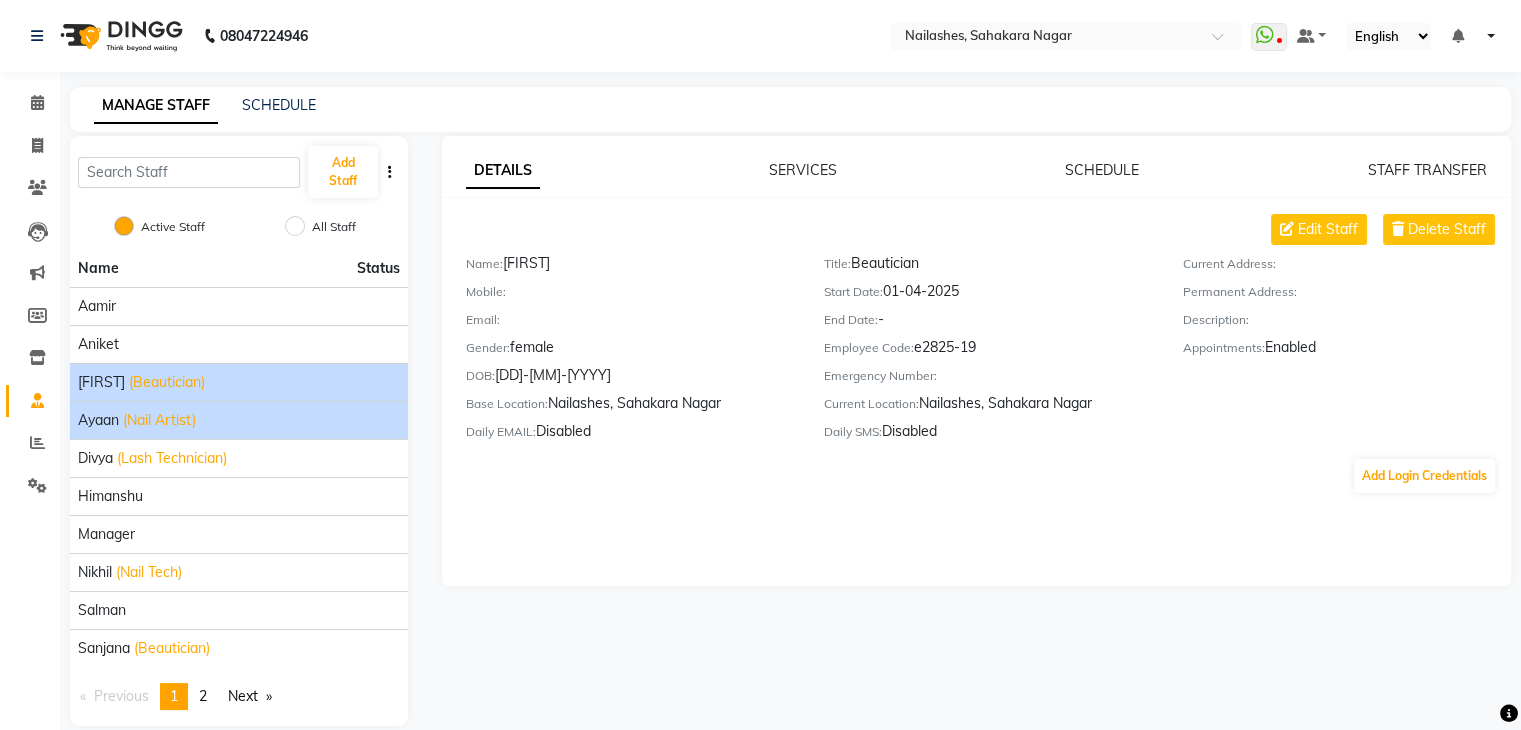 click on "[FIRST] (Nail Artist)" 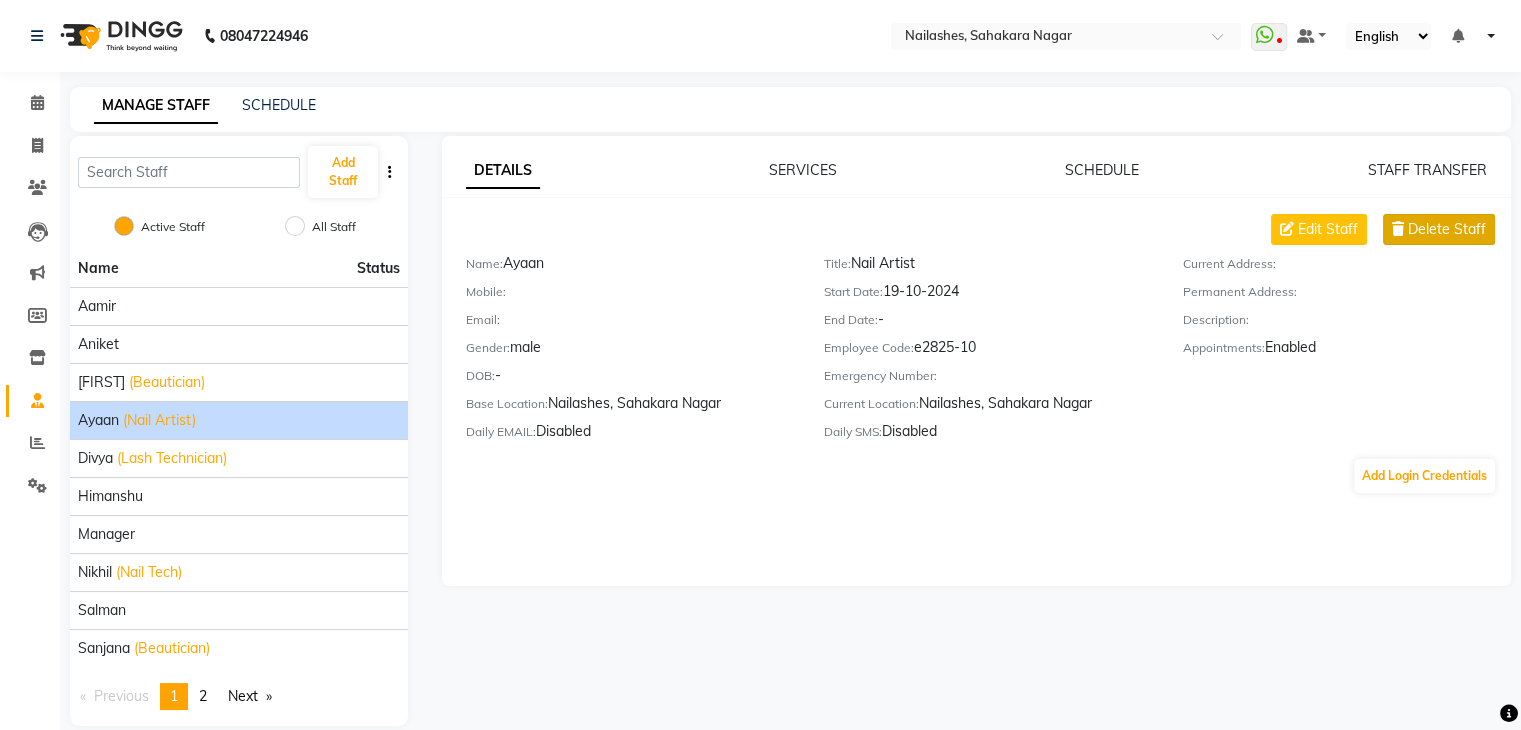 click on "Delete Staff" 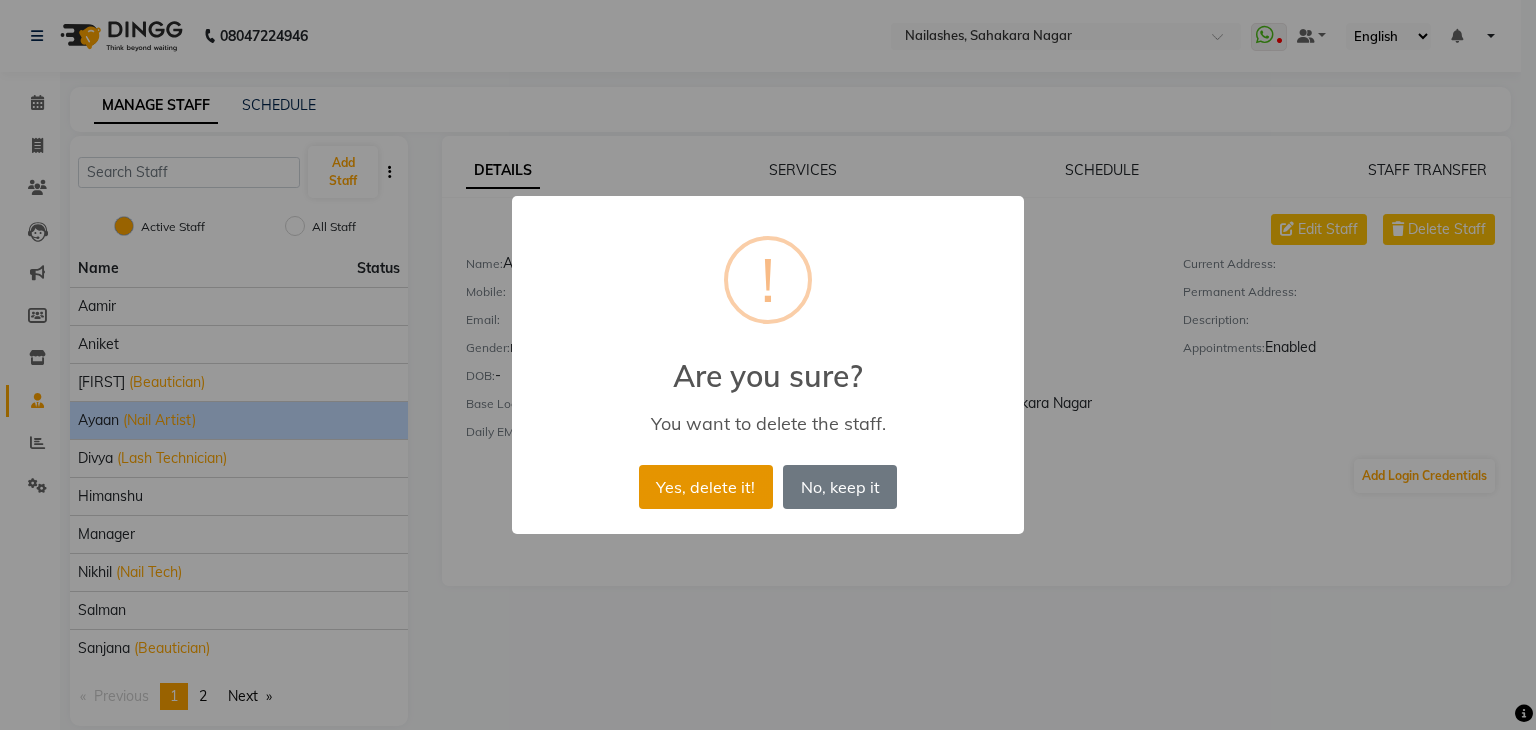 click on "Yes, delete it!" at bounding box center (706, 487) 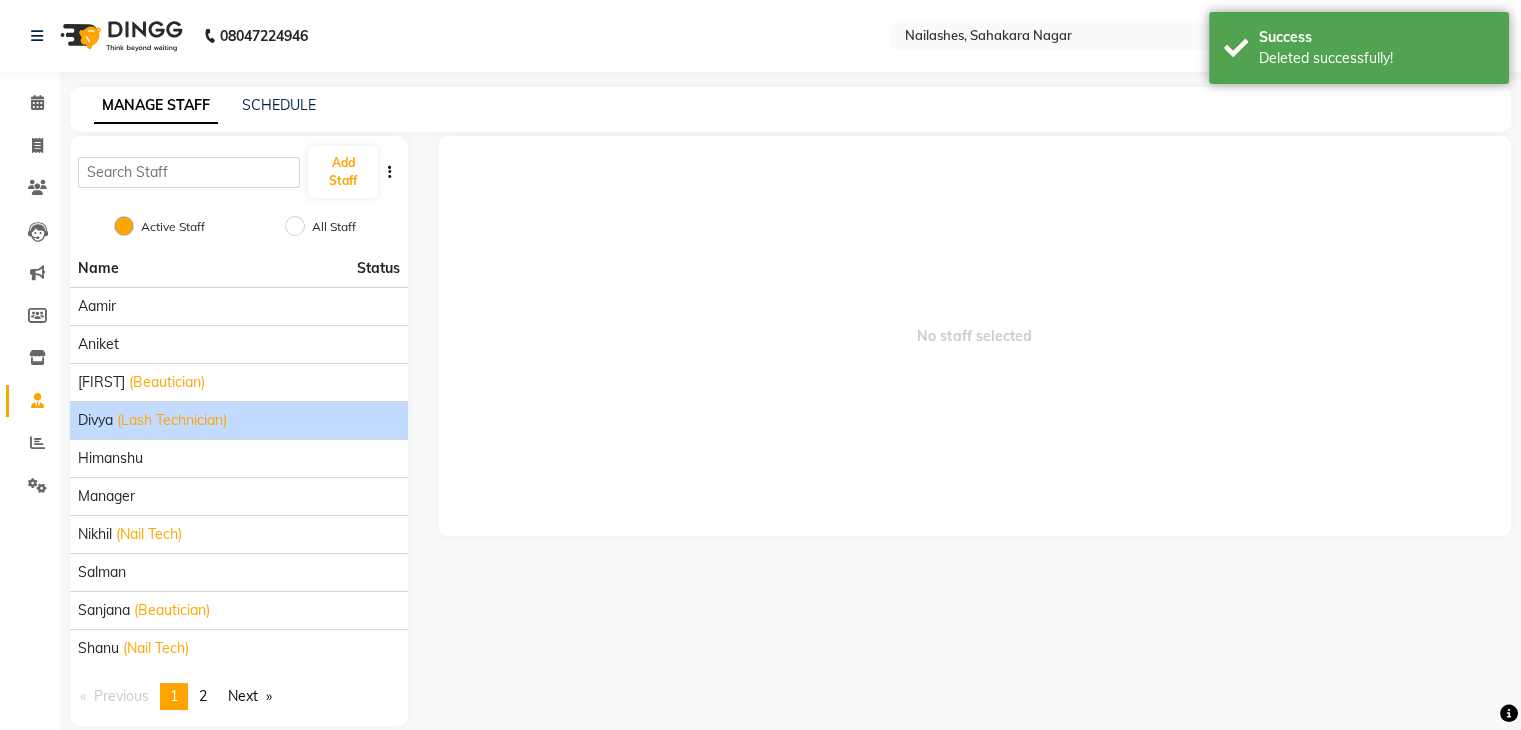 click on "[FIRST] (Lash Technician)" 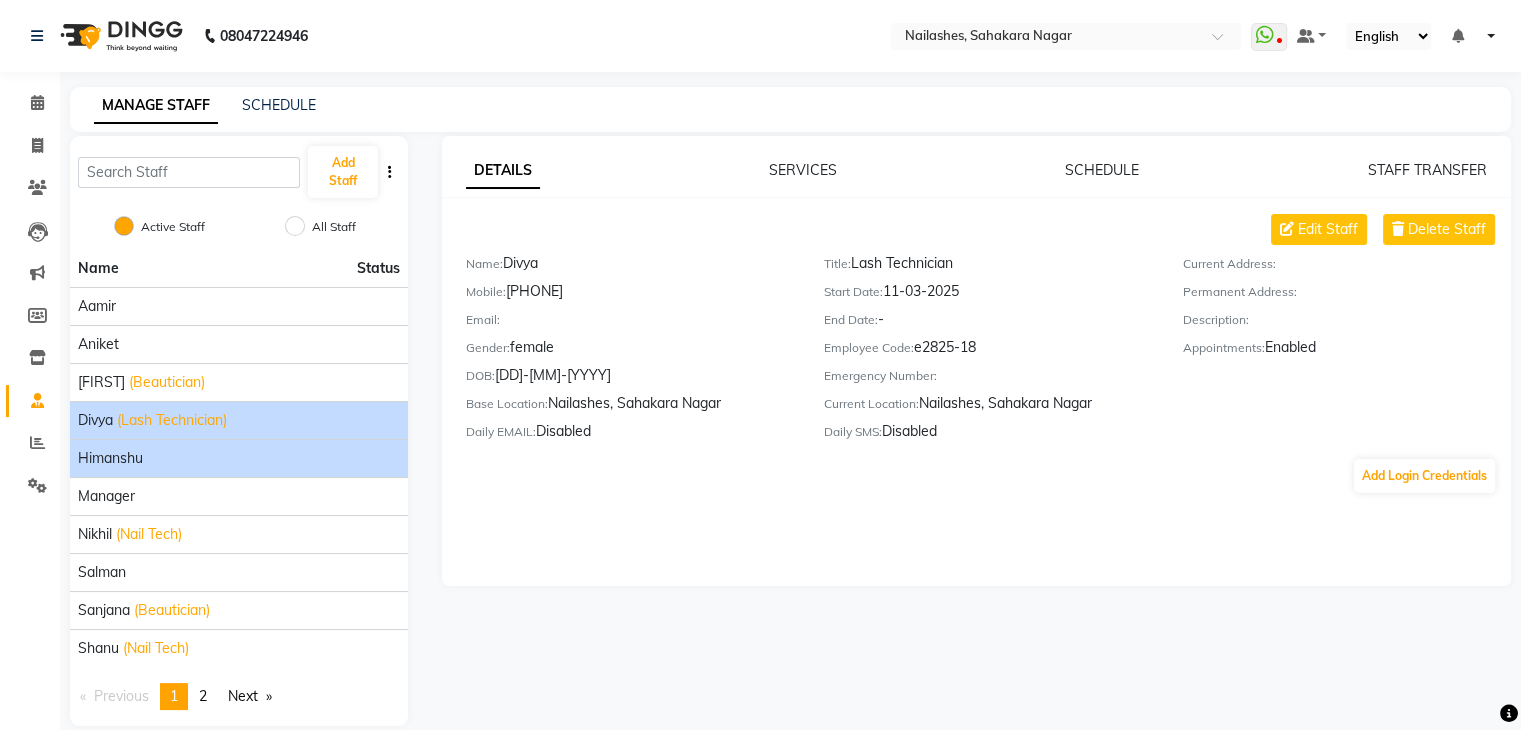 click on "Himanshu" 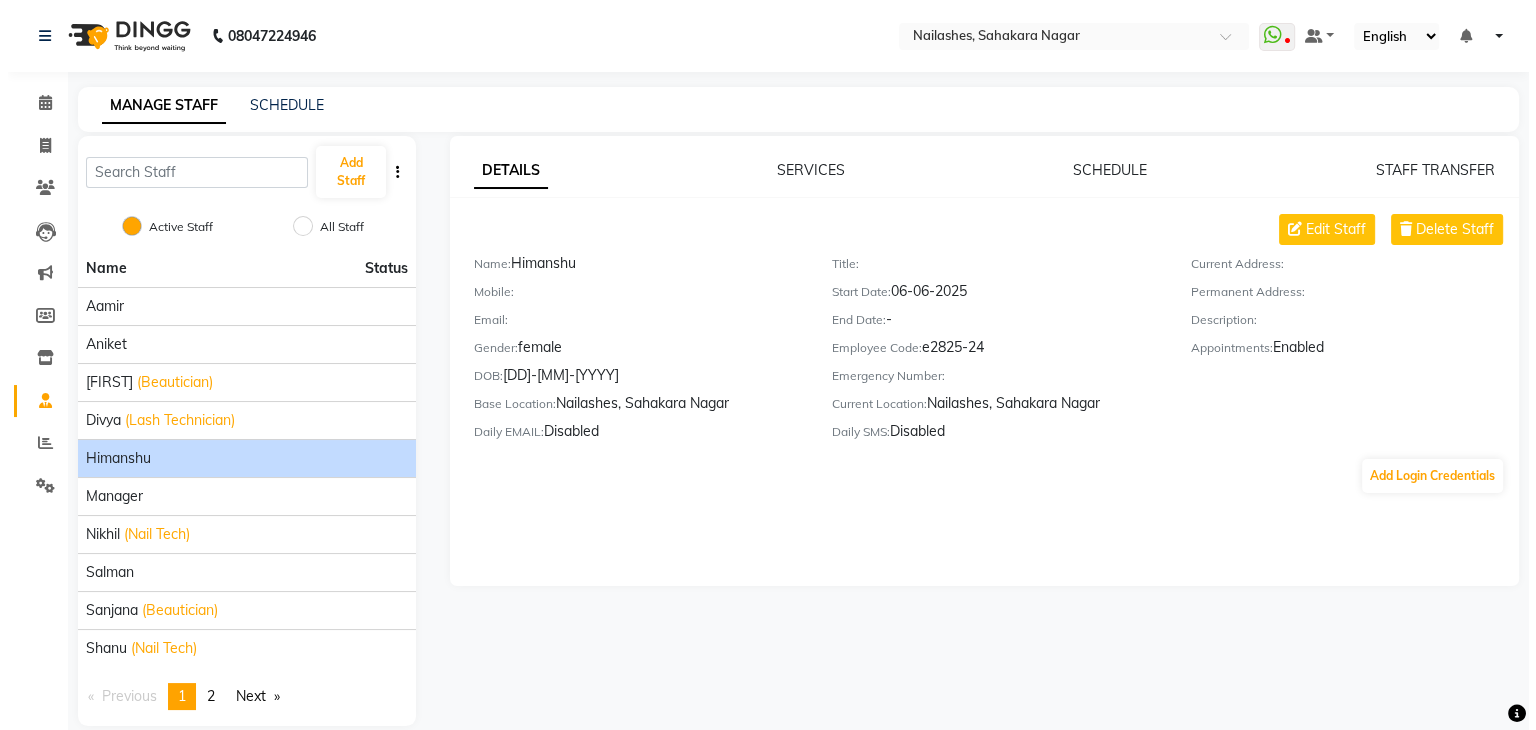 scroll, scrollTop: 24, scrollLeft: 0, axis: vertical 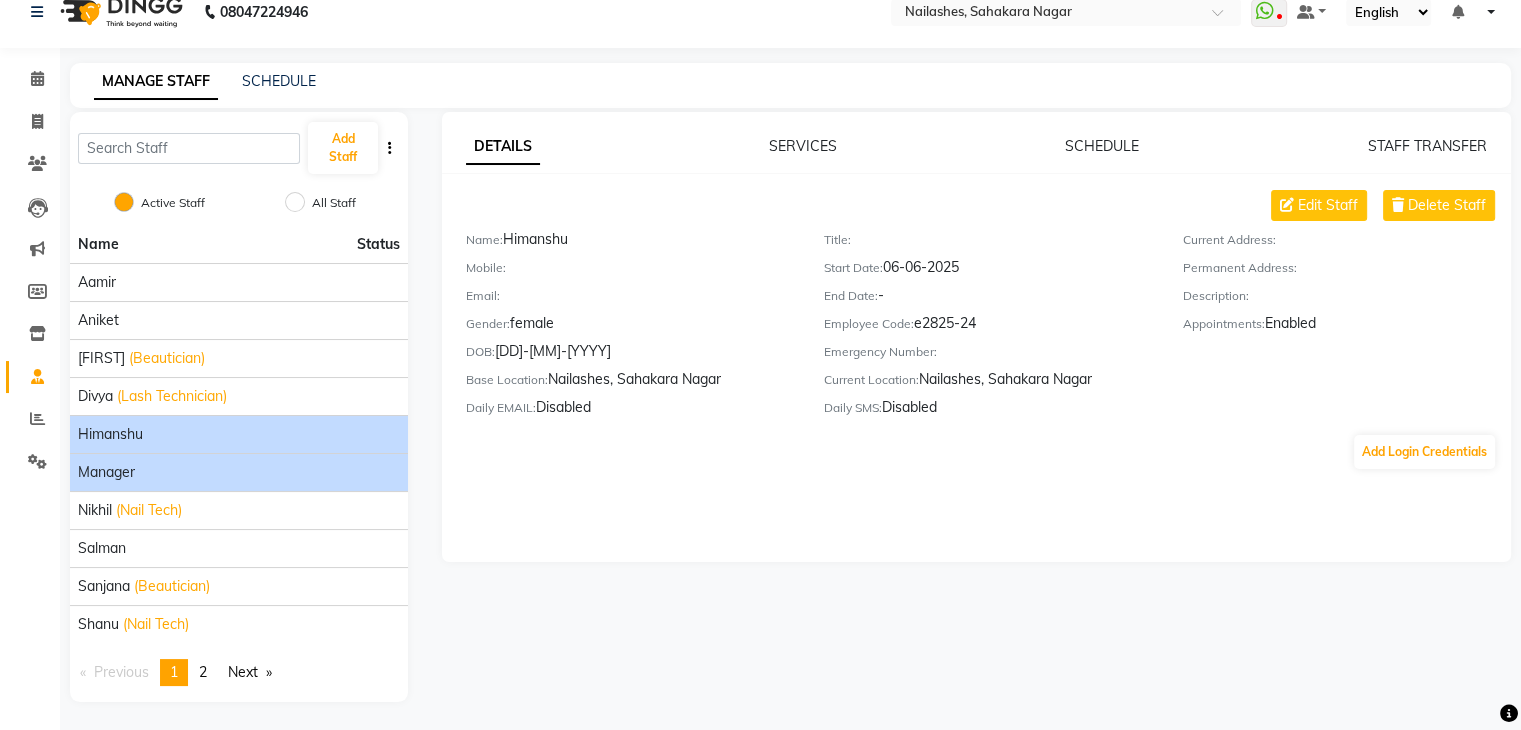 click on "Manager" 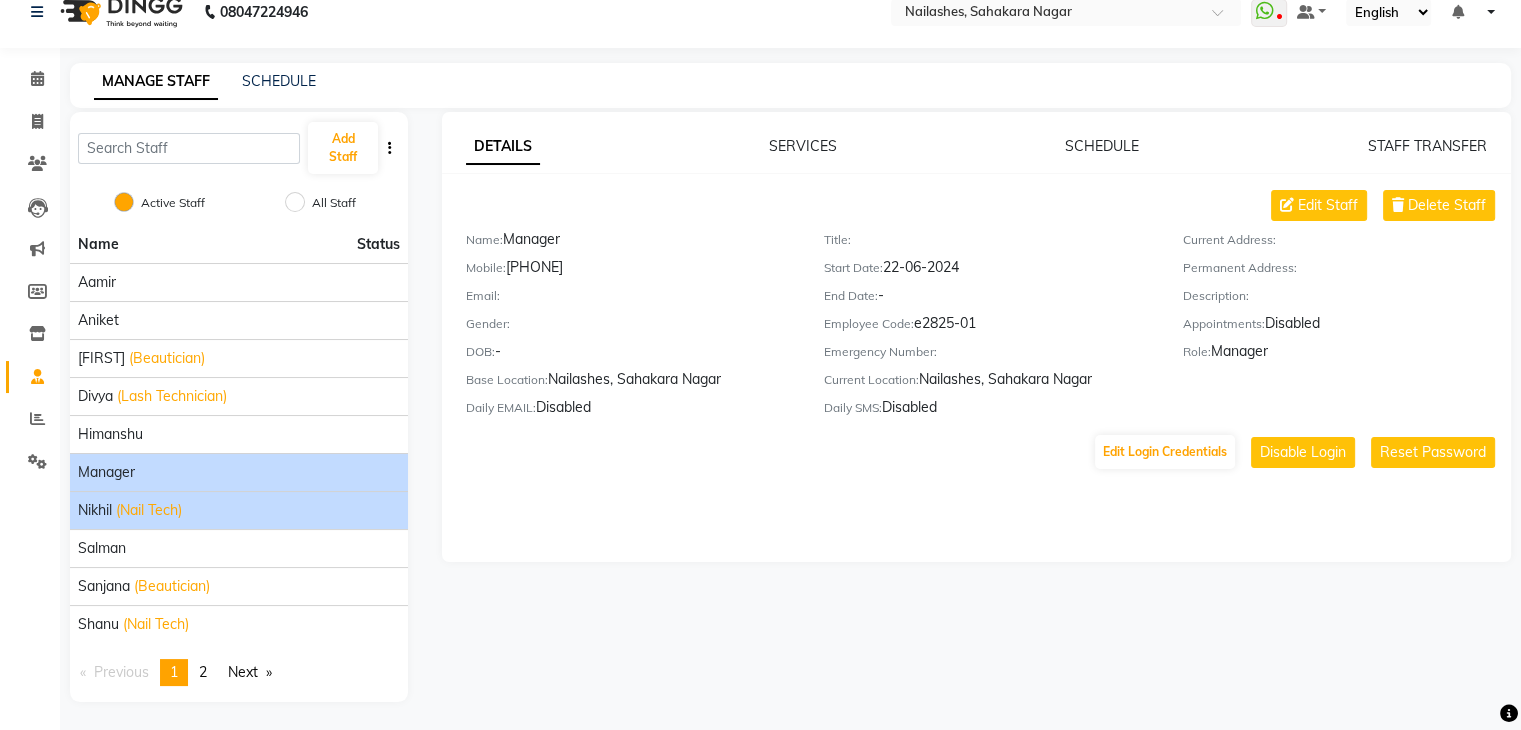 click on "(Nail Tech)" 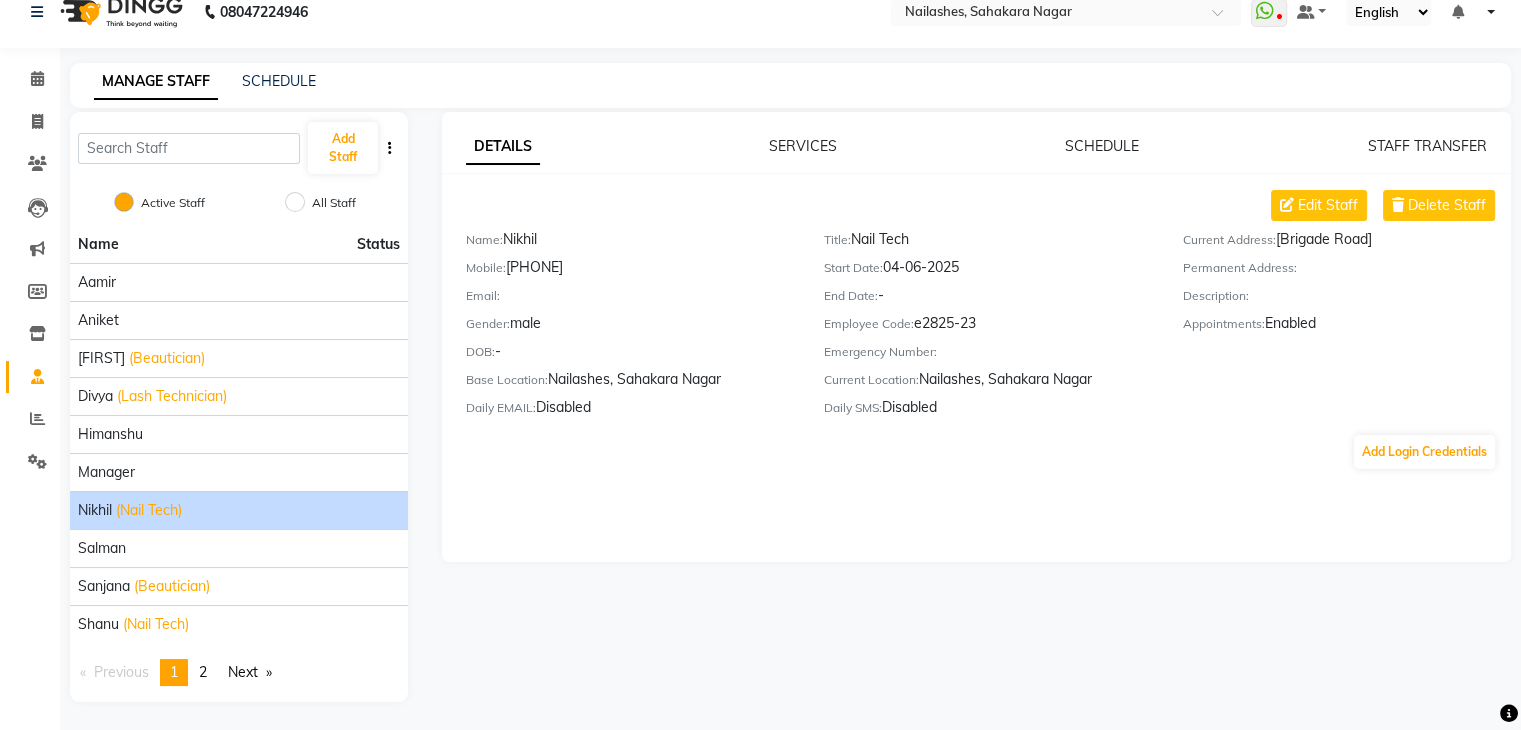 click on "[FIRST] (Nail Tech)" 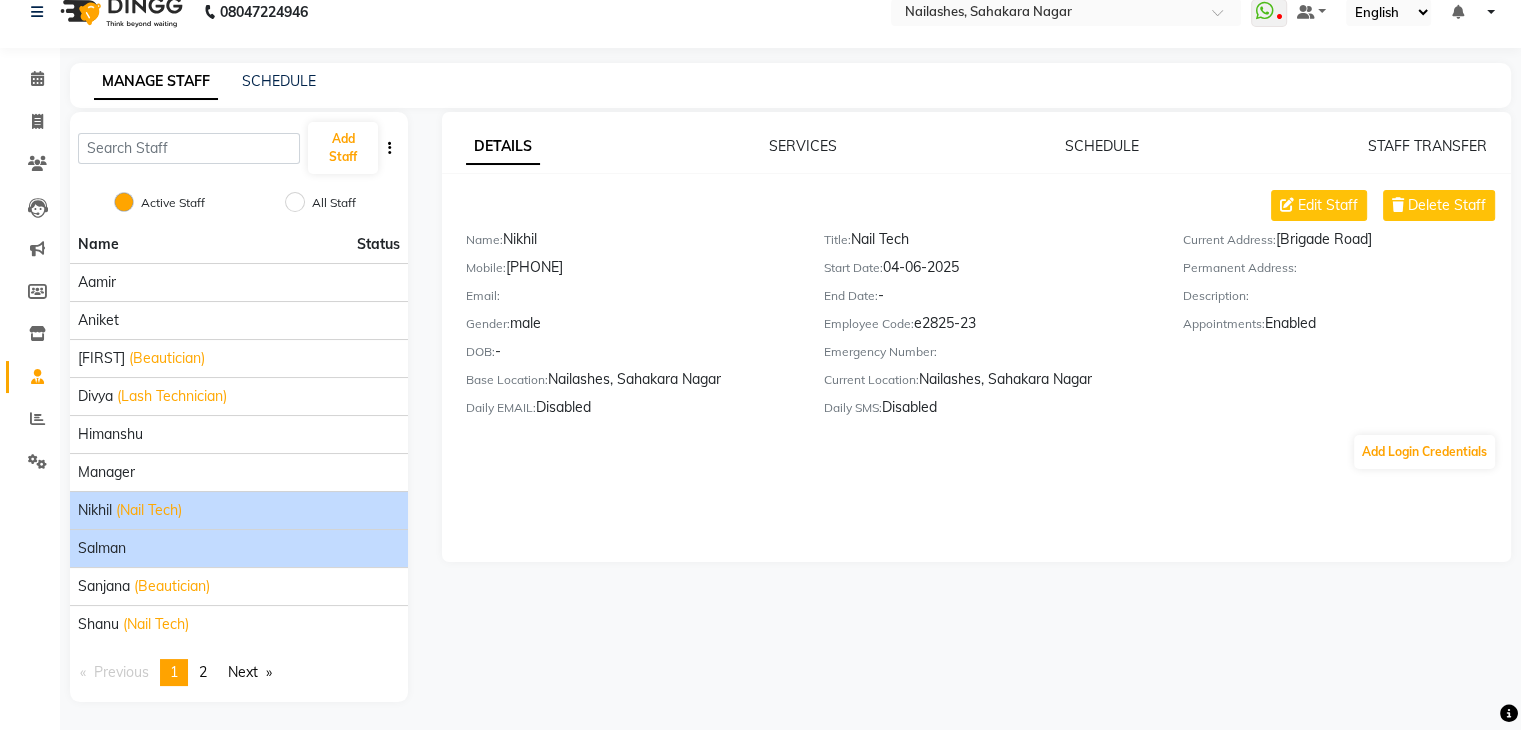 click on "Salman" 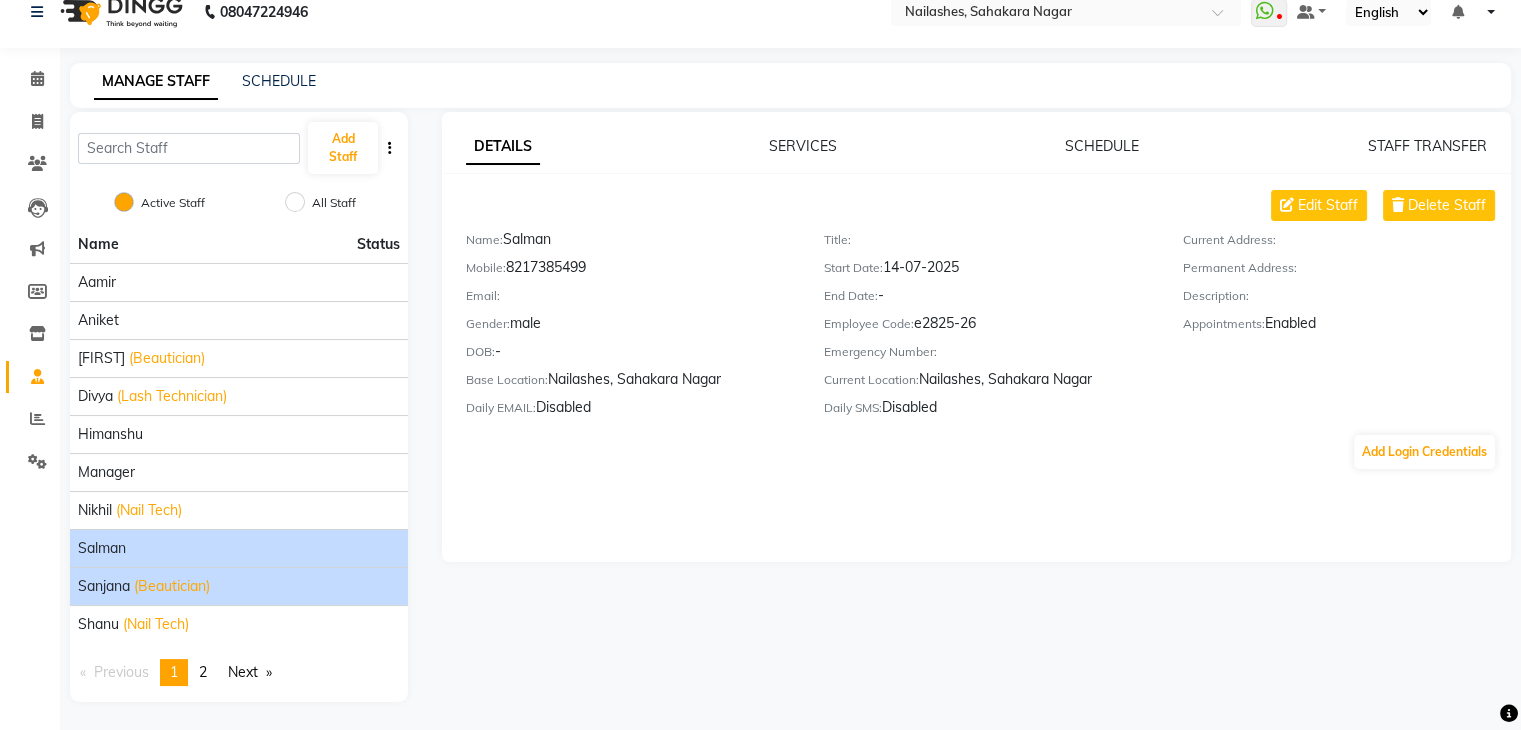 click on "[FIRST] (Beautician)" 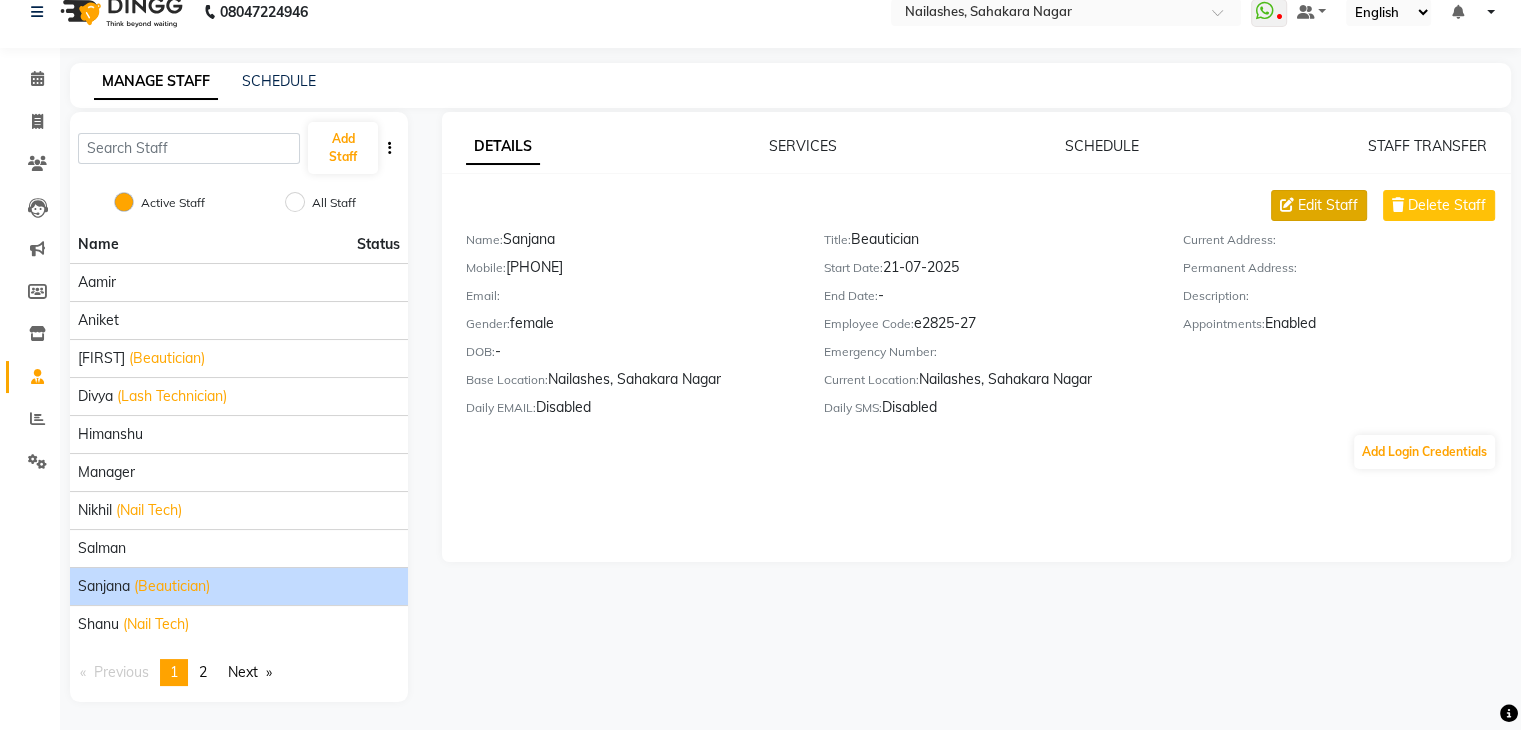 click on "Edit Staff" 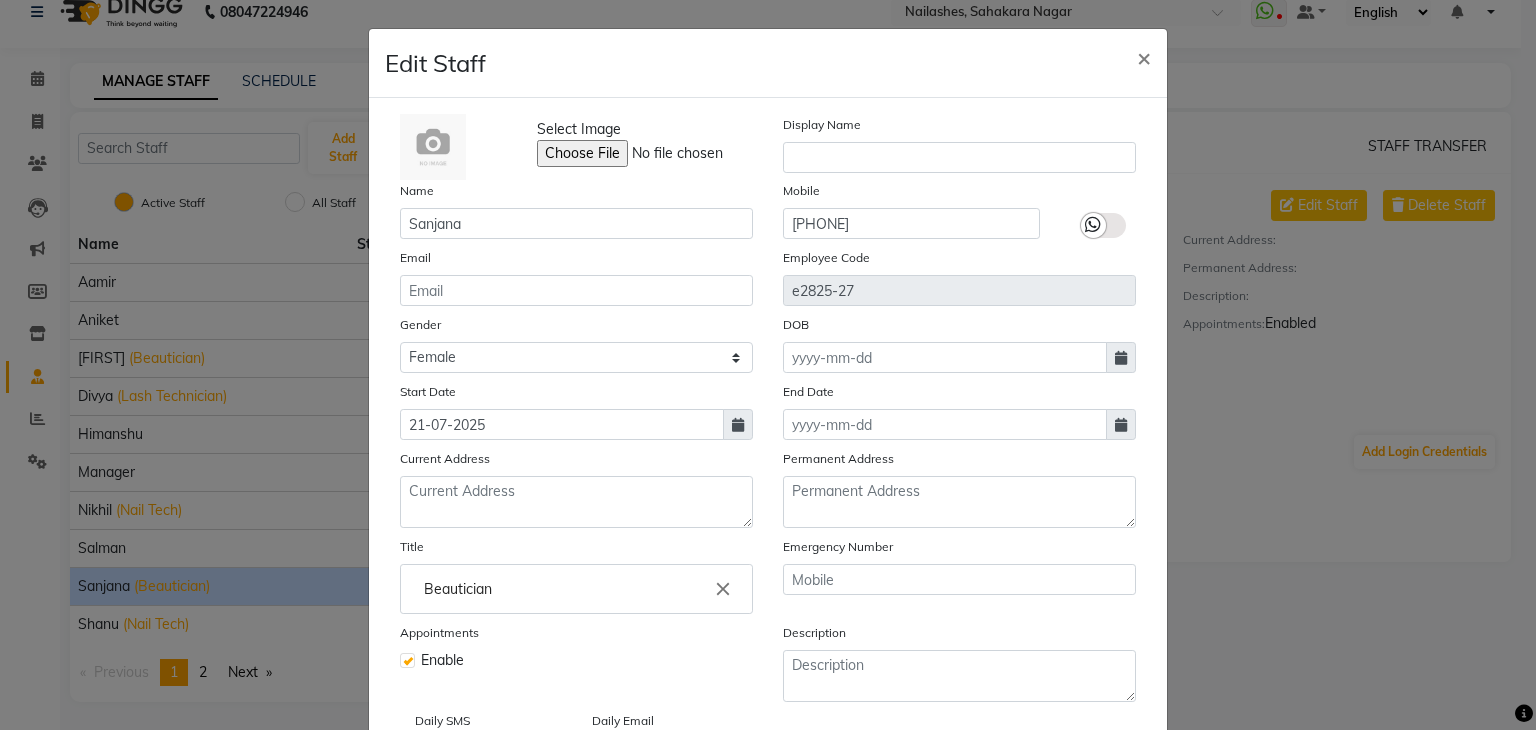 click 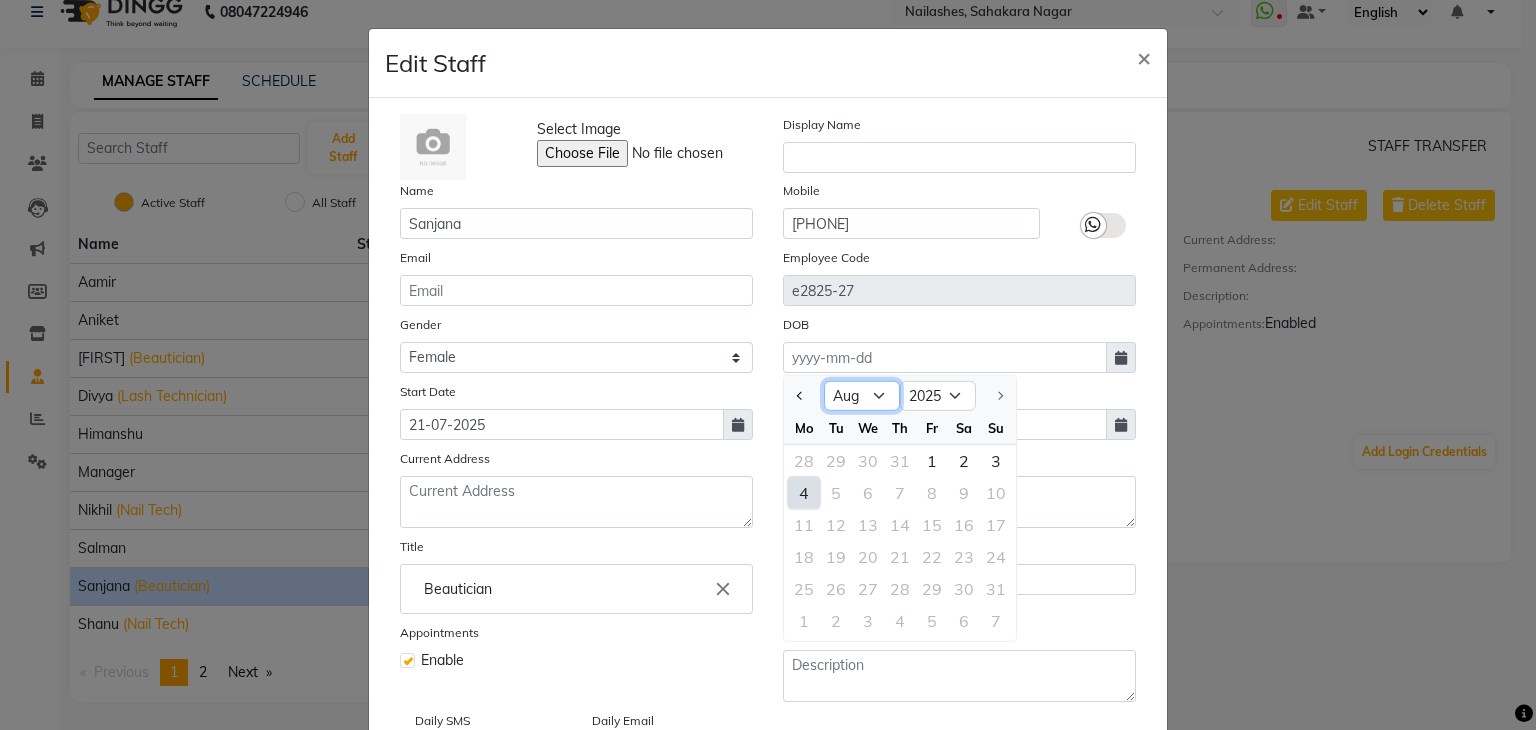 click on "Jan Feb Mar Apr May Jun Jul Aug" 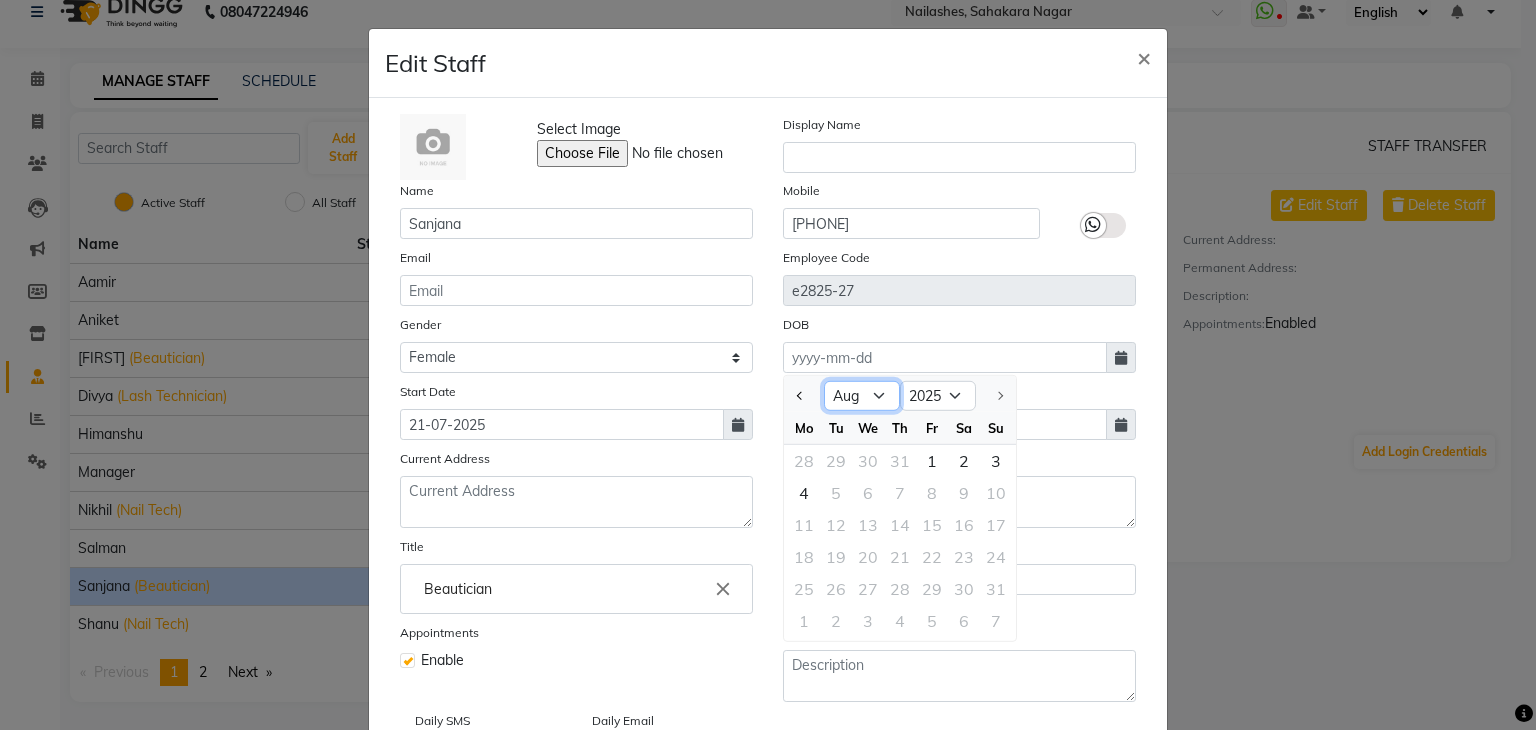 select on "1" 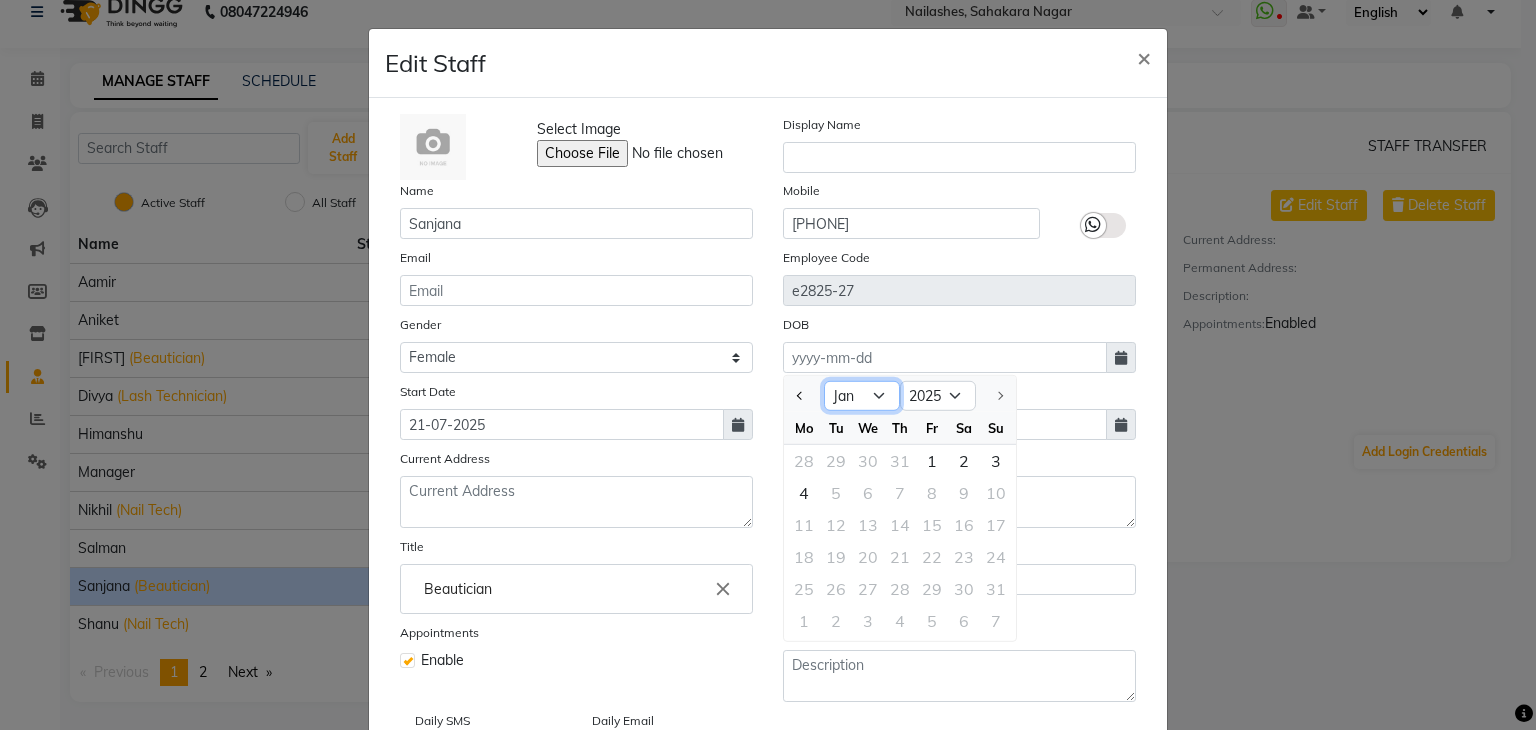 click on "Jan Feb Mar Apr May Jun Jul Aug" 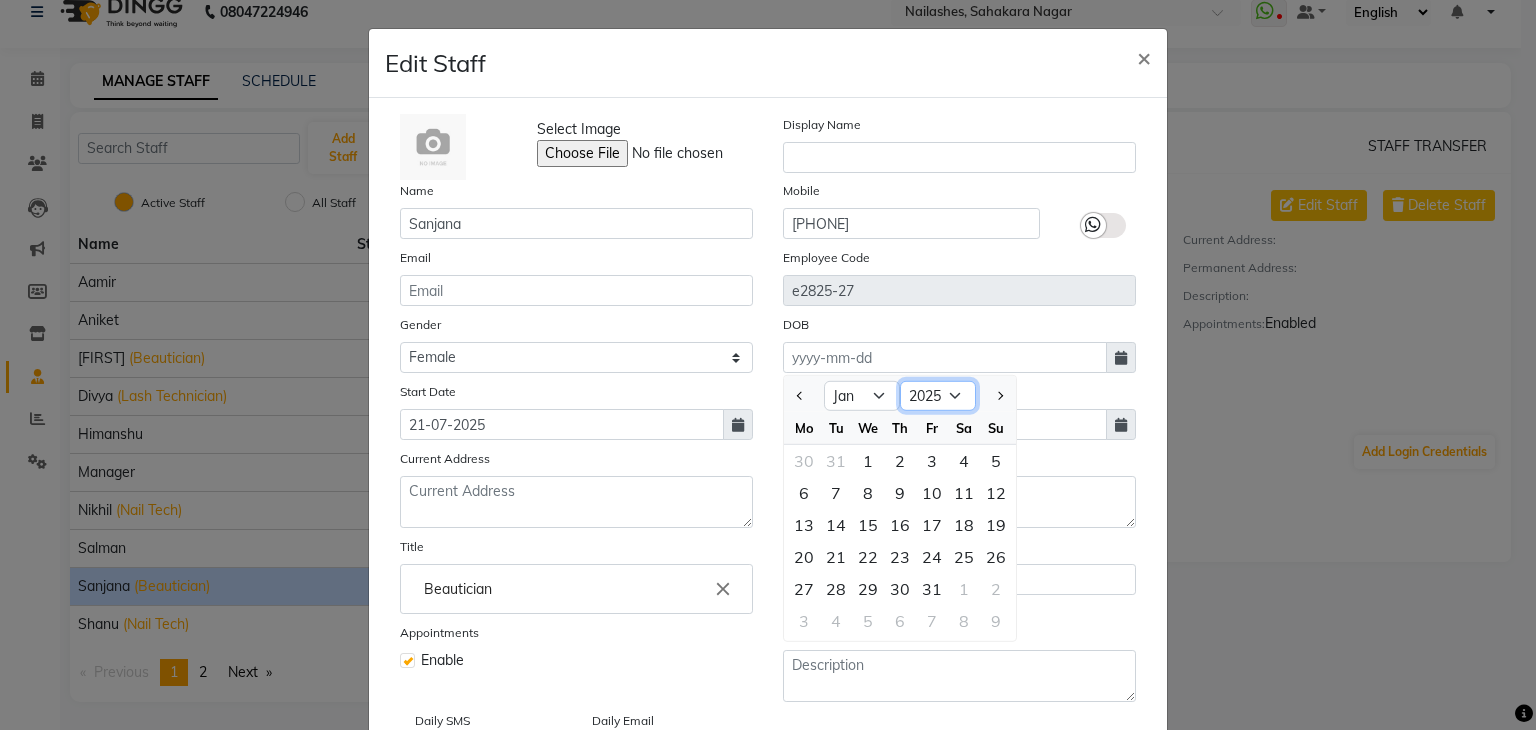 drag, startPoint x: 948, startPoint y: 397, endPoint x: 939, endPoint y: 421, distance: 25.632011 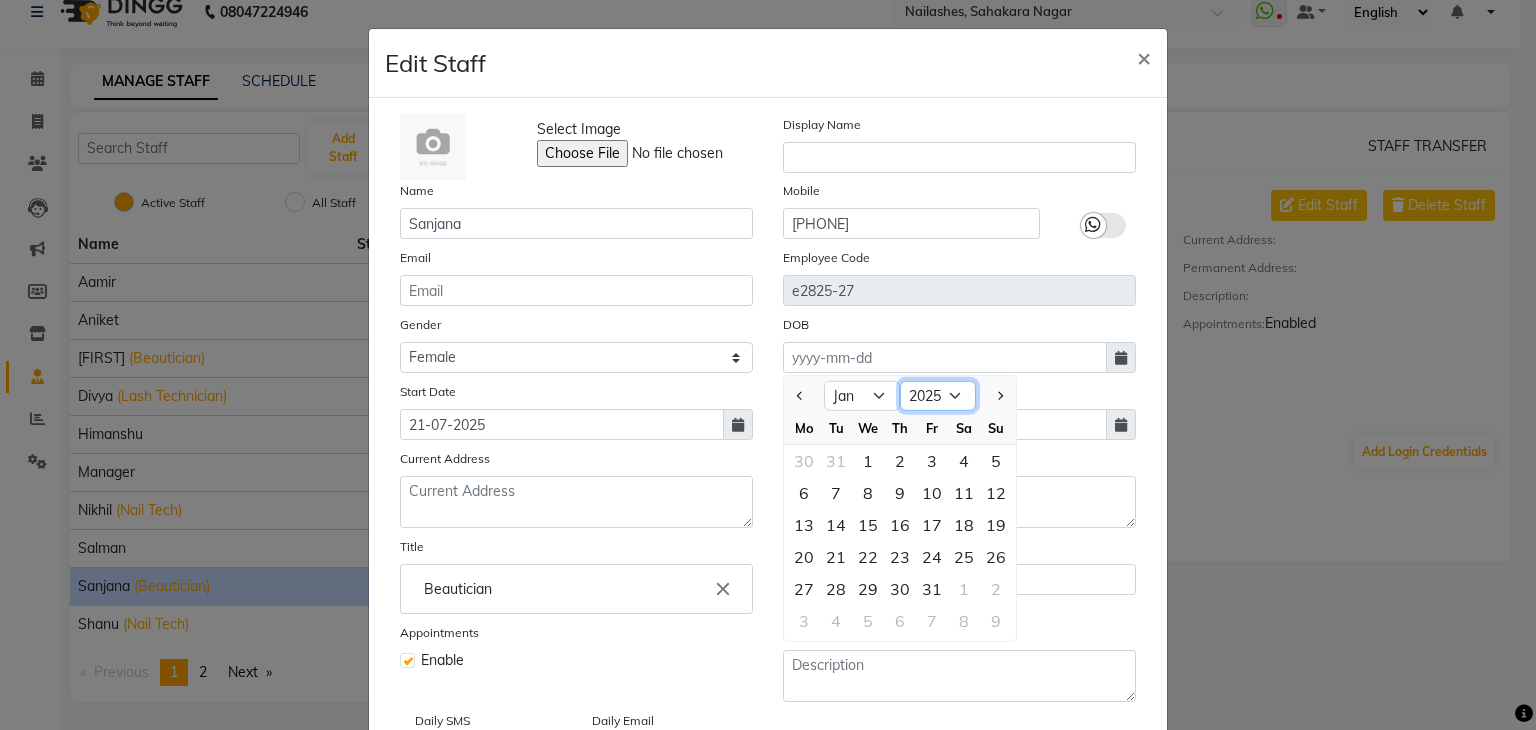 select on "2004" 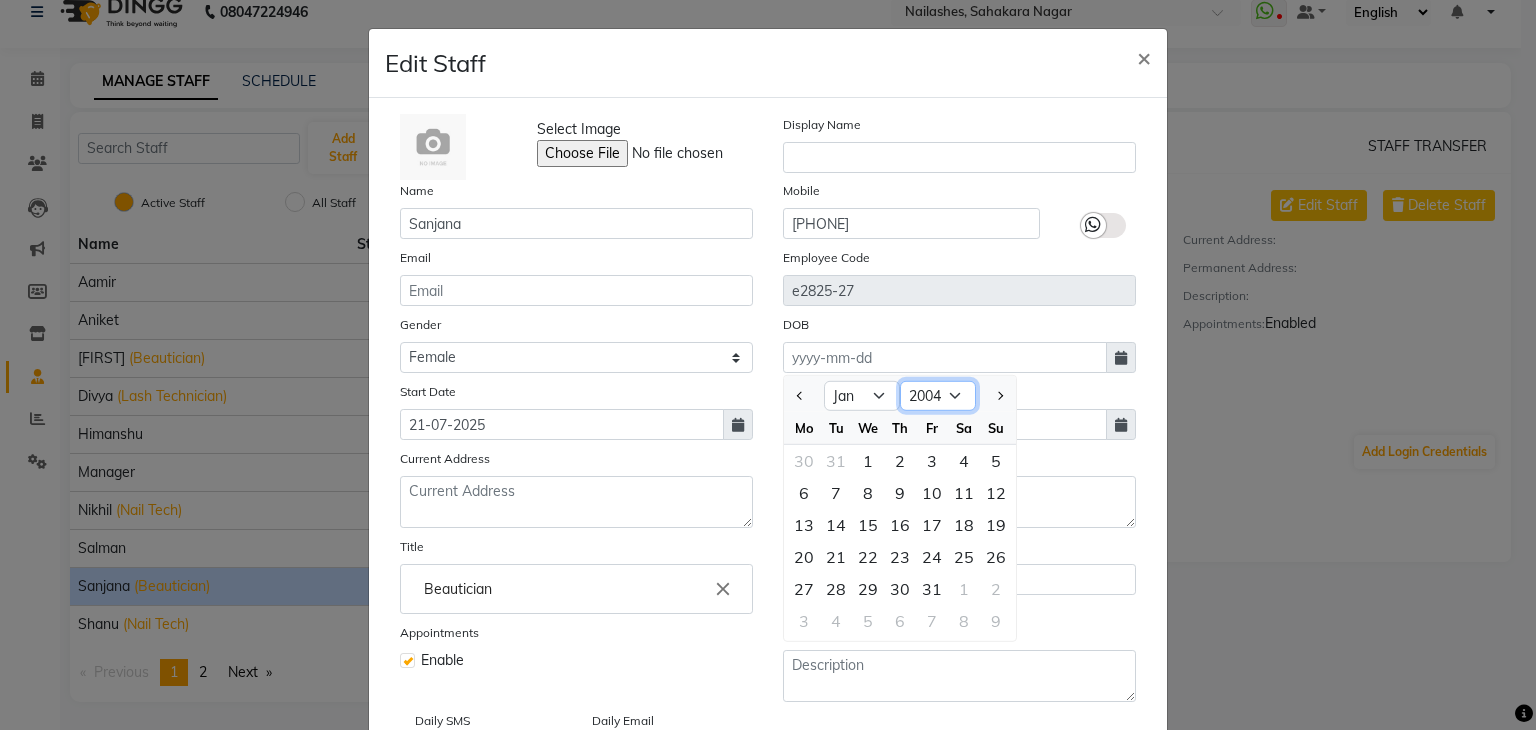 click on "1920 1921 1922 1923 1924 1925 1926 1927 1928 1929 1930 1931 1932 1933 1934 1935 1936 1937 1938 1939 1940 1941 1942 1943 1944 1945 1946 1947 1948 1949 1950 1951 1952 1953 1954 1955 1956 1957 1958 1959 1960 1961 1962 1963 1964 1965 1966 1967 1968 1969 1970 1971 1972 1973 1974 1975 1976 1977 1978 1979 1980 1981 1982 1983 1984 1985 1986 1987 1988 1989 1990 1991 1992 1993 1994 1995 1996 1997 1998 1999 2000 2001 2002 2003 2004 2005 2006 2007 2008 2009 2010 2011 2012 2013 2014 2015 2016 2017 2018 2019 2020 2021 2022 2023 2024 2025" 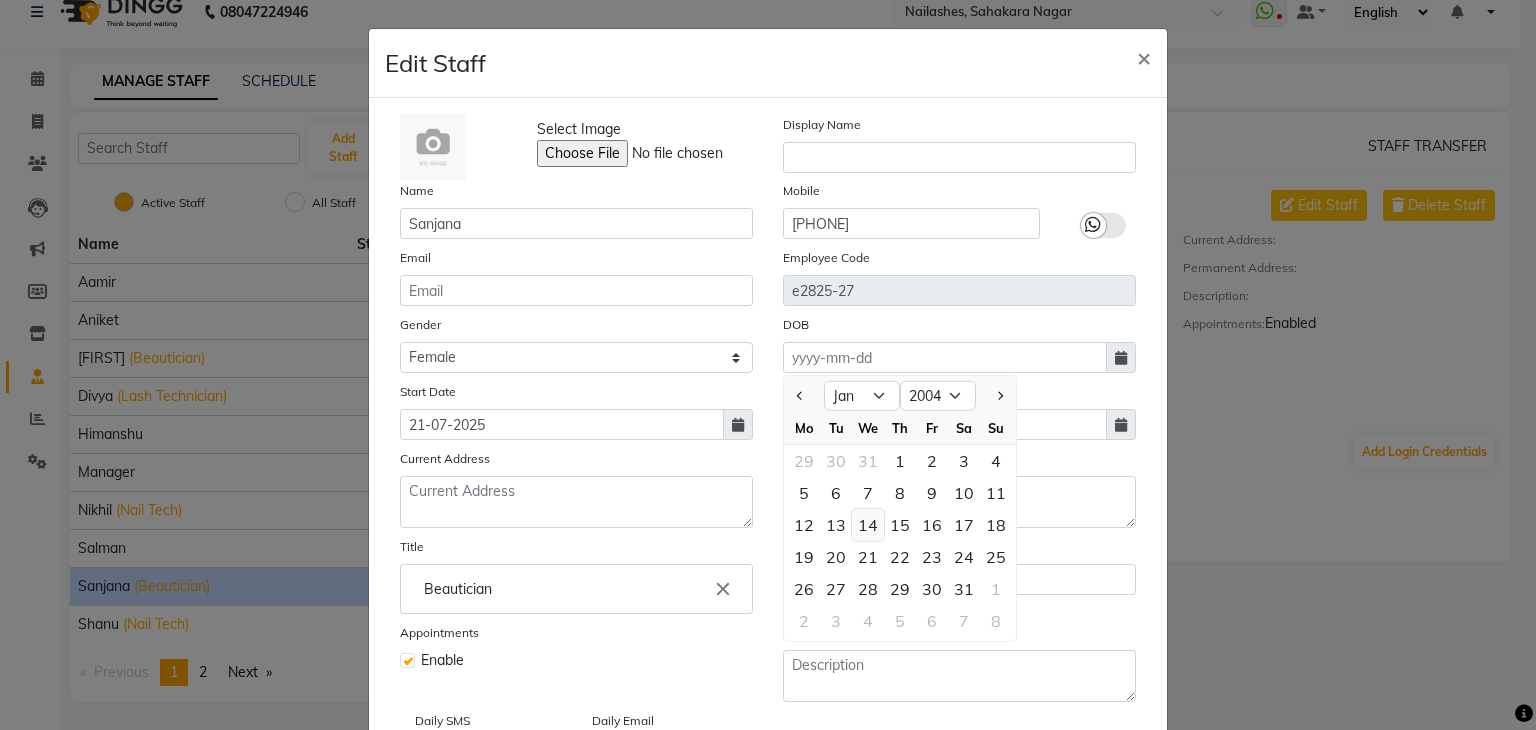 click on "14" 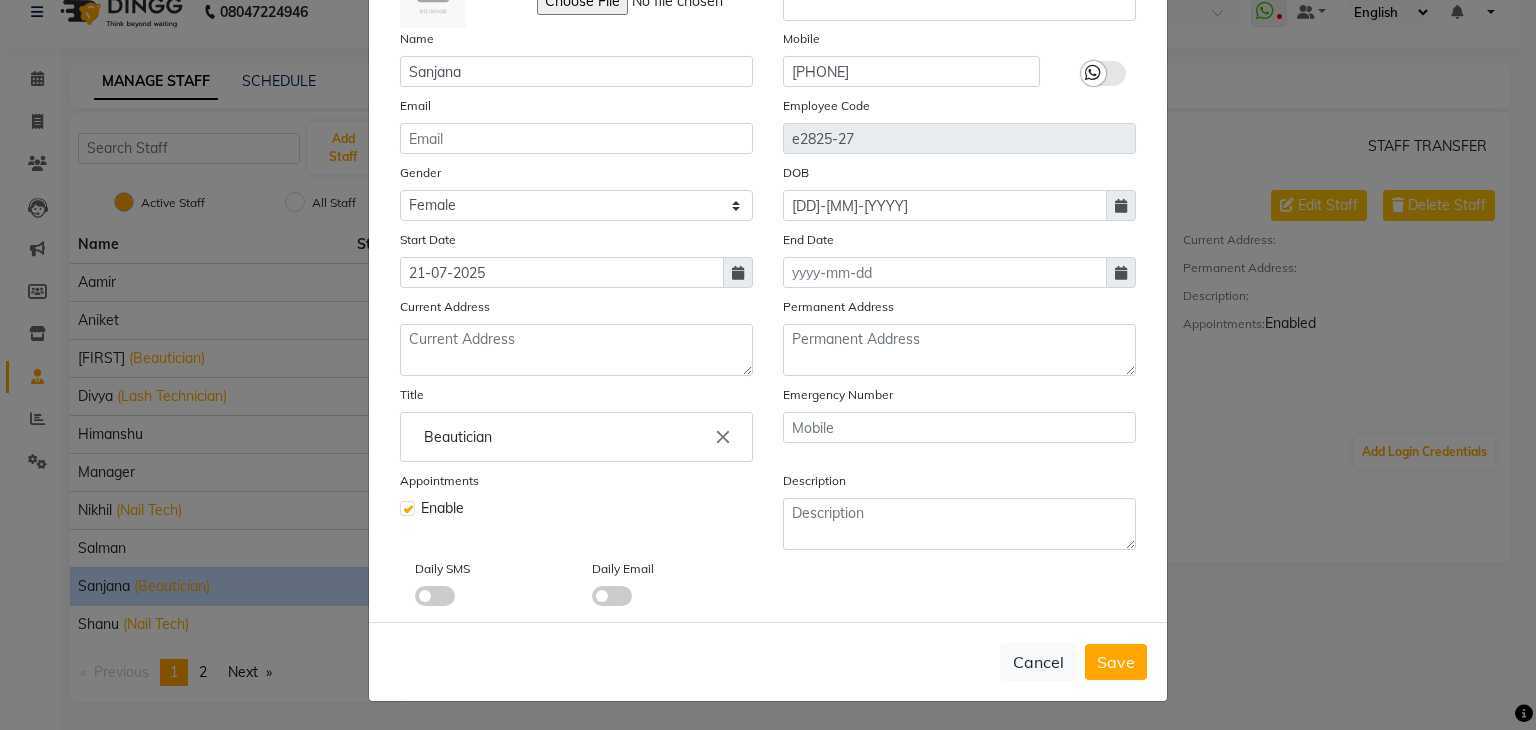 scroll, scrollTop: 160, scrollLeft: 0, axis: vertical 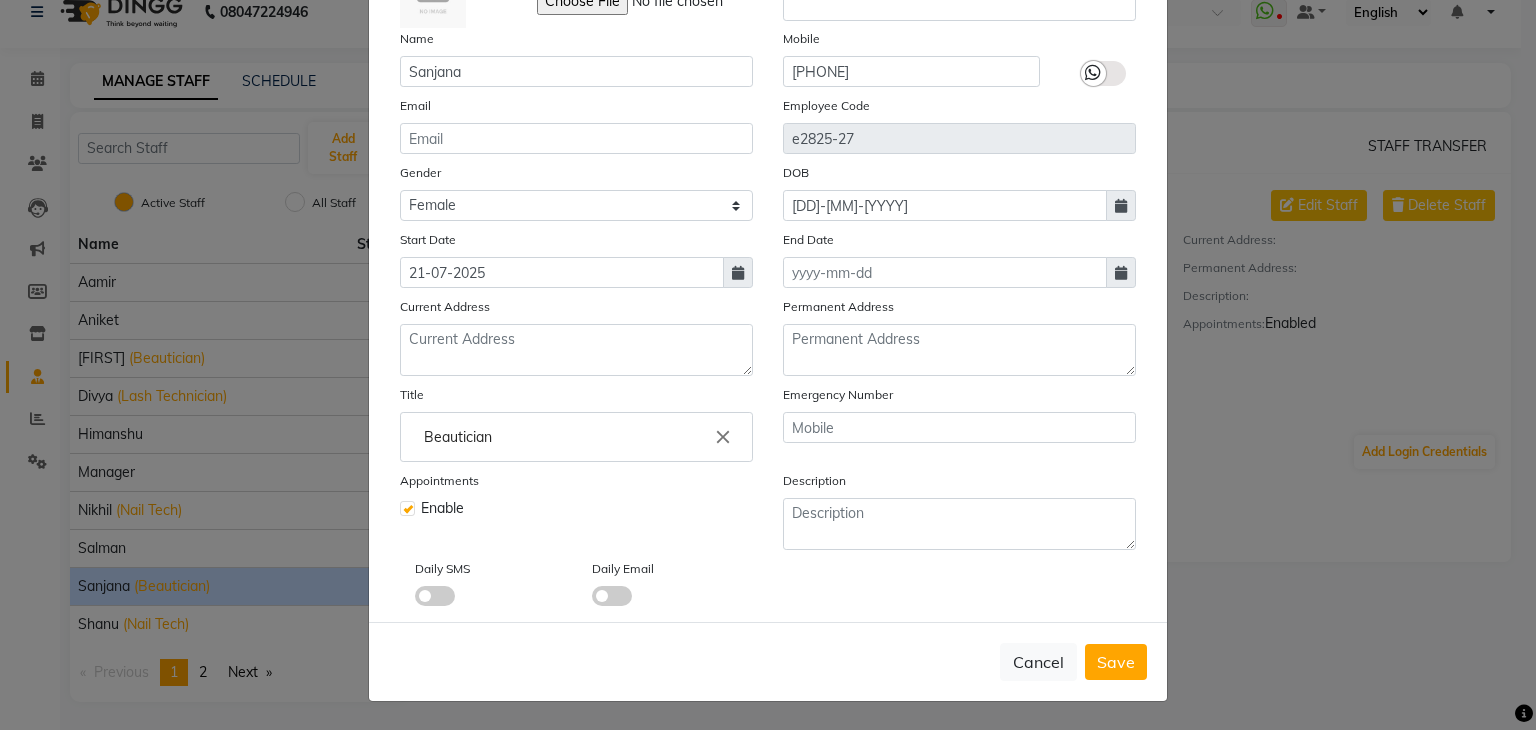 click on "Save" at bounding box center (1116, 662) 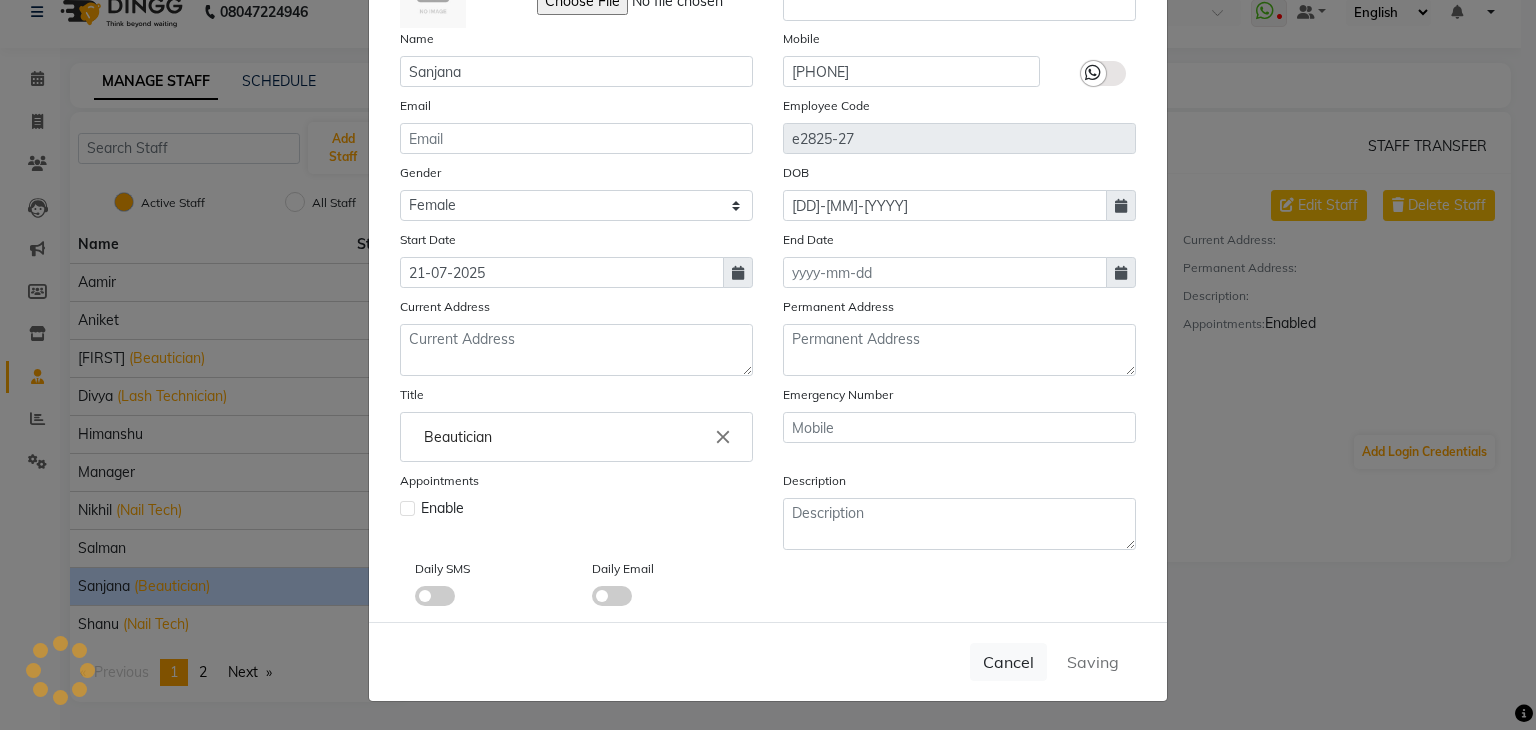 type 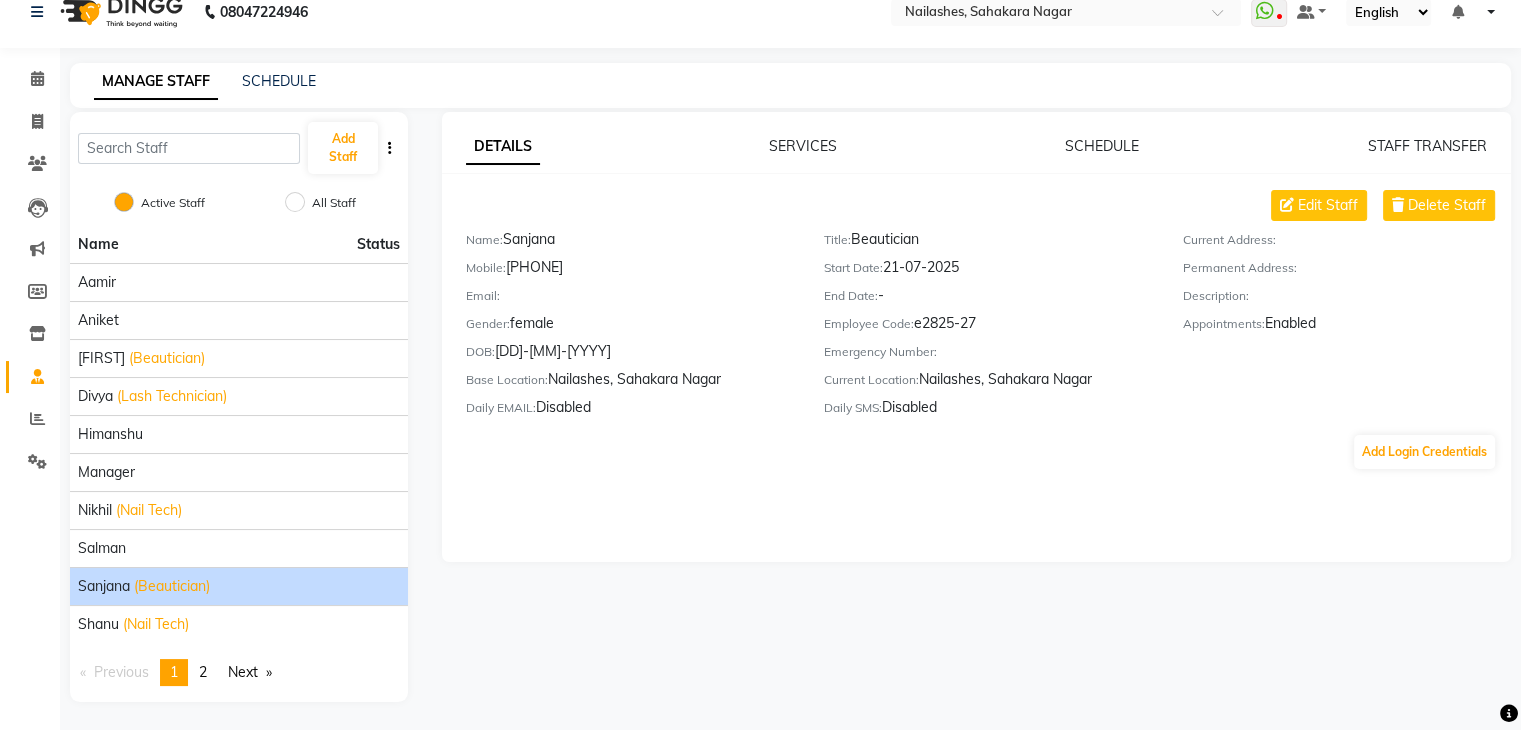click on "(Beautician)" 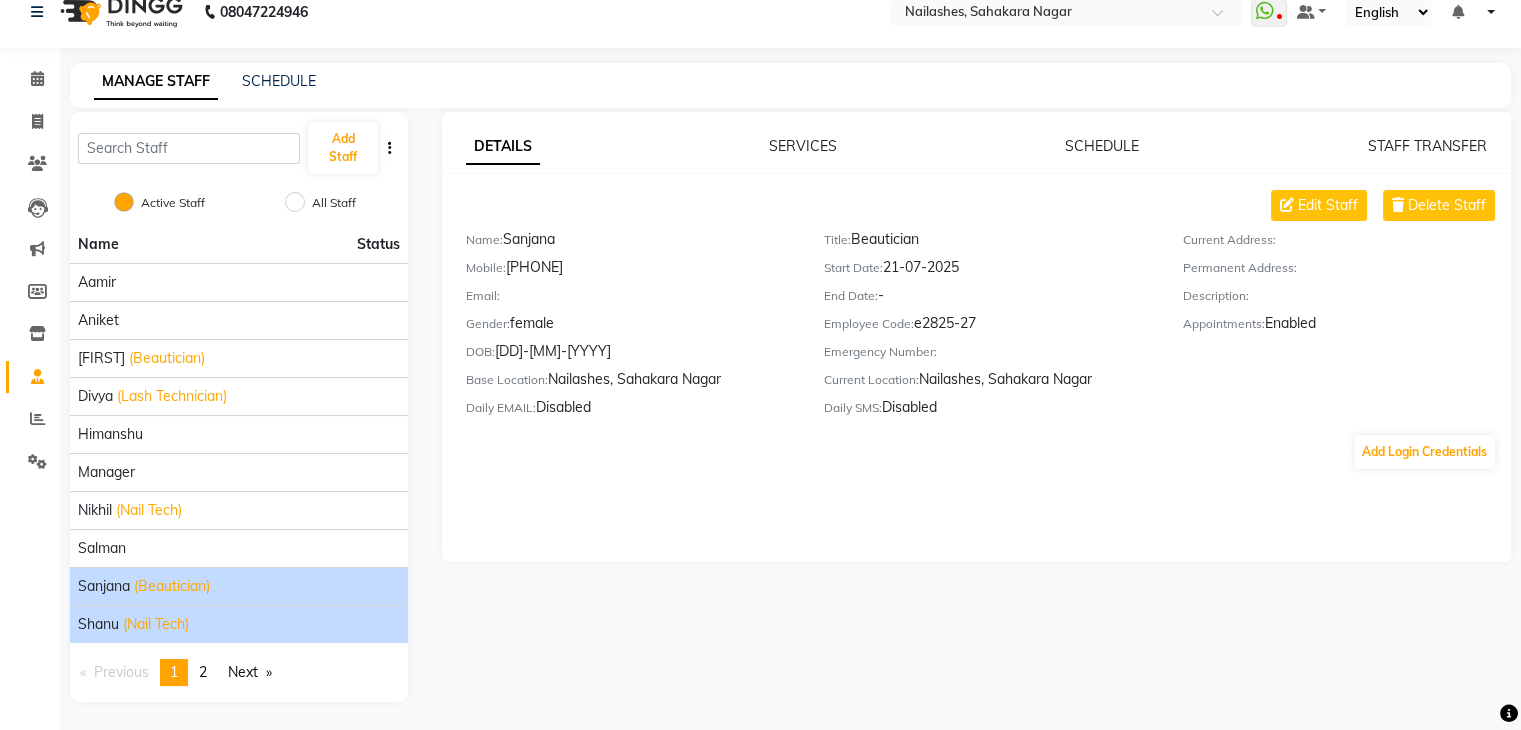 click on "[FIRST] (Nail Tech)" 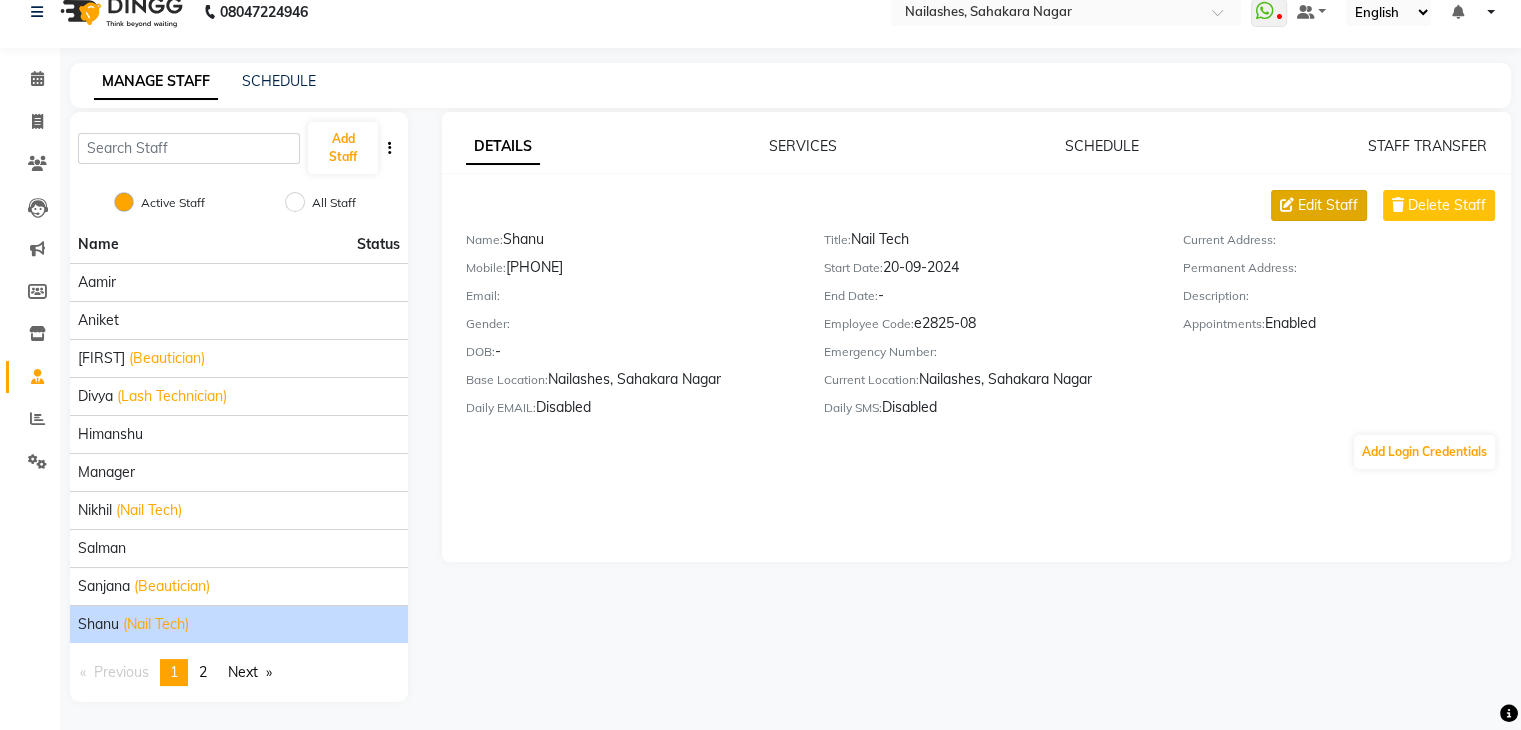 click on "Edit Staff" 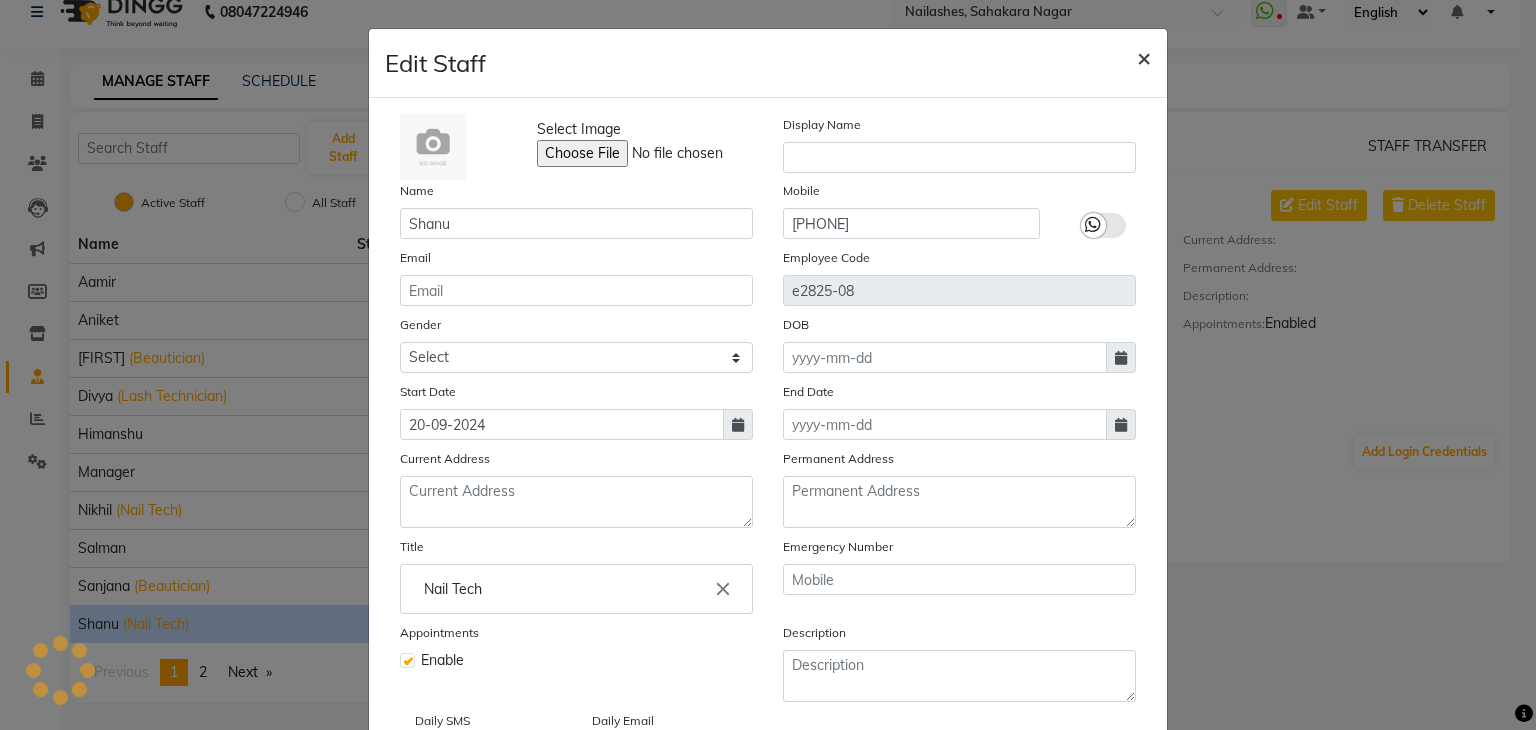 click on "×" 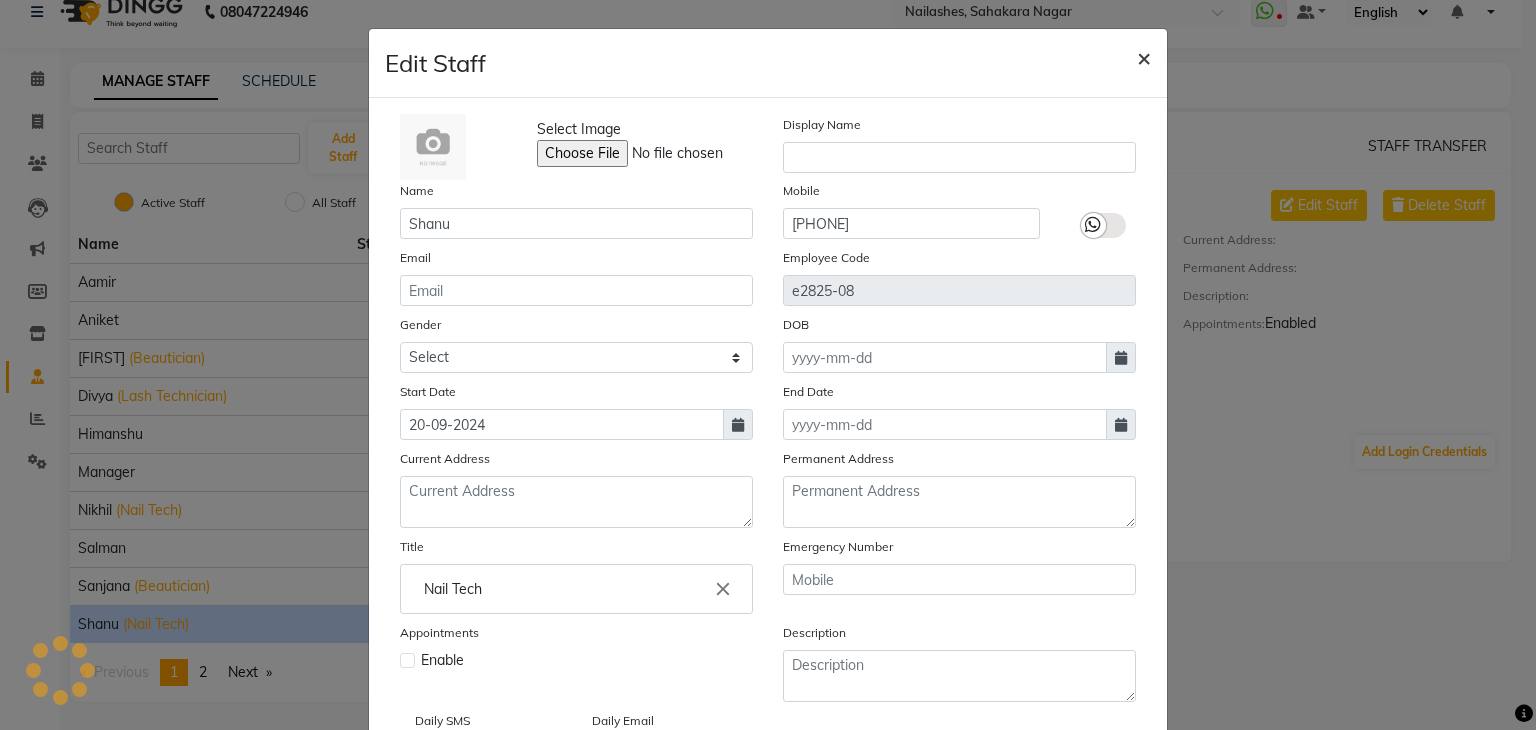 type 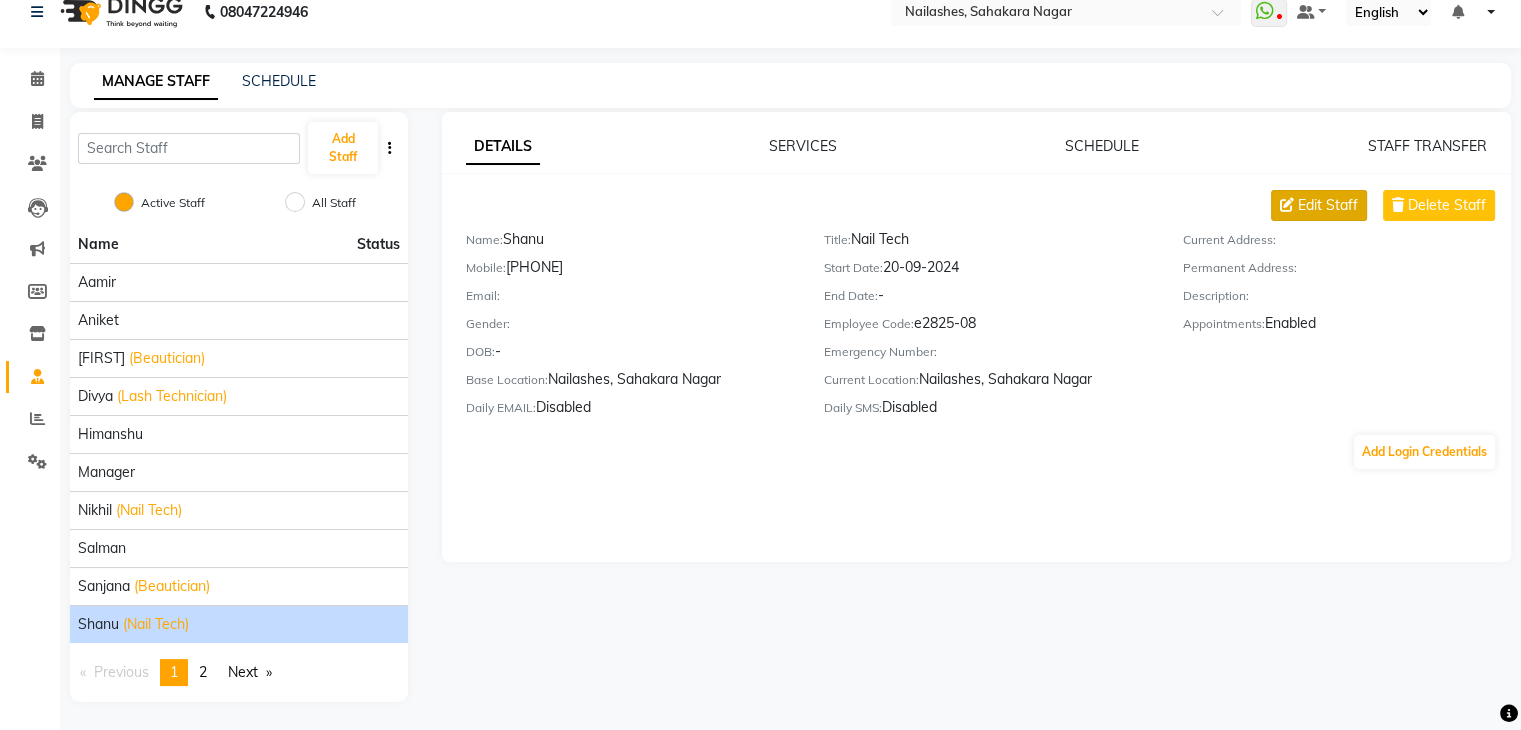 click on "Edit Staff" 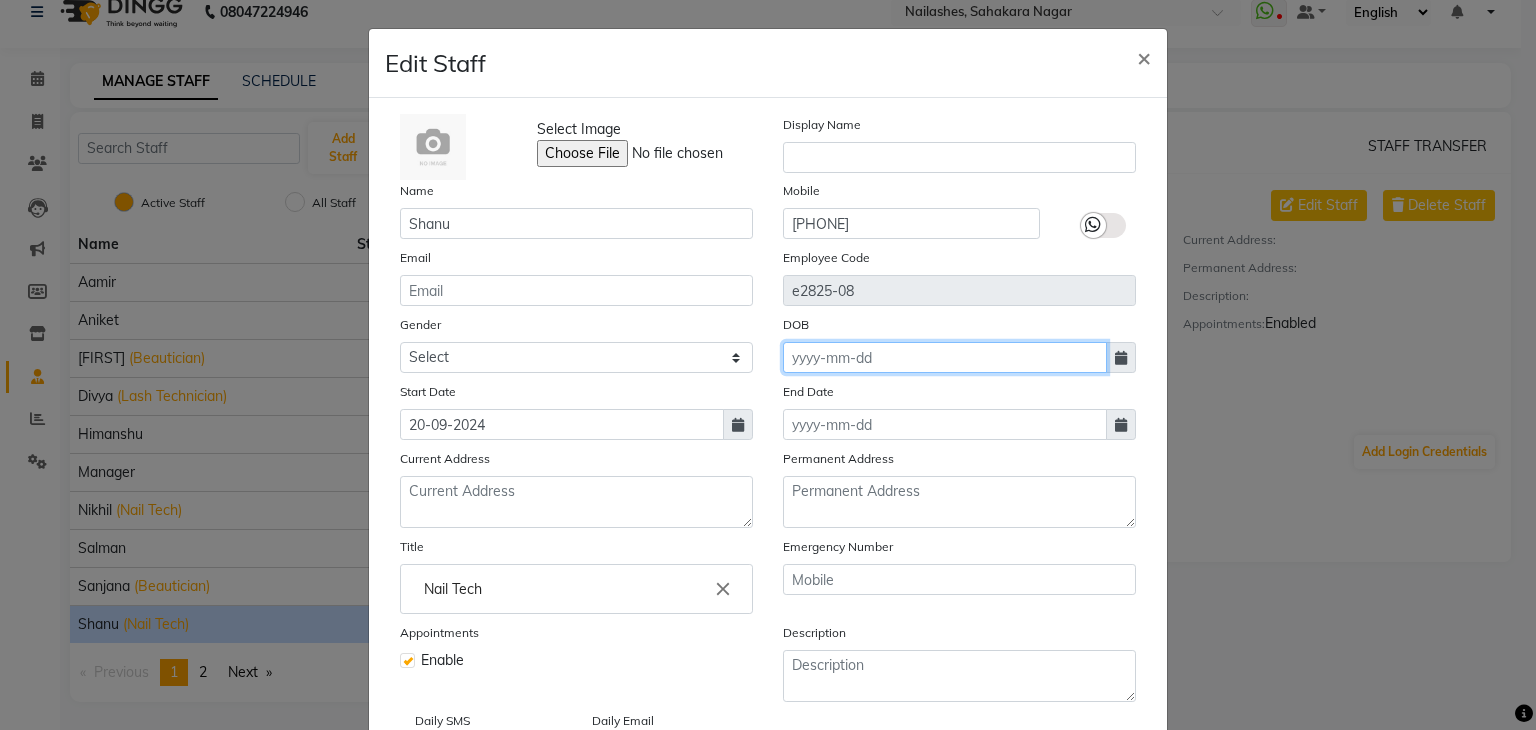 click 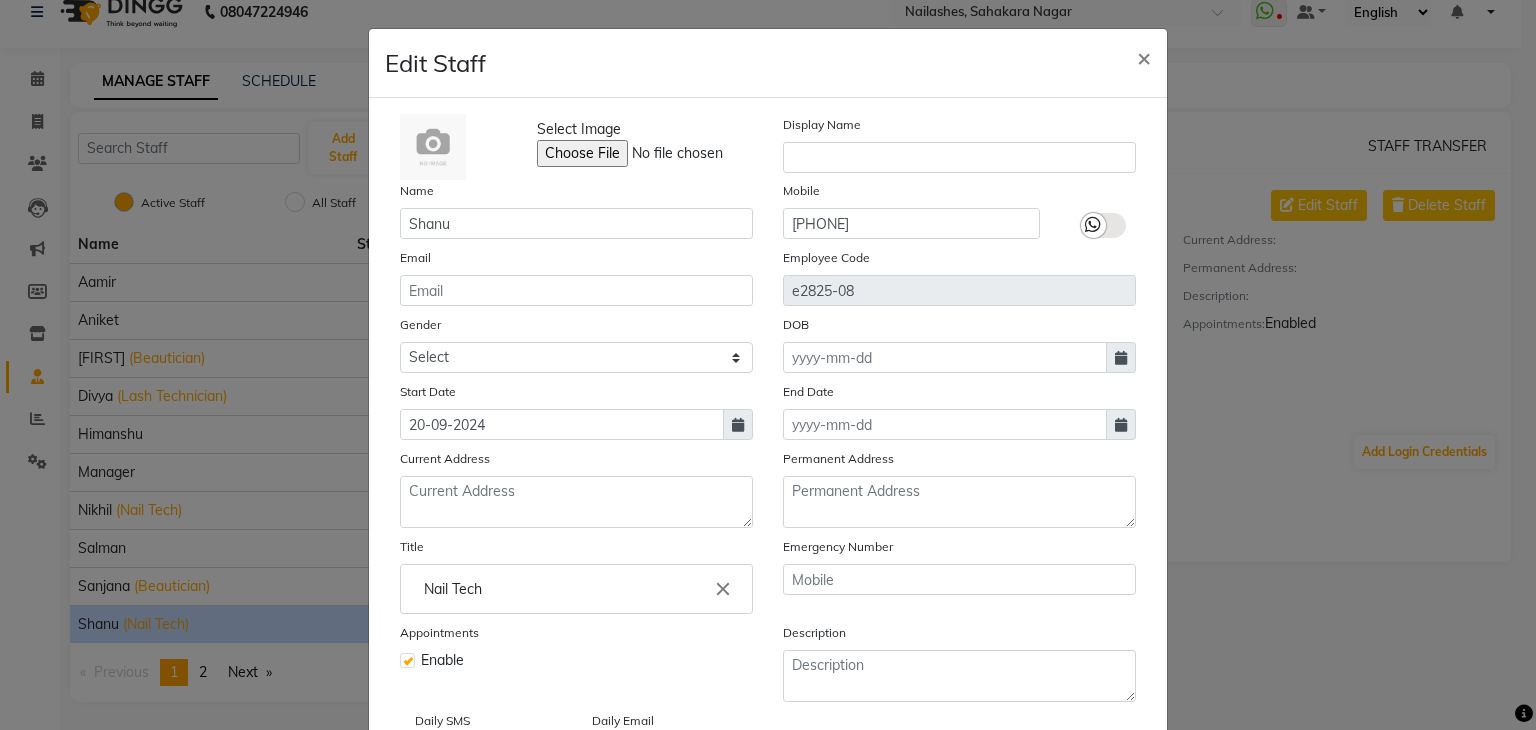 select on "8" 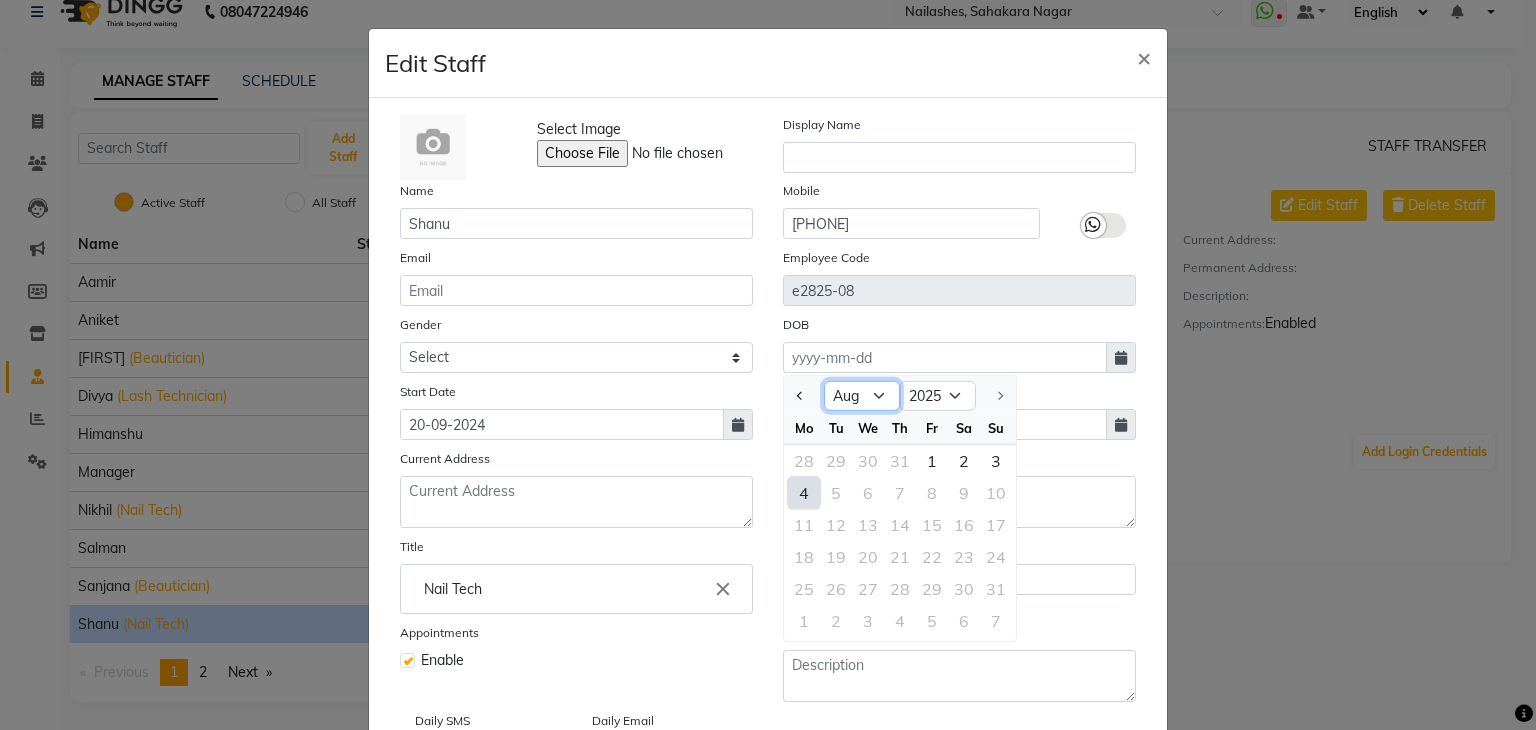 click on "Jan Feb Mar Apr May Jun Jul Aug" 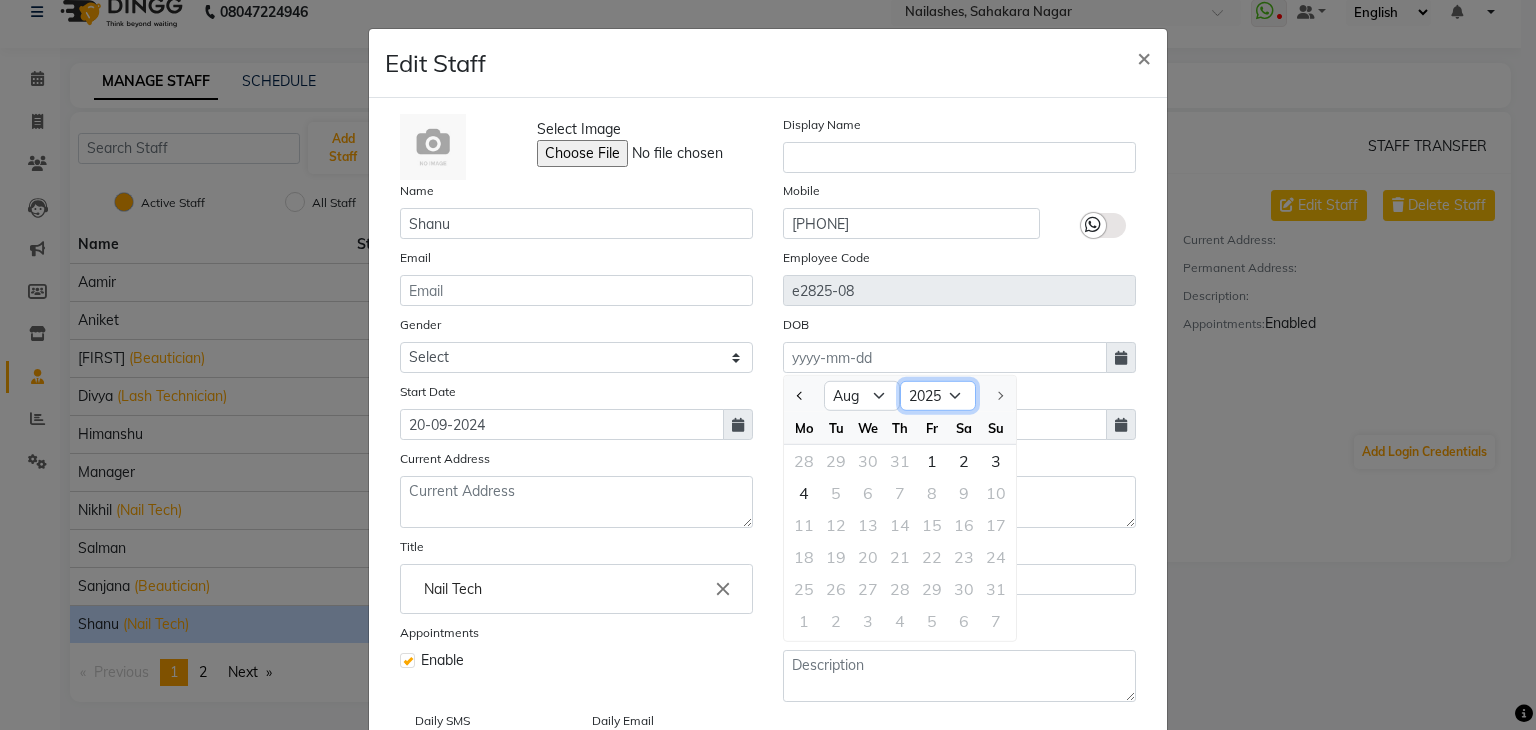 click on "1920 1921 1922 1923 1924 1925 1926 1927 1928 1929 1930 1931 1932 1933 1934 1935 1936 1937 1938 1939 1940 1941 1942 1943 1944 1945 1946 1947 1948 1949 1950 1951 1952 1953 1954 1955 1956 1957 1958 1959 1960 1961 1962 1963 1964 1965 1966 1967 1968 1969 1970 1971 1972 1973 1974 1975 1976 1977 1978 1979 1980 1981 1982 1983 1984 1985 1986 1987 1988 1989 1990 1991 1992 1993 1994 1995 1996 1997 1998 1999 2000 2001 2002 2003 2004 2005 2006 2007 2008 2009 2010 2011 2012 2013 2014 2015 2016 2017 2018 2019 2020 2021 2022 2023 2024 2025" 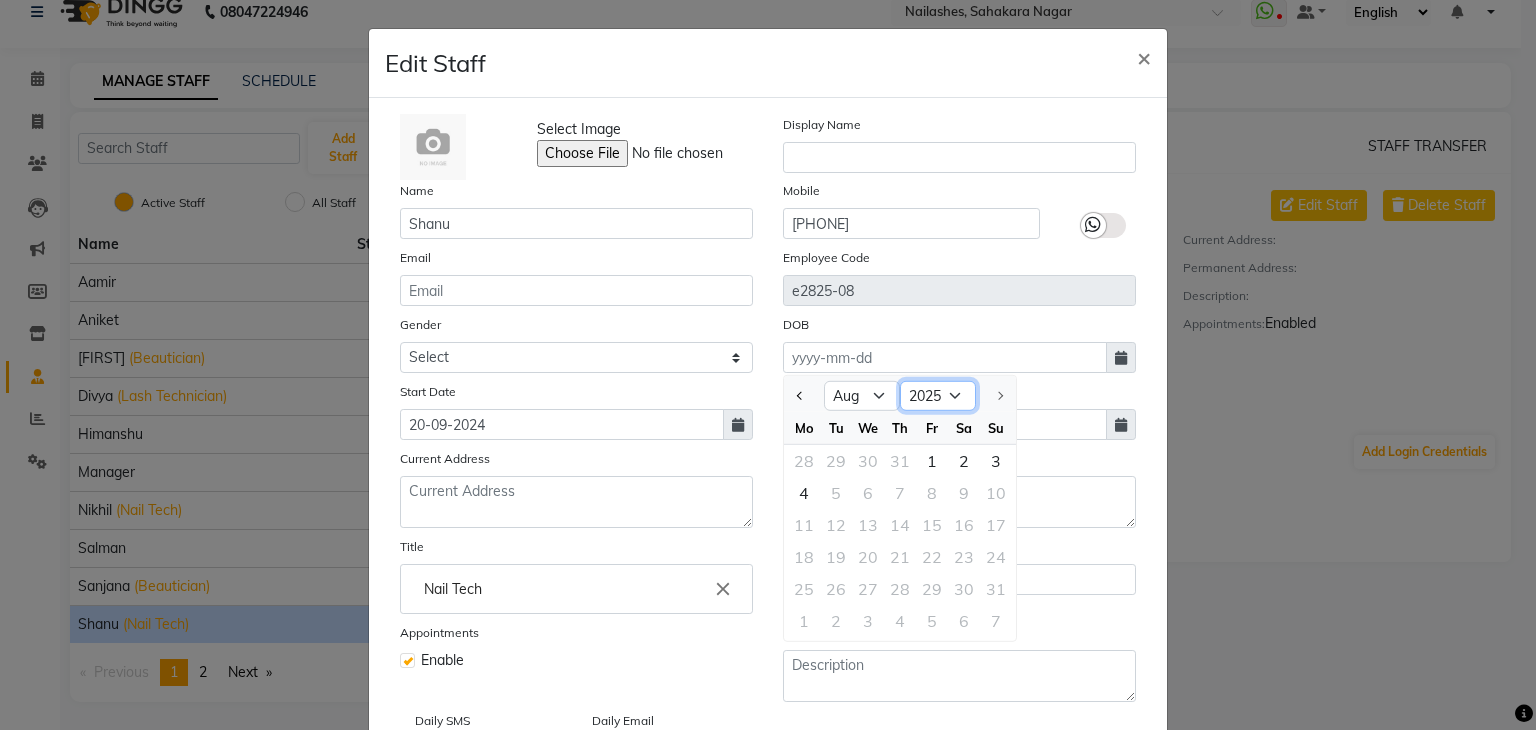 click on "1920 1921 1922 1923 1924 1925 1926 1927 1928 1929 1930 1931 1932 1933 1934 1935 1936 1937 1938 1939 1940 1941 1942 1943 1944 1945 1946 1947 1948 1949 1950 1951 1952 1953 1954 1955 1956 1957 1958 1959 1960 1961 1962 1963 1964 1965 1966 1967 1968 1969 1970 1971 1972 1973 1974 1975 1976 1977 1978 1979 1980 1981 1982 1983 1984 1985 1986 1987 1988 1989 1990 1991 1992 1993 1994 1995 1996 1997 1998 1999 2000 2001 2002 2003 2004 2005 2006 2007 2008 2009 2010 2011 2012 2013 2014 2015 2016 2017 2018 2019 2020 2021 2022 2023 2024 2025" 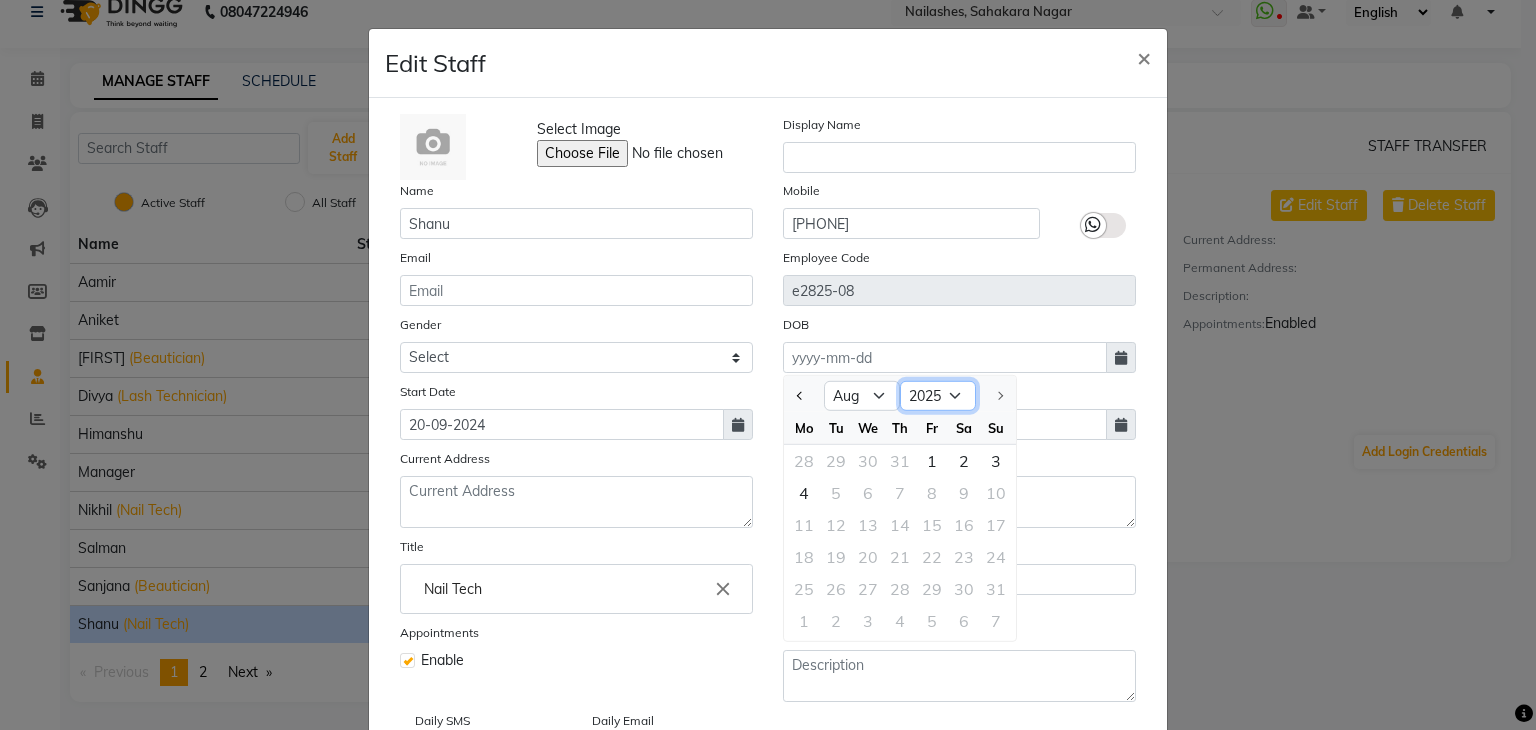 select on "2003" 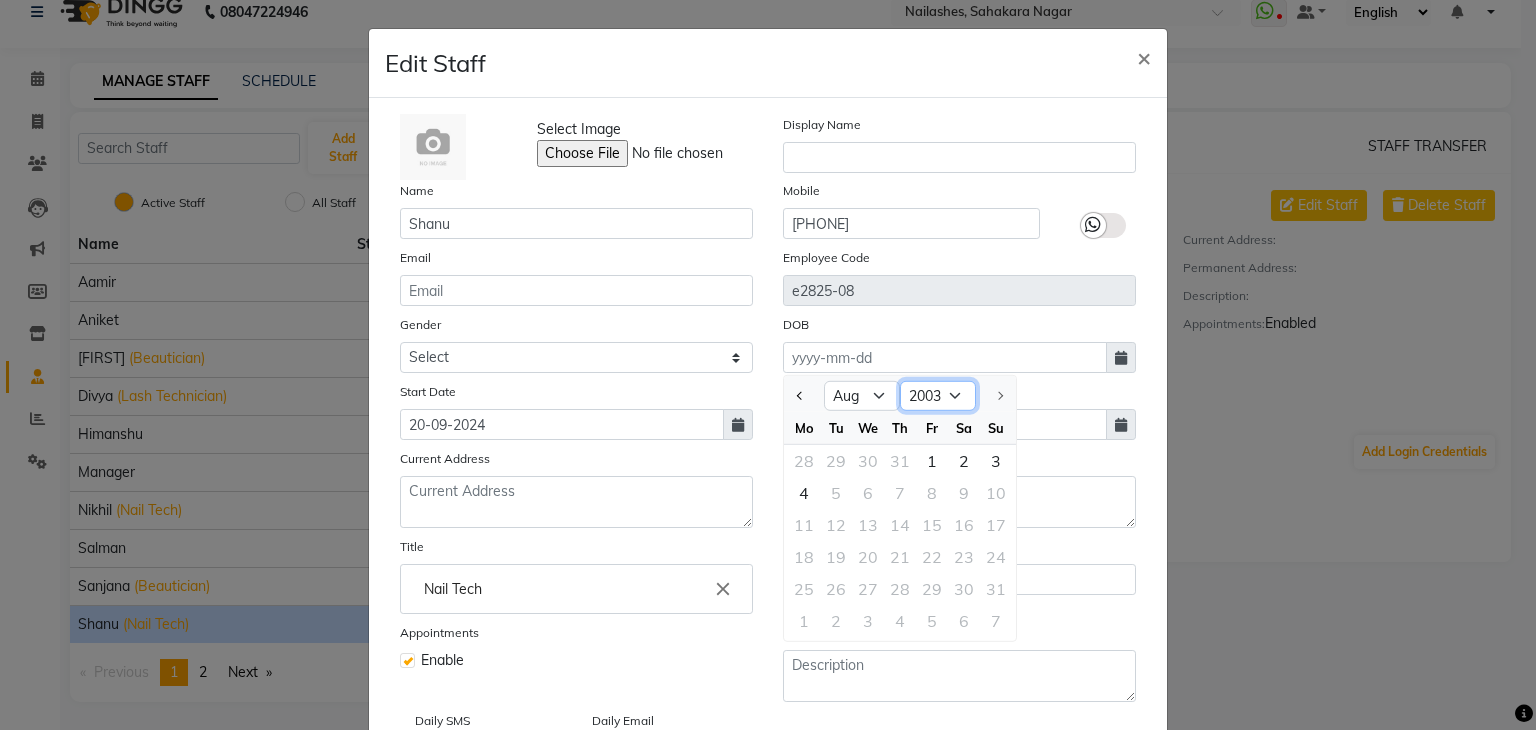 click on "1920 1921 1922 1923 1924 1925 1926 1927 1928 1929 1930 1931 1932 1933 1934 1935 1936 1937 1938 1939 1940 1941 1942 1943 1944 1945 1946 1947 1948 1949 1950 1951 1952 1953 1954 1955 1956 1957 1958 1959 1960 1961 1962 1963 1964 1965 1966 1967 1968 1969 1970 1971 1972 1973 1974 1975 1976 1977 1978 1979 1980 1981 1982 1983 1984 1985 1986 1987 1988 1989 1990 1991 1992 1993 1994 1995 1996 1997 1998 1999 2000 2001 2002 2003 2004 2005 2006 2007 2008 2009 2010 2011 2012 2013 2014 2015 2016 2017 2018 2019 2020 2021 2022 2023 2024 2025" 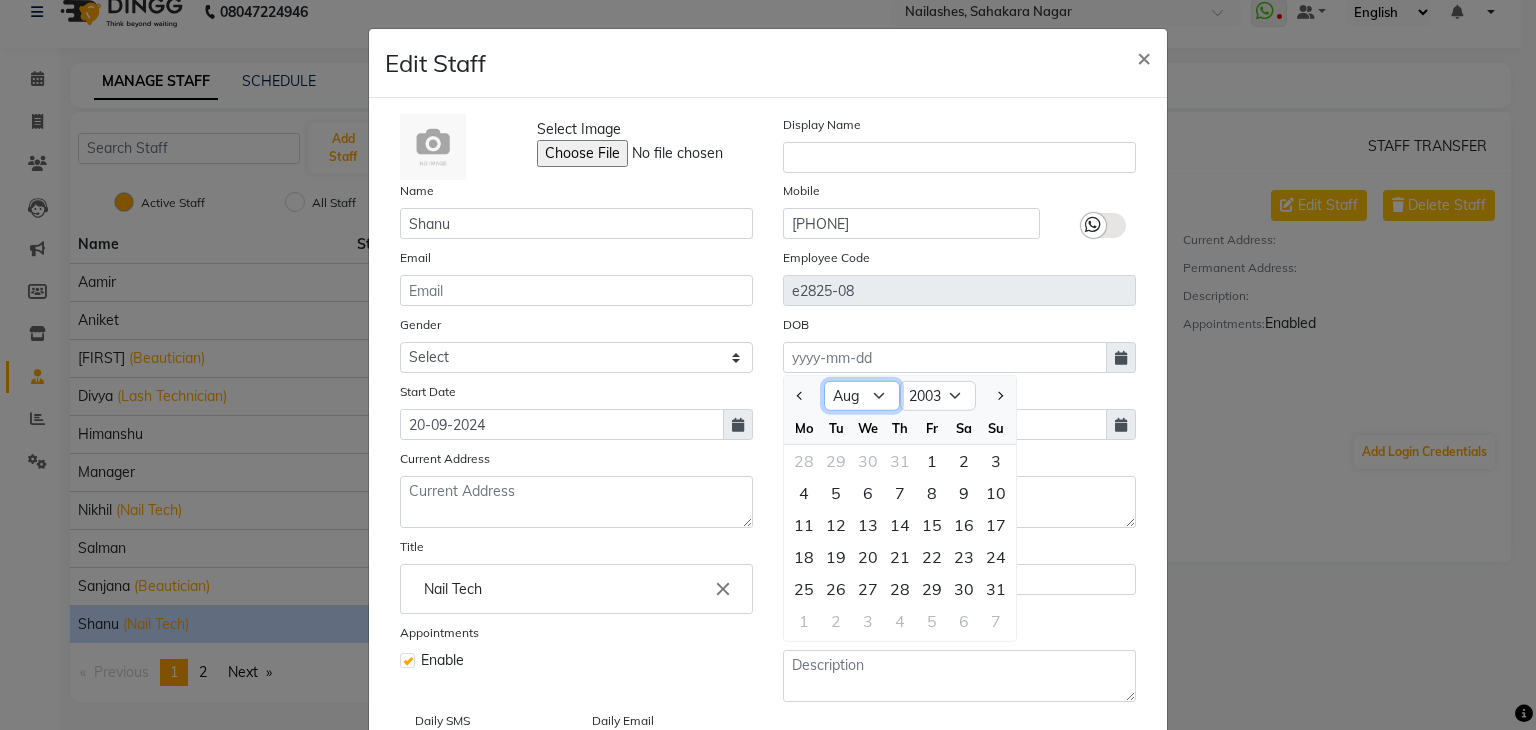 click on "Jan Feb Mar Apr May Jun Jul Aug Sep Oct Nov Dec" 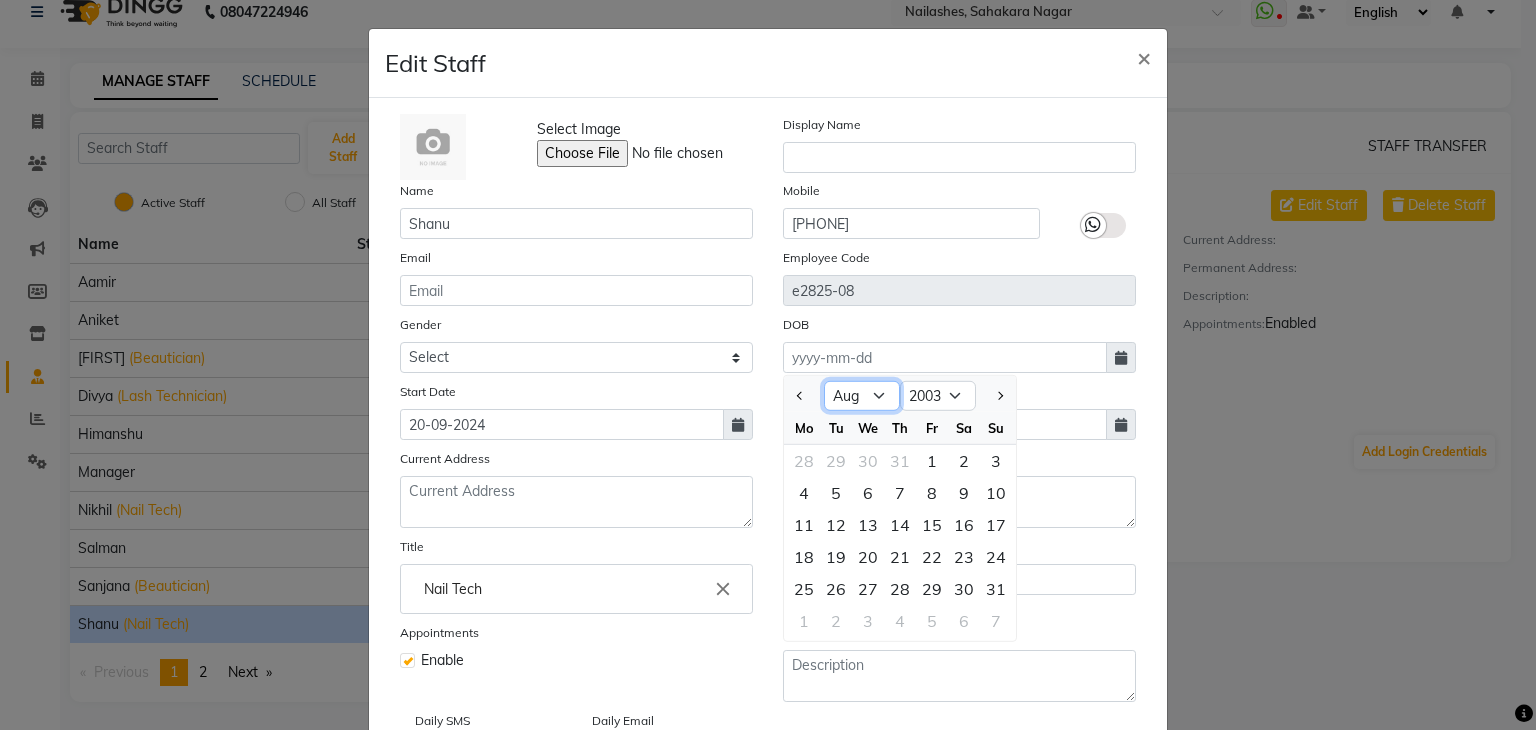 select on "1" 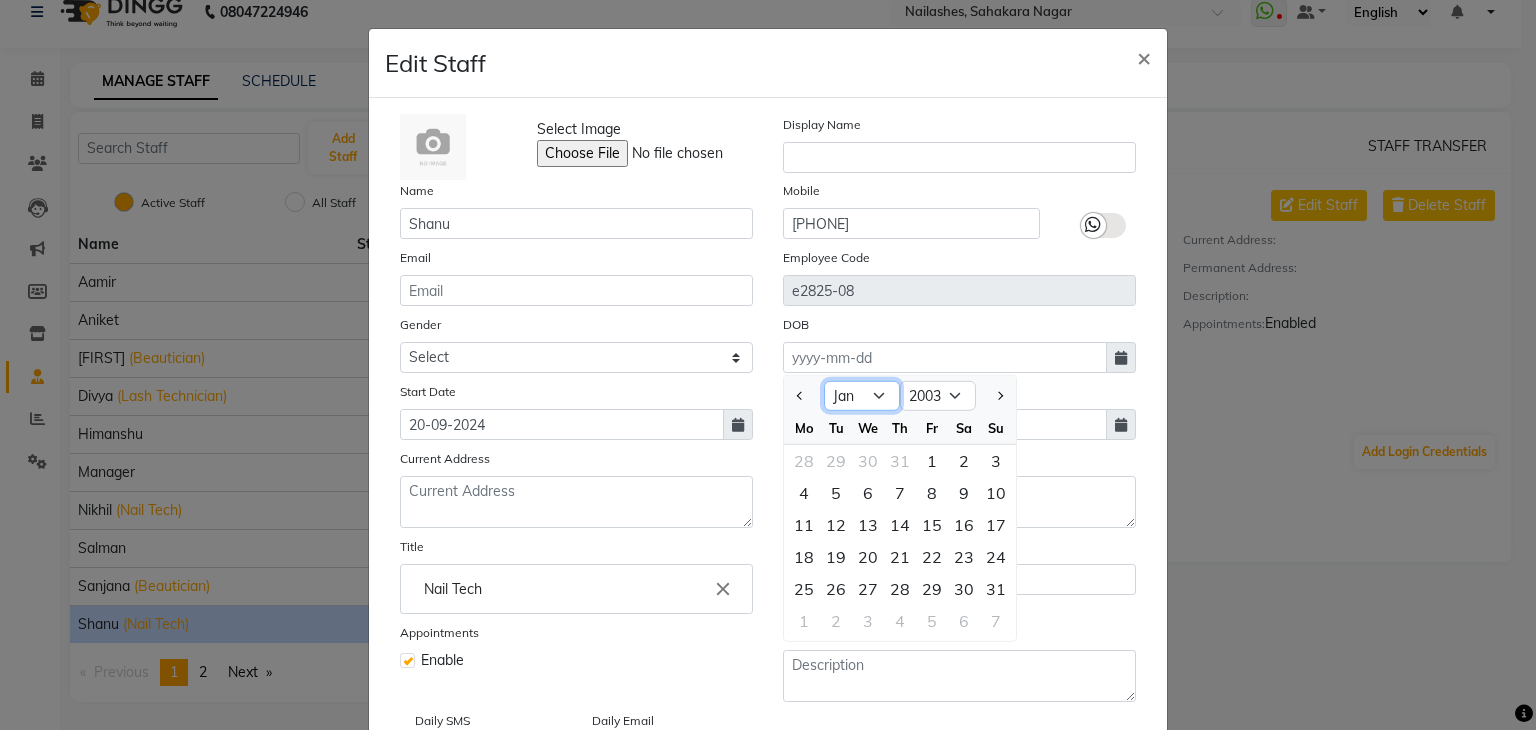 click on "Jan Feb Mar Apr May Jun Jul Aug Sep Oct Nov Dec" 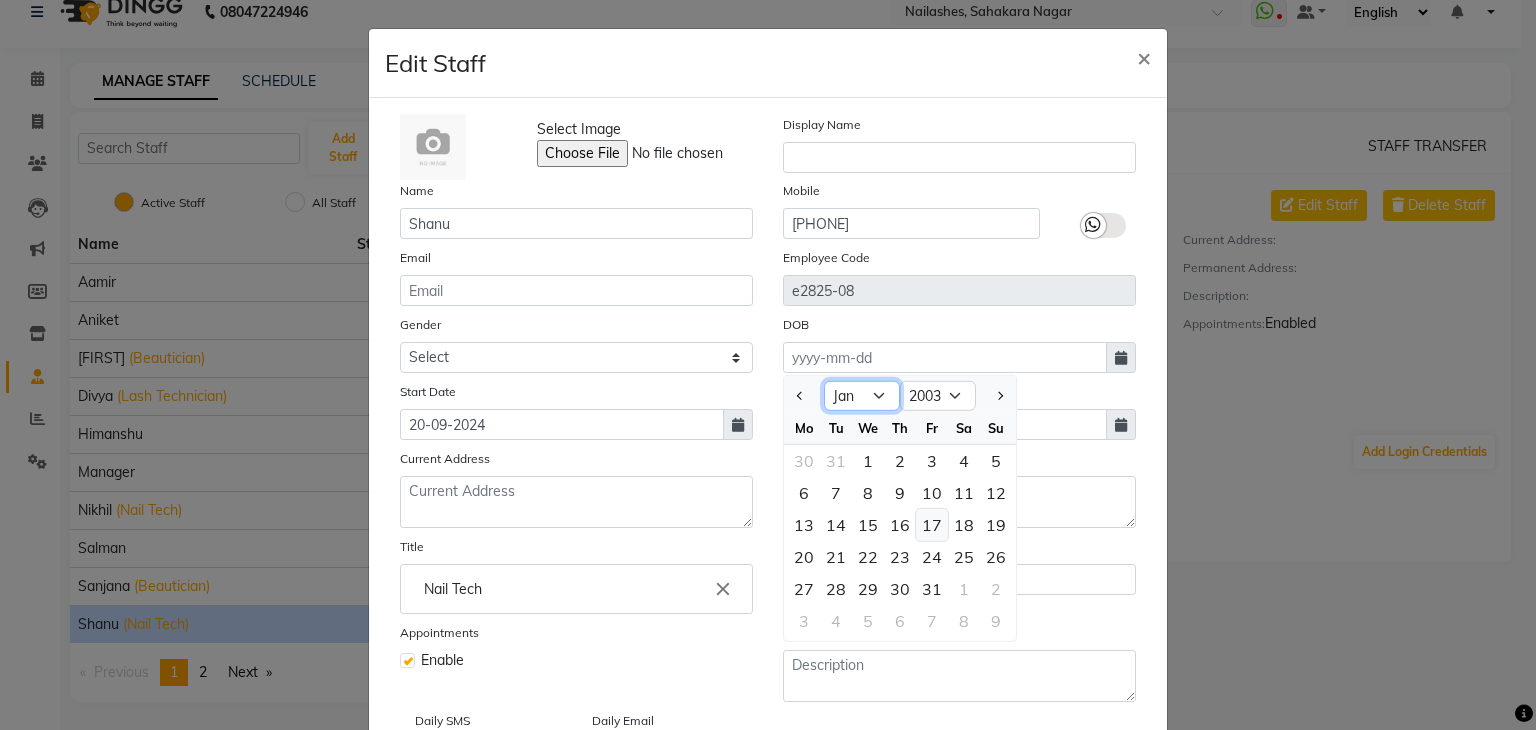 scroll, scrollTop: 100, scrollLeft: 0, axis: vertical 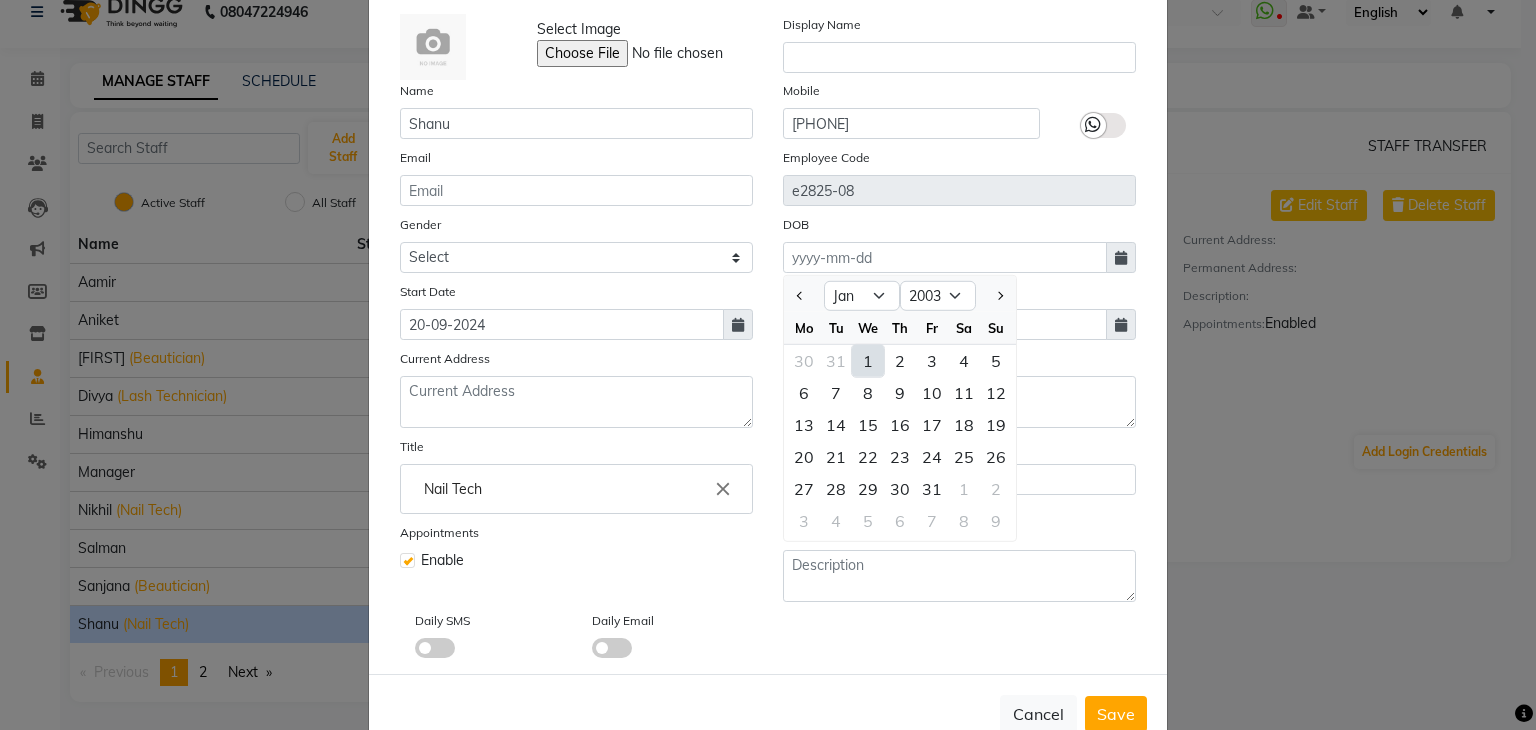 click on "1" 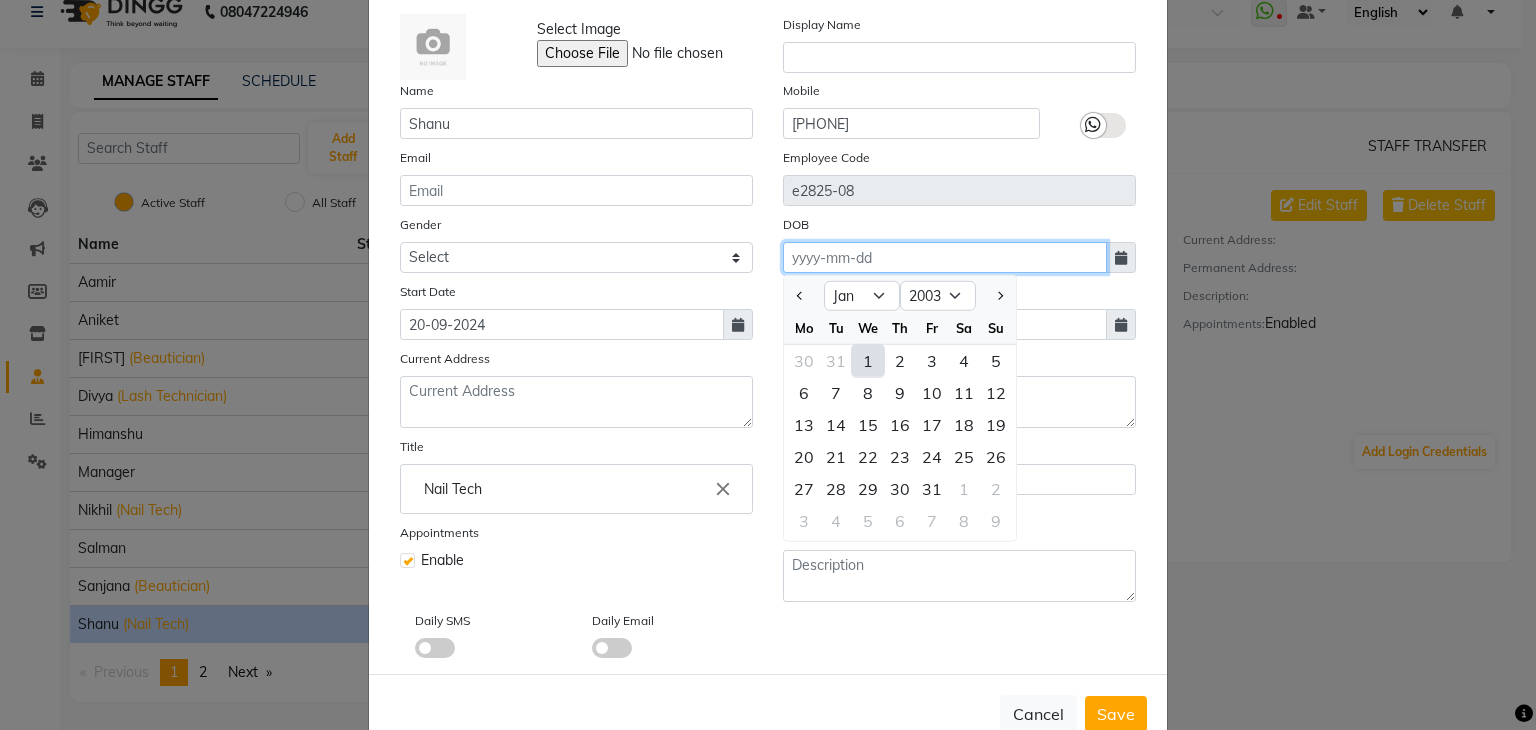 type on "[DD]-[MM]-[YYYY]" 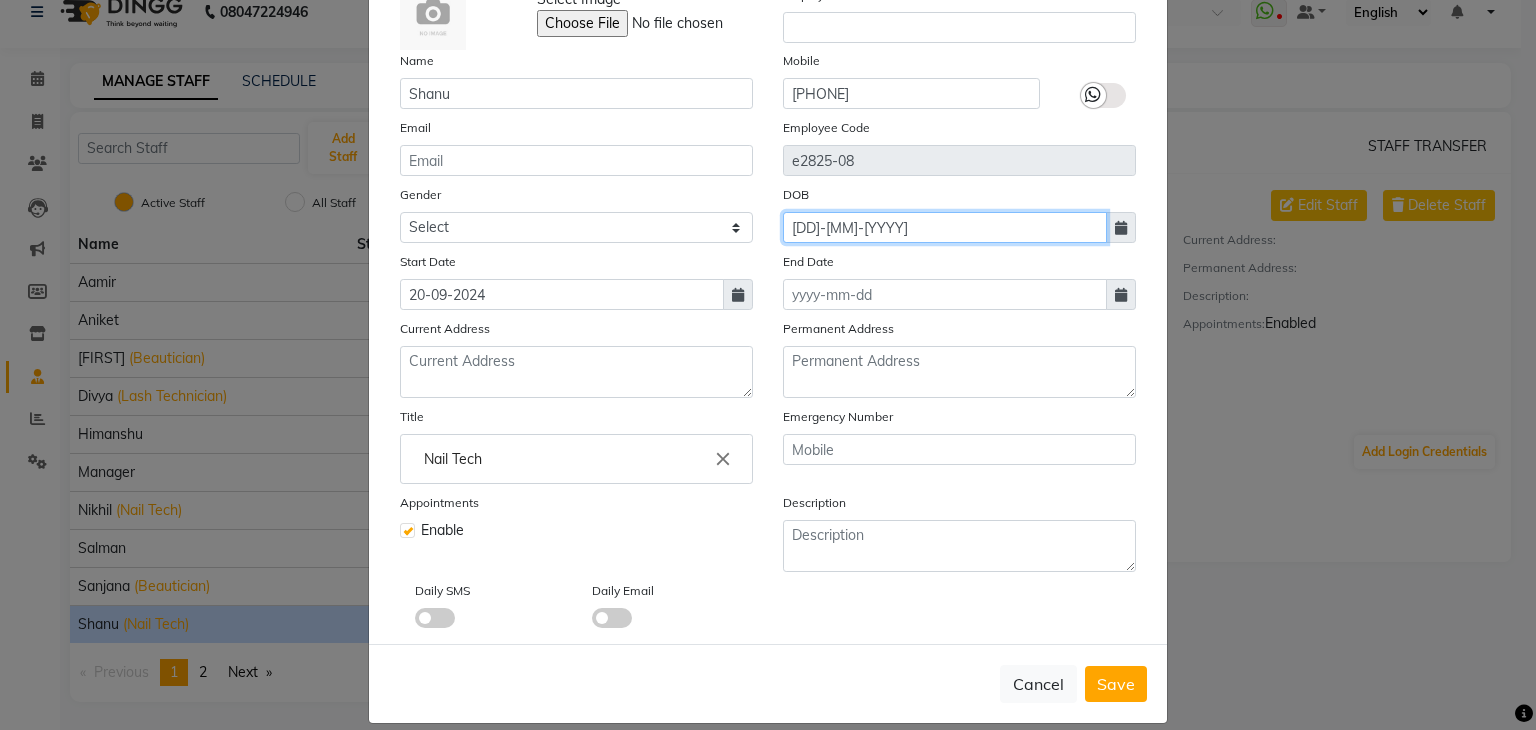 scroll, scrollTop: 160, scrollLeft: 0, axis: vertical 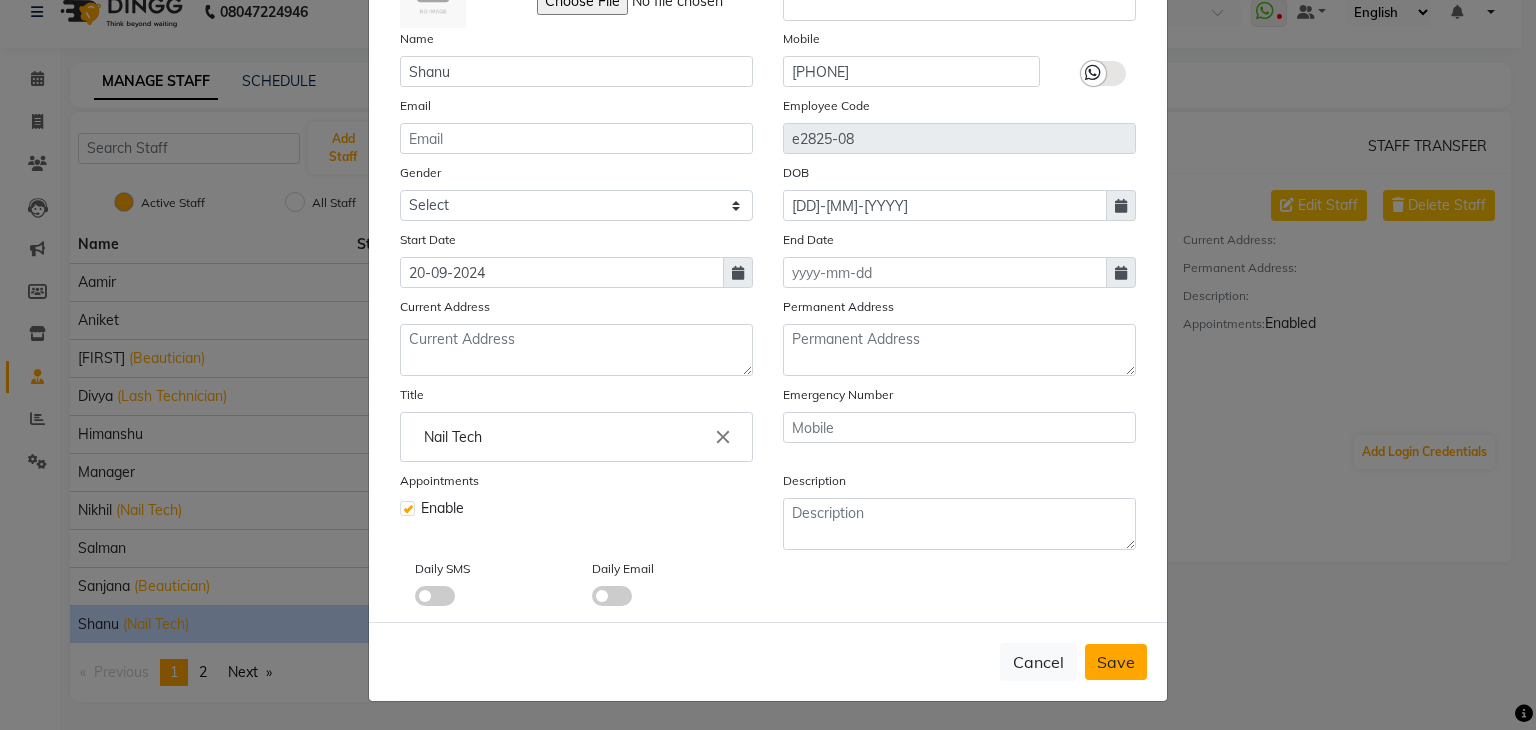 click on "Save" at bounding box center [1116, 662] 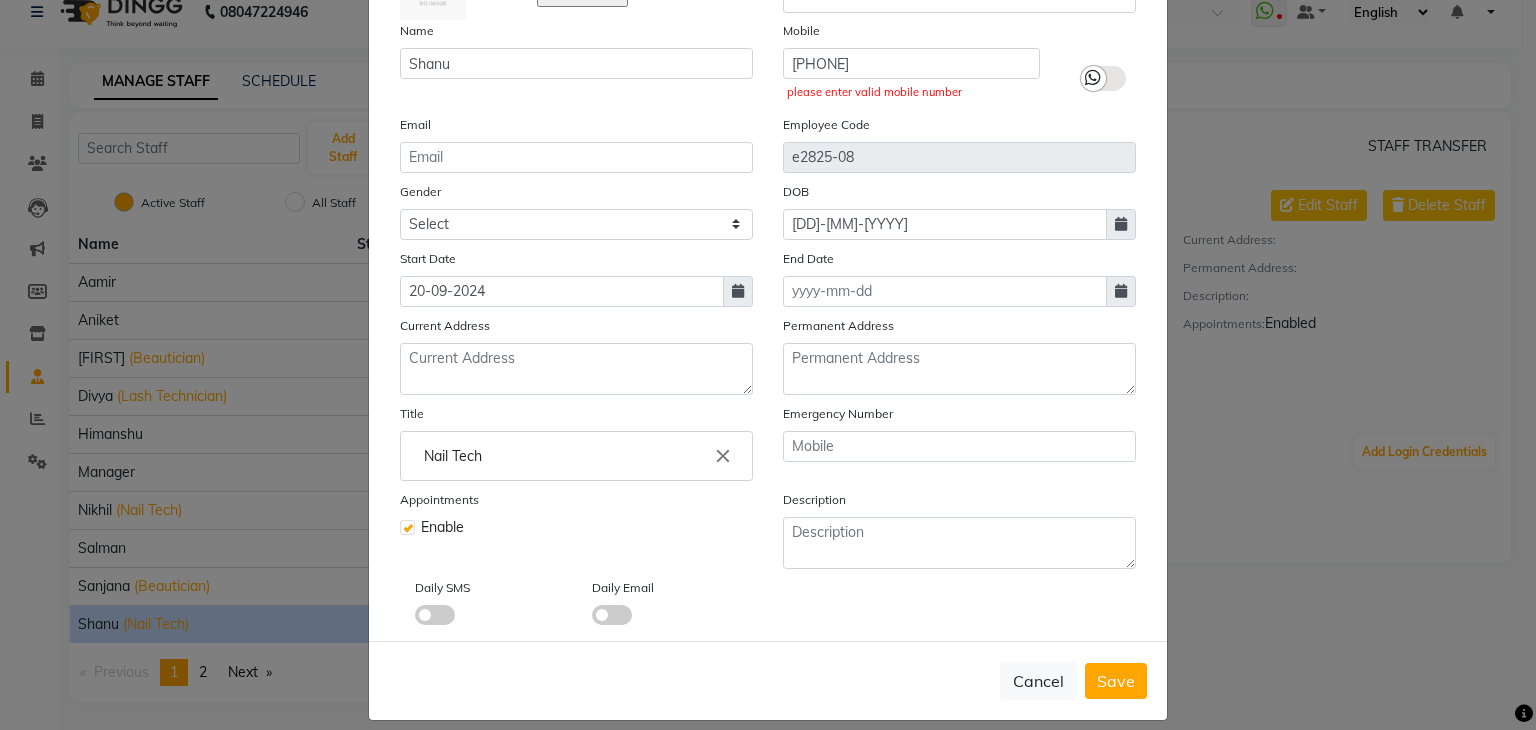 scroll, scrollTop: 0, scrollLeft: 0, axis: both 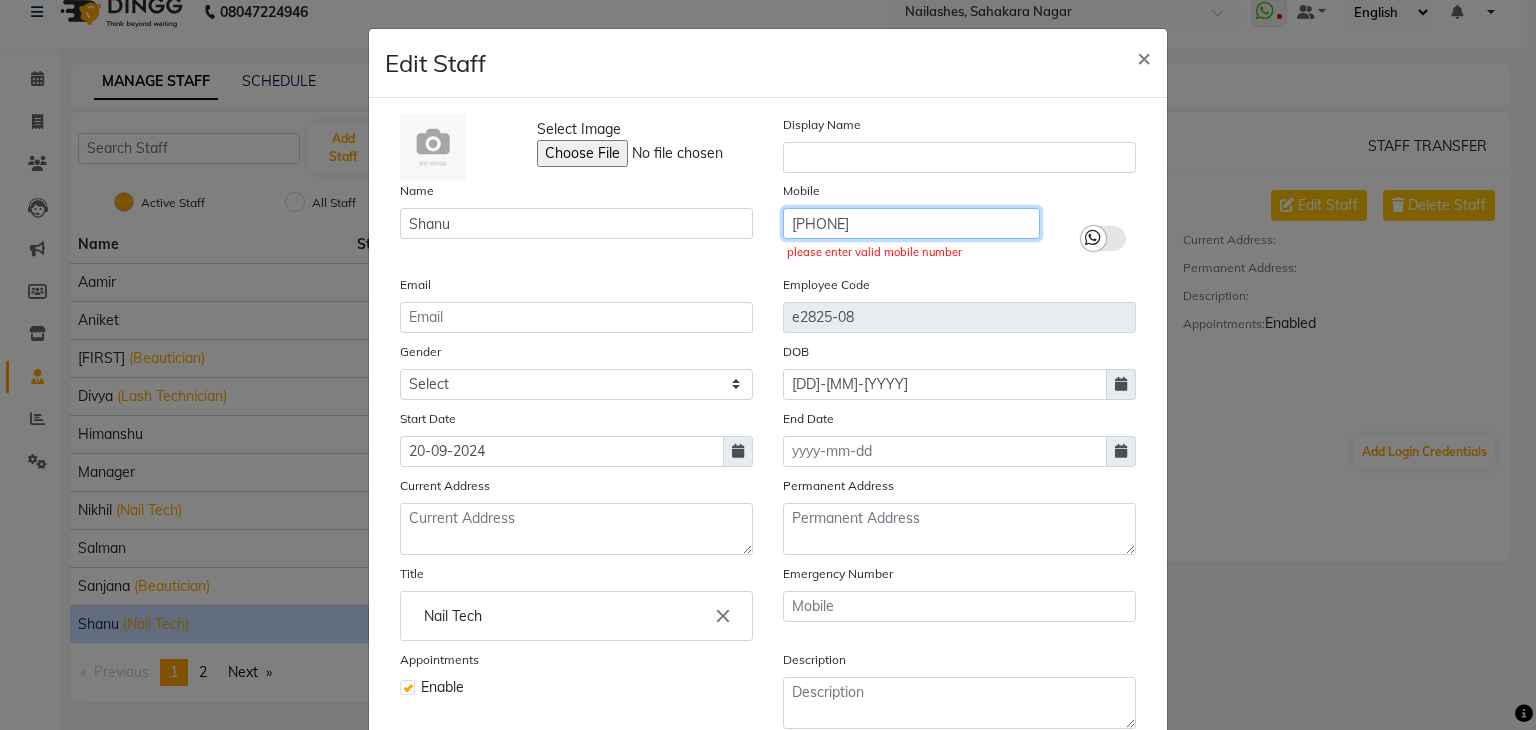 click on "[PHONE]" 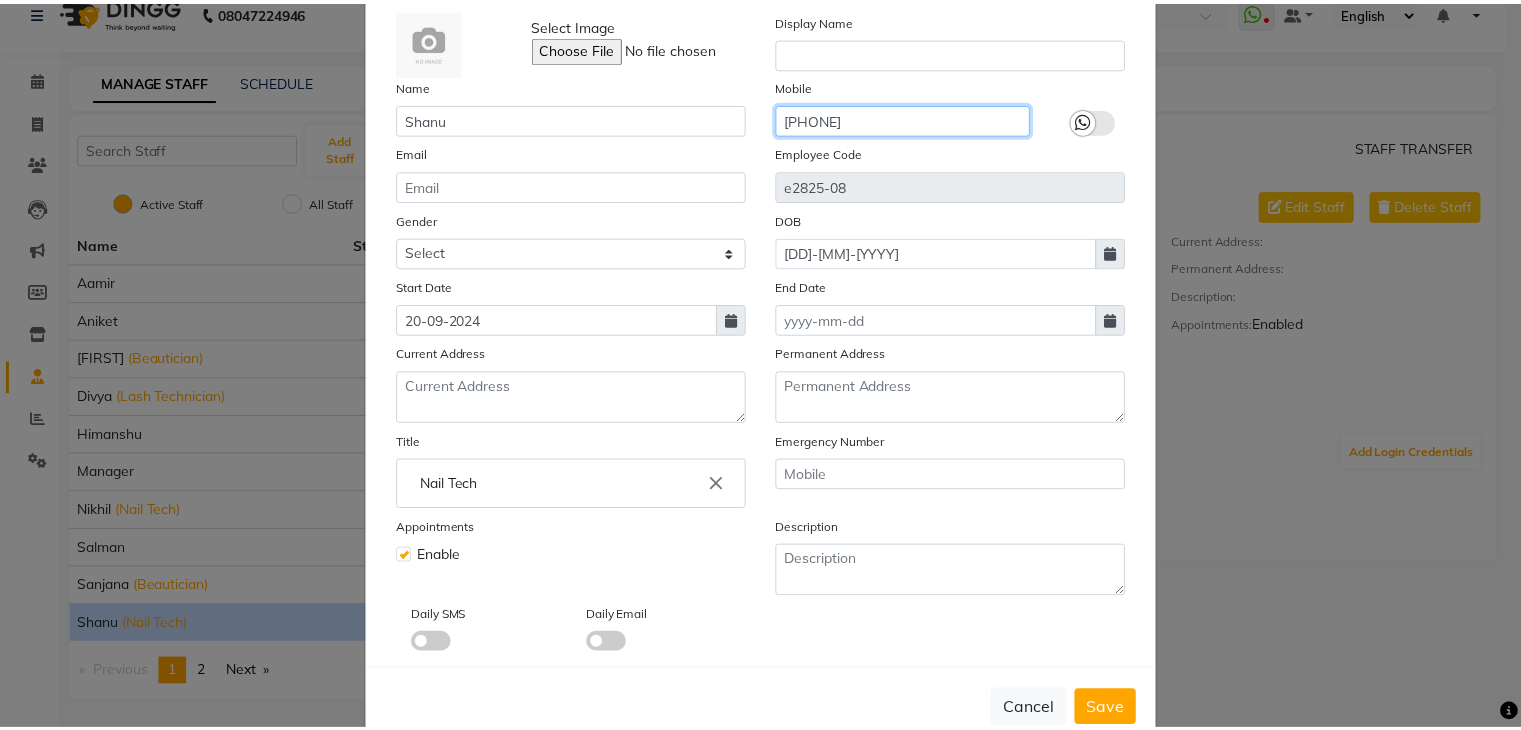 scroll, scrollTop: 160, scrollLeft: 0, axis: vertical 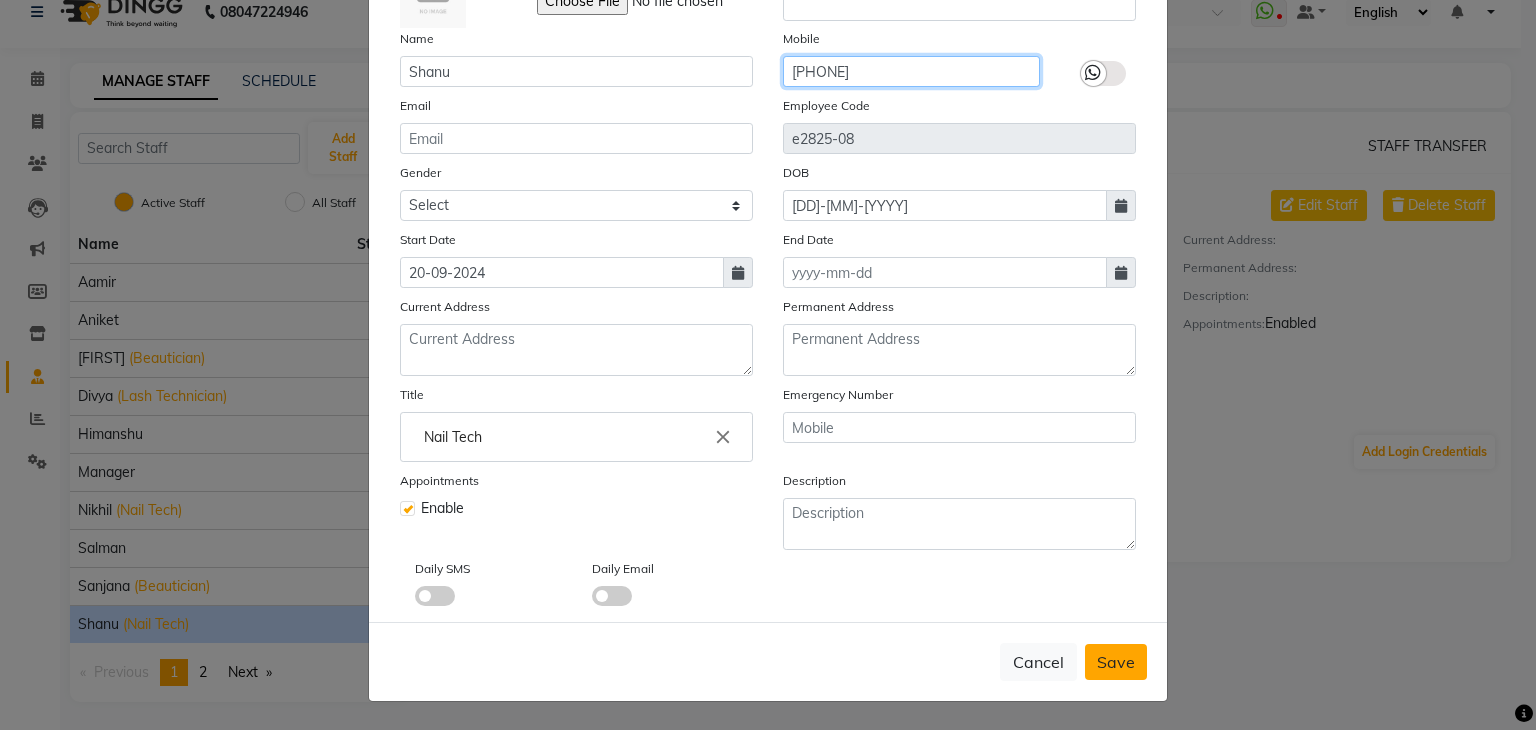 type on "[PHONE]" 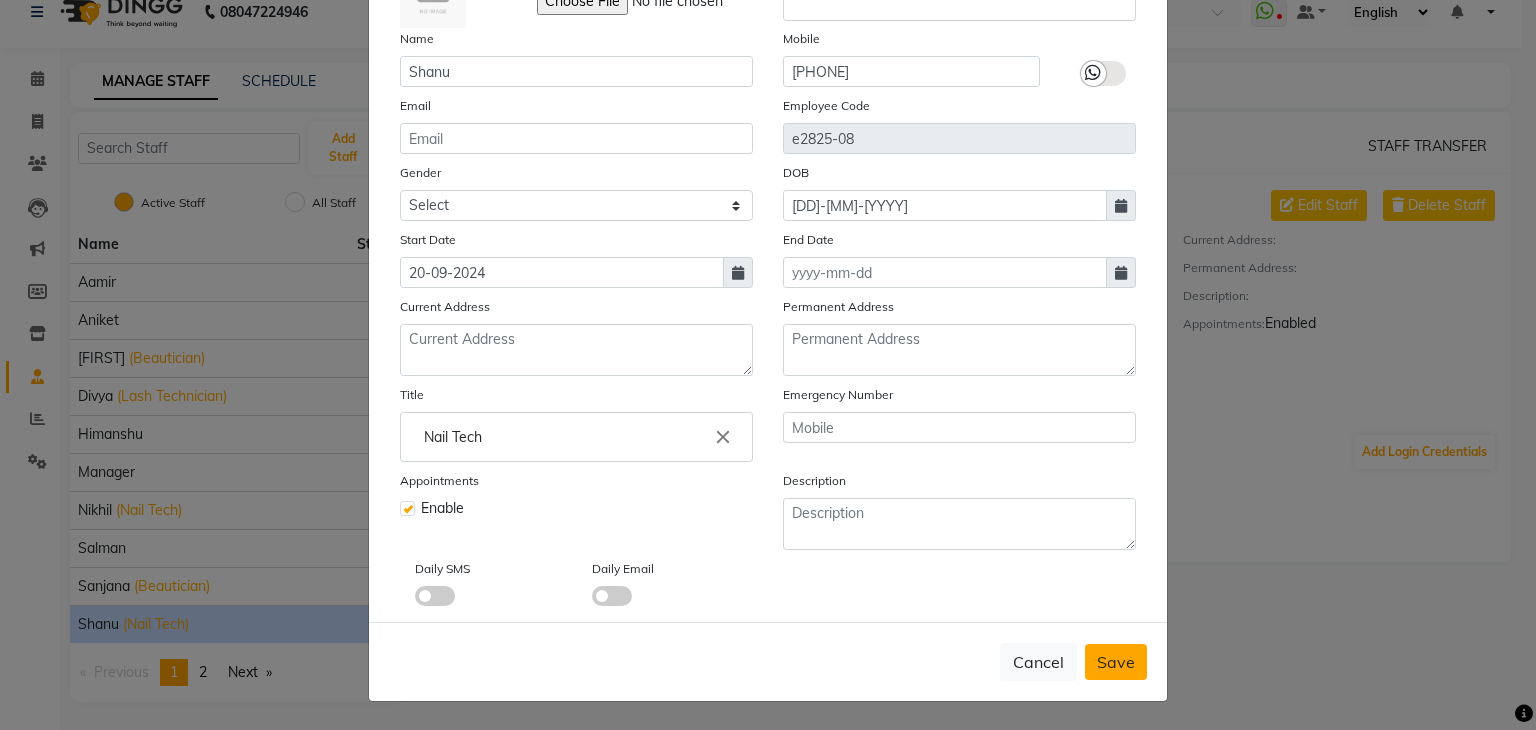 click on "Save" at bounding box center [1116, 662] 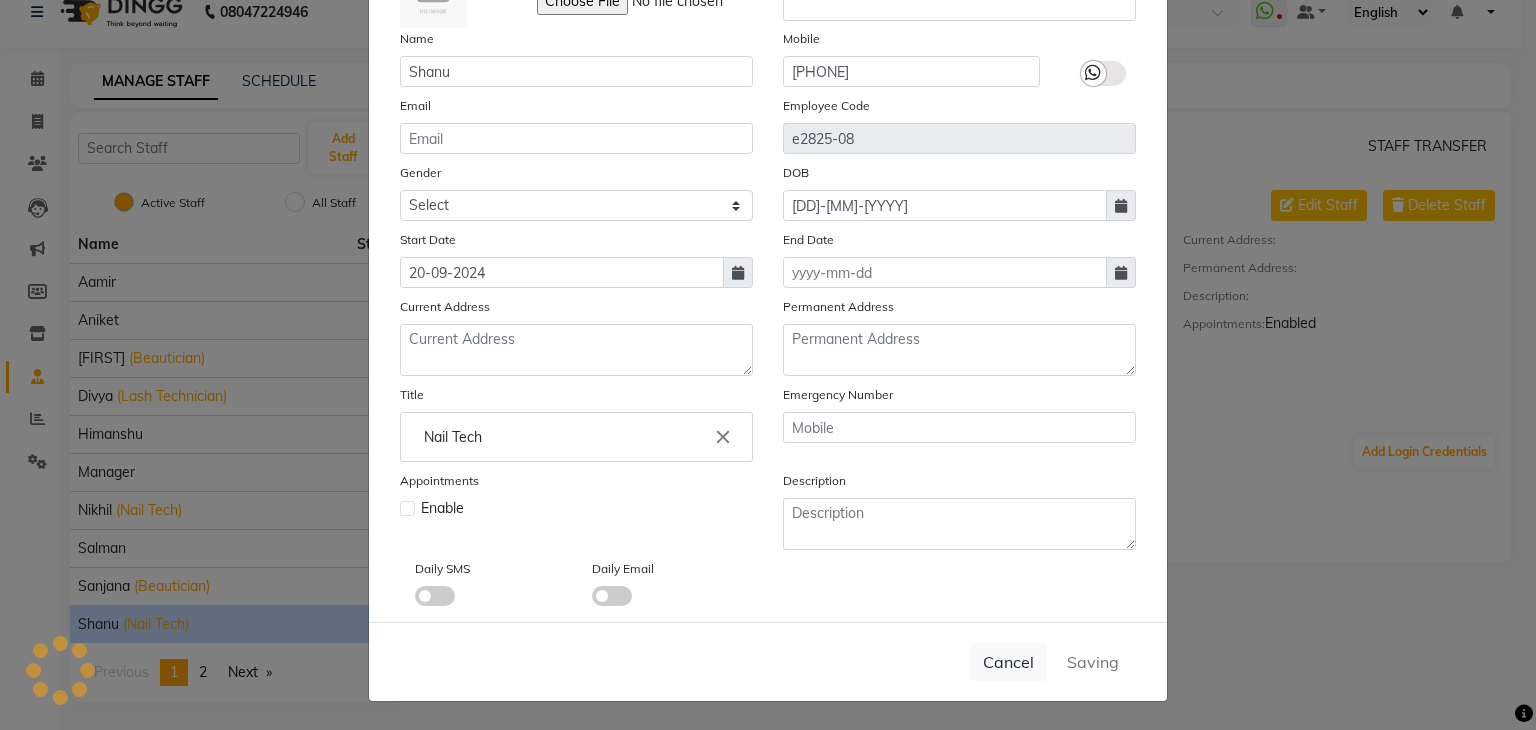 type 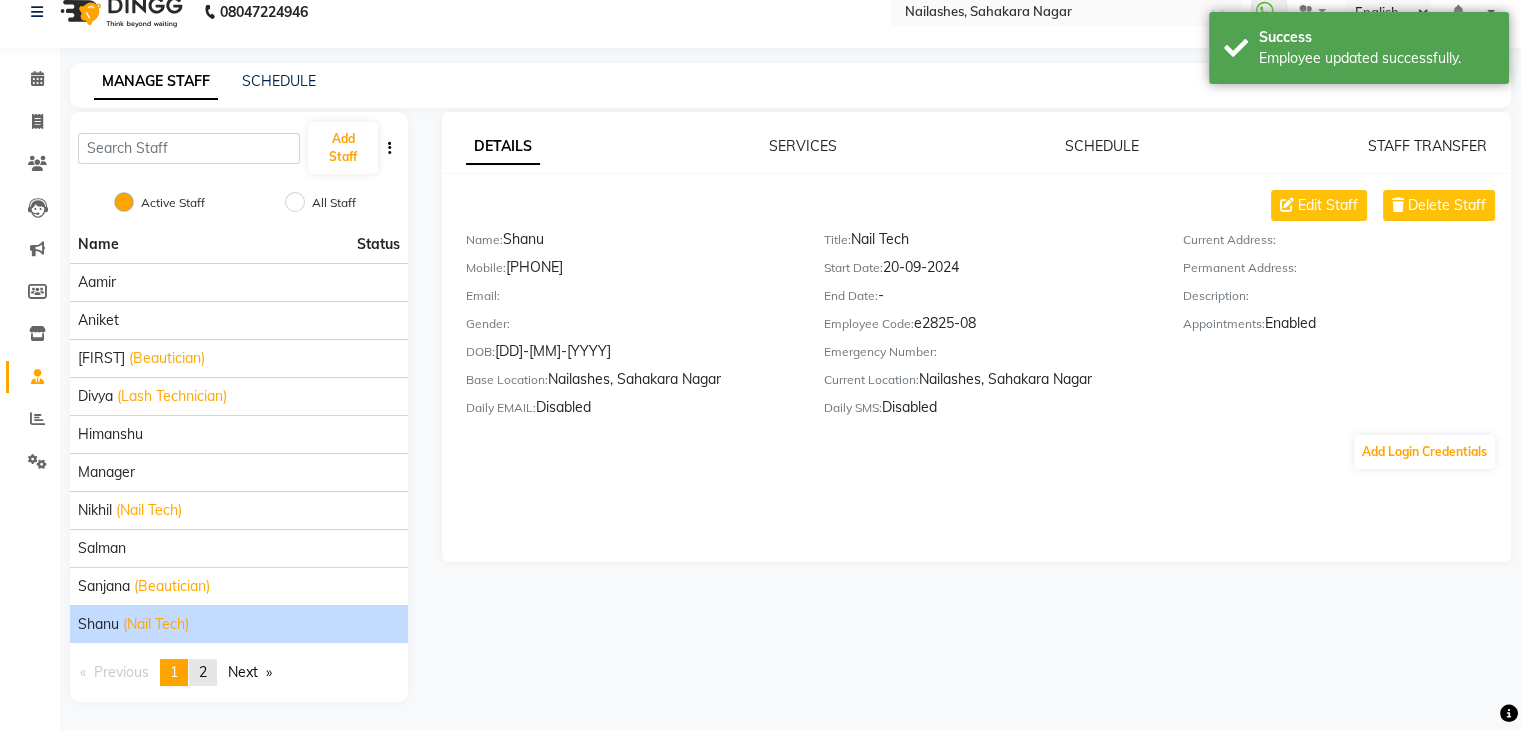 click on "page  2" at bounding box center (203, 672) 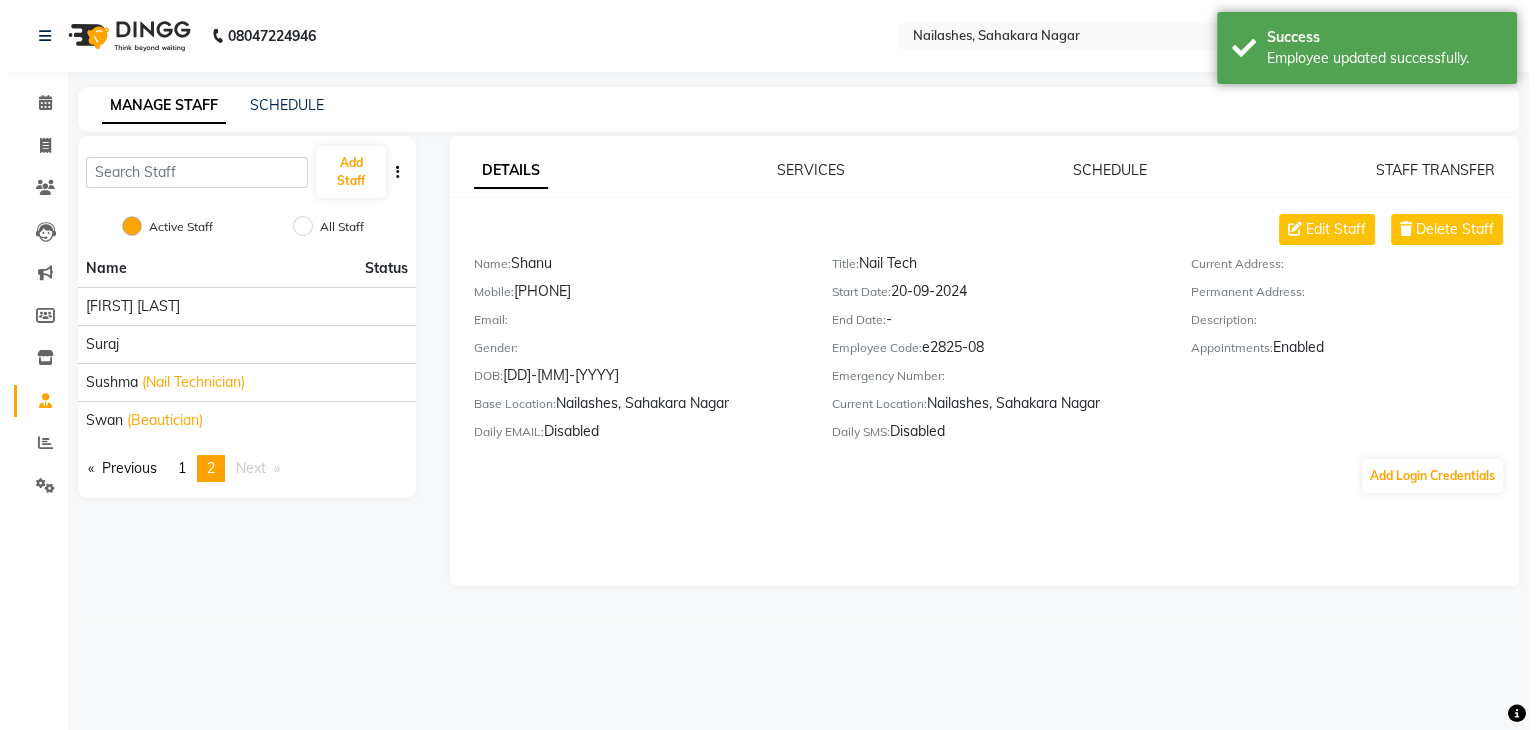scroll, scrollTop: 0, scrollLeft: 0, axis: both 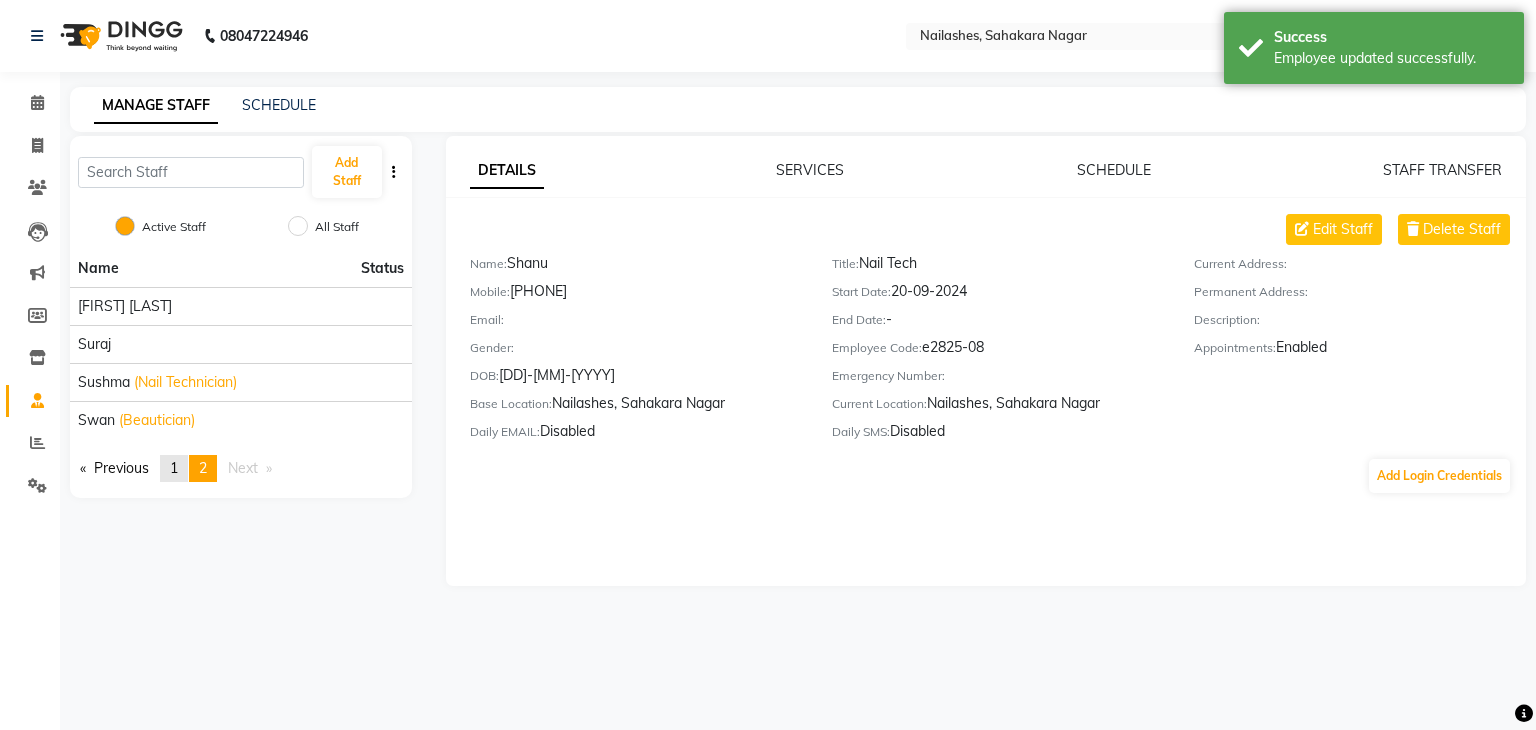 click on "page  1" at bounding box center [174, 468] 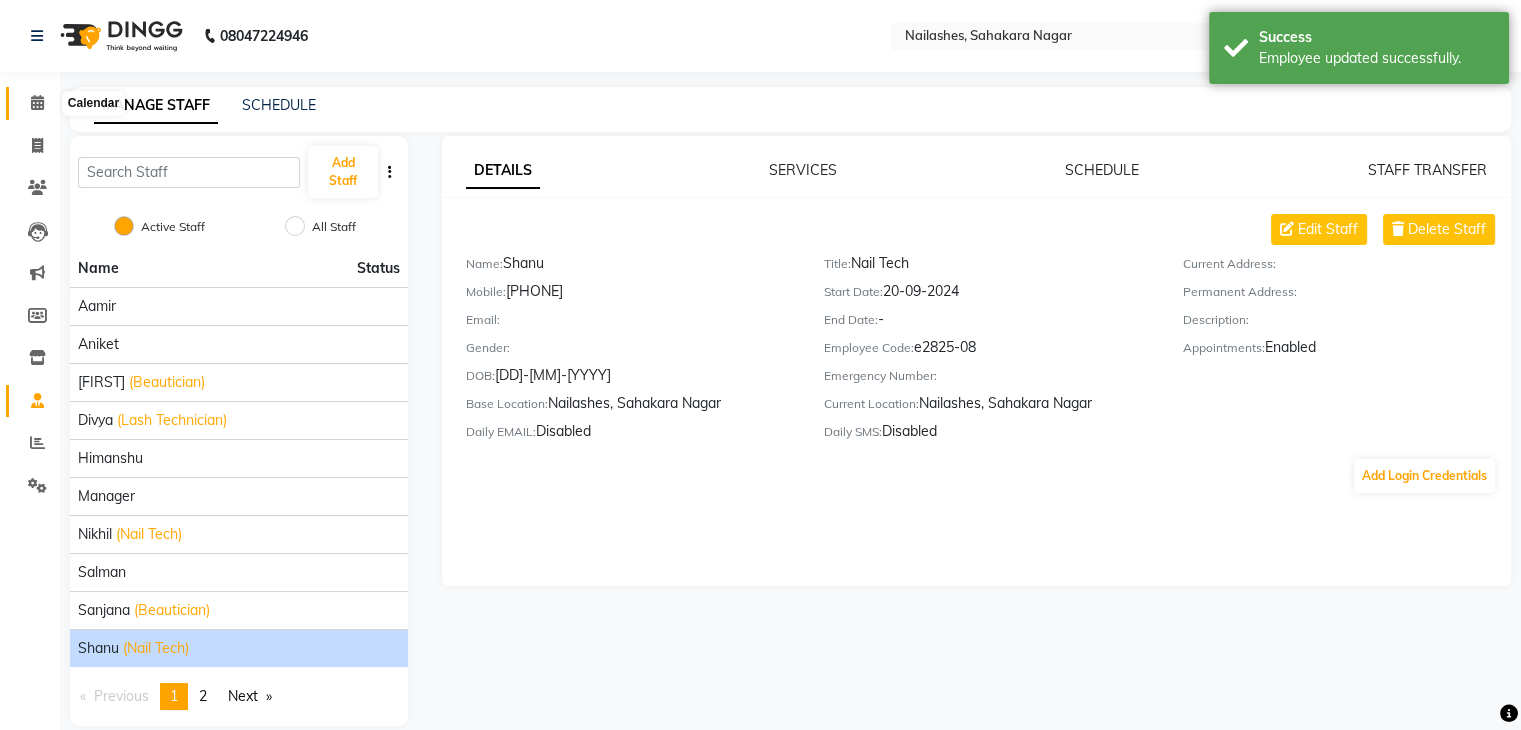 click 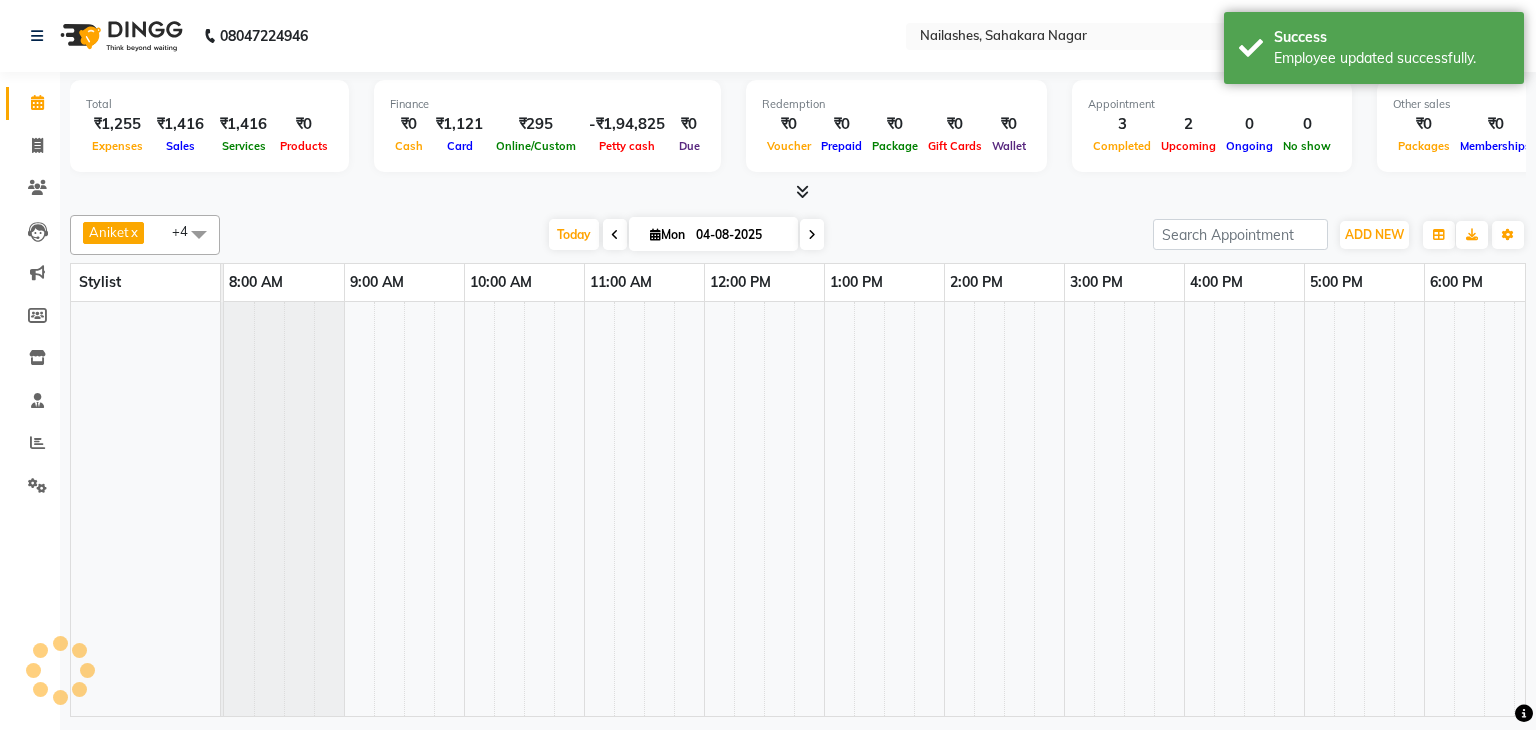 scroll, scrollTop: 0, scrollLeft: 0, axis: both 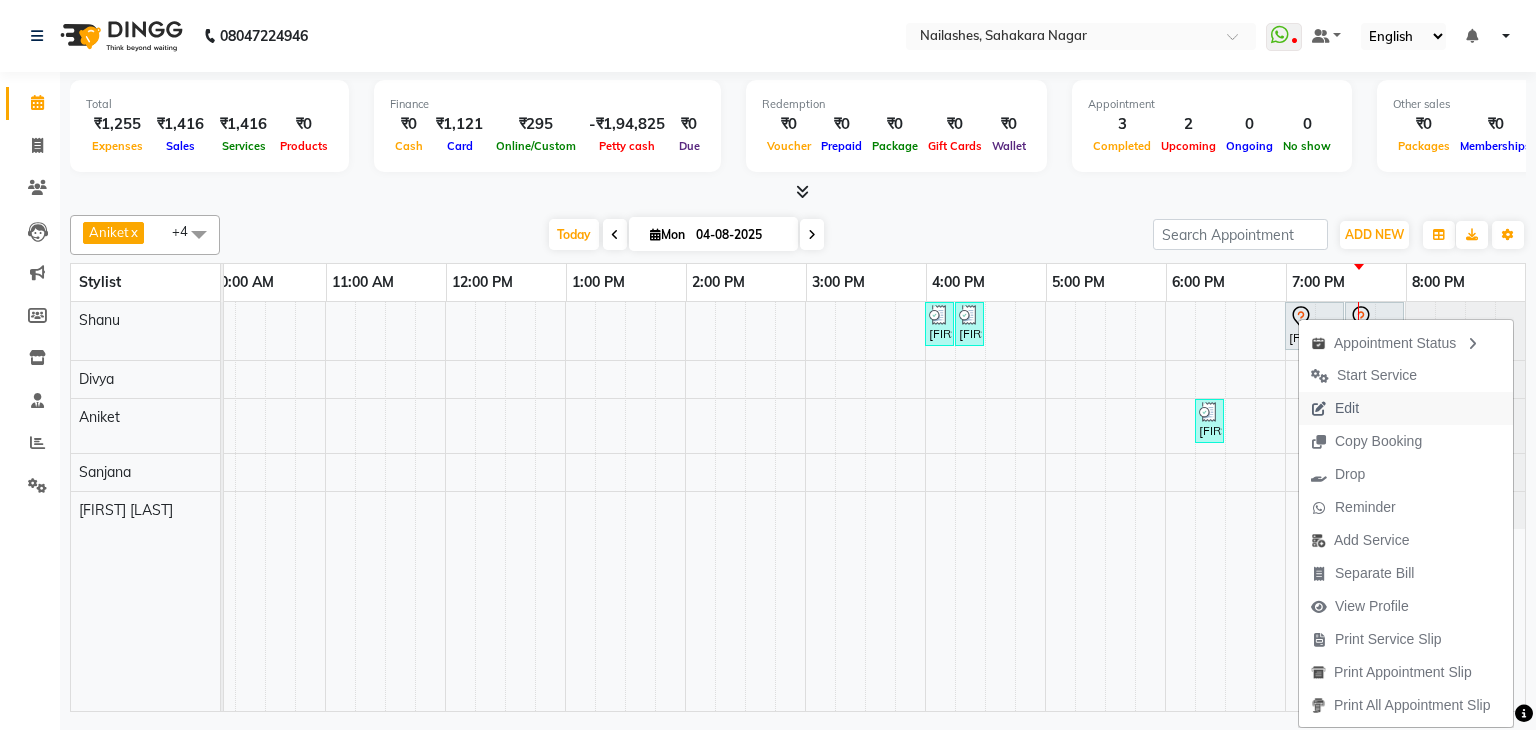 click on "Edit" at bounding box center [1347, 408] 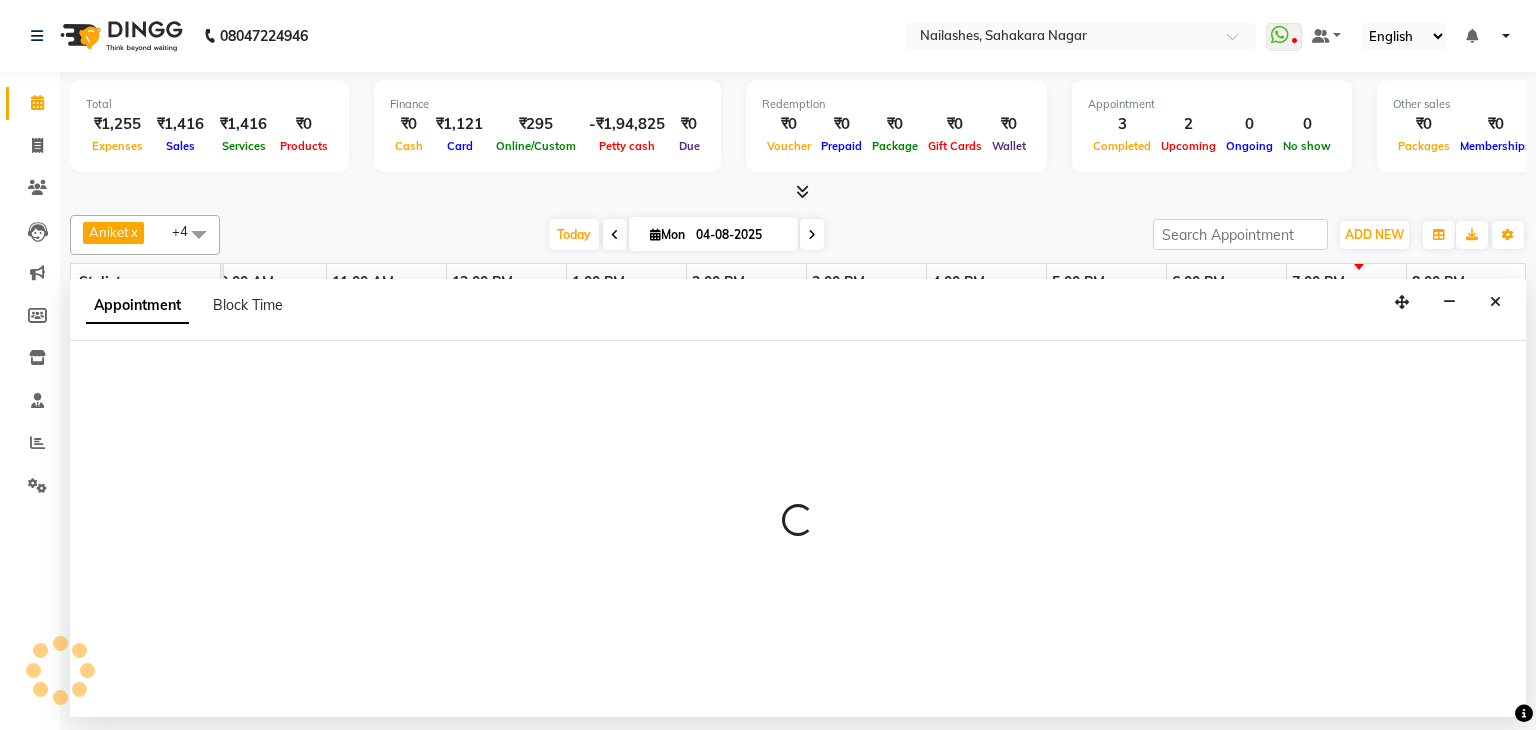select on "tentative" 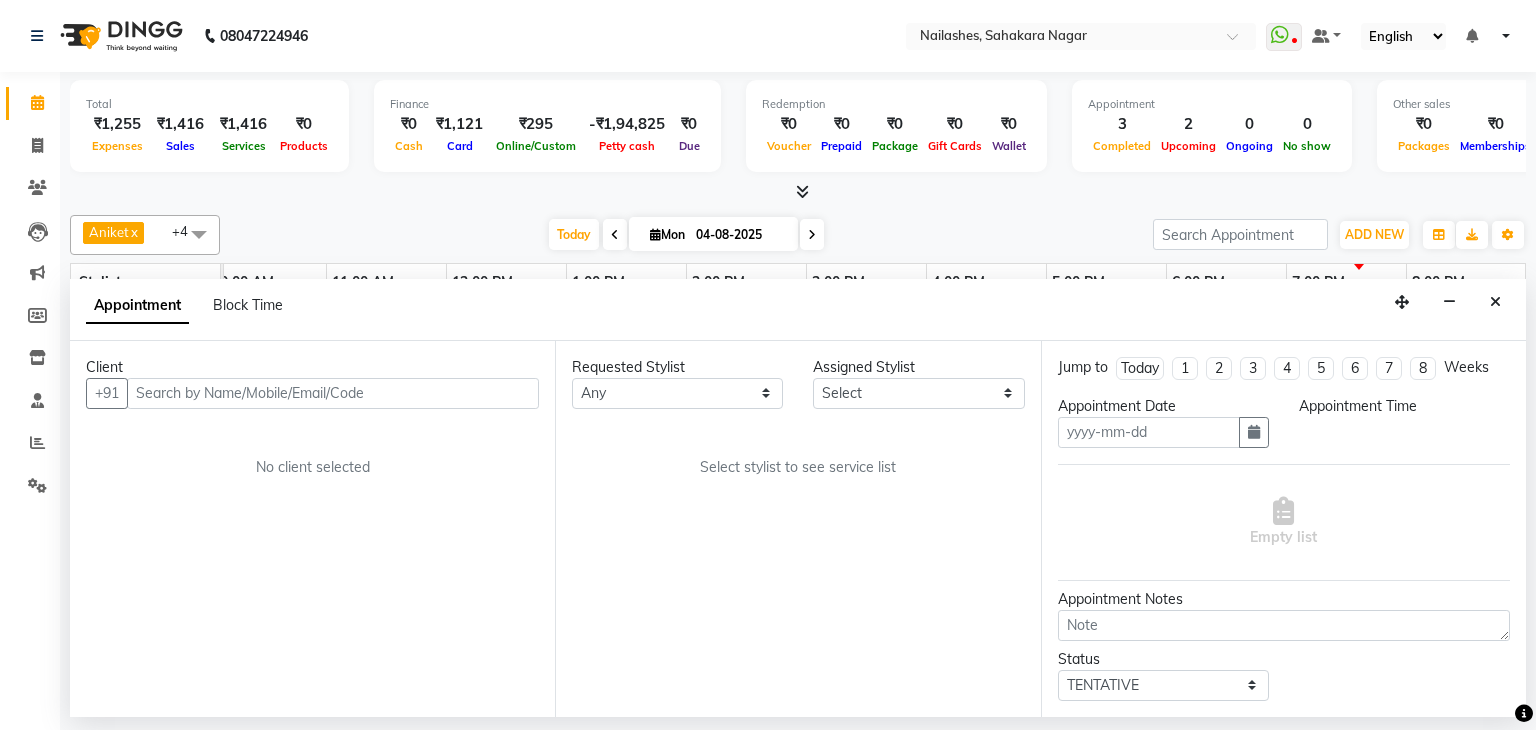 type on "04-08-2025" 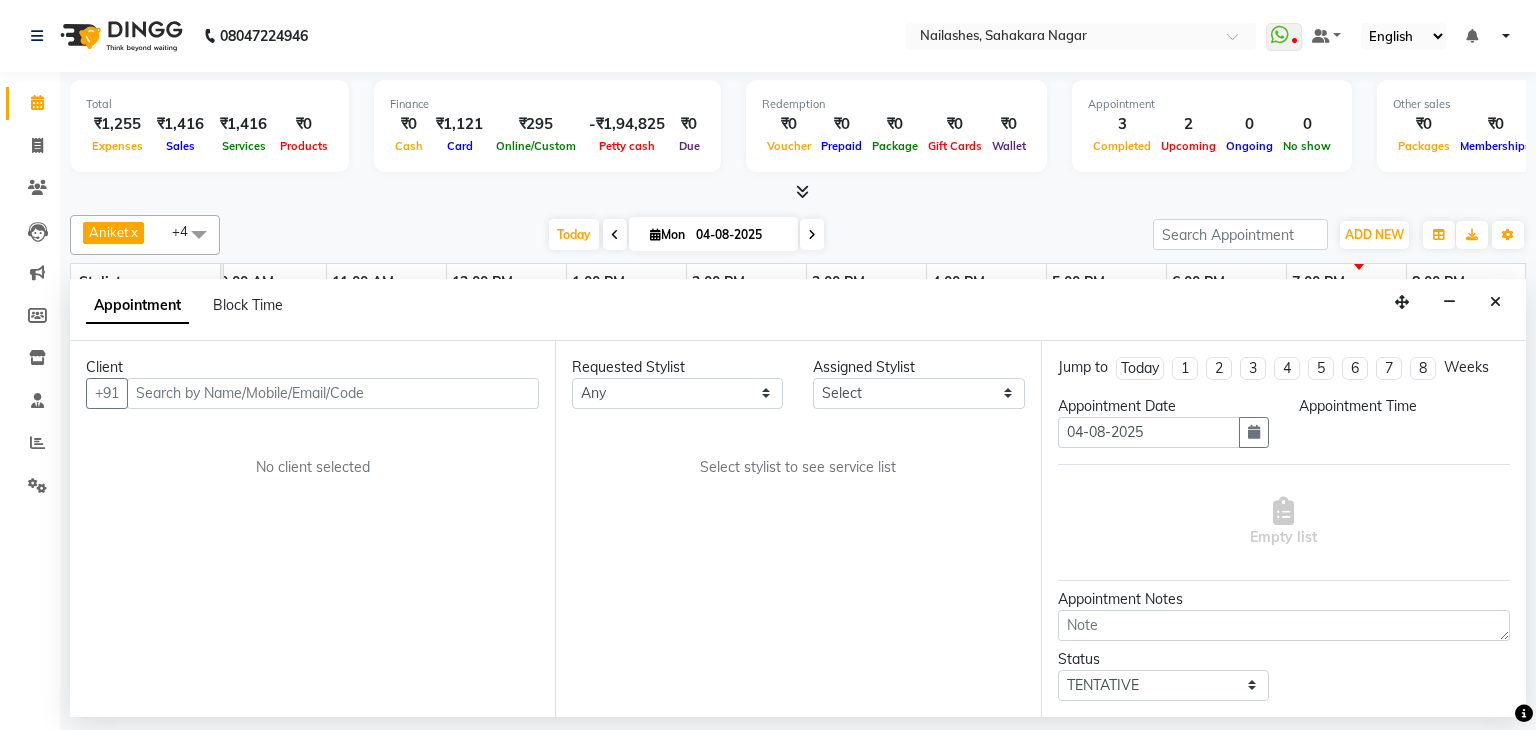 scroll, scrollTop: 0, scrollLeft: 258, axis: horizontal 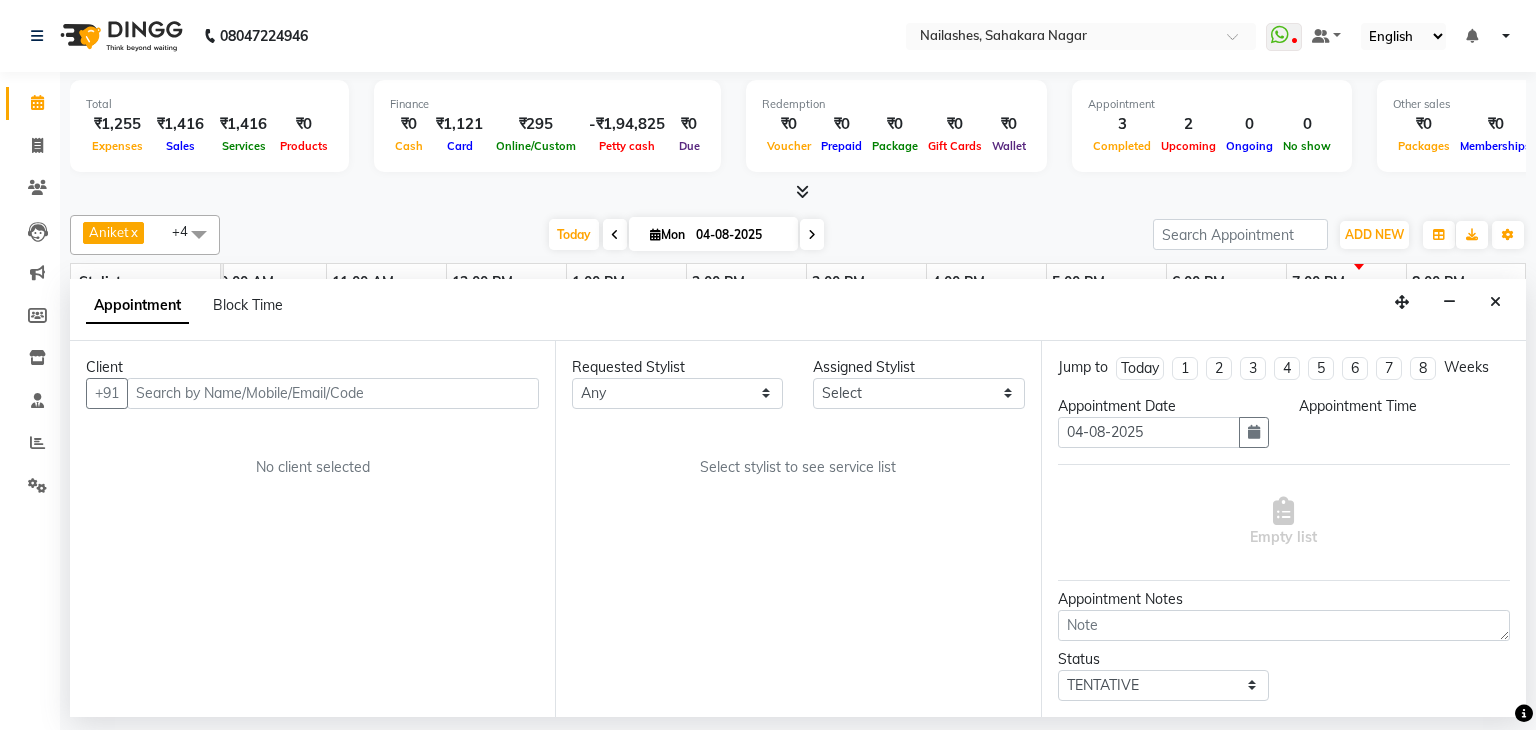 select on "54412" 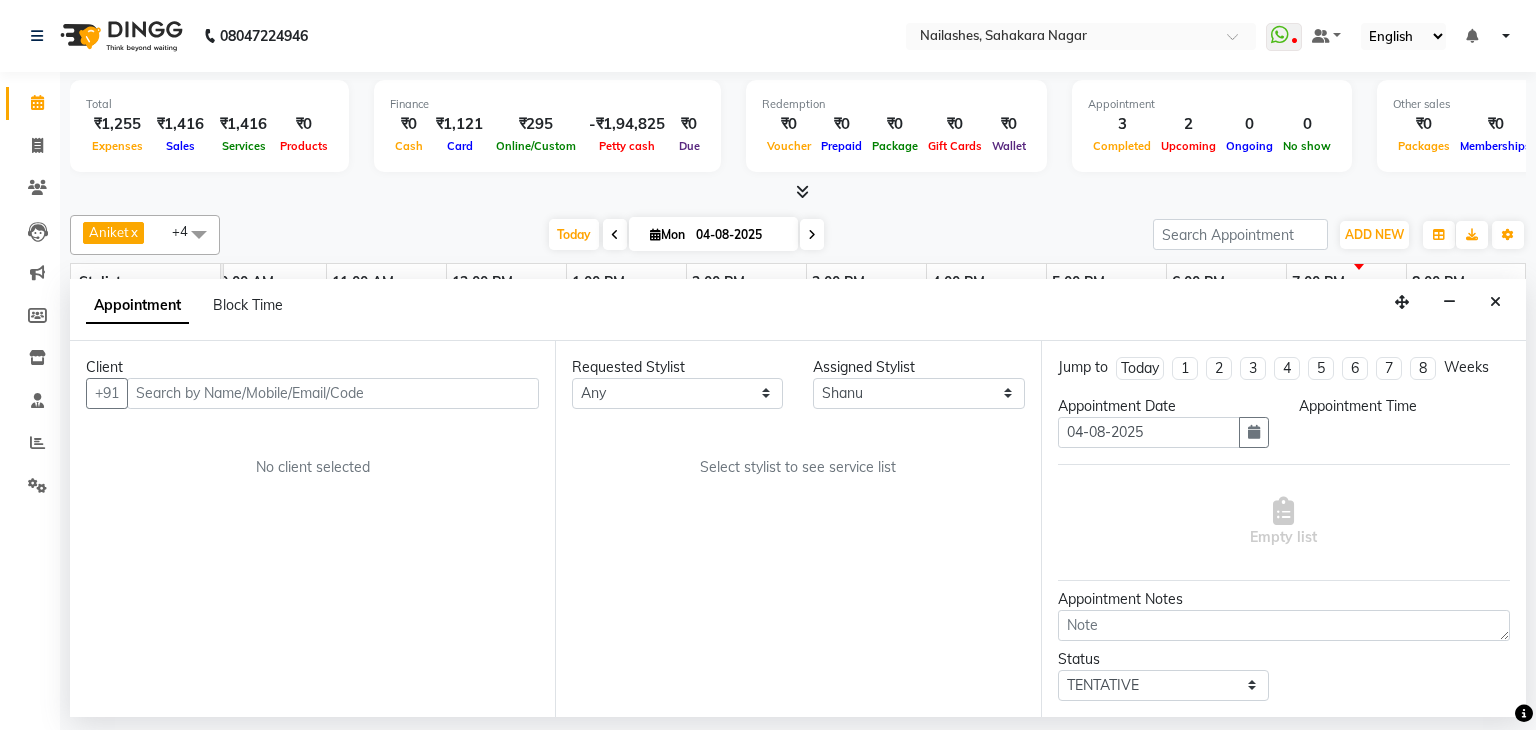 select on "1140" 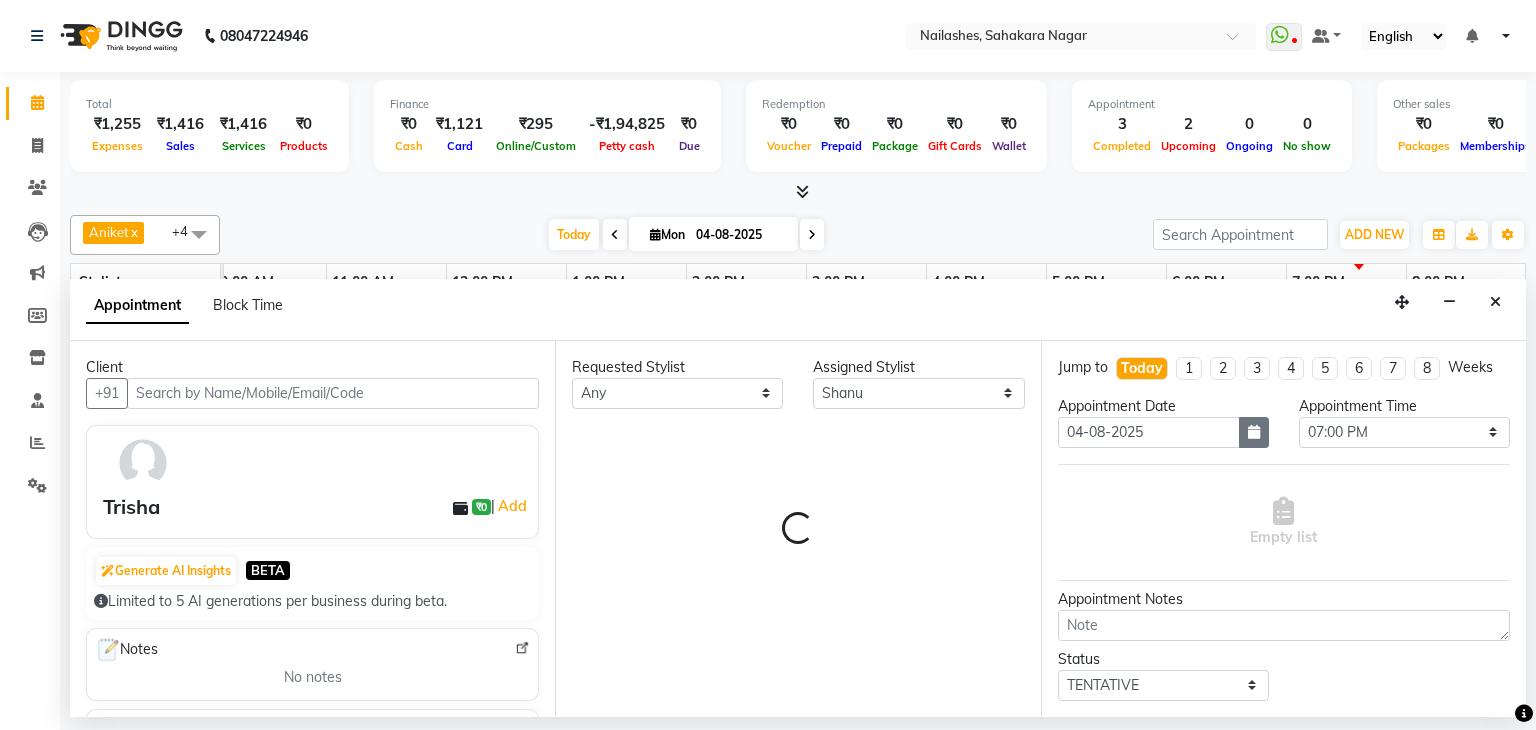 select on "3204" 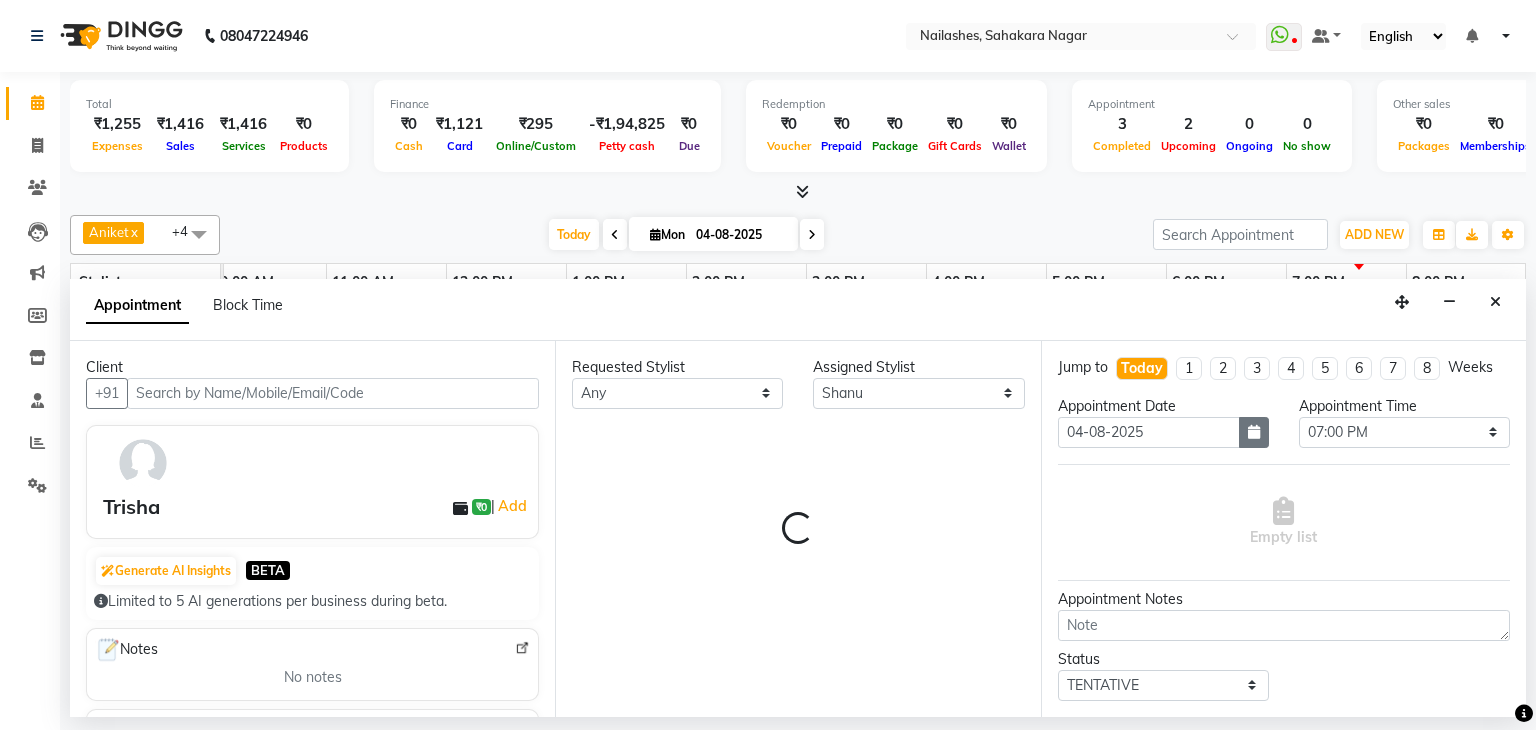 select on "3204" 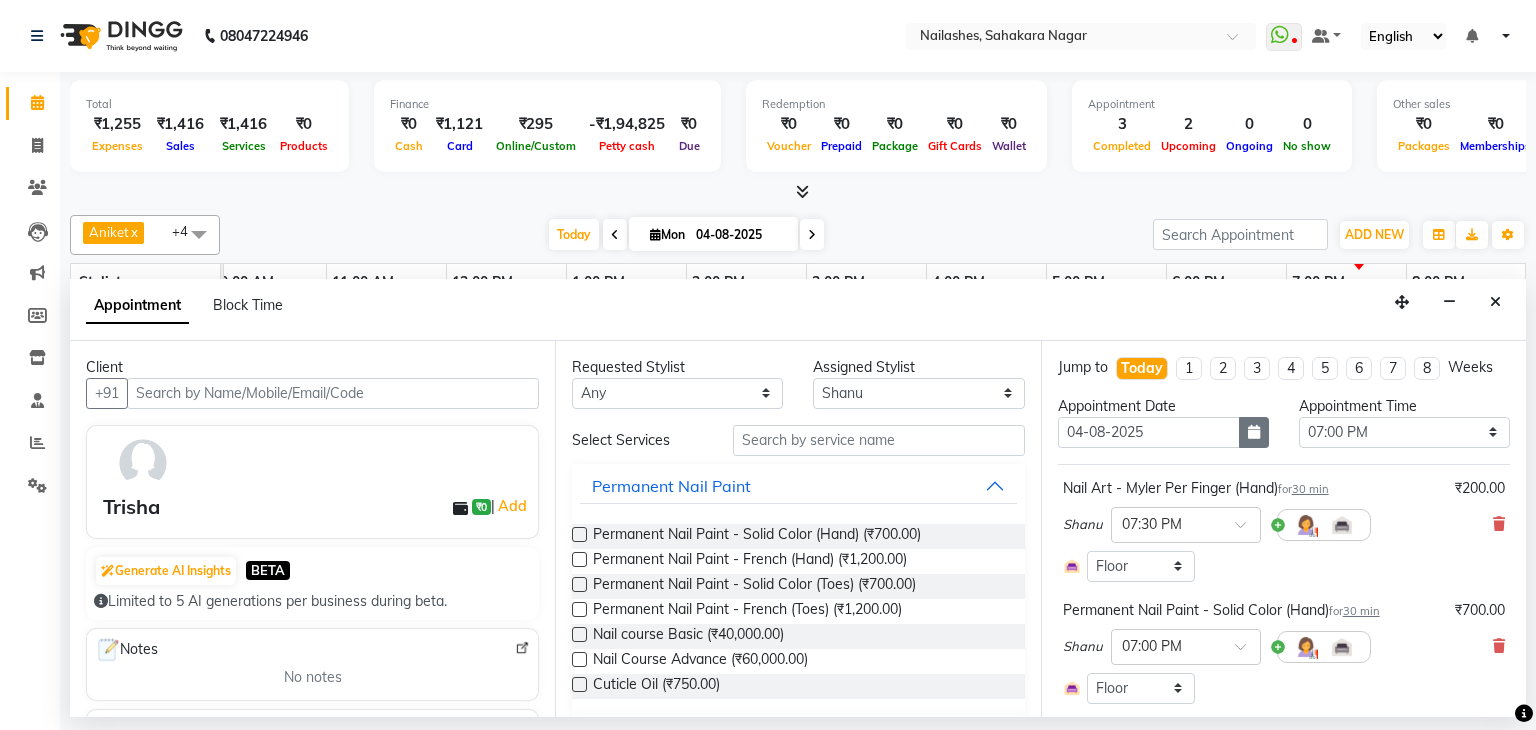 click at bounding box center [1254, 432] 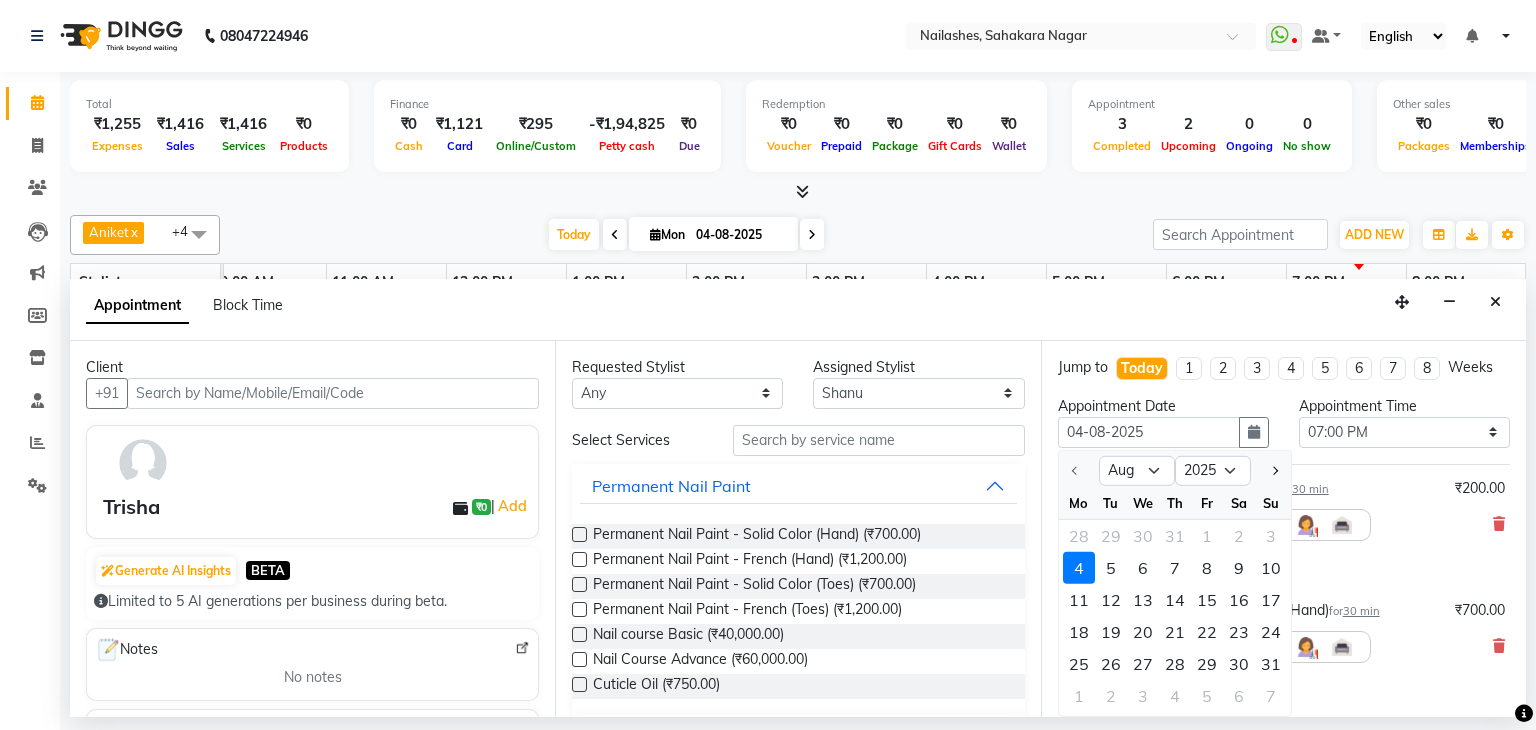 click on "5" at bounding box center [1111, 568] 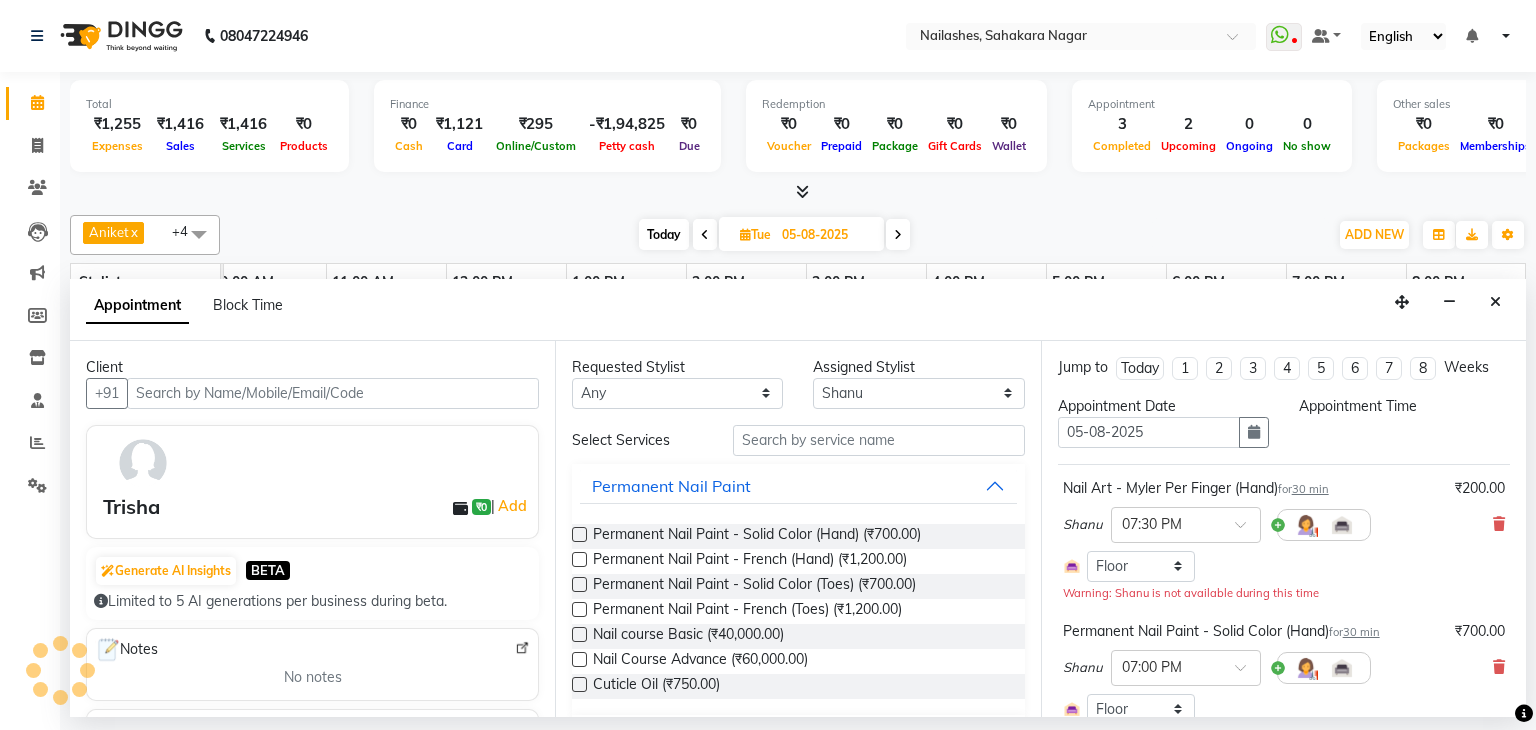 scroll, scrollTop: 0, scrollLeft: 0, axis: both 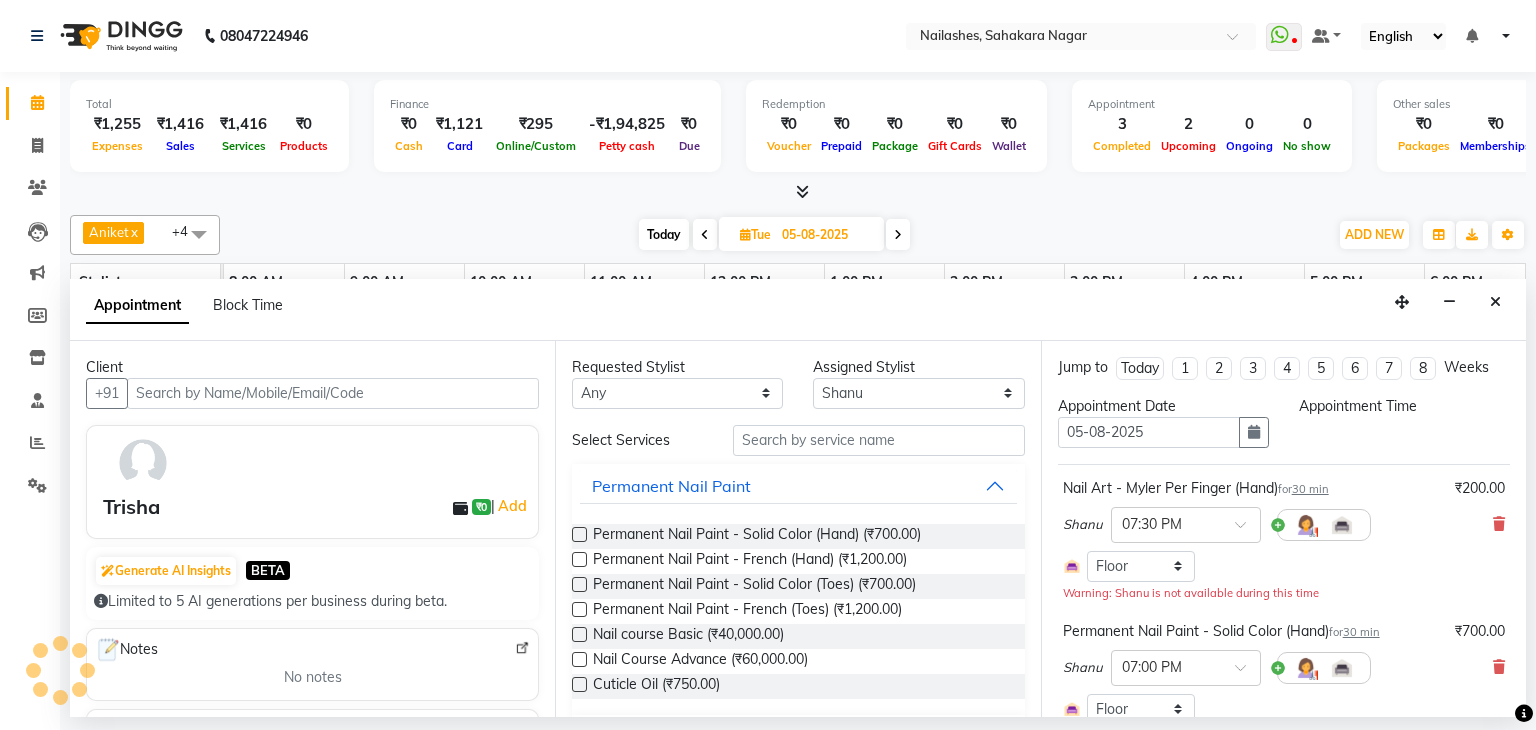 select on "1140" 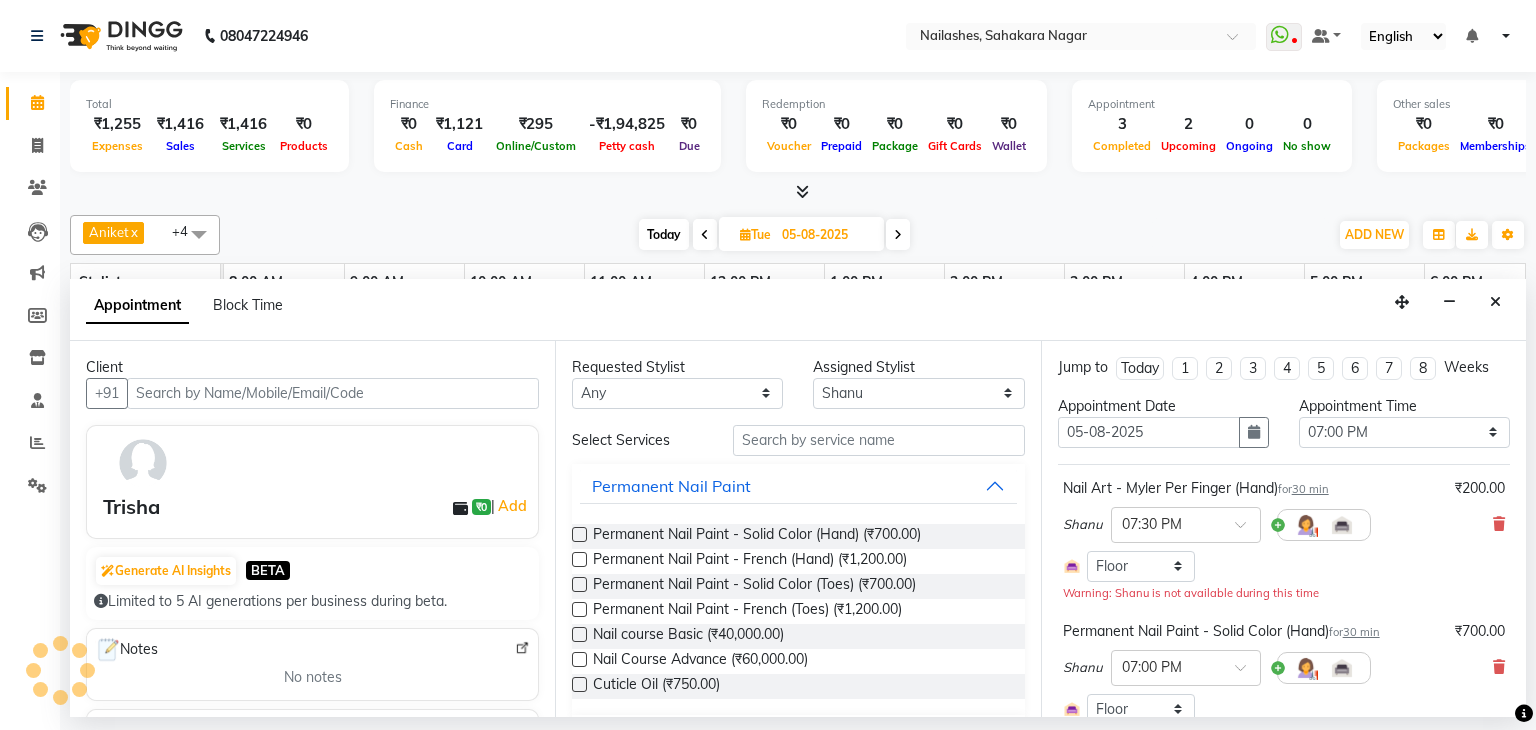 scroll, scrollTop: 108, scrollLeft: 0, axis: vertical 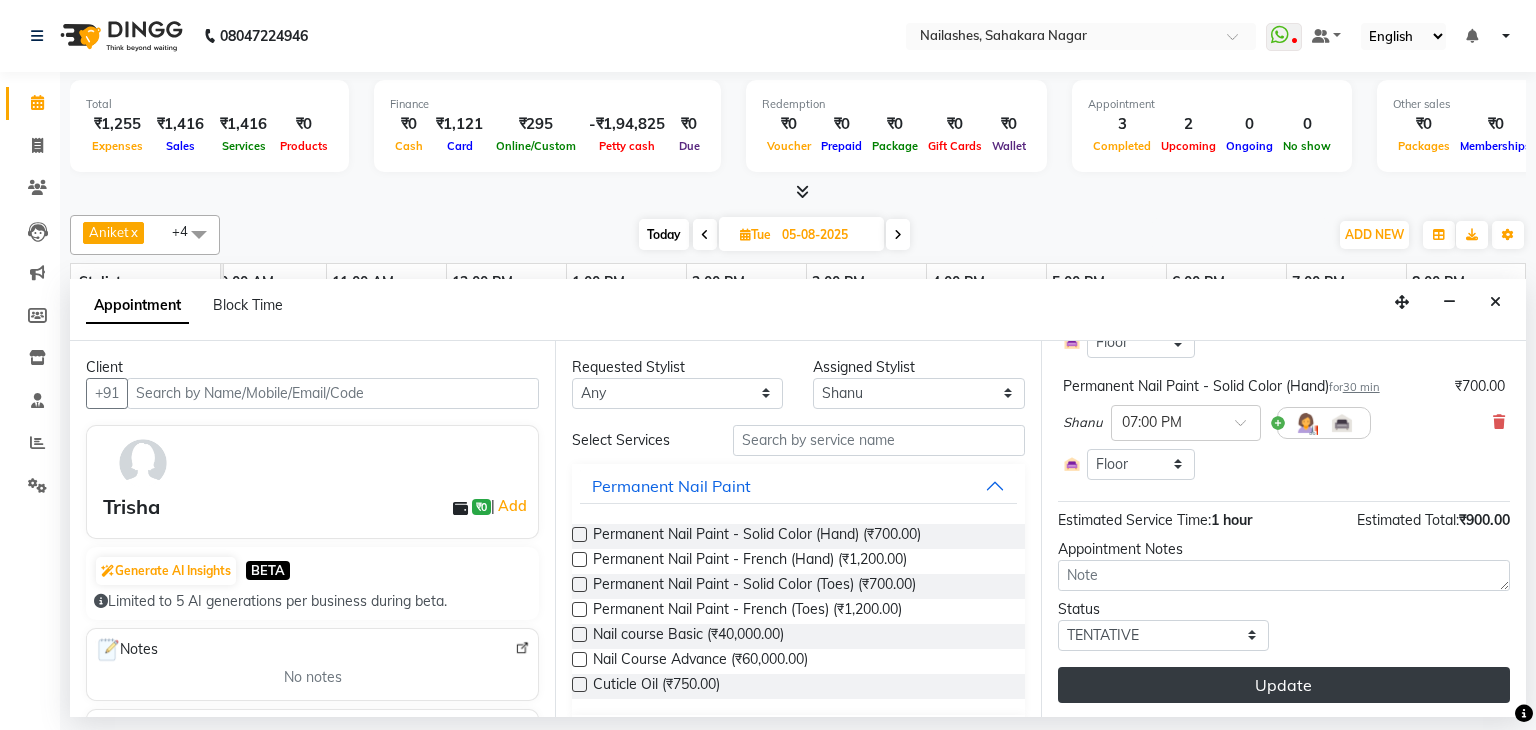 click on "Update" at bounding box center [1284, 685] 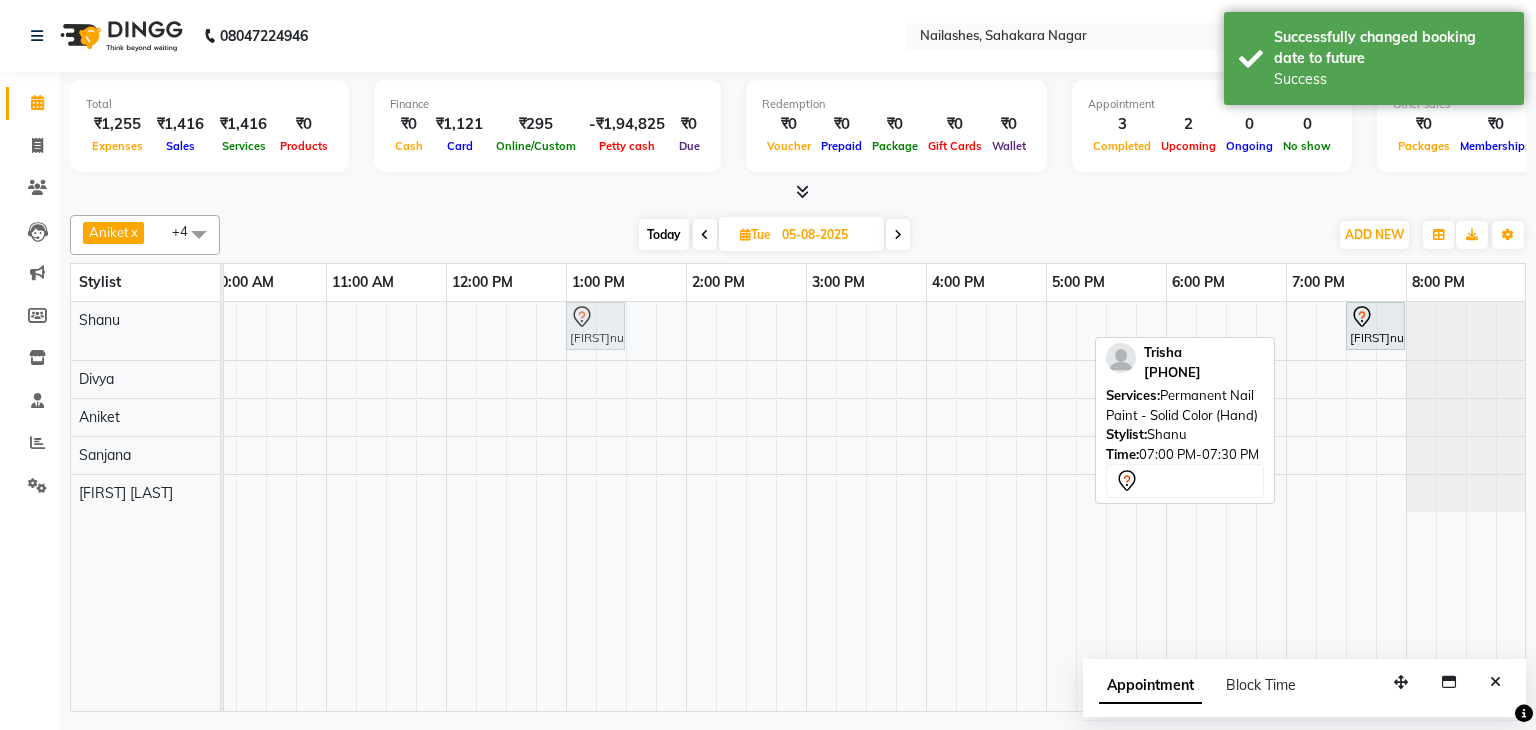 drag, startPoint x: 1300, startPoint y: 322, endPoint x: 576, endPoint y: 313, distance: 724.0559 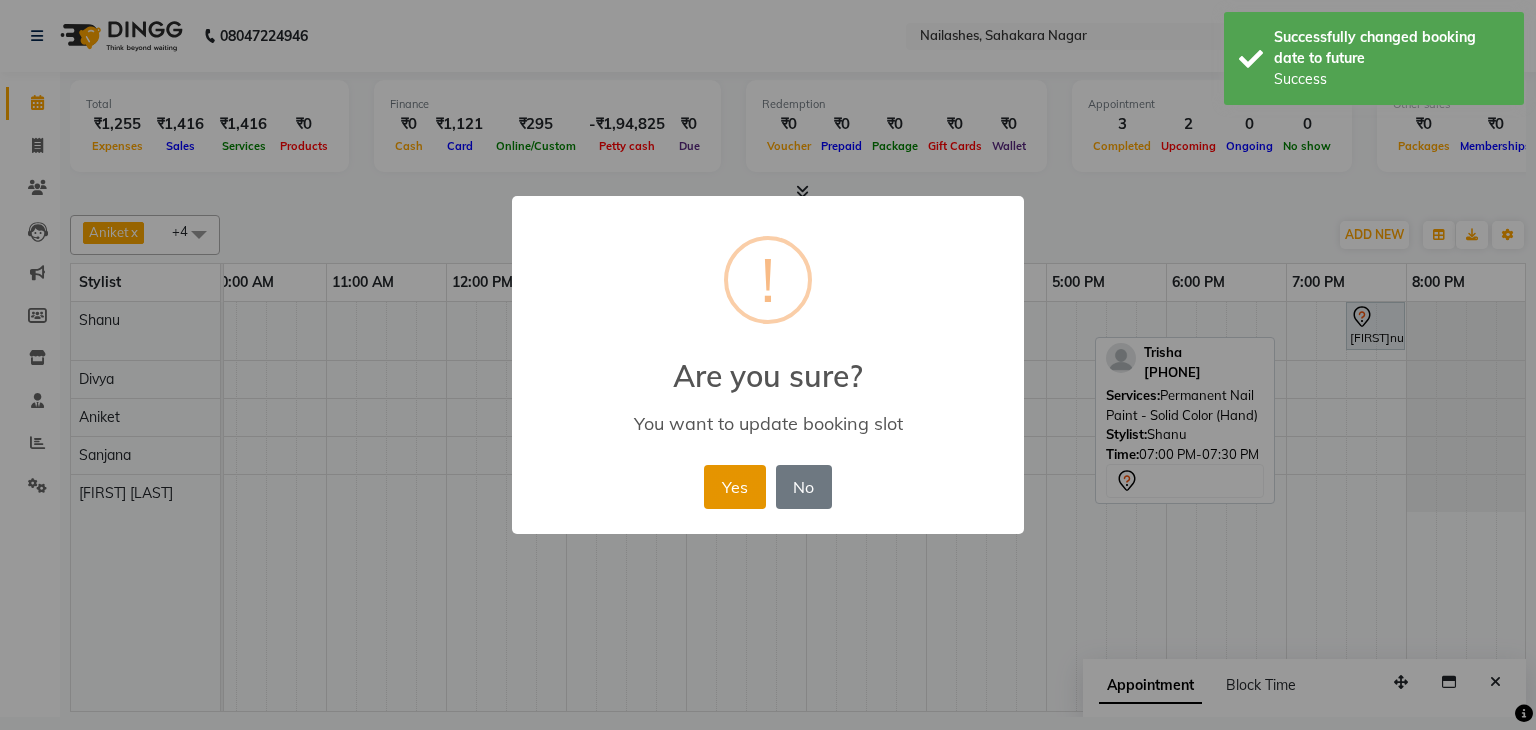 click on "Yes" at bounding box center [734, 487] 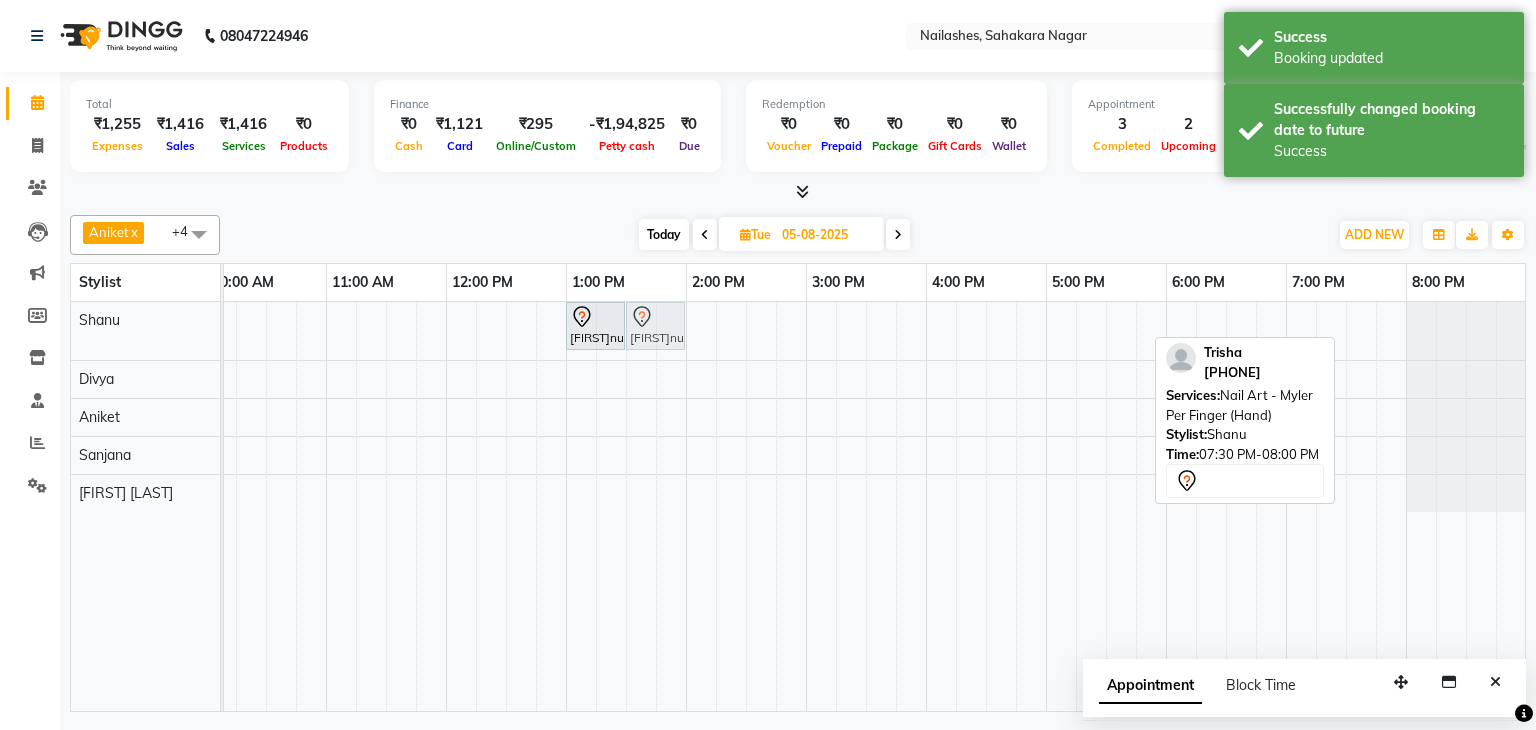 drag, startPoint x: 1385, startPoint y: 322, endPoint x: 667, endPoint y: 349, distance: 718.5075 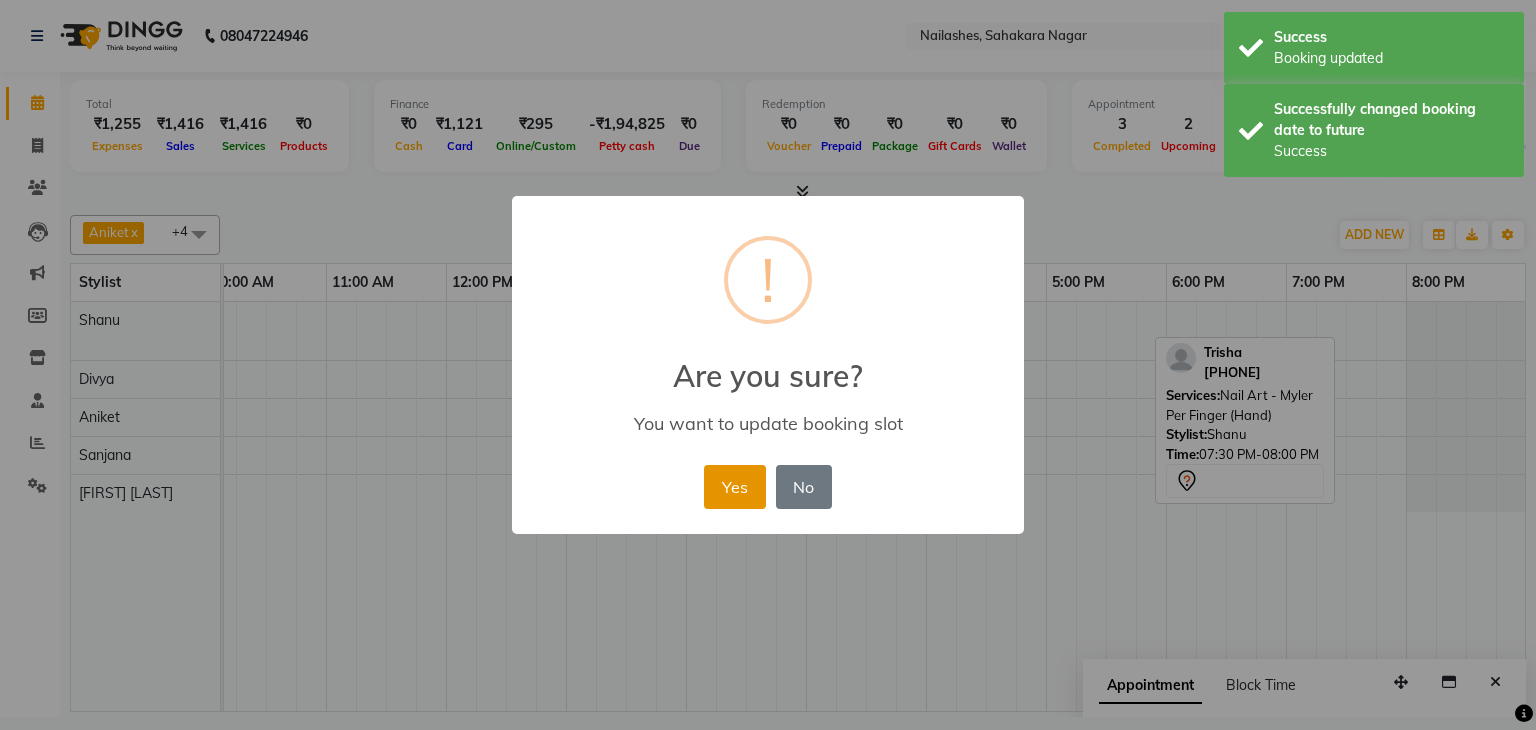click on "Yes" at bounding box center (734, 487) 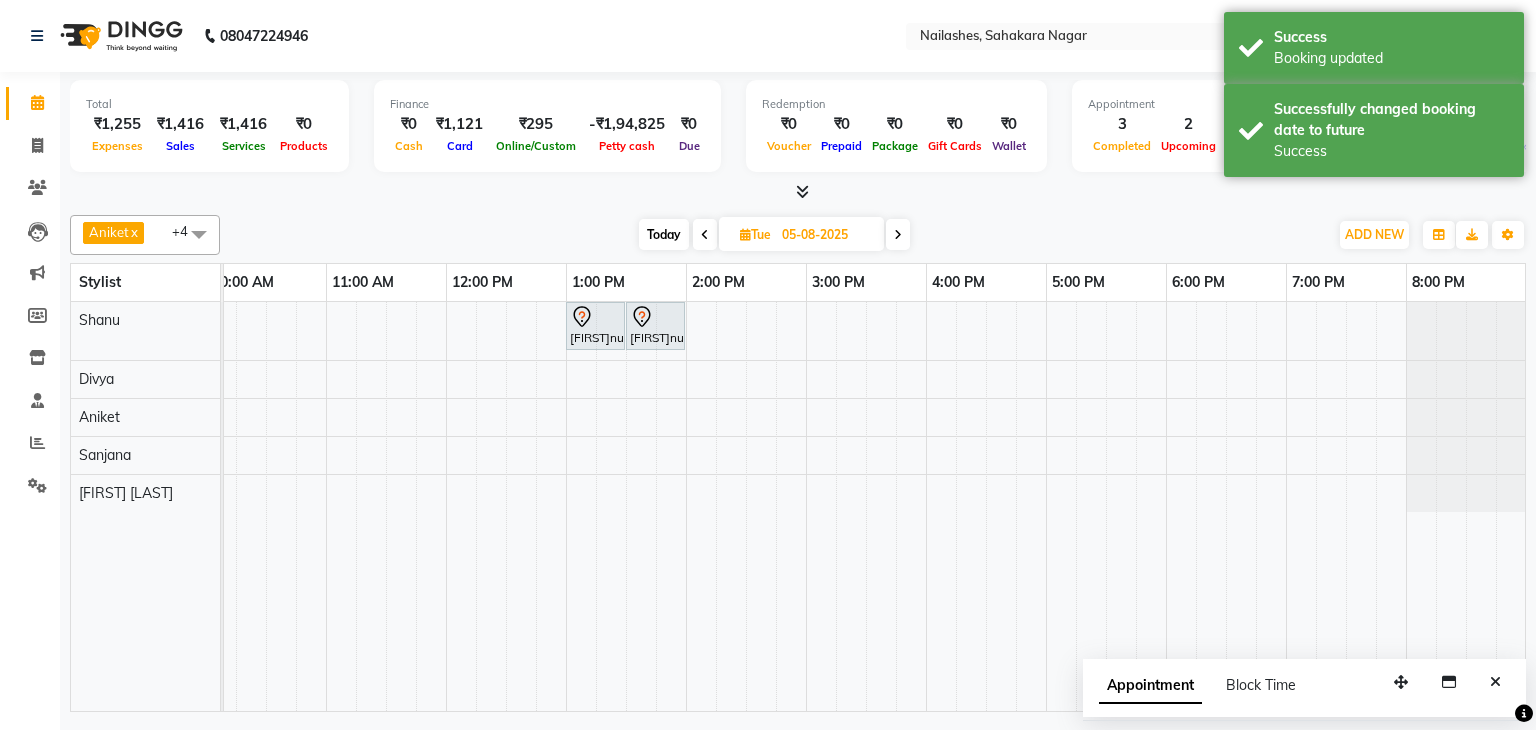 scroll, scrollTop: 0, scrollLeft: 44, axis: horizontal 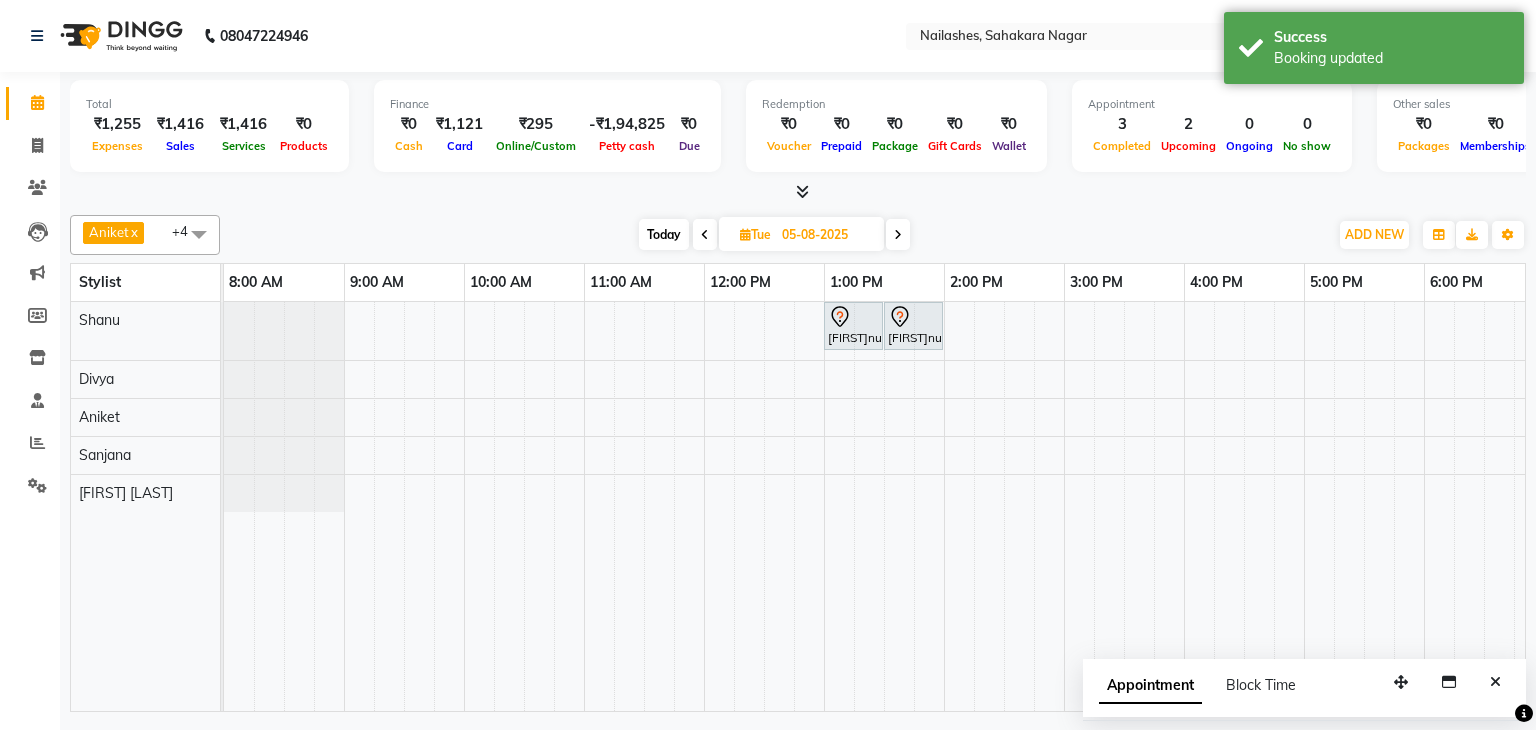 click on "Today" at bounding box center [664, 234] 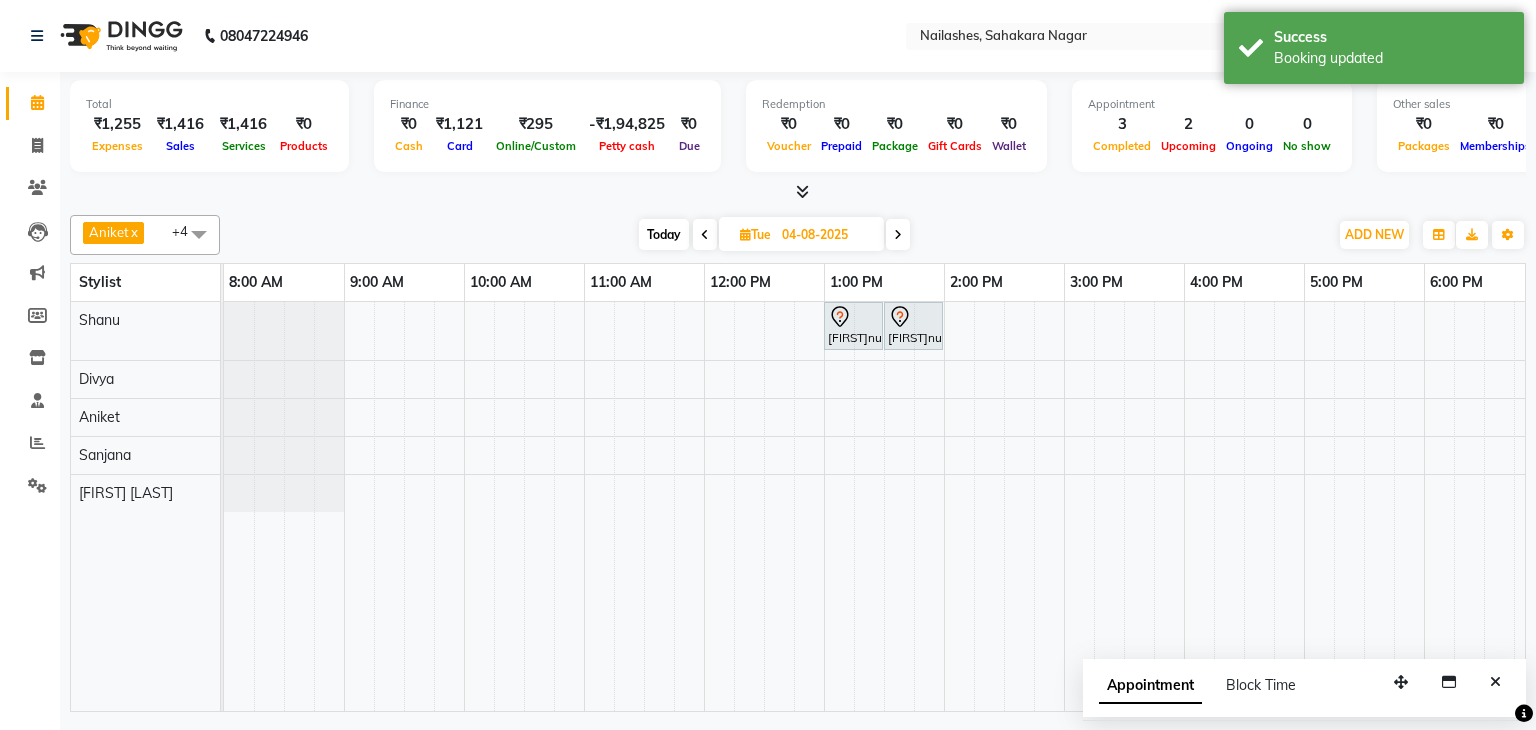 scroll, scrollTop: 0, scrollLeft: 258, axis: horizontal 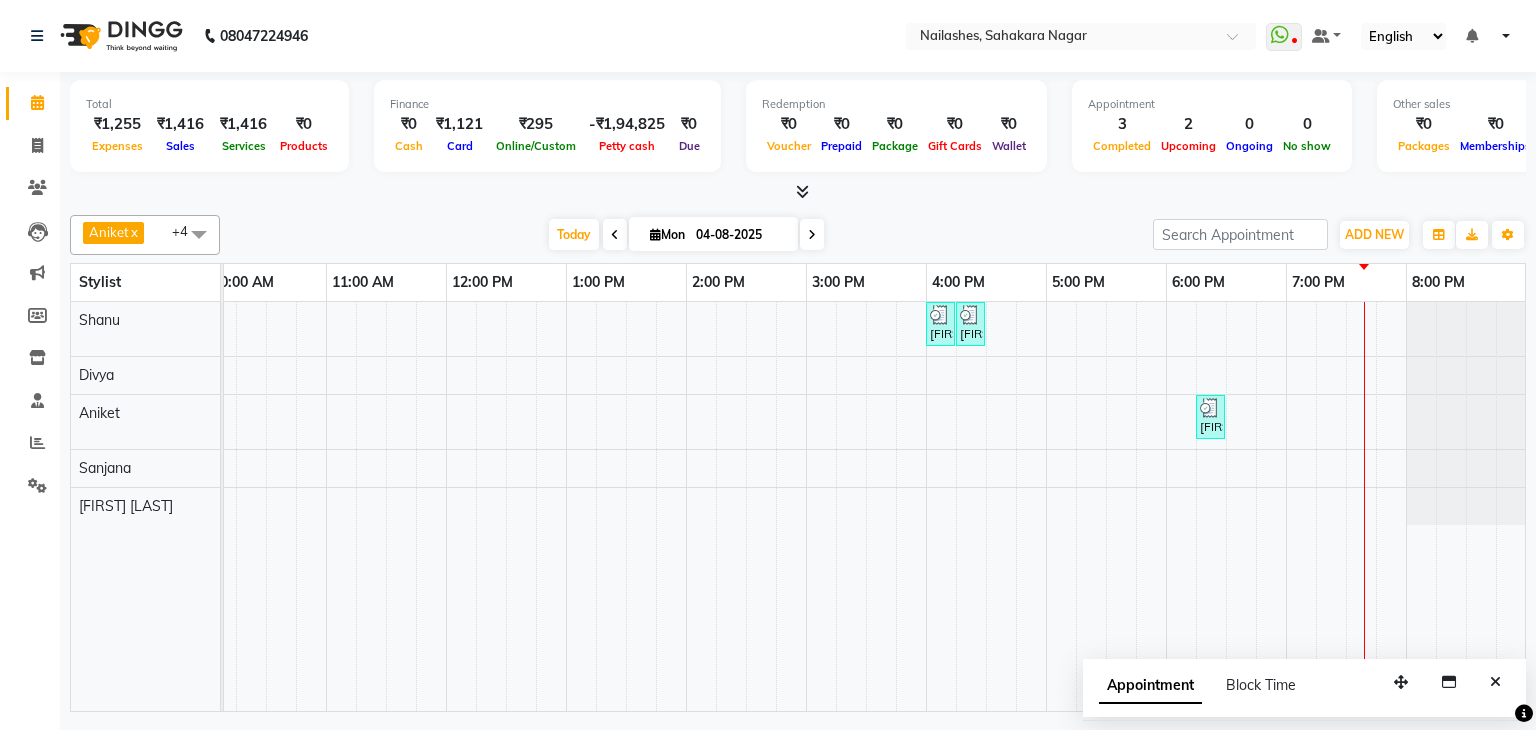 click at bounding box center (812, 234) 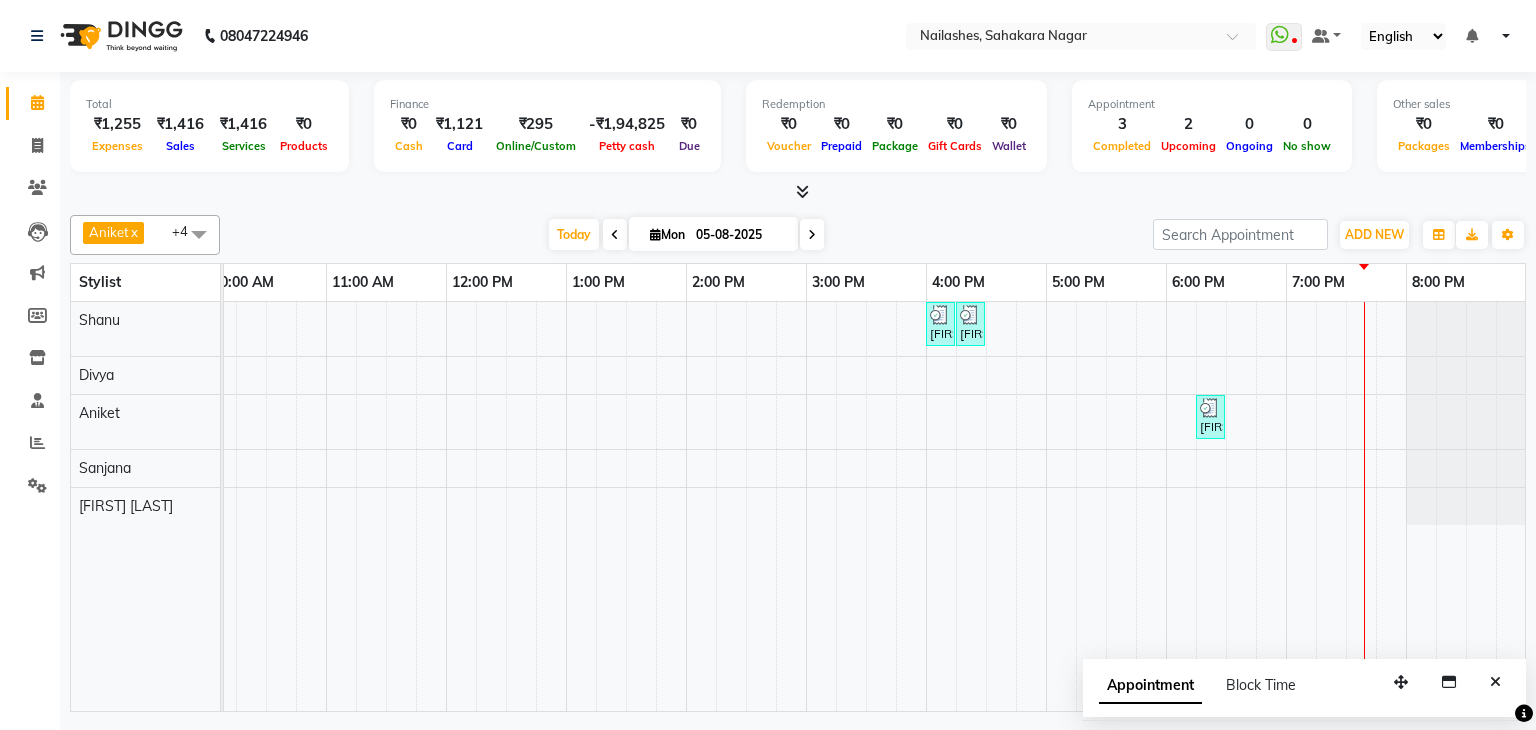 scroll, scrollTop: 0, scrollLeft: 0, axis: both 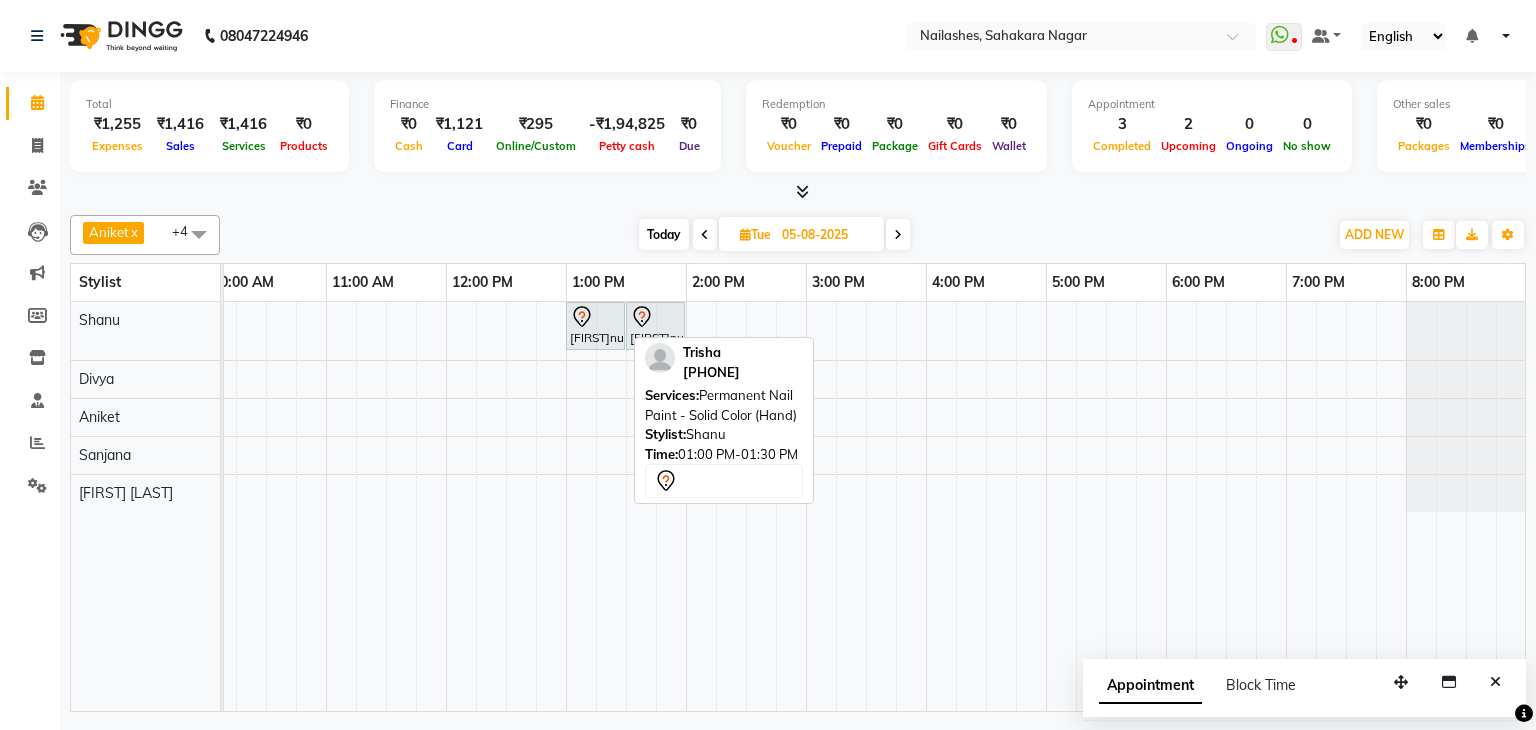 click 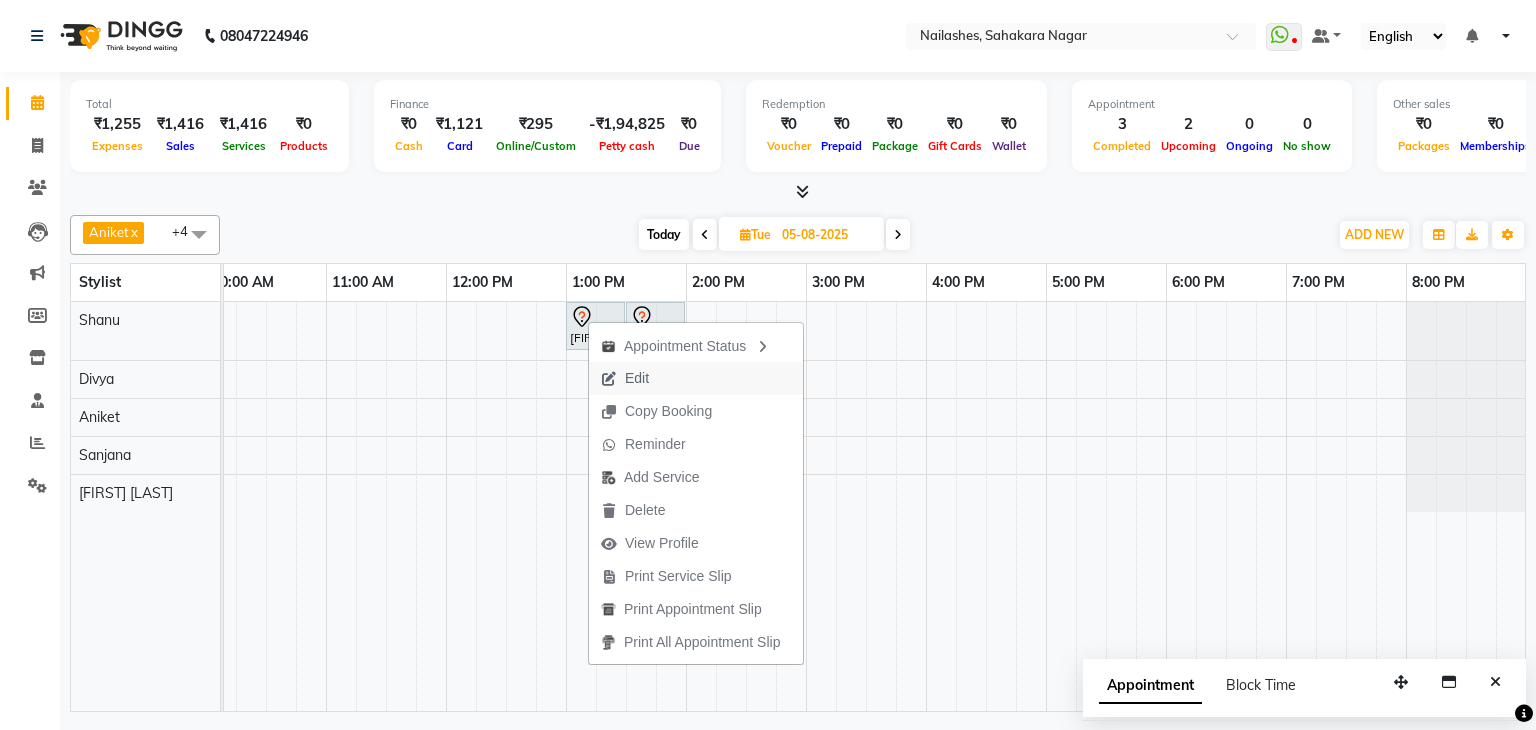 click on "Edit" at bounding box center [625, 378] 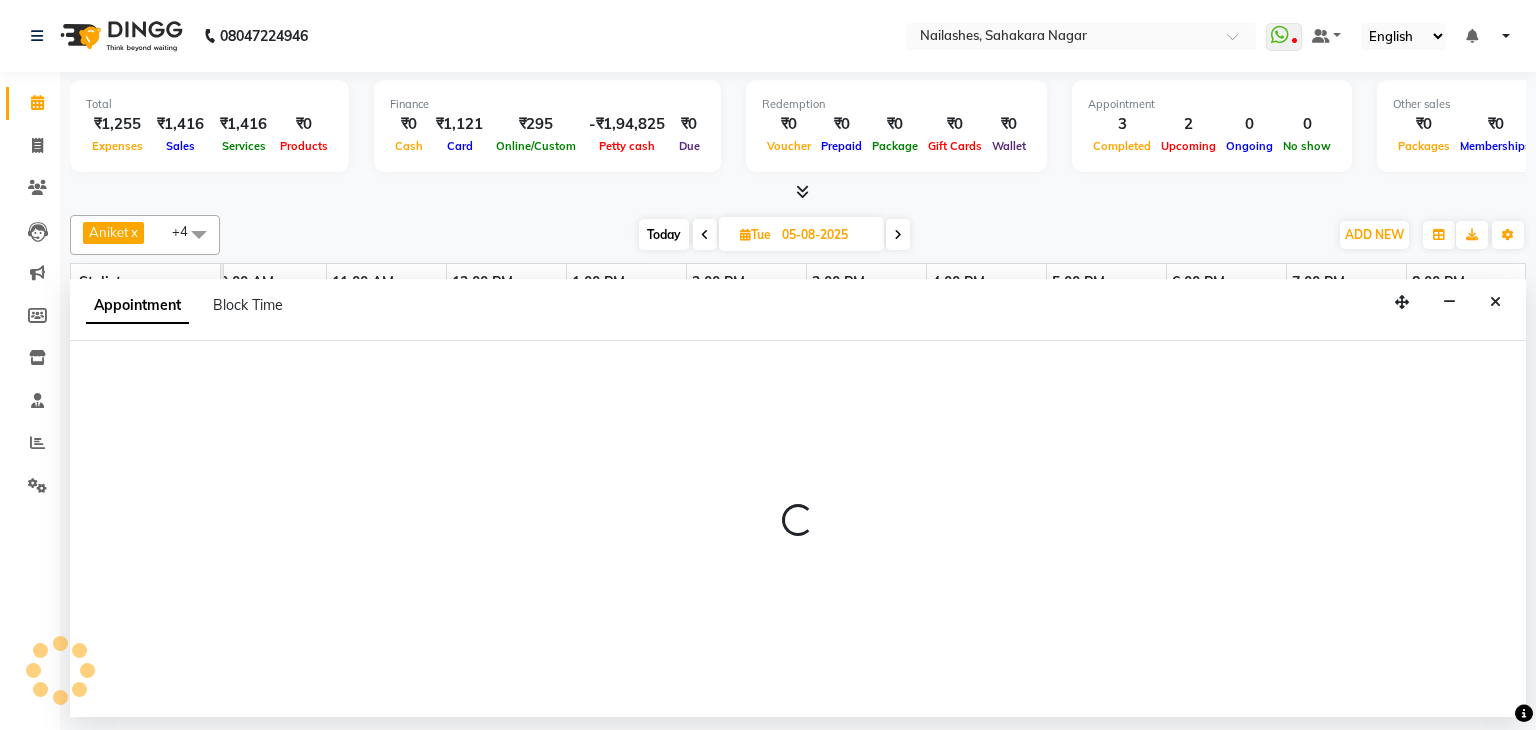 select on "tentative" 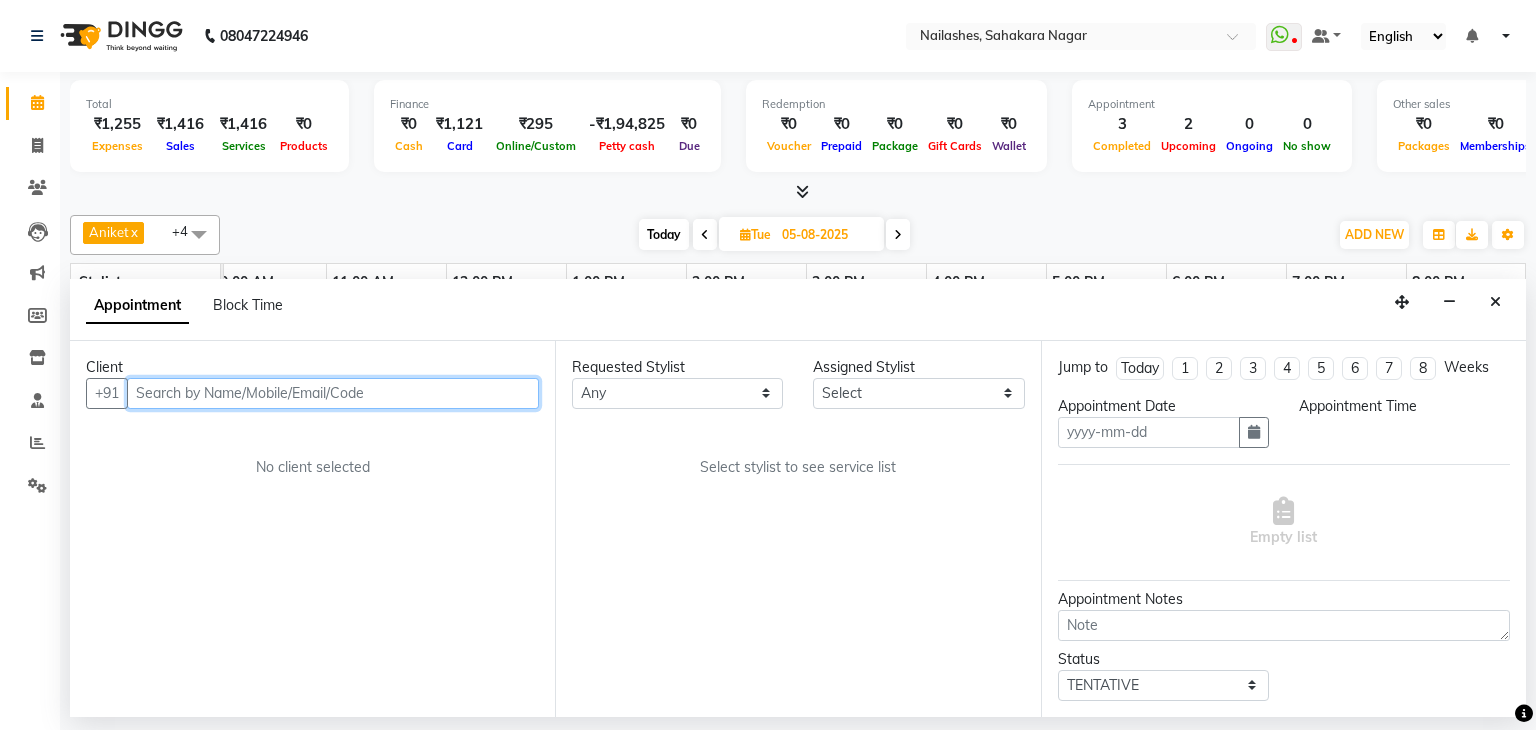 type on "05-08-2025" 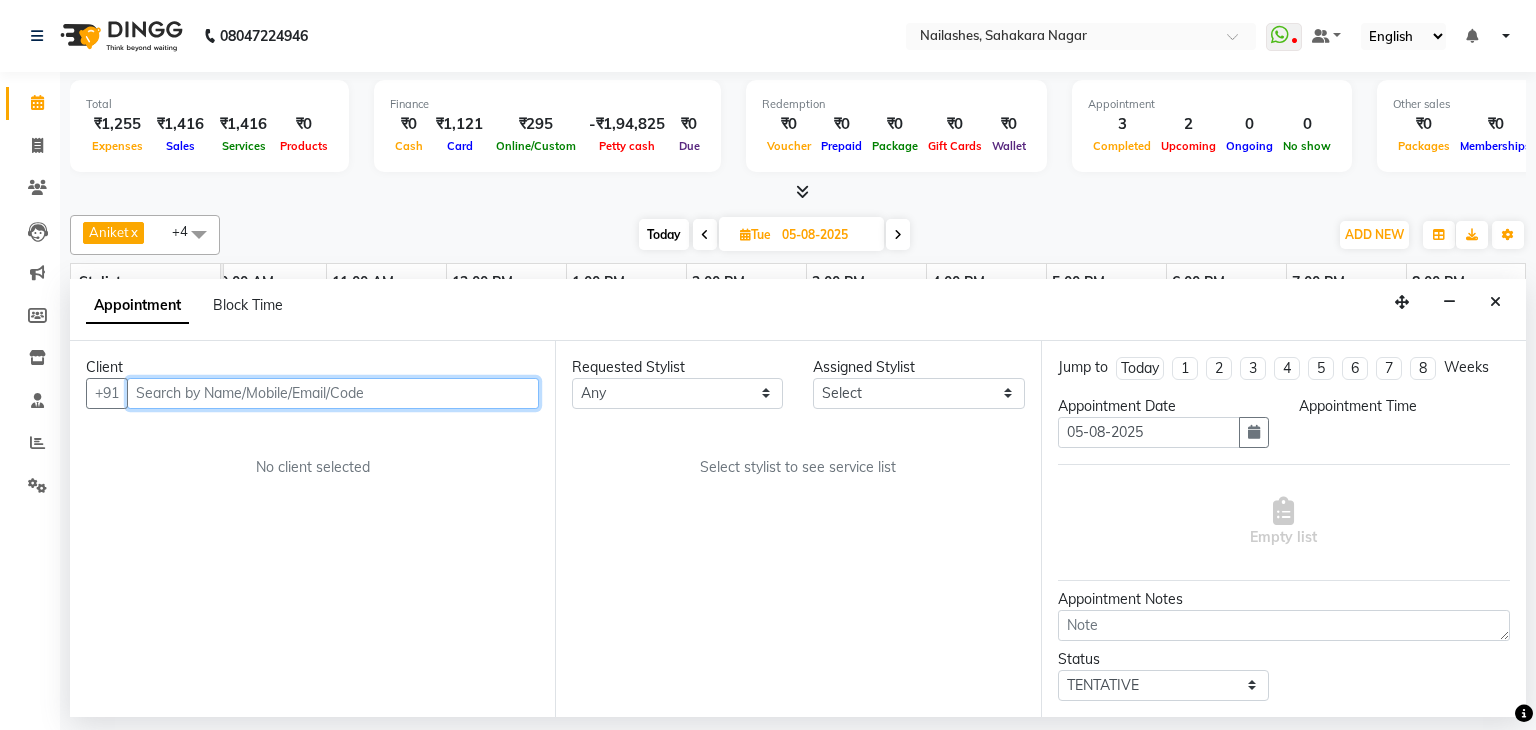scroll, scrollTop: 0, scrollLeft: 258, axis: horizontal 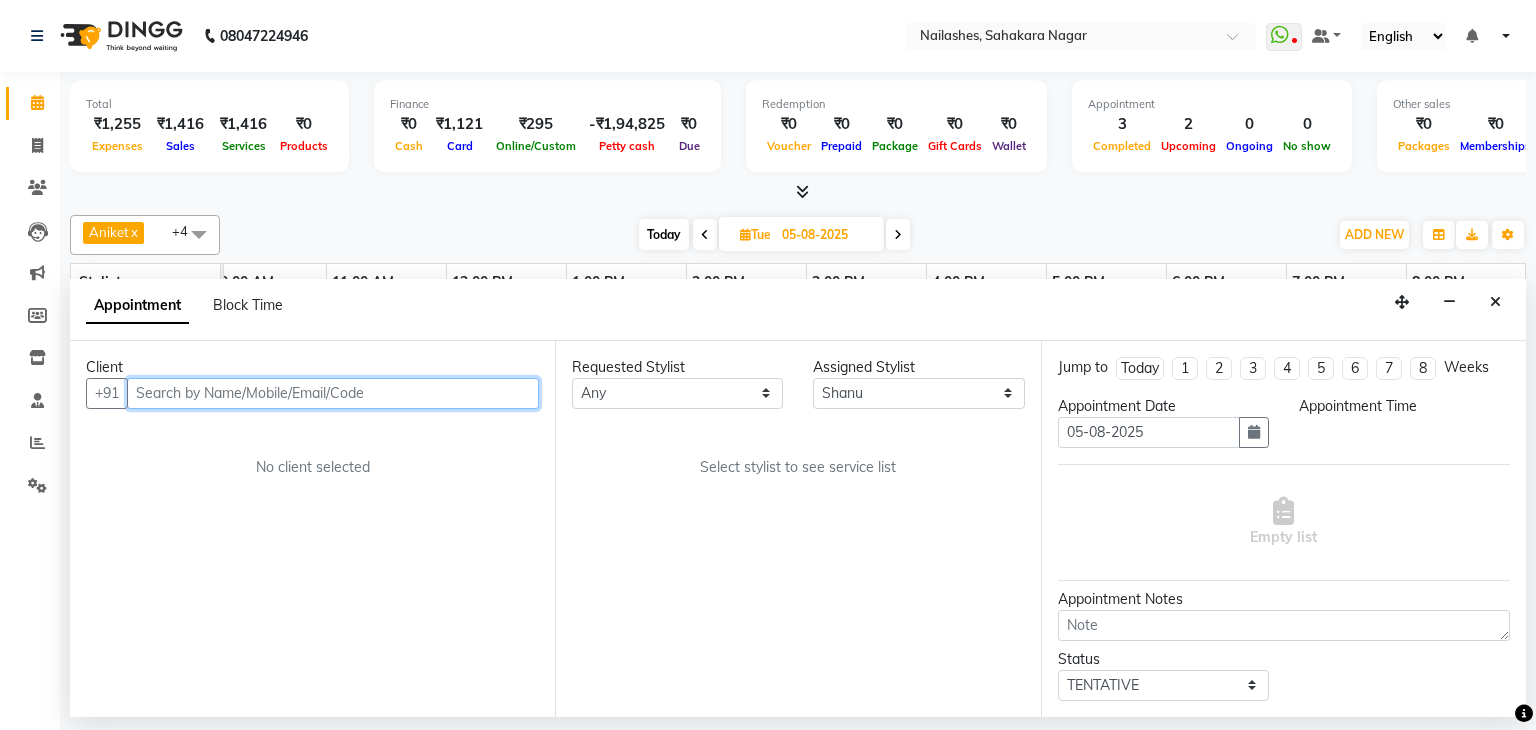 select on "780" 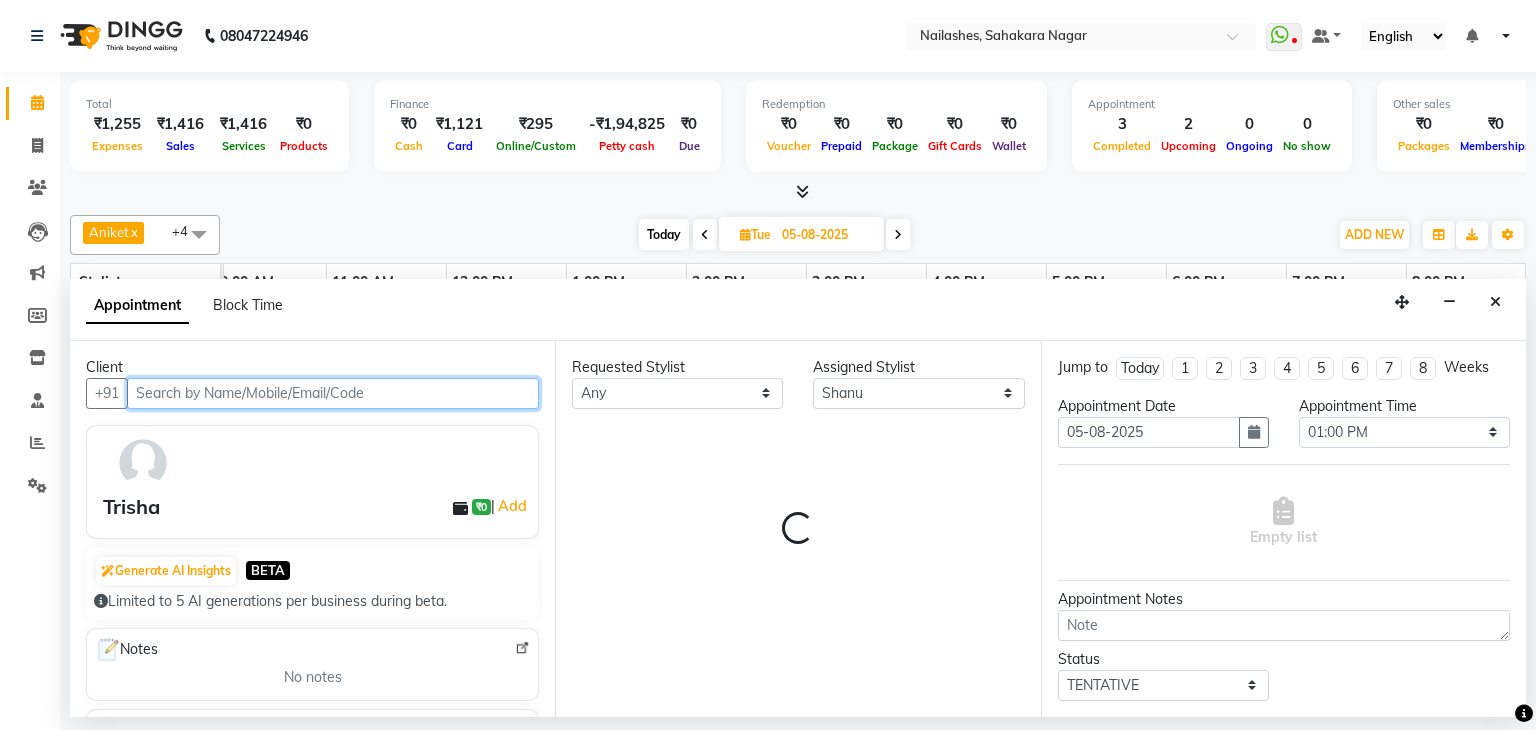 select on "3204" 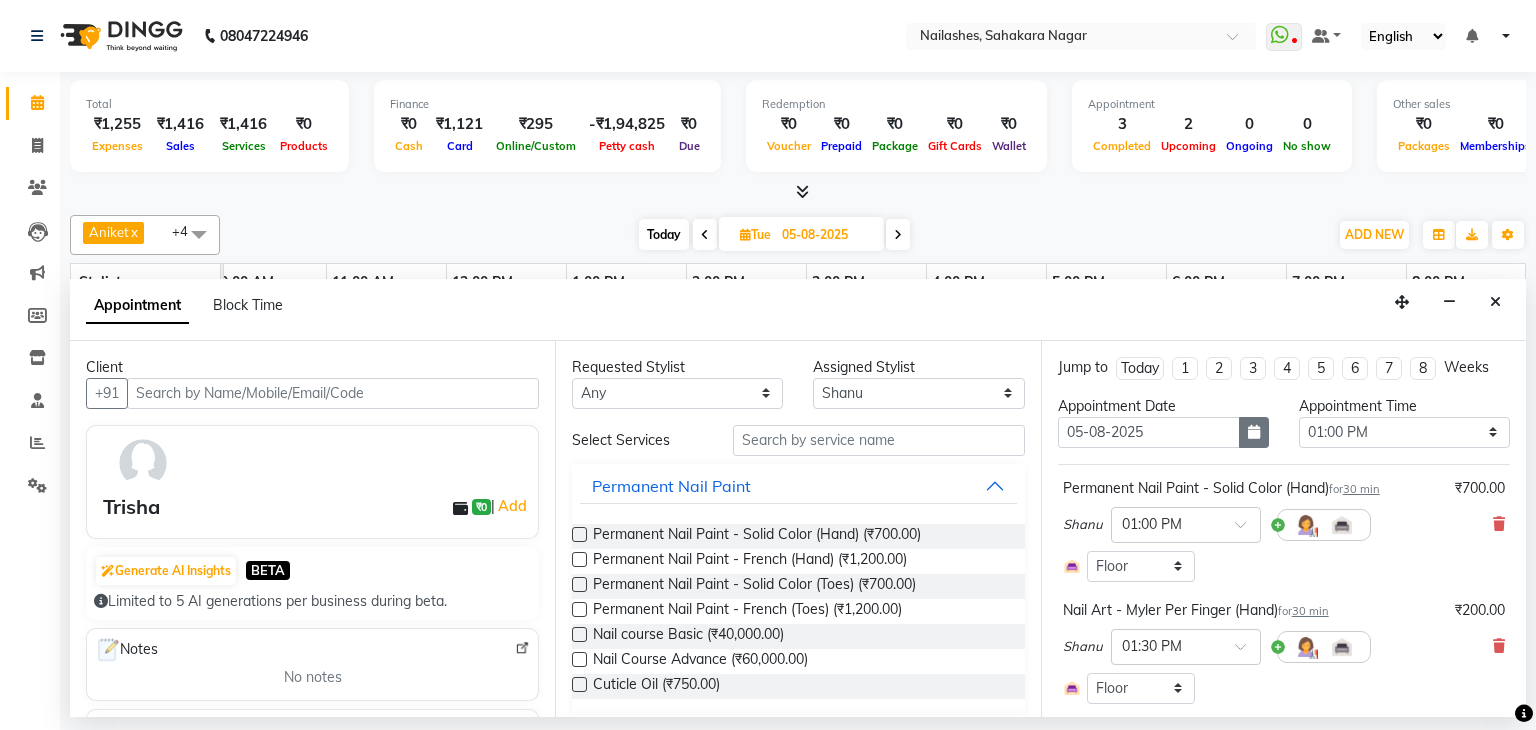 click at bounding box center [1254, 432] 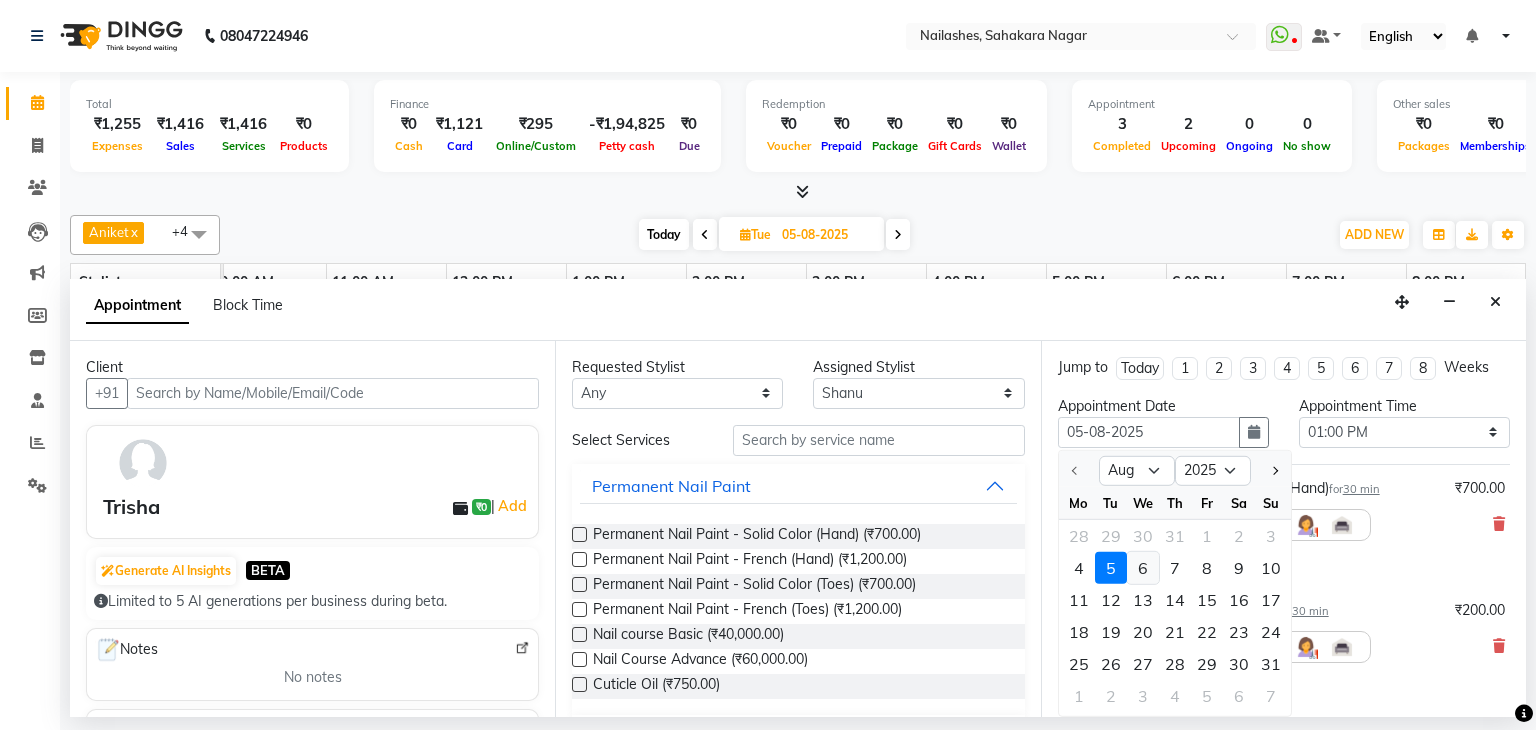 click on "6" at bounding box center (1143, 568) 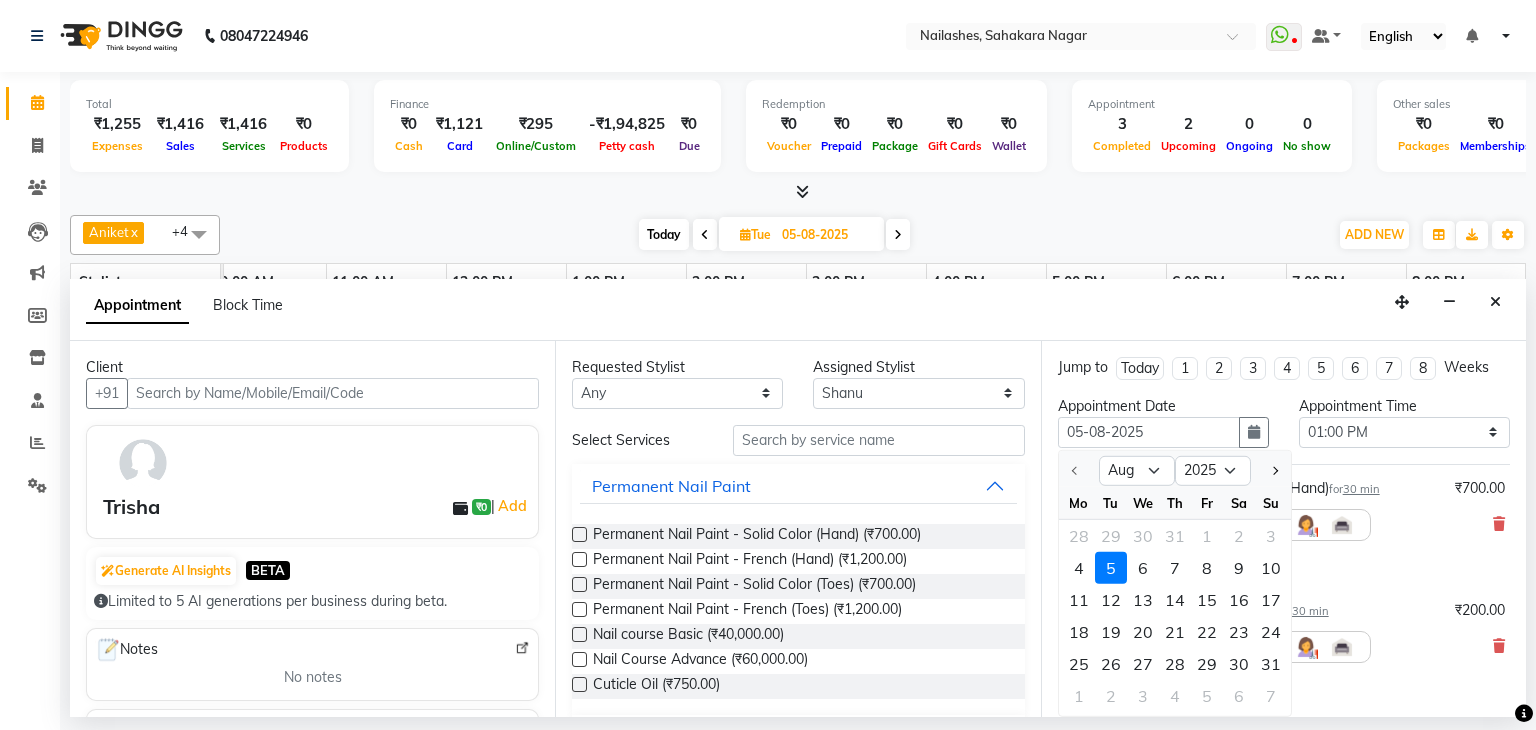 type on "06-08-2025" 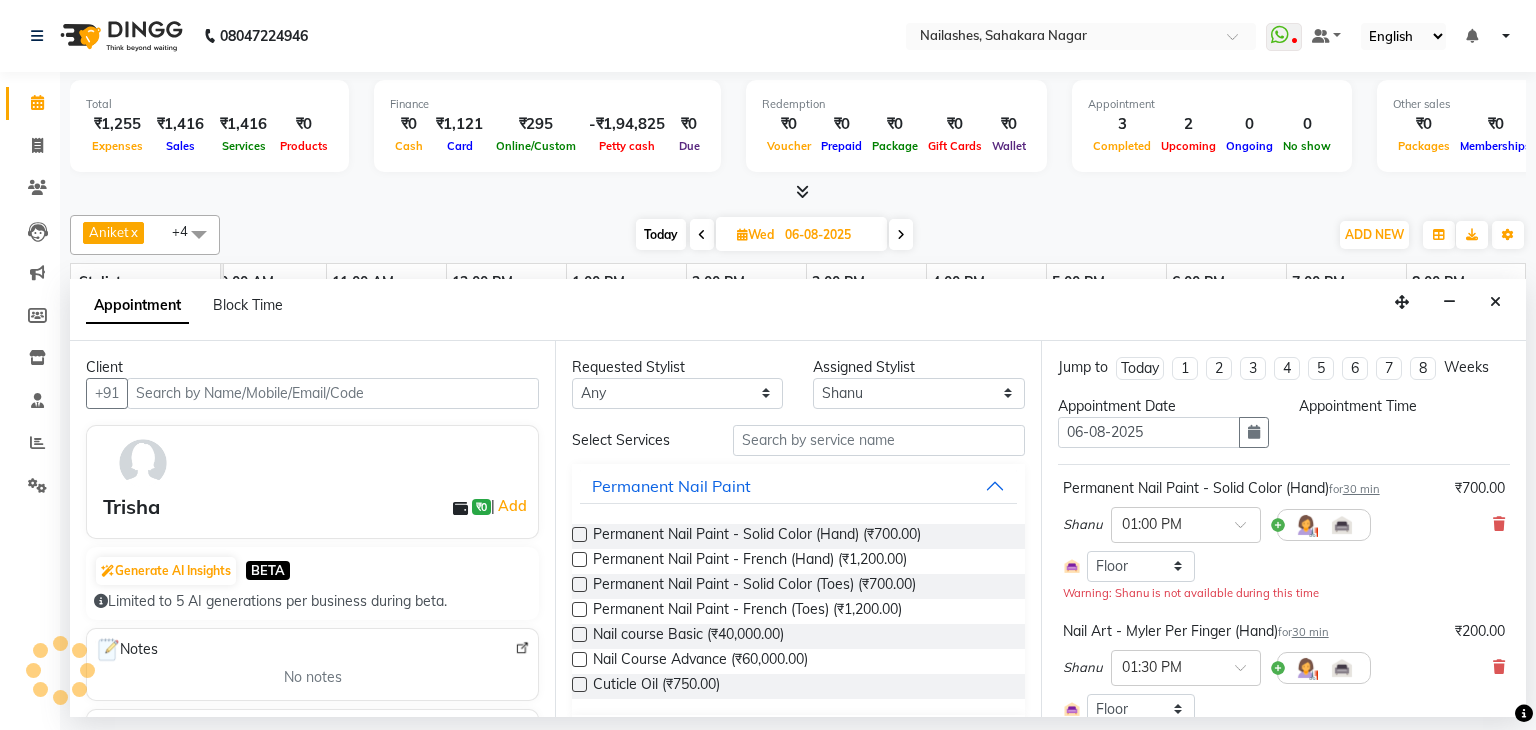 scroll, scrollTop: 0, scrollLeft: 0, axis: both 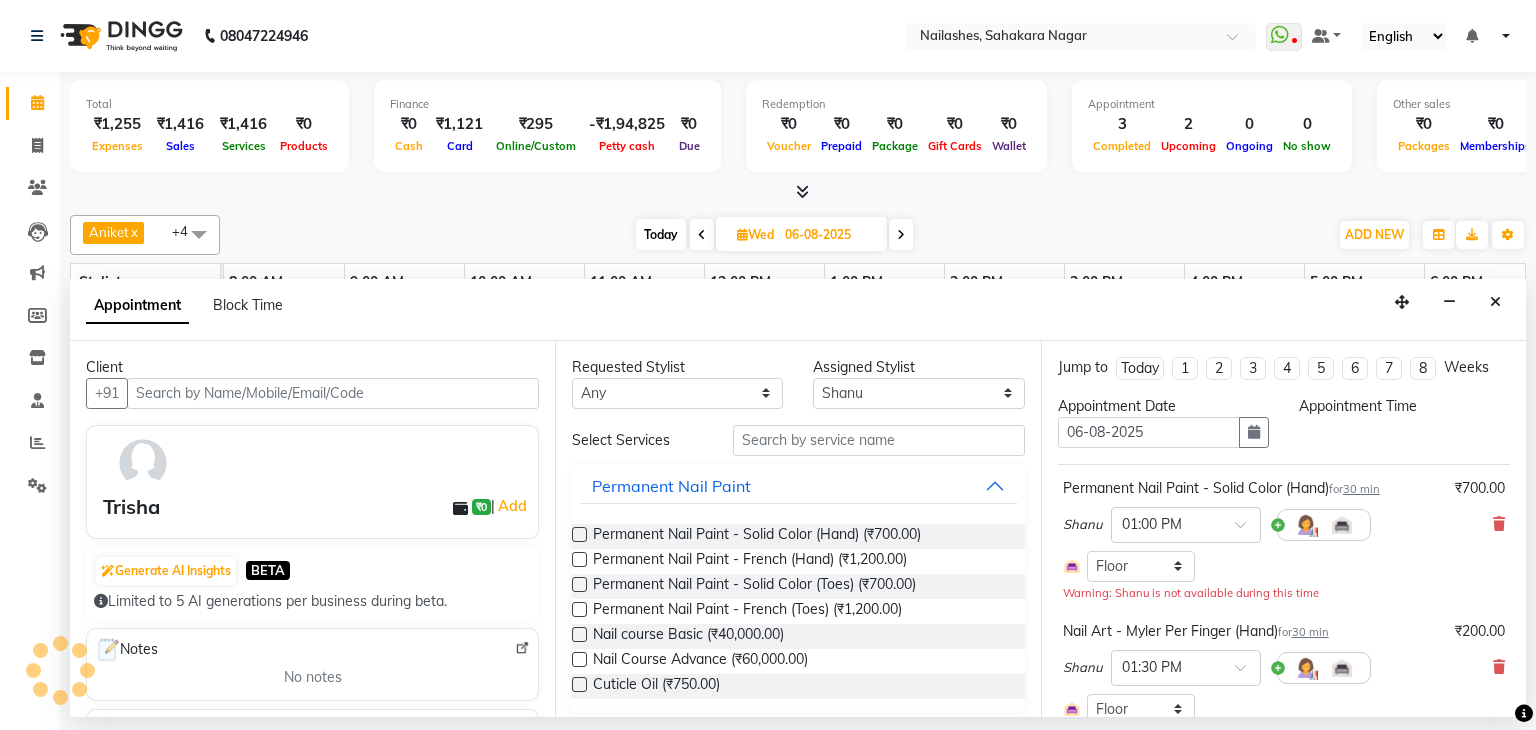 select on "780" 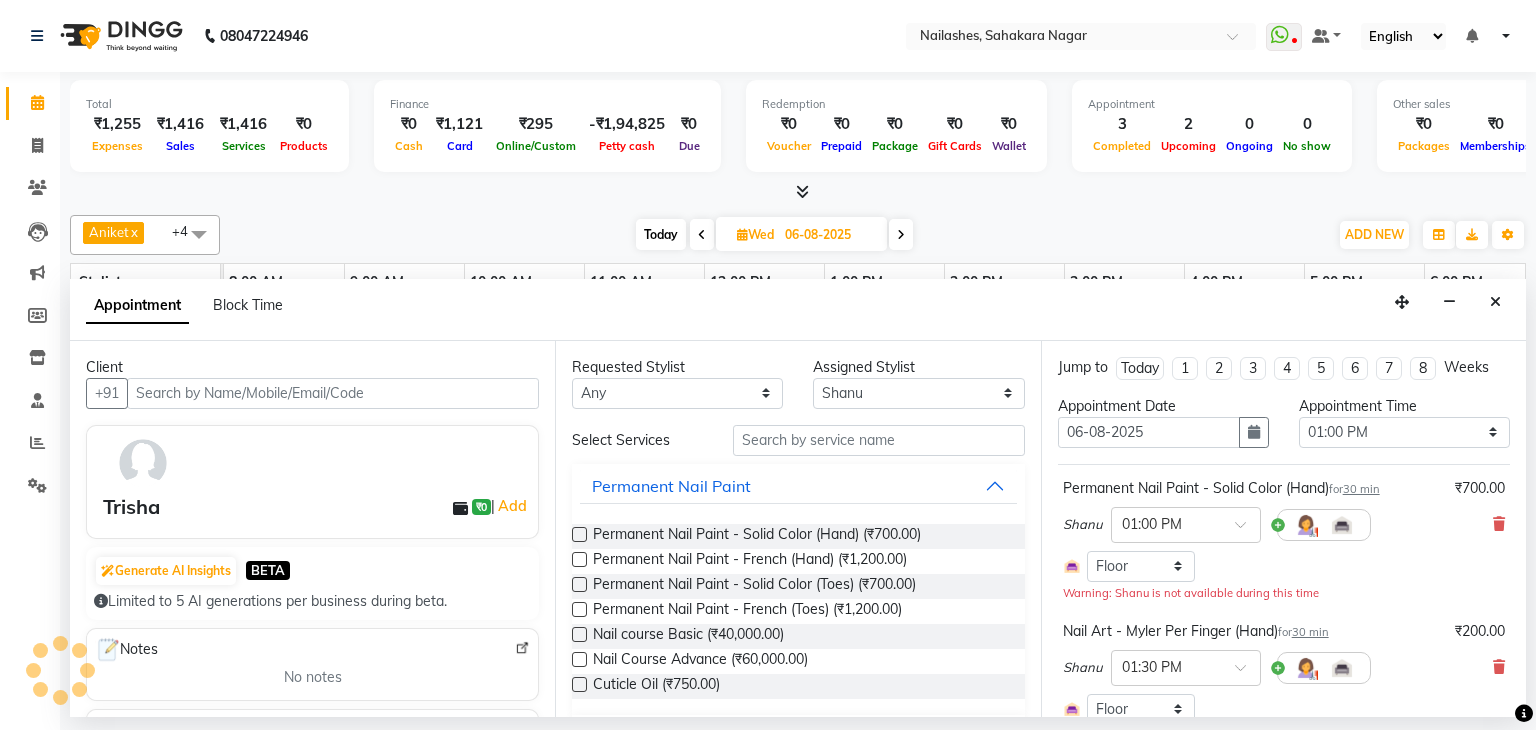 scroll, scrollTop: 0, scrollLeft: 258, axis: horizontal 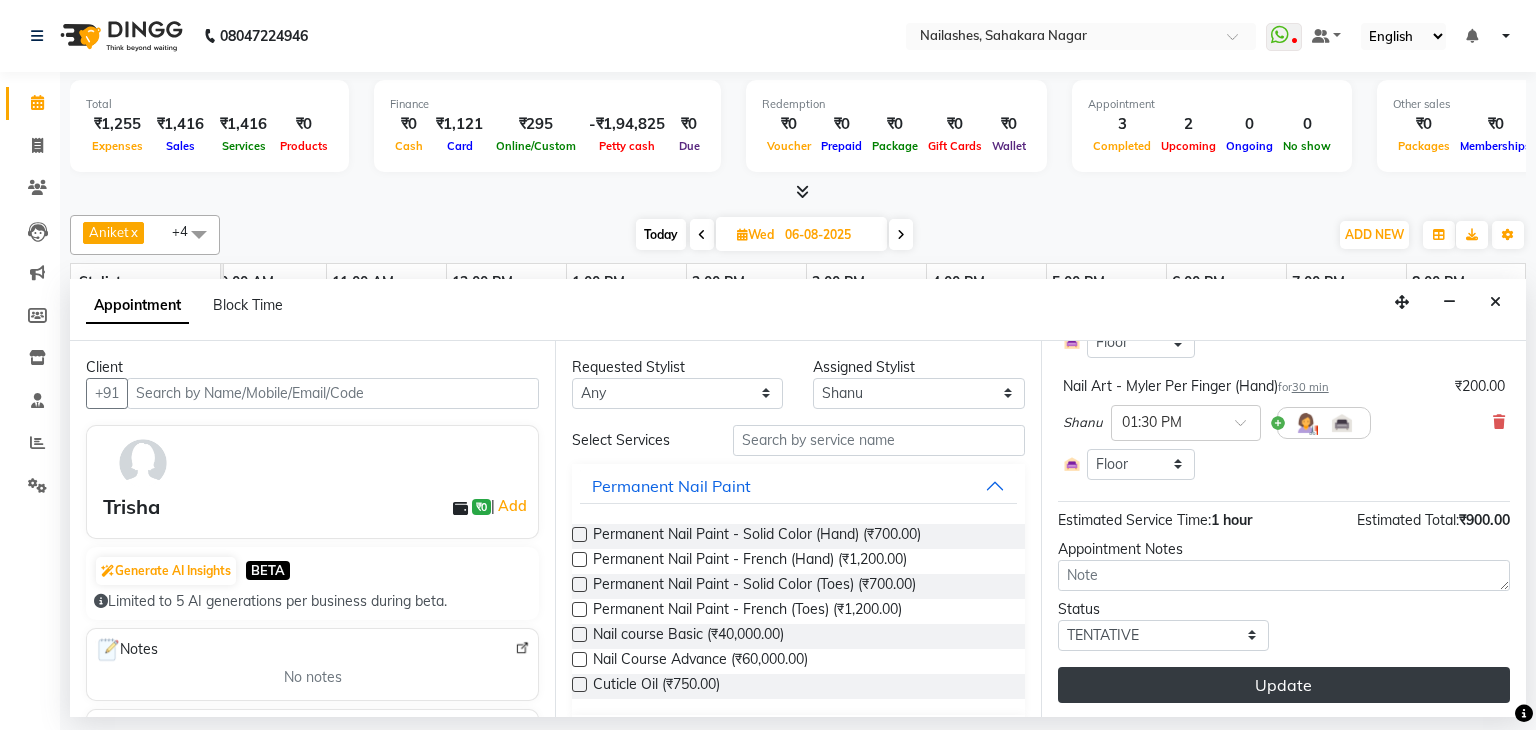 click on "Update" at bounding box center [1284, 685] 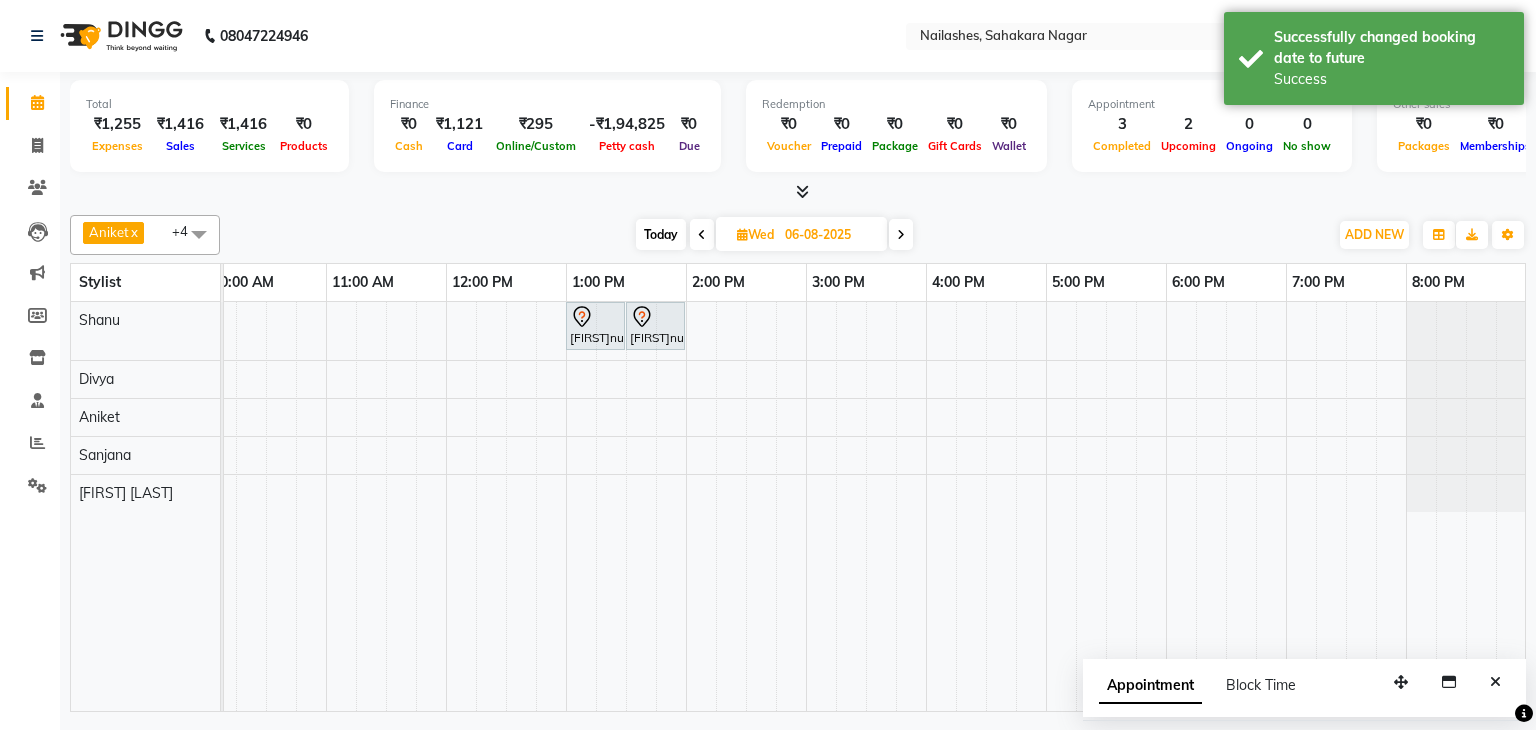 click on "Today" at bounding box center [661, 234] 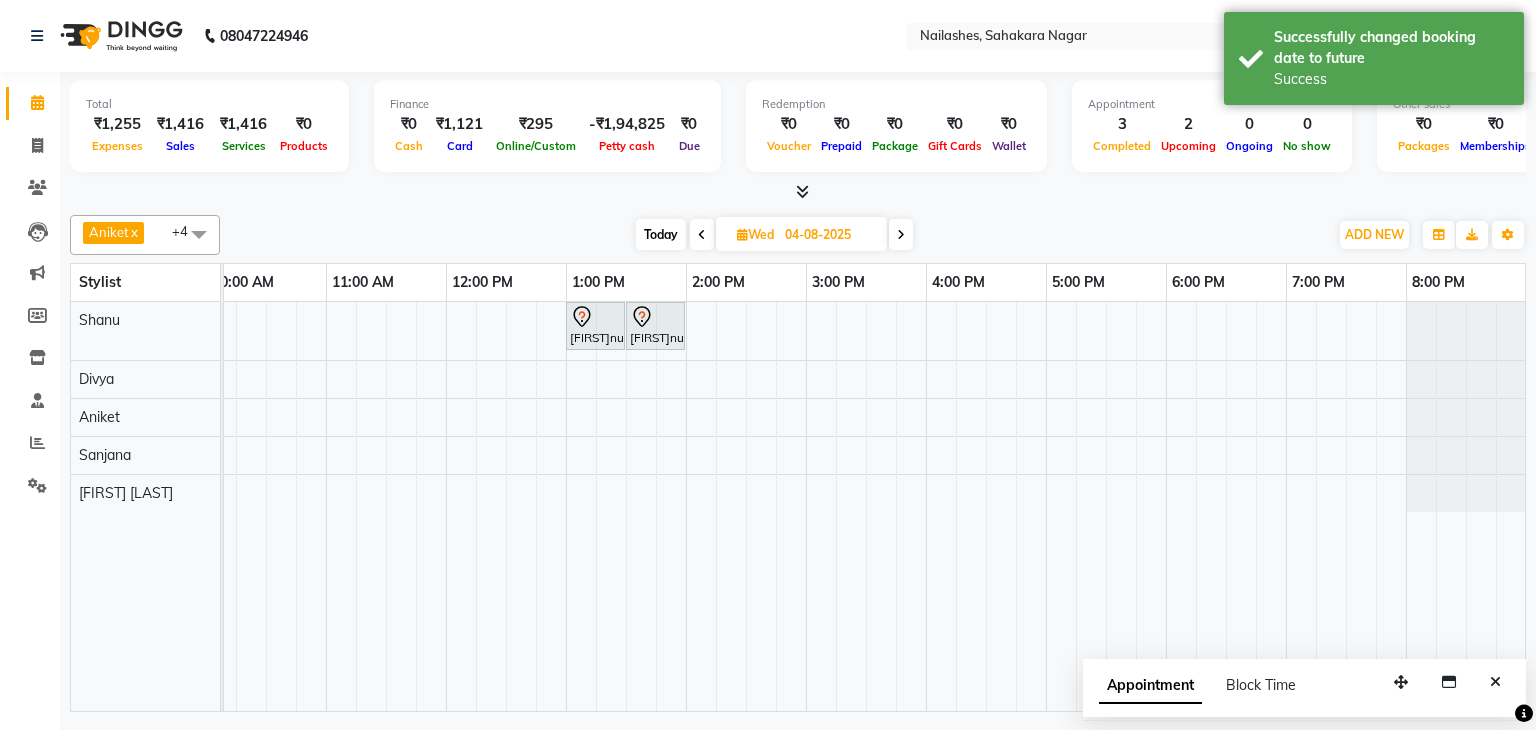 scroll, scrollTop: 0, scrollLeft: 258, axis: horizontal 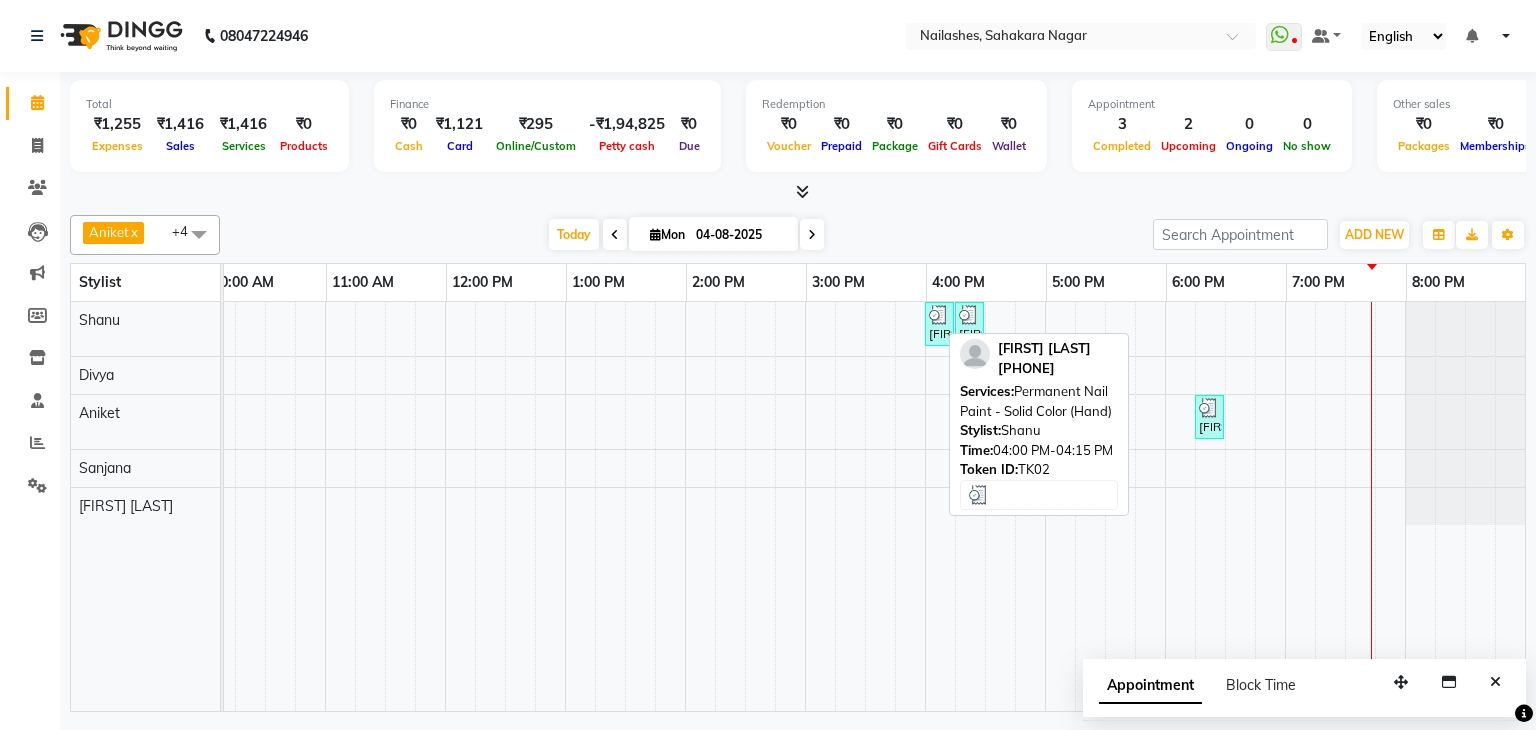 click at bounding box center [939, 315] 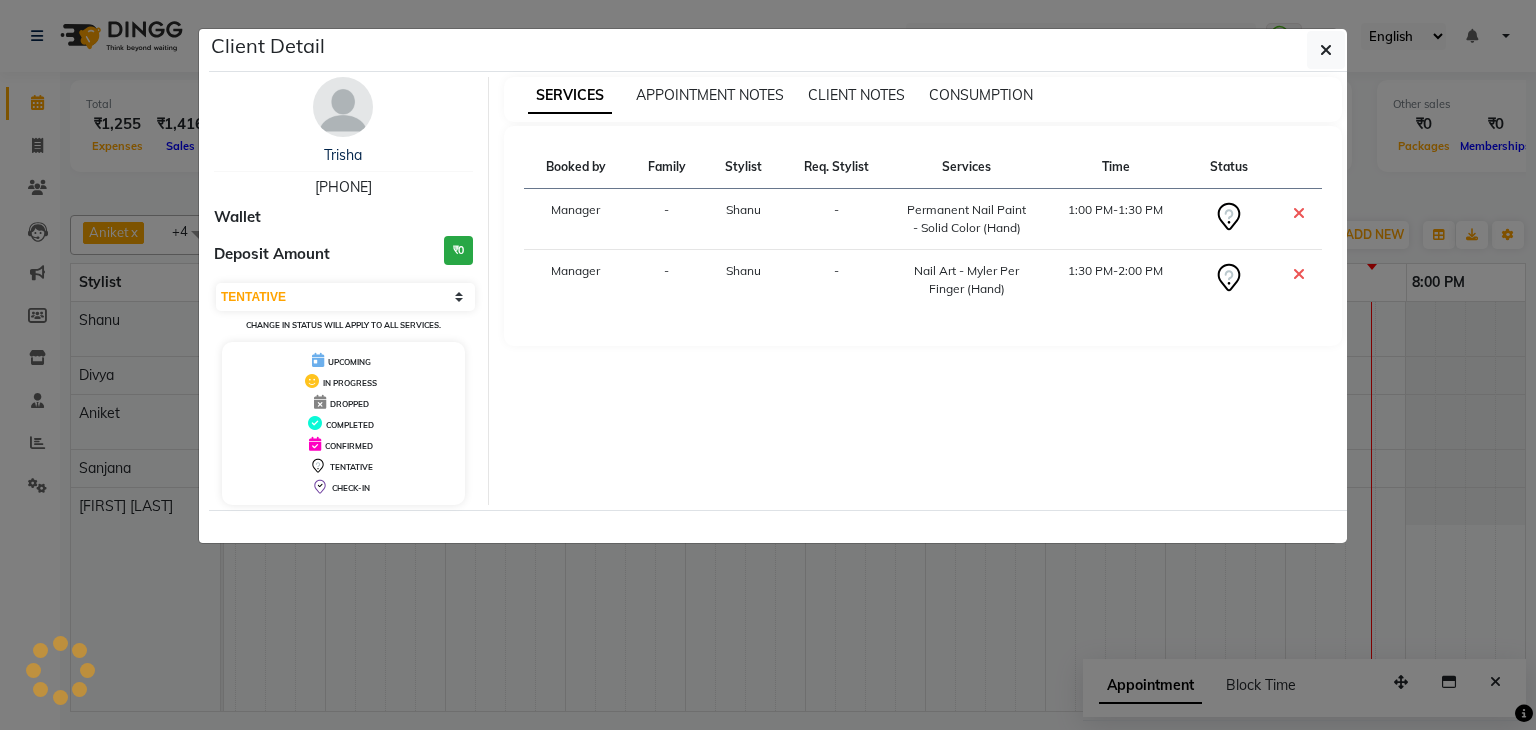 select on "3" 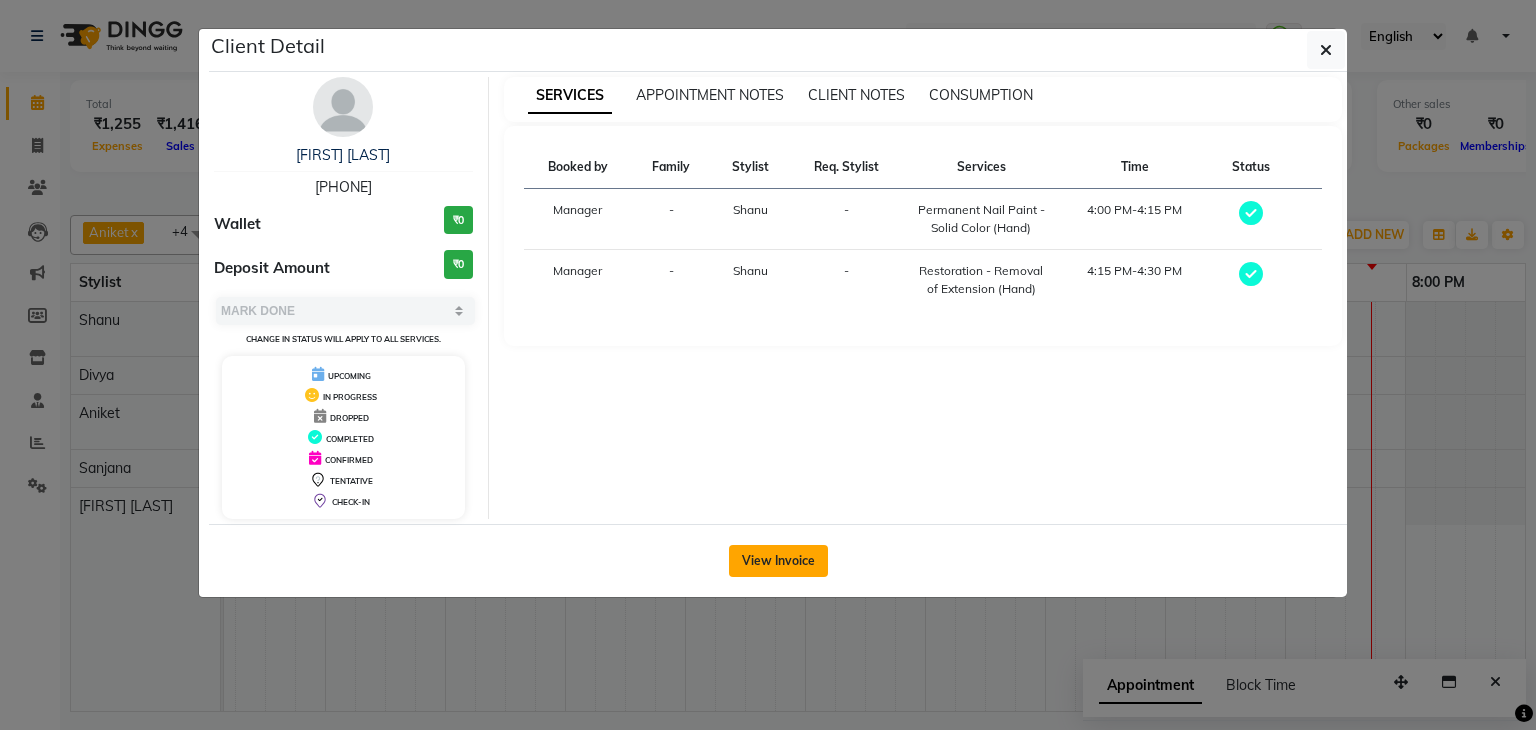 click on "View Invoice" 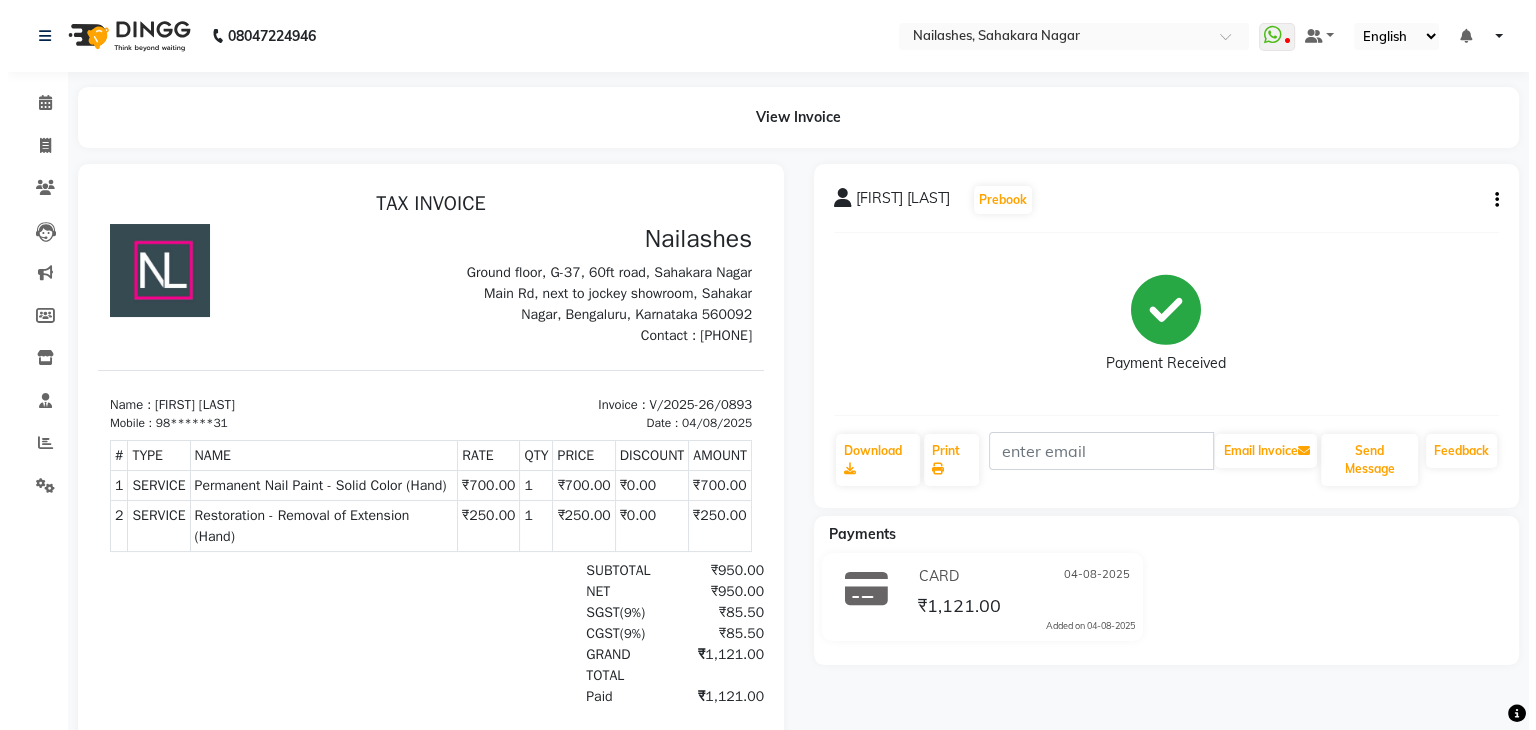 scroll, scrollTop: 0, scrollLeft: 0, axis: both 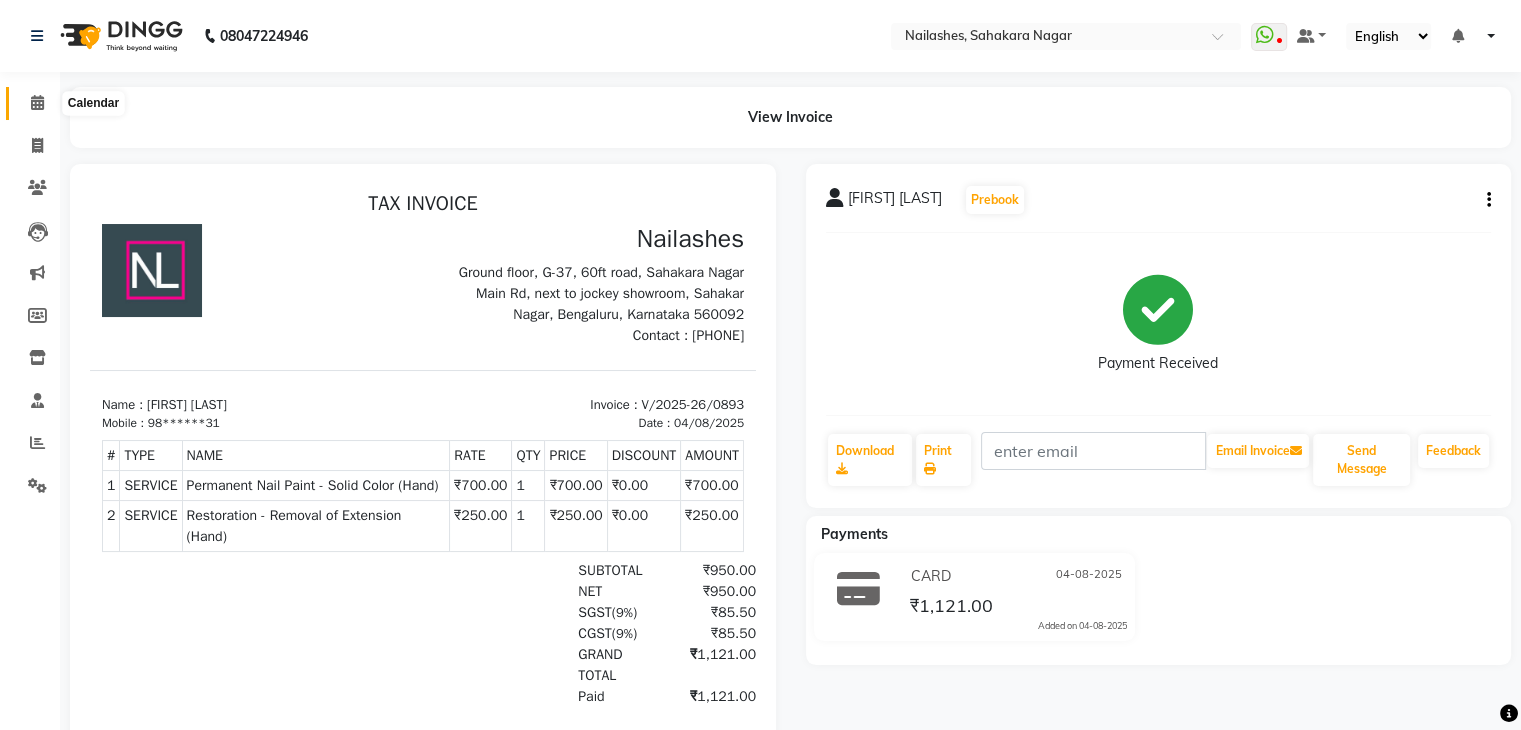 click 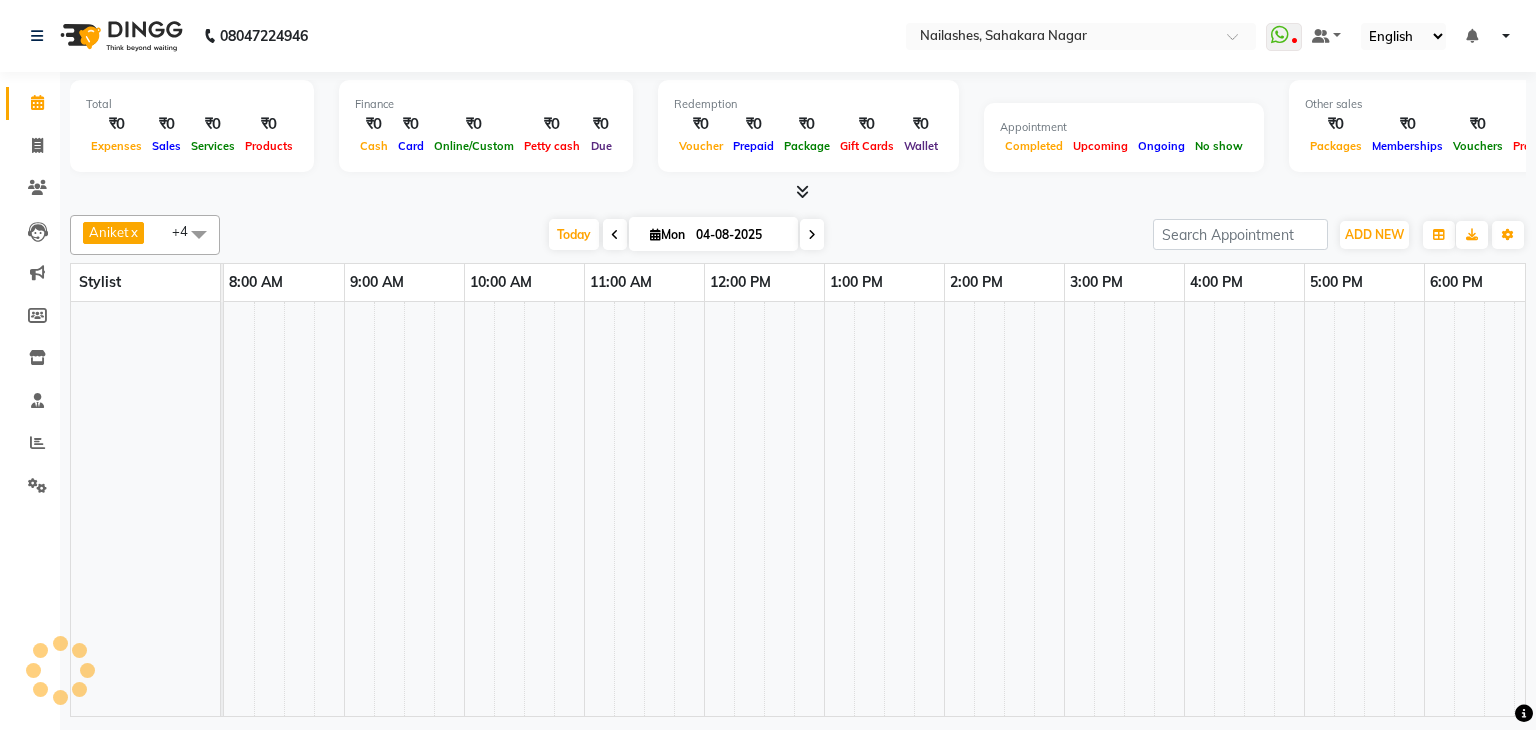 scroll, scrollTop: 0, scrollLeft: 258, axis: horizontal 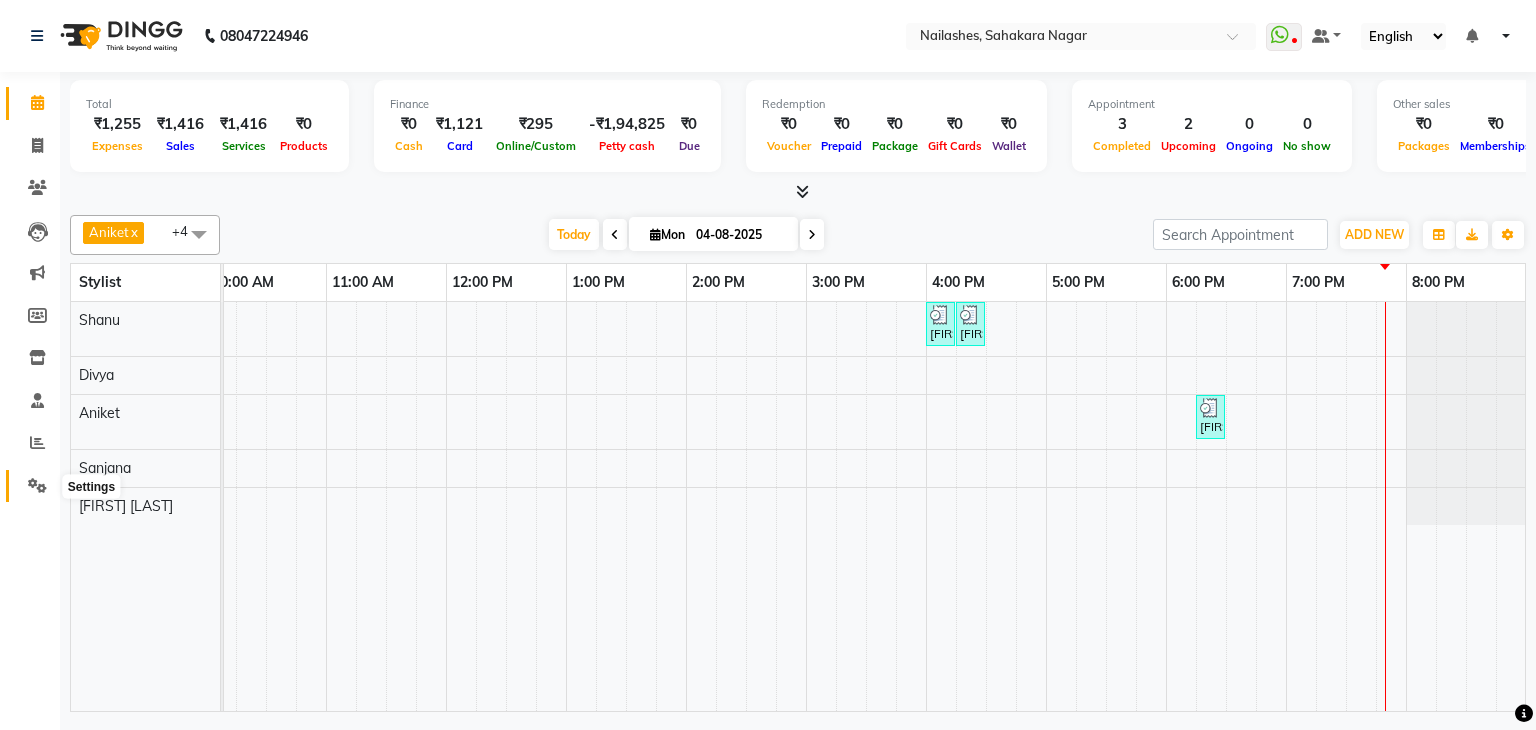 click 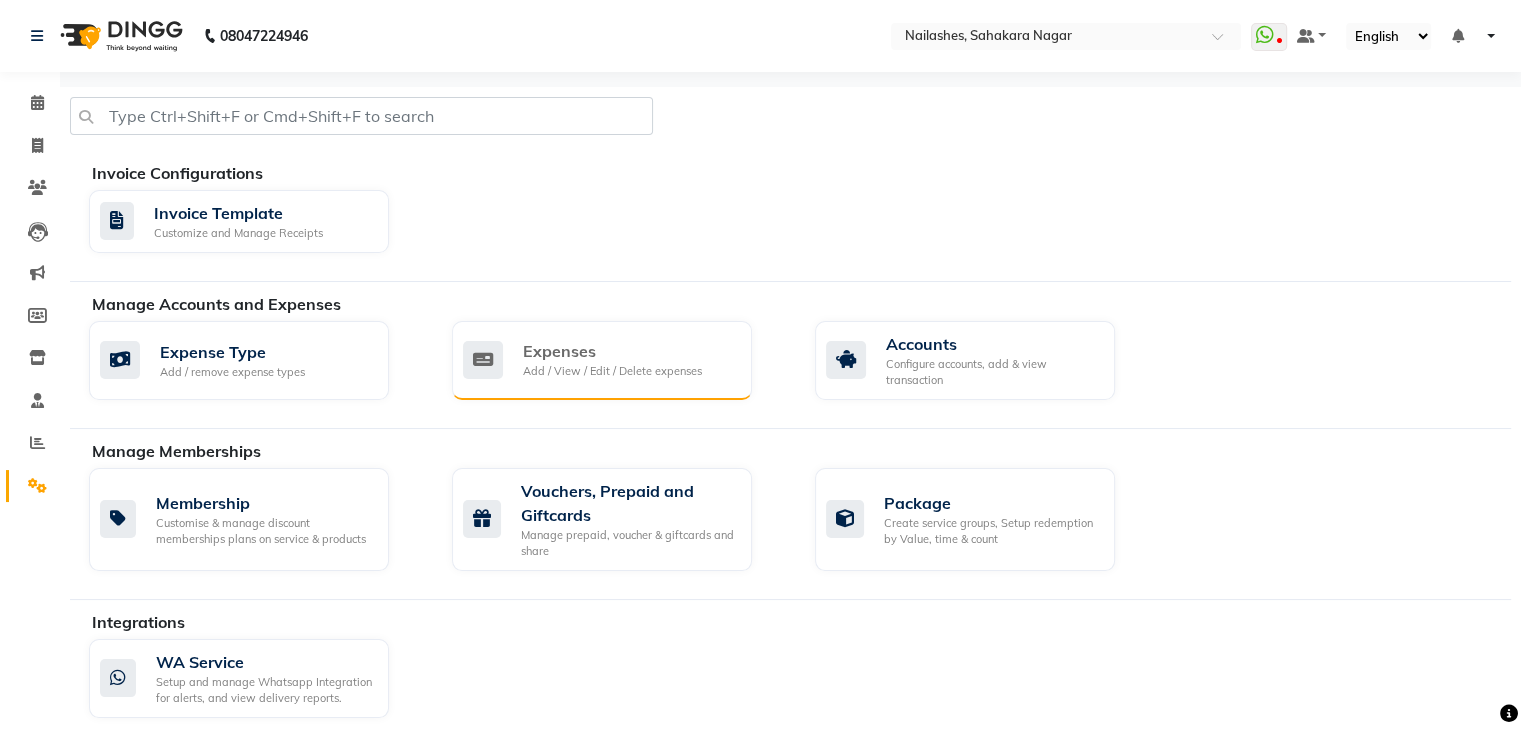 click on "Expenses Add / View / Edit / Delete expenses" 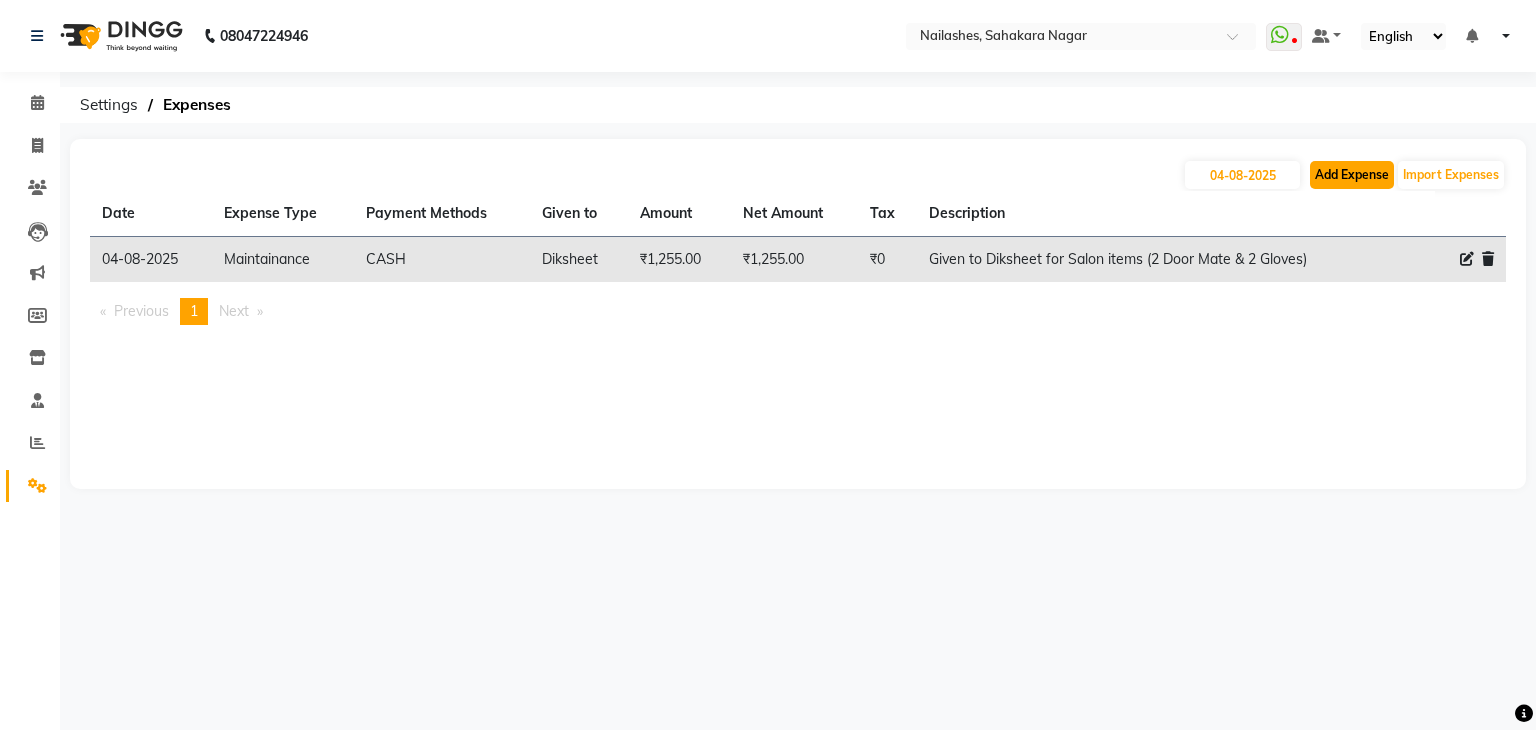 click on "Add Expense" 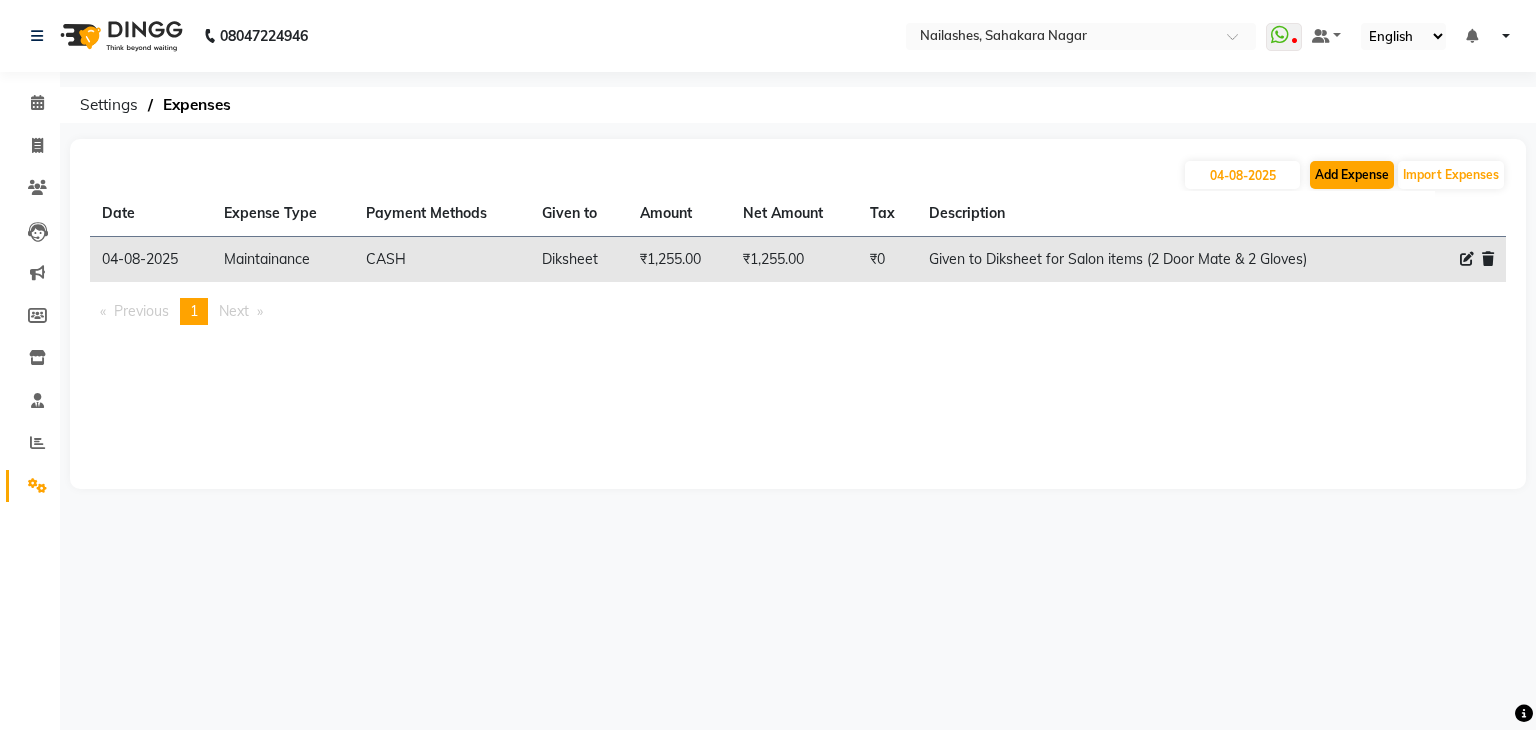 select on "1" 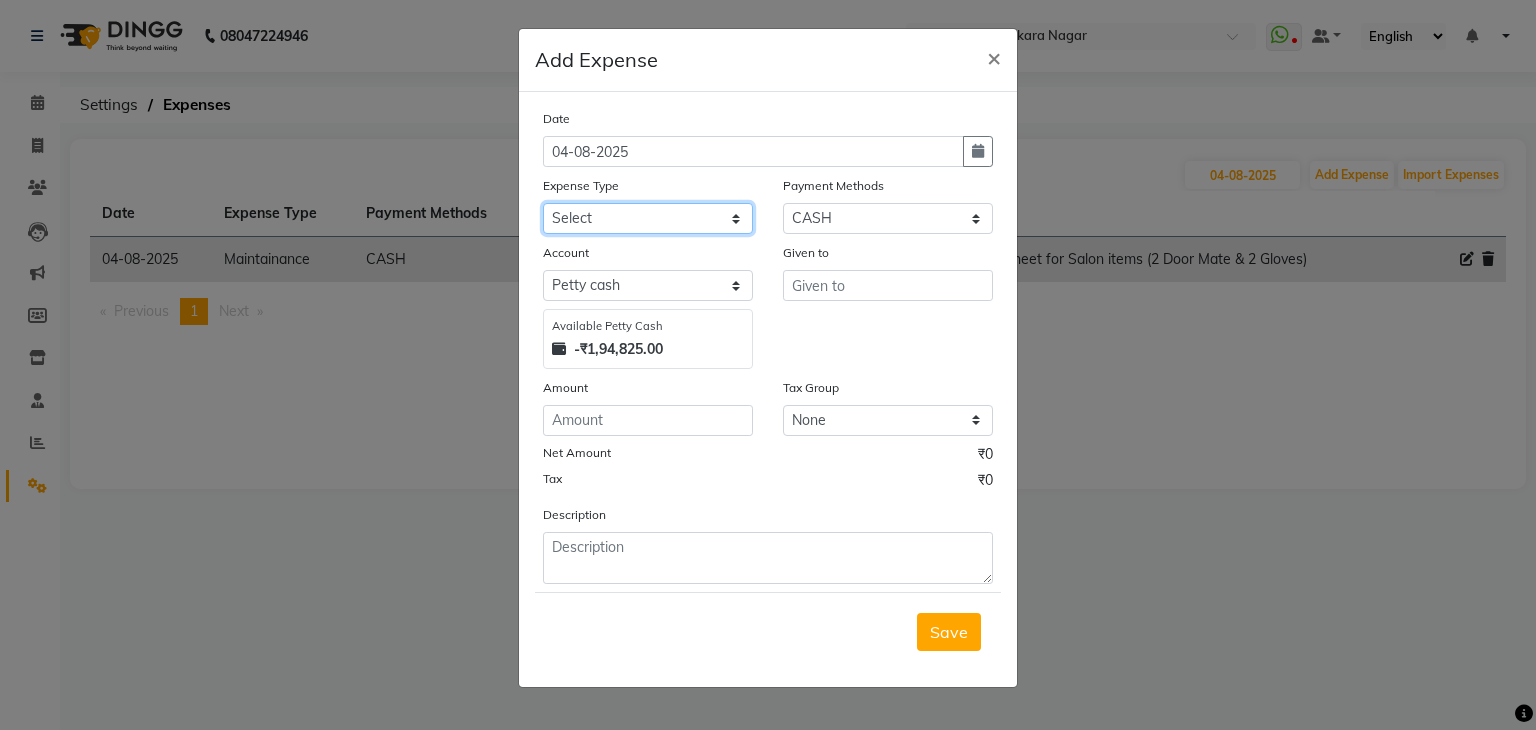 click on "Select acetone Advance Salary bank deposite BBMP Beauty products Bed charges BIRTHDAY CAKE Bonus Carpenter CASH EXPENSE VOUCHER Cash handover chocolate for store cleaning things Client Refreshment coconut water for clients COFFEE coffee cup coffee powder Commission Conveyance Cotton Courier decoration Diesel for generator Donation Drinking Water Electricity Eyelashes return Face mask floor cleaner flowers daily garbage generator diesel green tea GST handover HANDWASH House Keeping Material House keeping Salary Incentive Internet Bill juice LAUNDRY Maintainance Marketing Medical Membership Milk Milk miscelleneous Naturals salon NEWSPAPER O T Other Pantry PETROL Phone Bill Plants plumber pooja items Porter priest Product Purchase product return Product sale puja items RAPIDO Refund Rent Shop Rent Staff Accommodation Royalty Salary Staff cab charges Staff dinner Staff Flight Ticket Staff  Hiring from another Branch Staff Snacks Stationary STORE OPENING CHARGE sugar sweets TEAM DINNER TIPS Tissue Transgender" 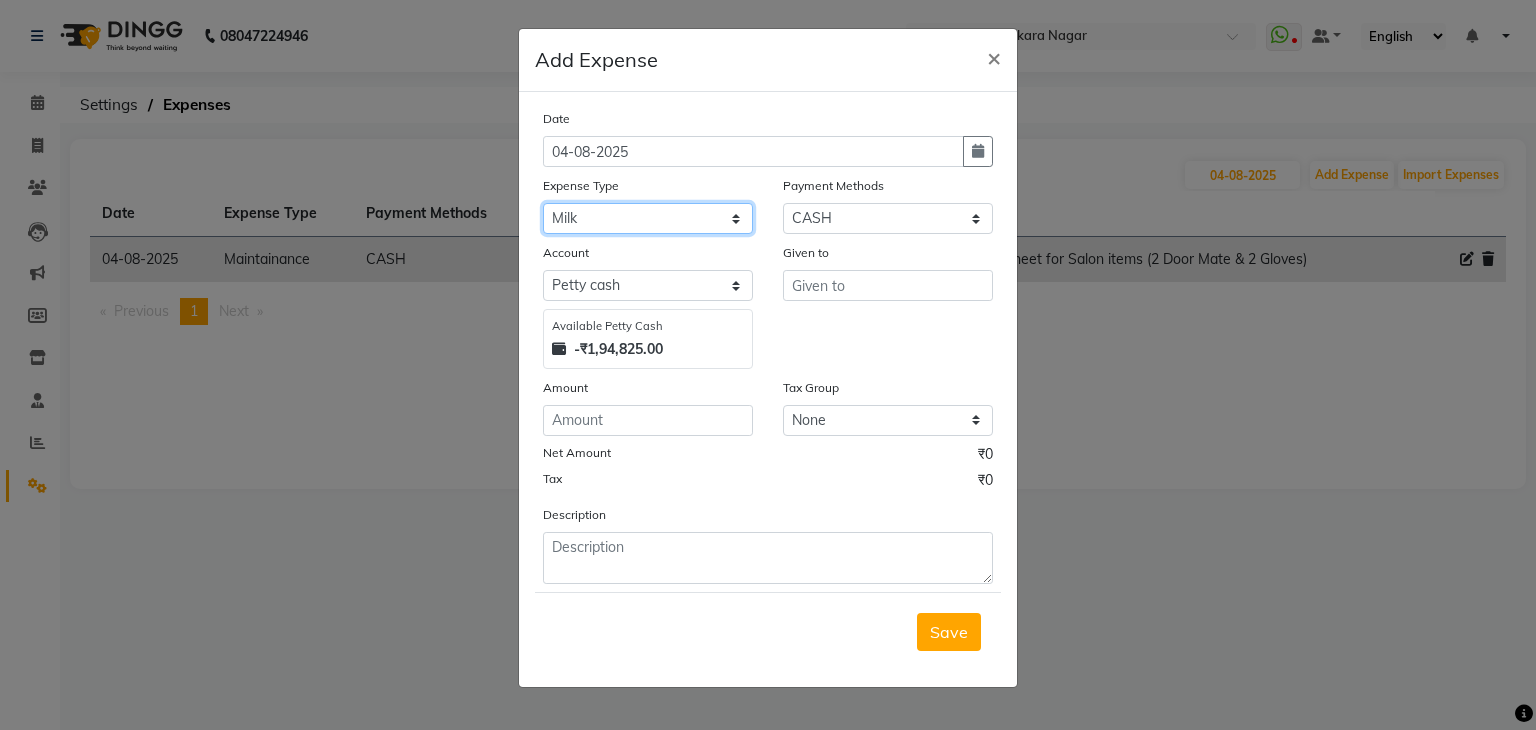 click on "Select acetone Advance Salary bank deposite BBMP Beauty products Bed charges BIRTHDAY CAKE Bonus Carpenter CASH EXPENSE VOUCHER Cash handover chocolate for store cleaning things Client Refreshment coconut water for clients COFFEE coffee cup coffee powder Commission Conveyance Cotton Courier decoration Diesel for generator Donation Drinking Water Electricity Eyelashes return Face mask floor cleaner flowers daily garbage generator diesel green tea GST handover HANDWASH House Keeping Material House keeping Salary Incentive Internet Bill juice LAUNDRY Maintainance Marketing Medical Membership Milk Milk miscelleneous Naturals salon NEWSPAPER O T Other Pantry PETROL Phone Bill Plants plumber pooja items Porter priest Product Purchase product return Product sale puja items RAPIDO Refund Rent Shop Rent Staff Accommodation Royalty Salary Staff cab charges Staff dinner Staff Flight Ticket Staff  Hiring from another Branch Staff Snacks Stationary STORE OPENING CHARGE sugar sweets TEAM DINNER TIPS Tissue Transgender" 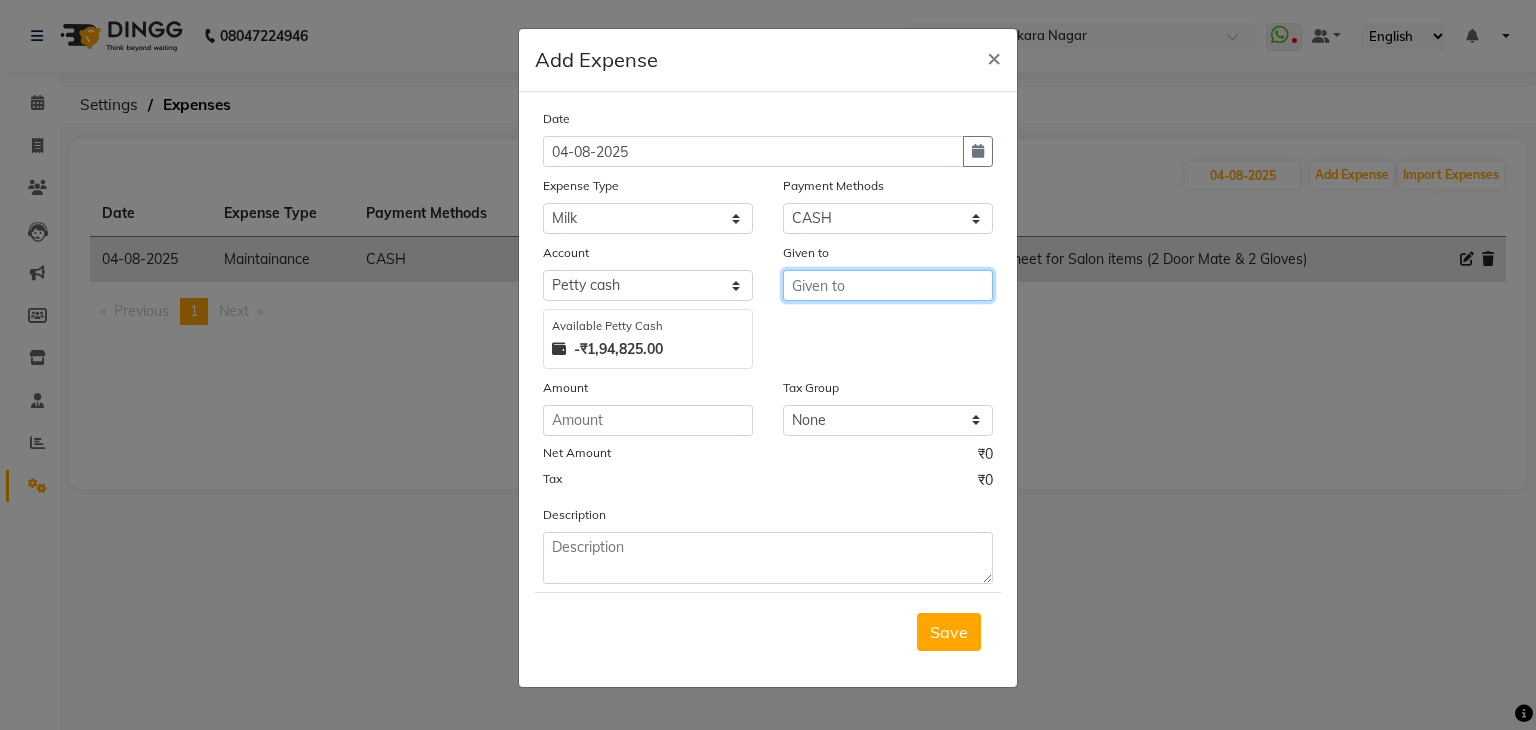 click at bounding box center (888, 285) 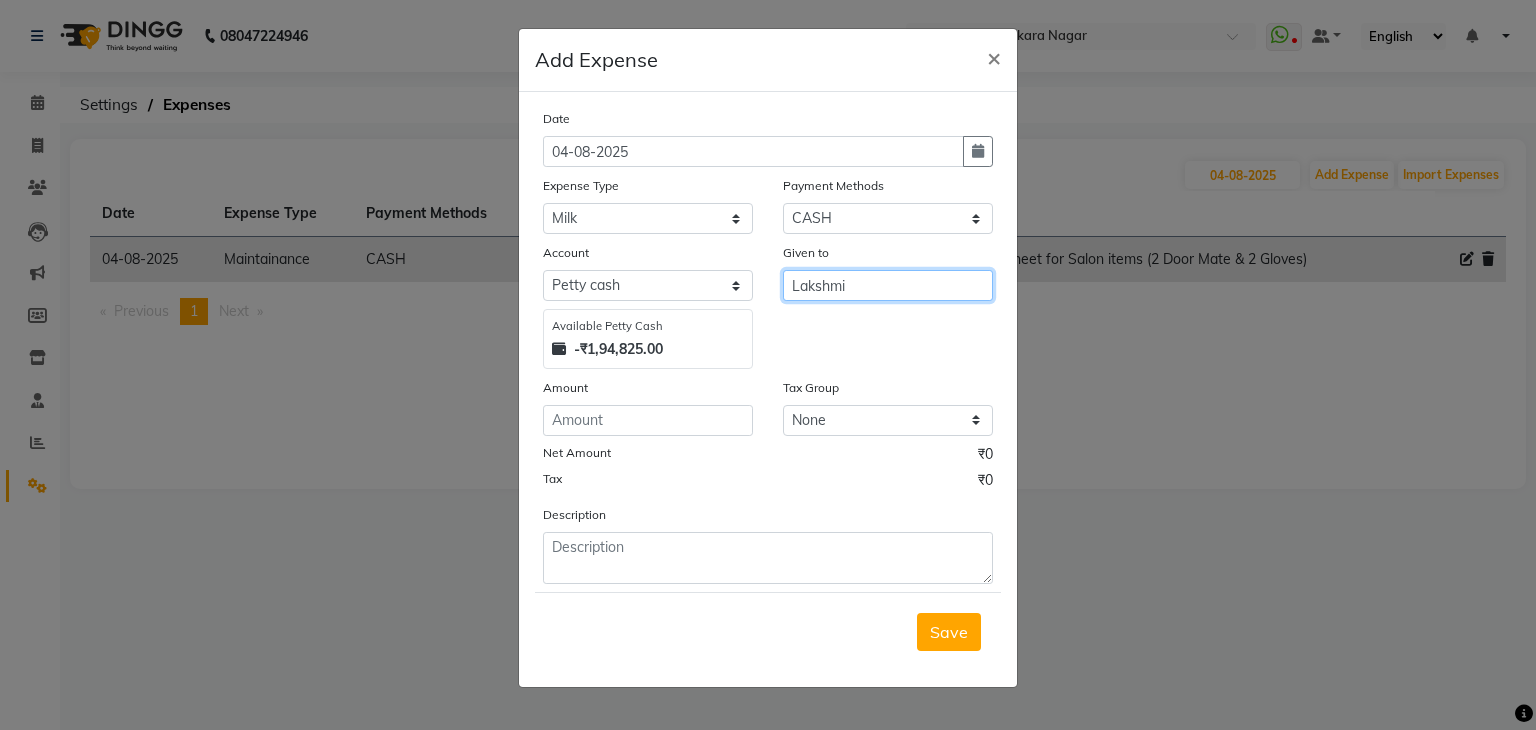 type on "Lakshmi" 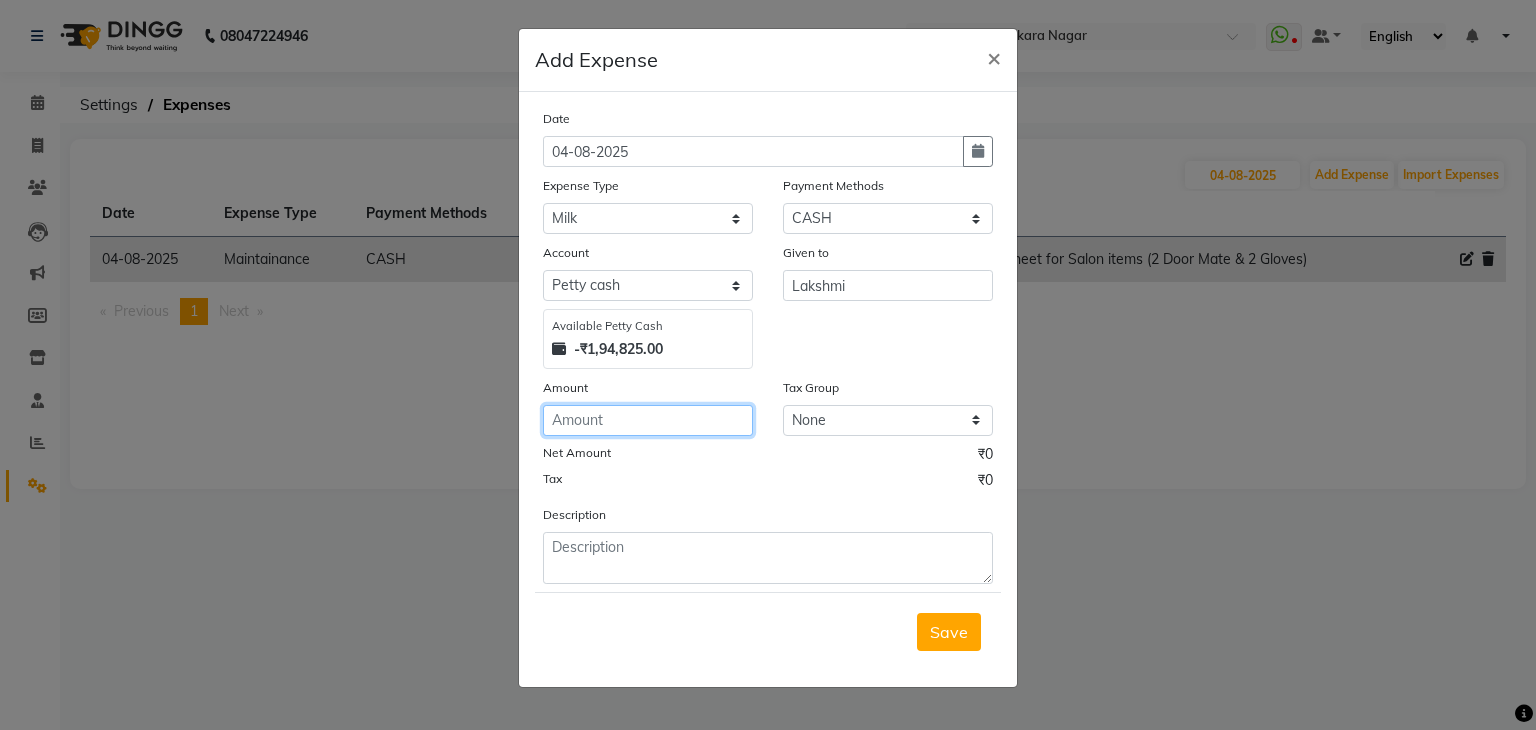 click 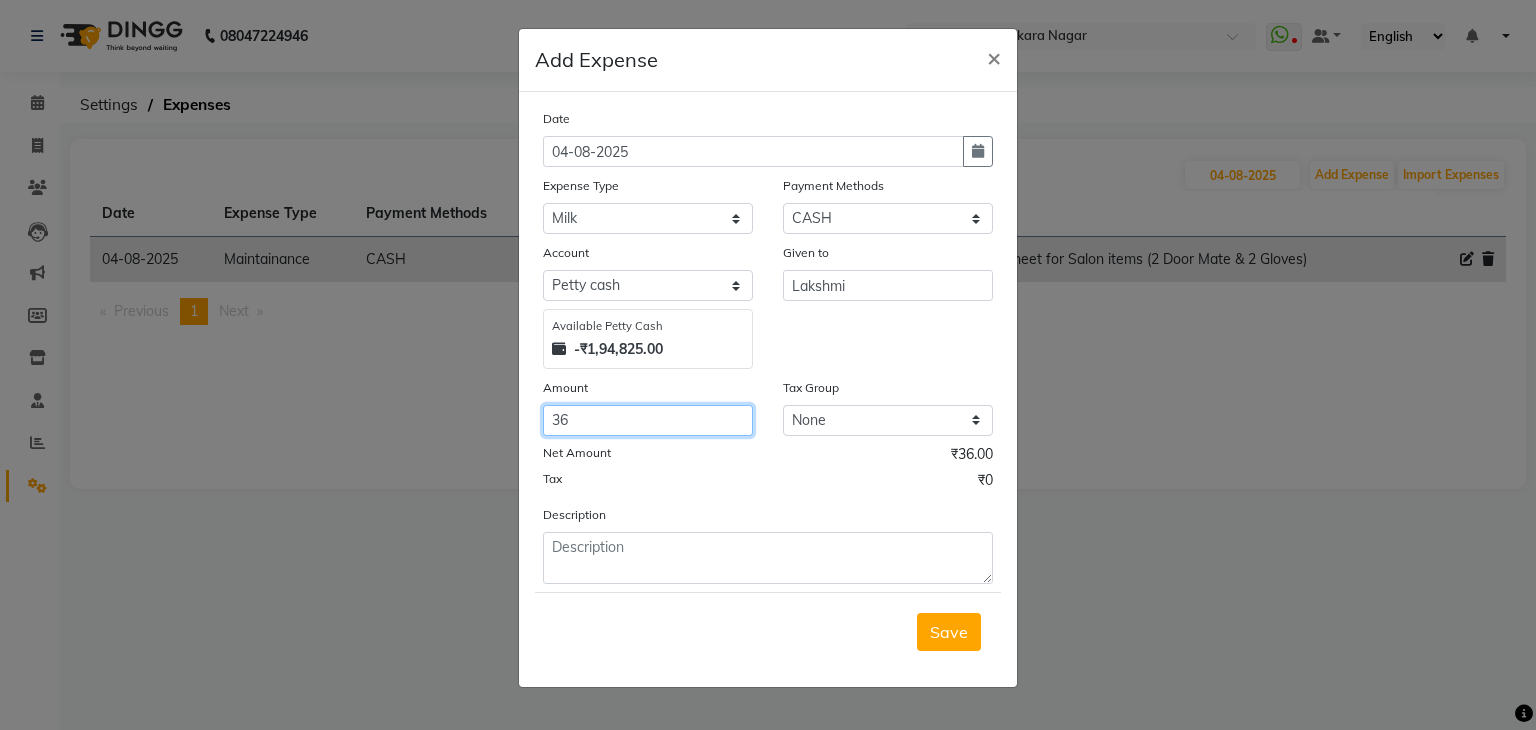 type on "36" 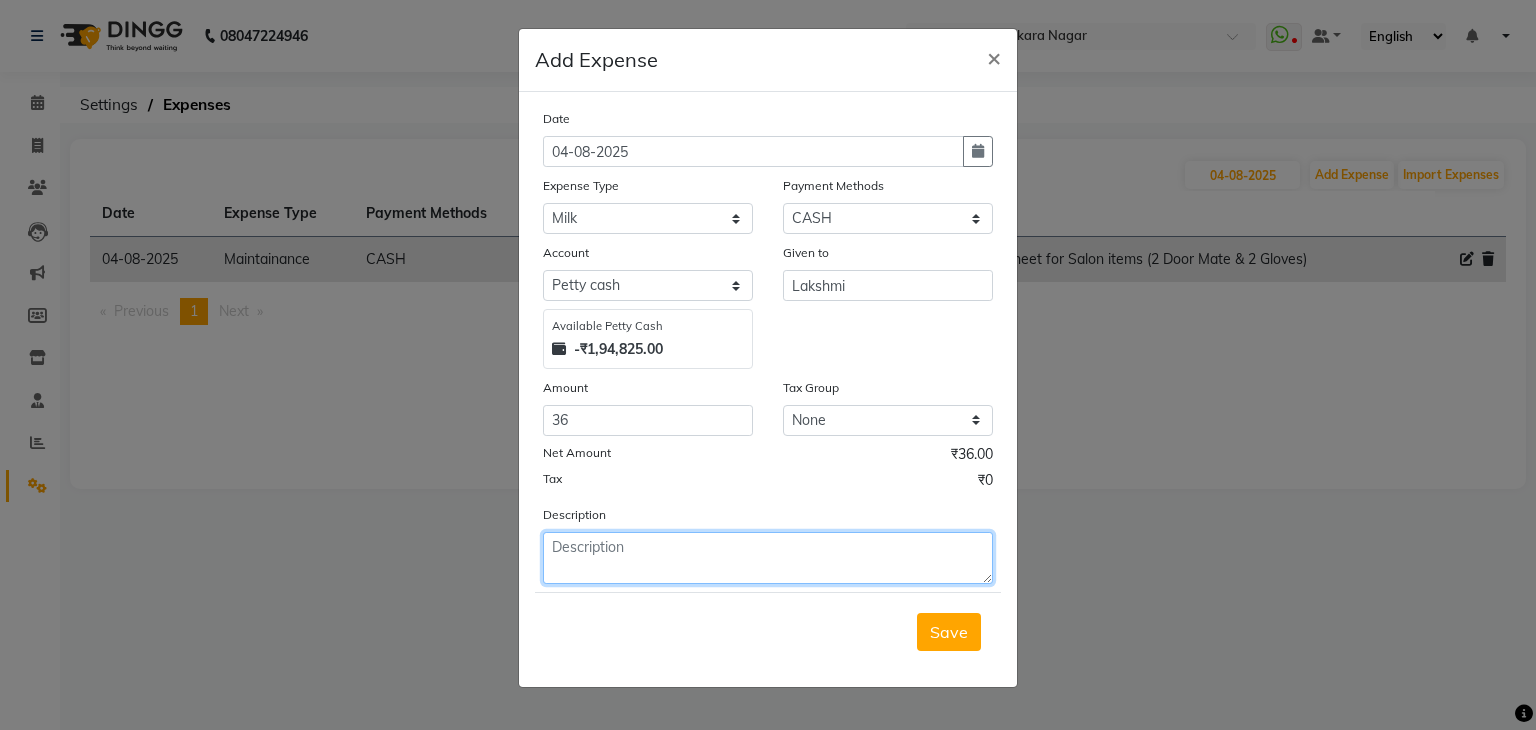 click 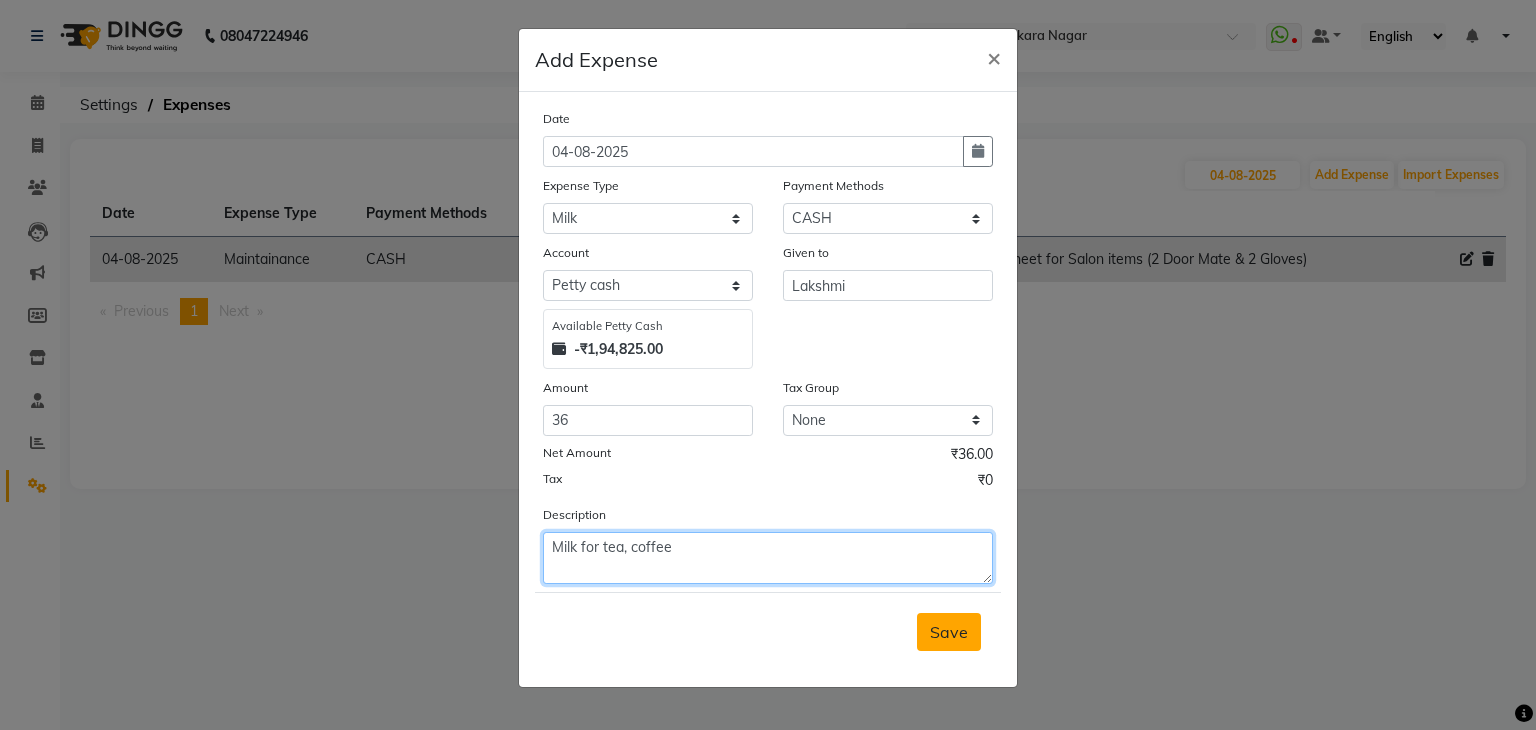 type on "Milk for tea, coffee" 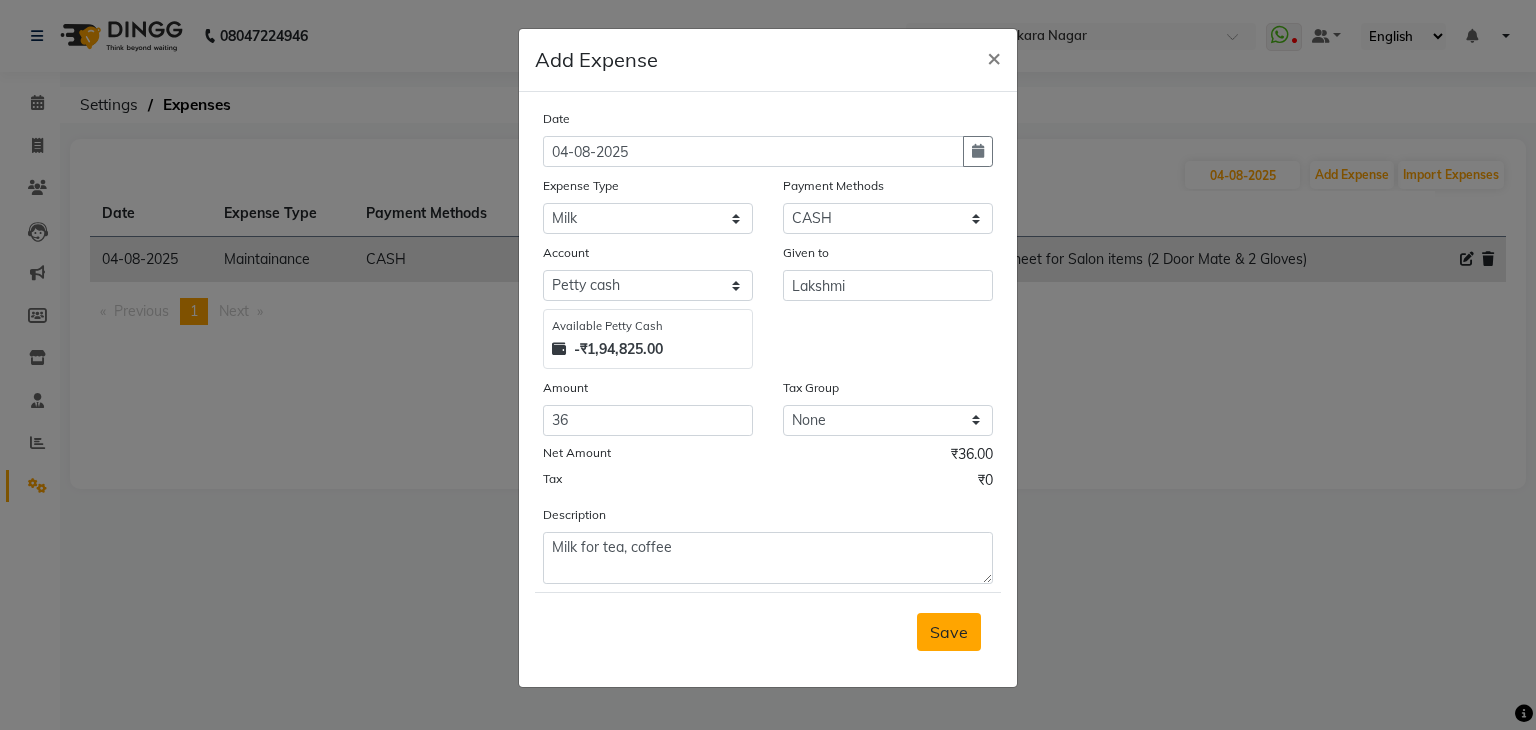 click on "Save" at bounding box center [949, 632] 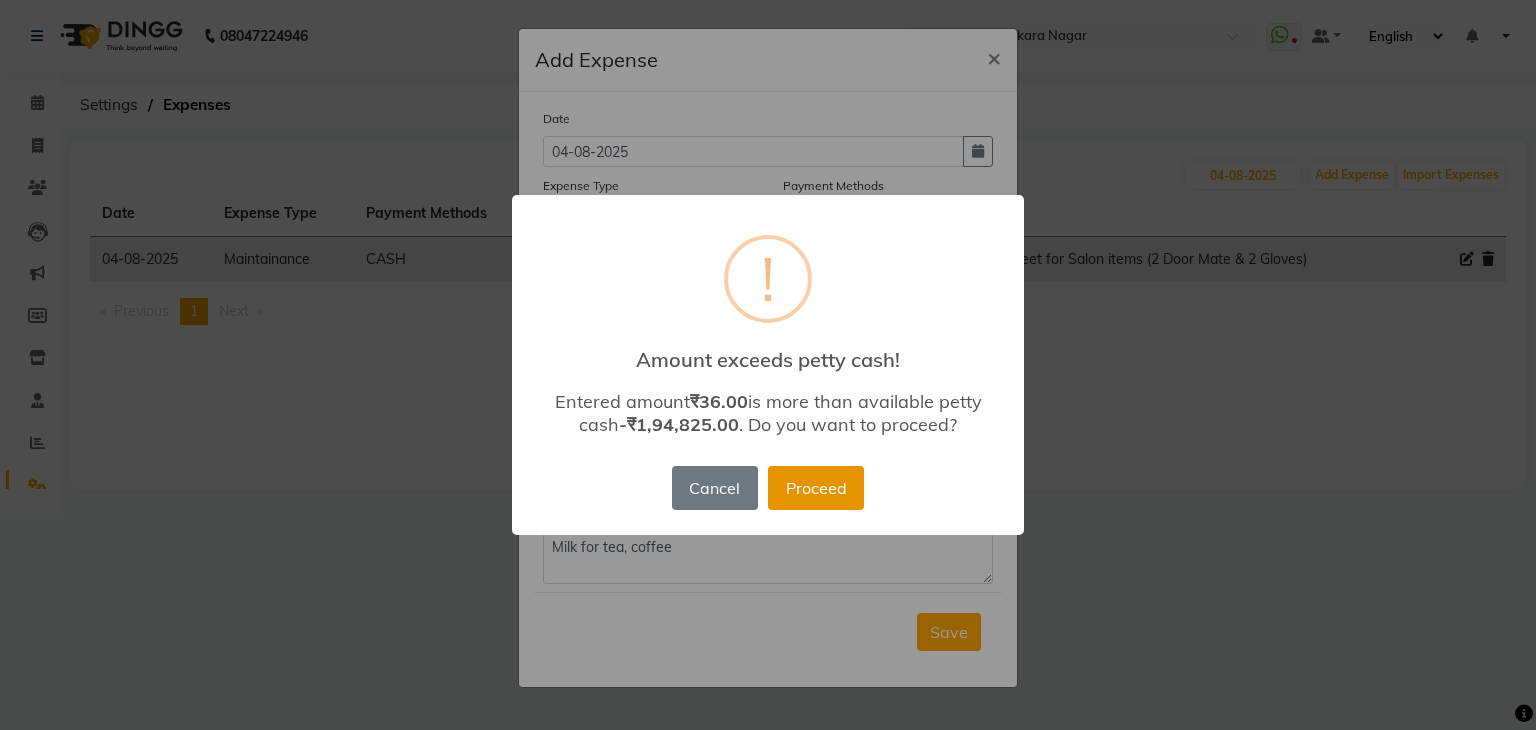 click on "Proceed" at bounding box center (816, 488) 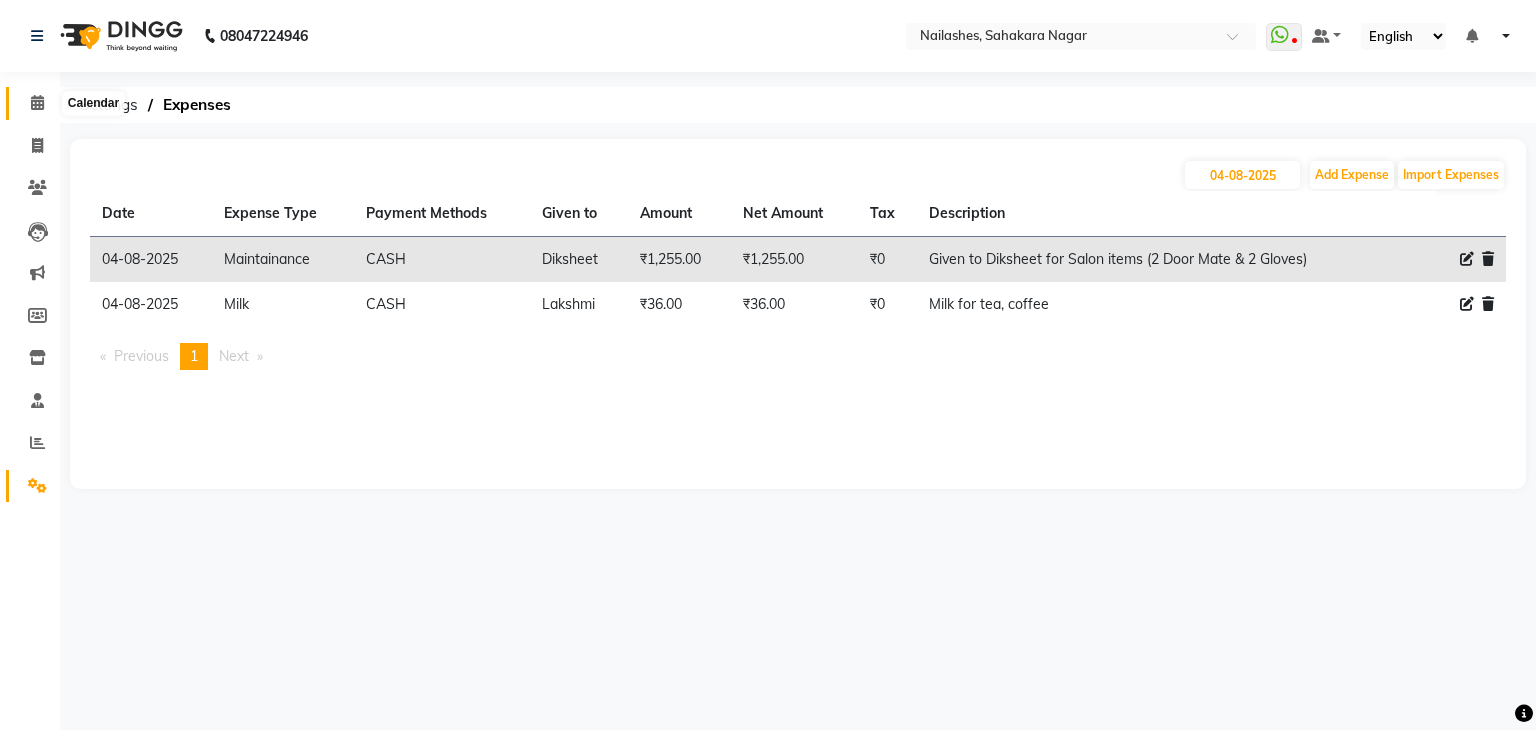 click 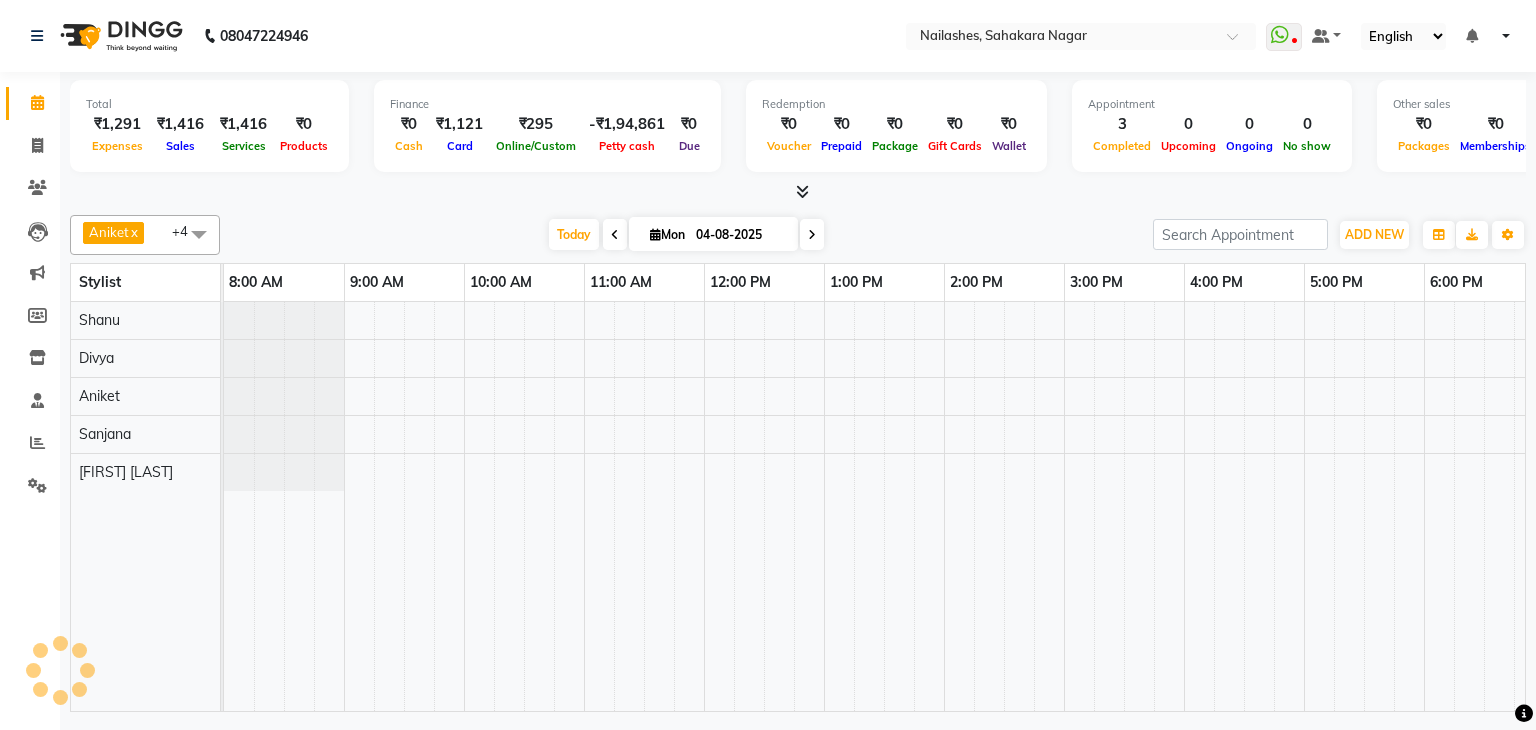 scroll, scrollTop: 0, scrollLeft: 0, axis: both 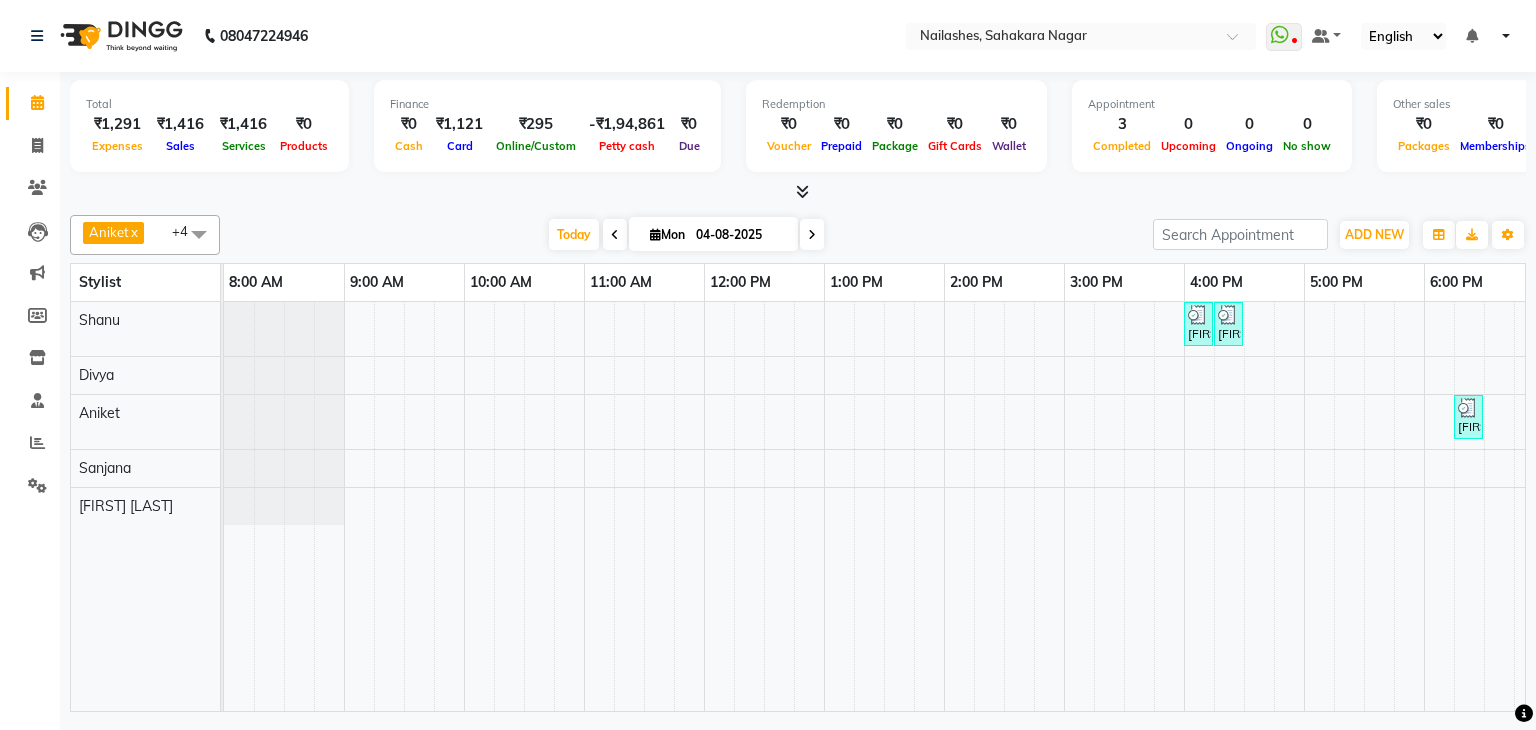 click at bounding box center (798, 192) 